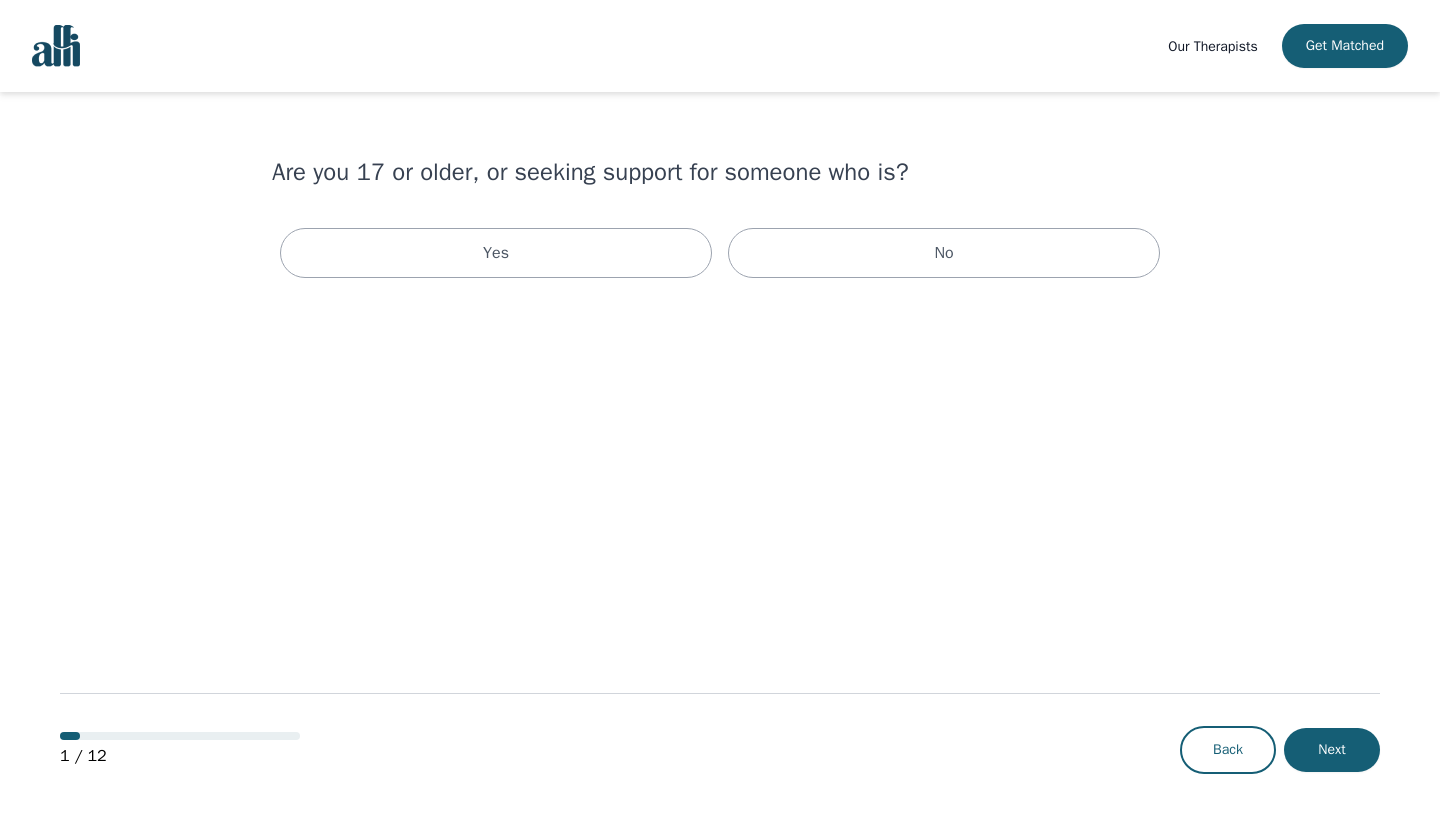 scroll, scrollTop: 0, scrollLeft: 0, axis: both 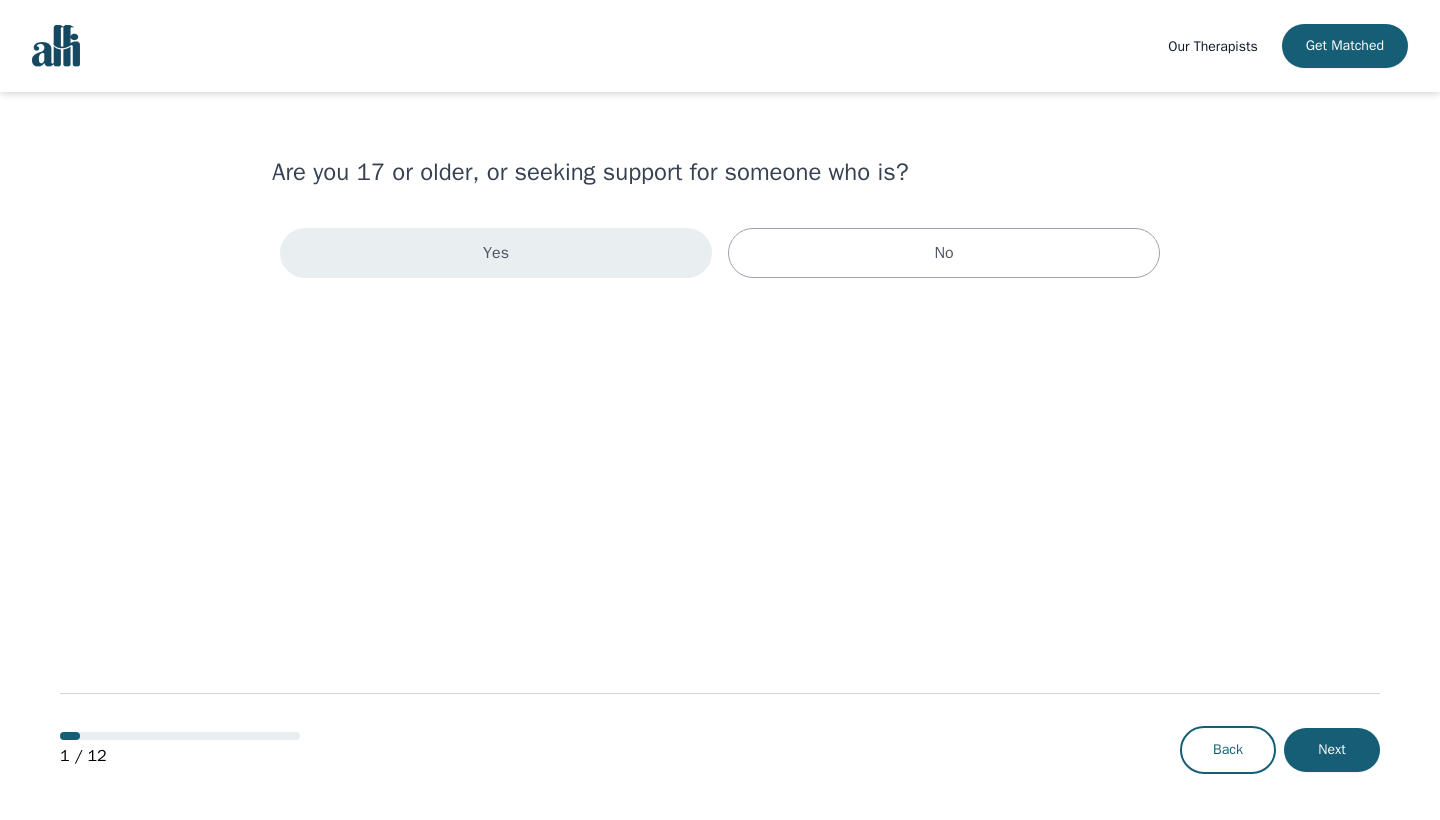 click on "Yes" at bounding box center [496, 253] 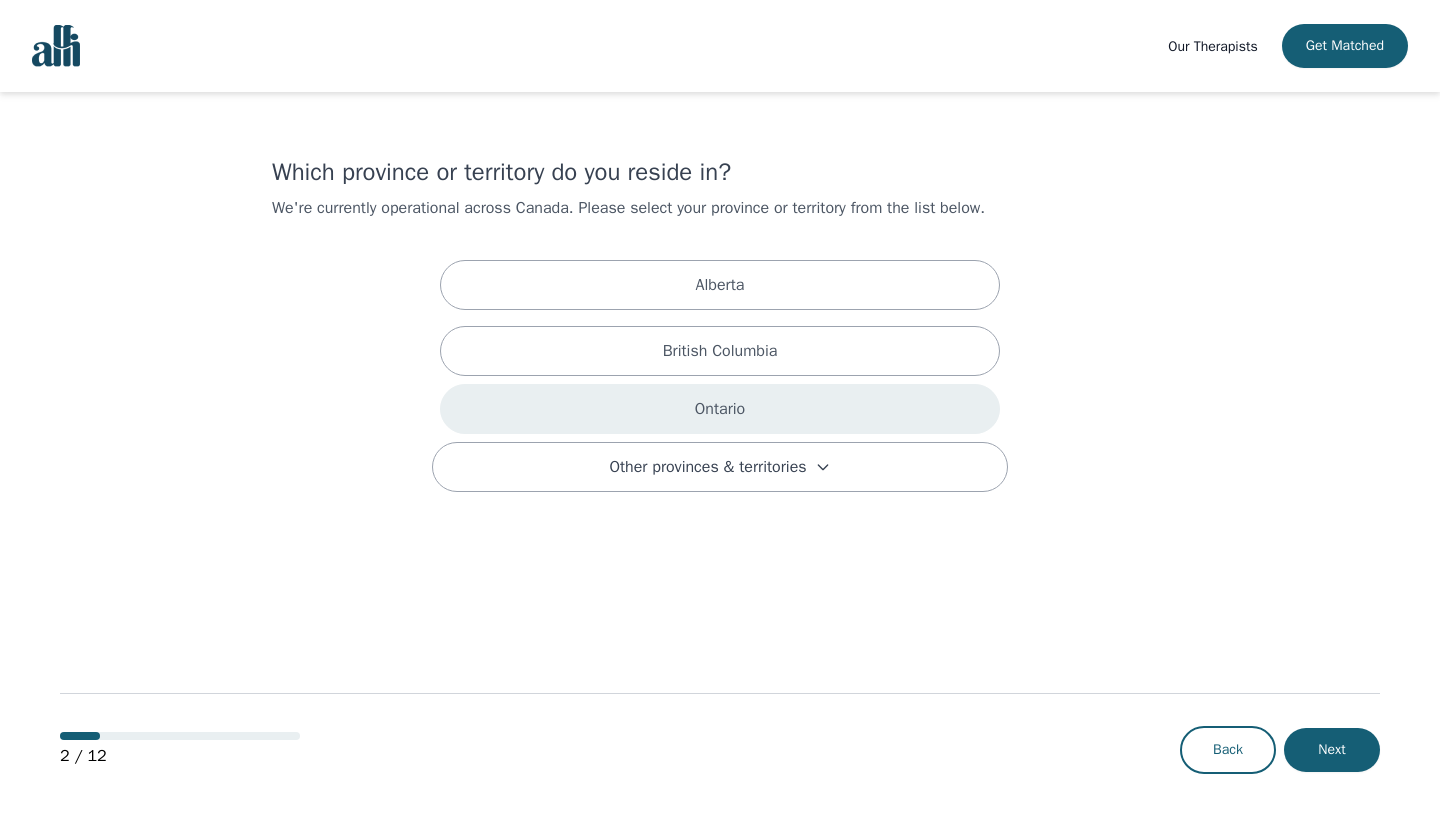 click on "Ontario" at bounding box center (720, 409) 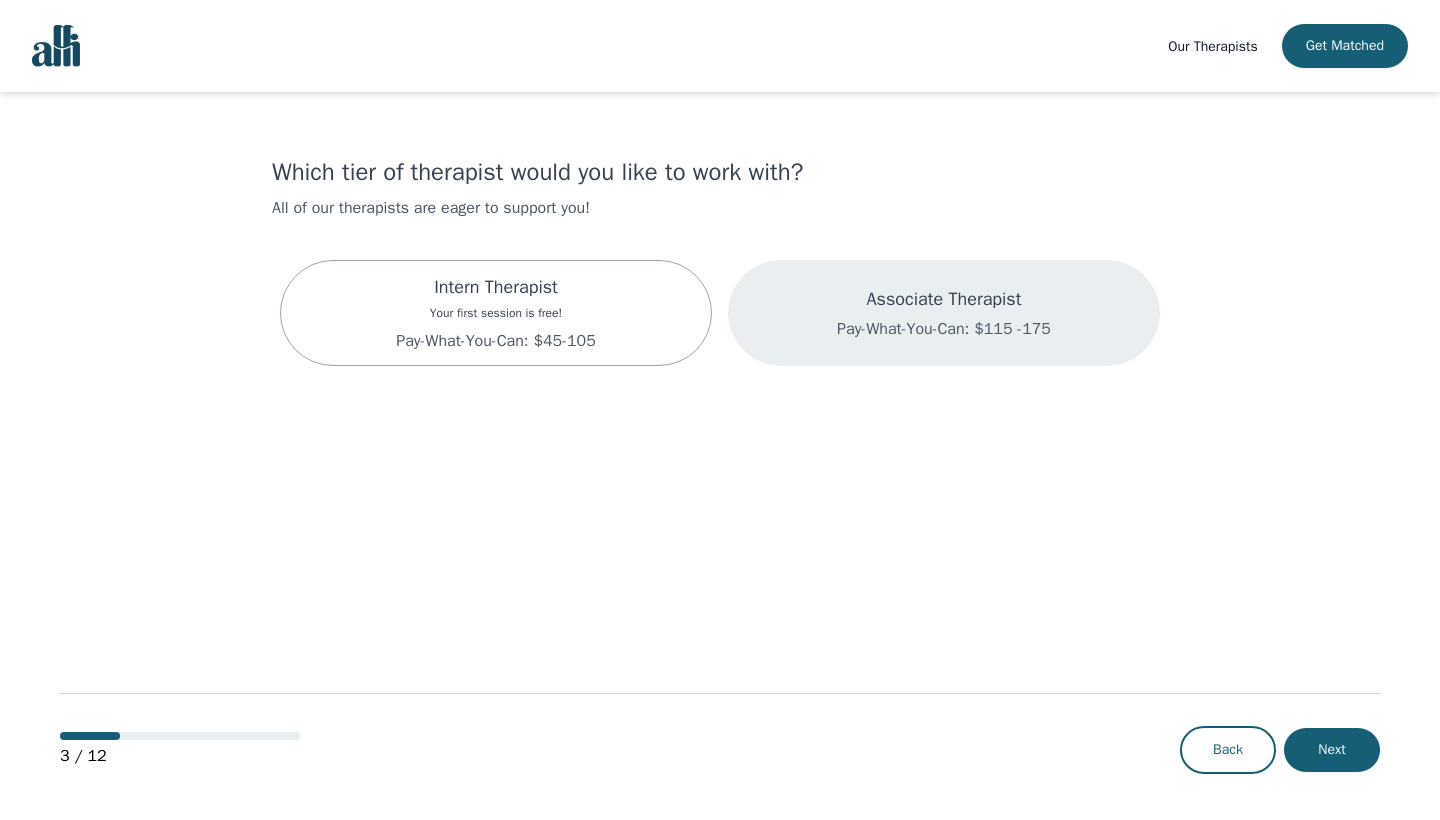 click on "Pay-What-You-Can: $115 -175" at bounding box center (944, 329) 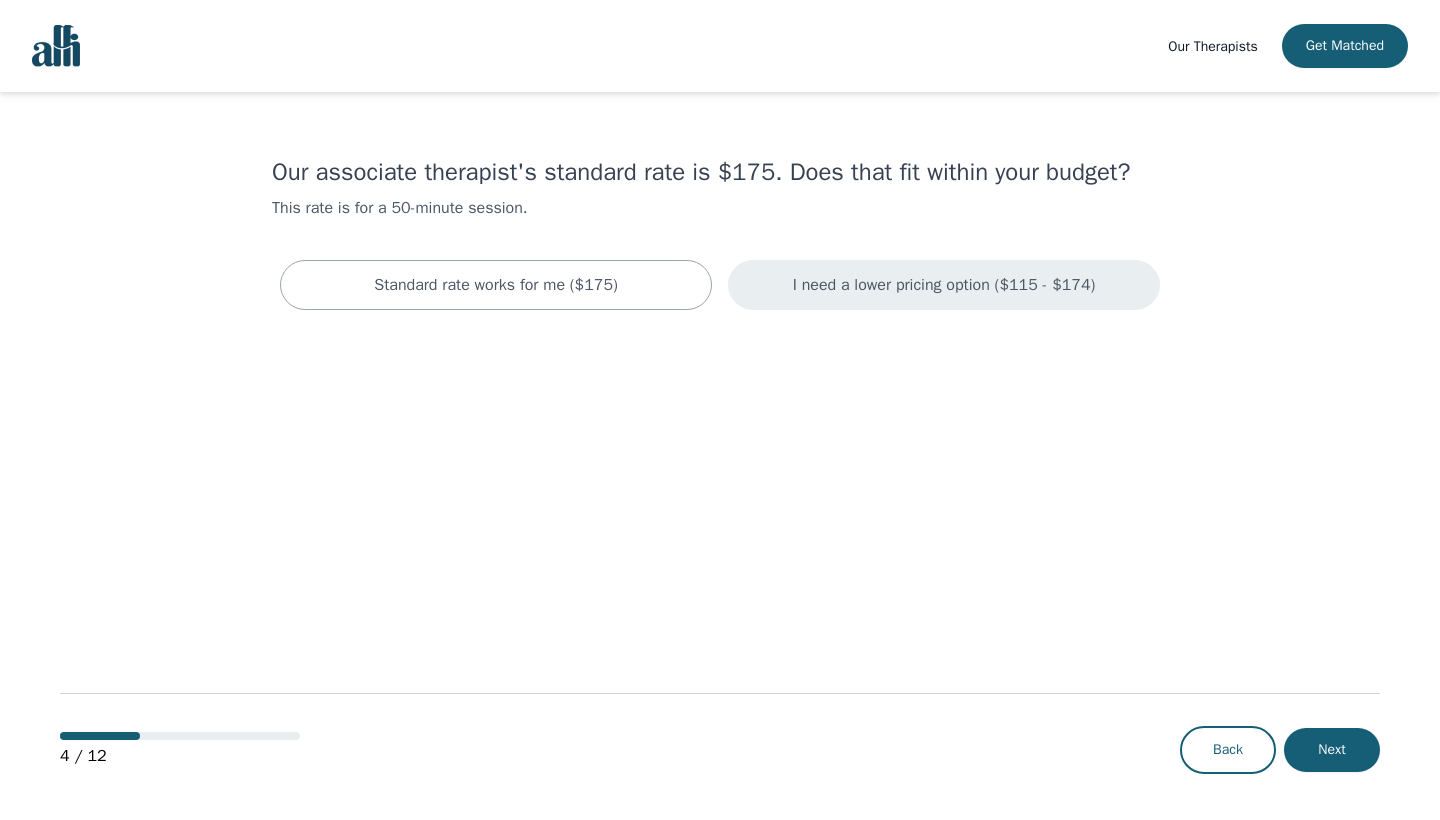 click on "I need a lower pricing option ($115 - $174)" at bounding box center [944, 285] 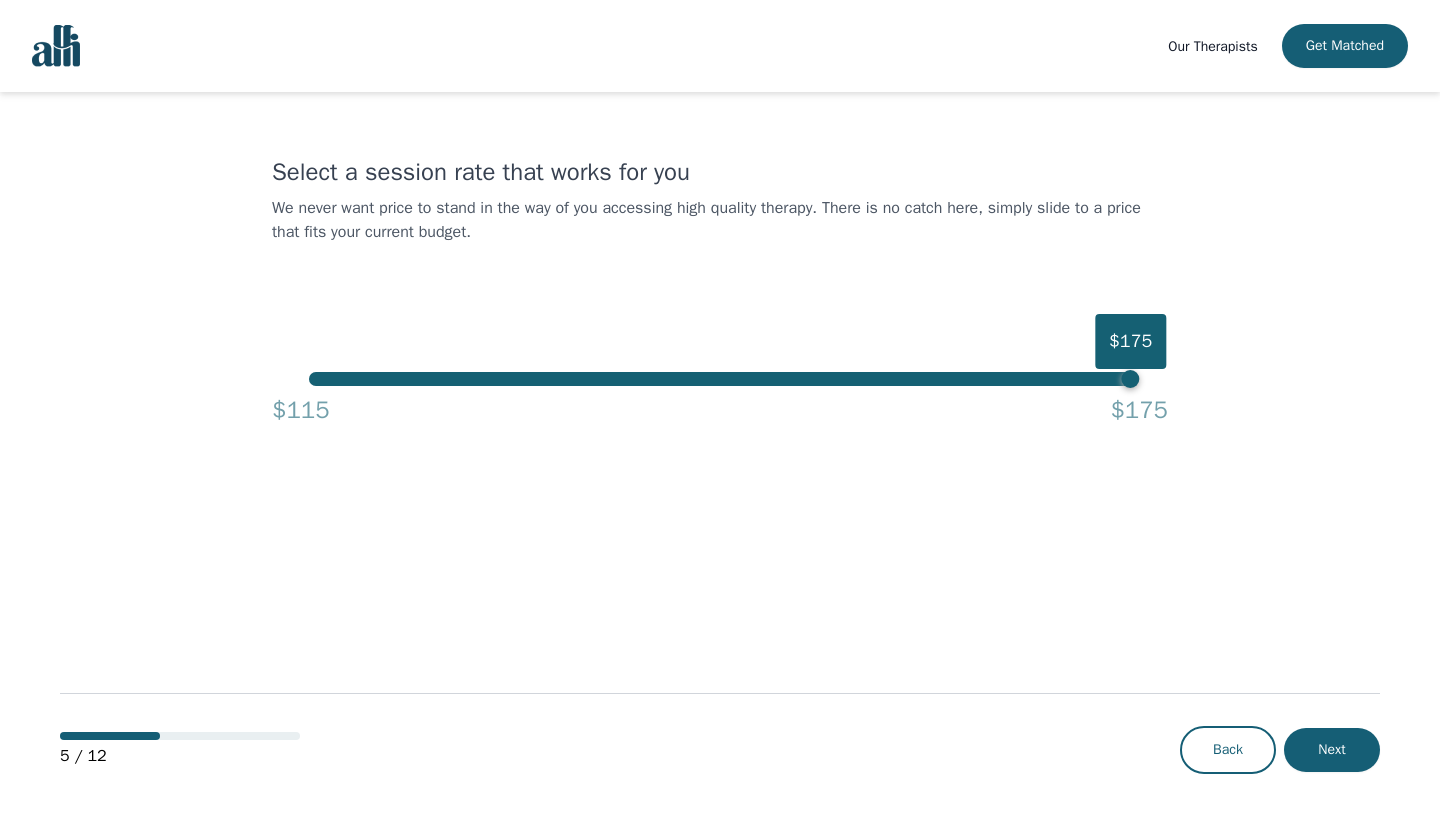 drag, startPoint x: 1135, startPoint y: 388, endPoint x: 954, endPoint y: 388, distance: 181 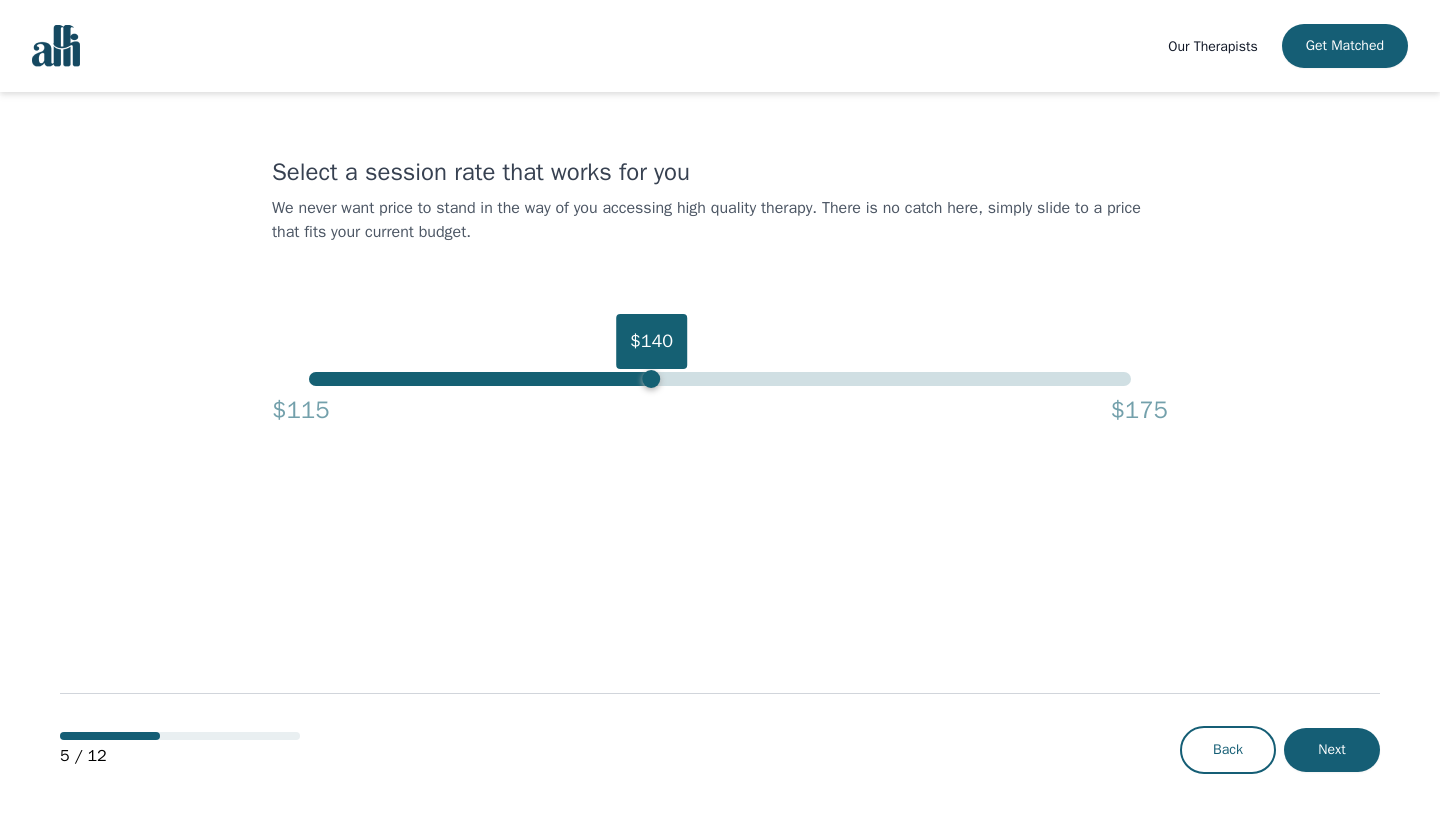 drag, startPoint x: 1125, startPoint y: 377, endPoint x: 660, endPoint y: 397, distance: 465.4299 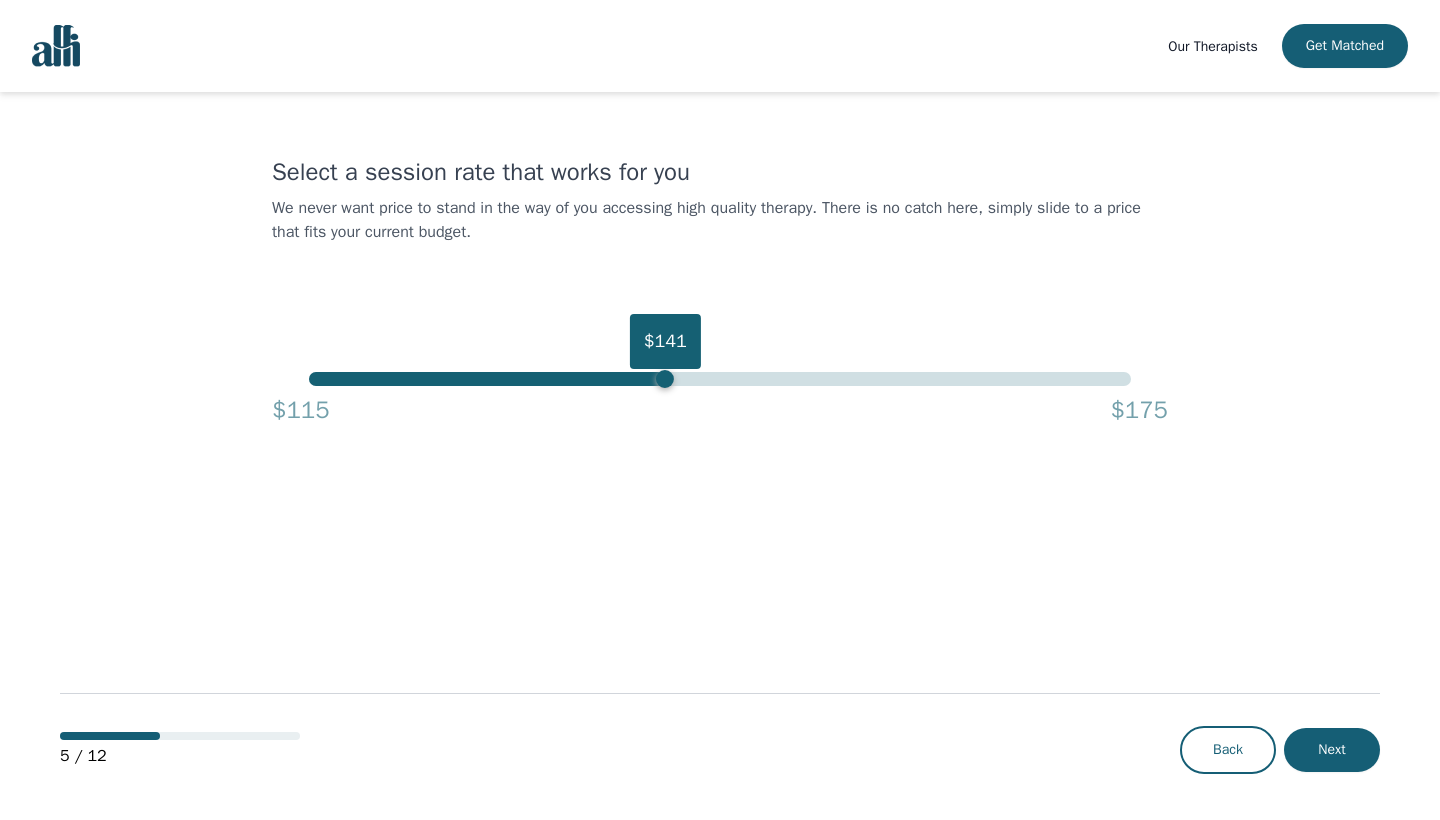 drag, startPoint x: 667, startPoint y: 390, endPoint x: 646, endPoint y: 383, distance: 22.135944 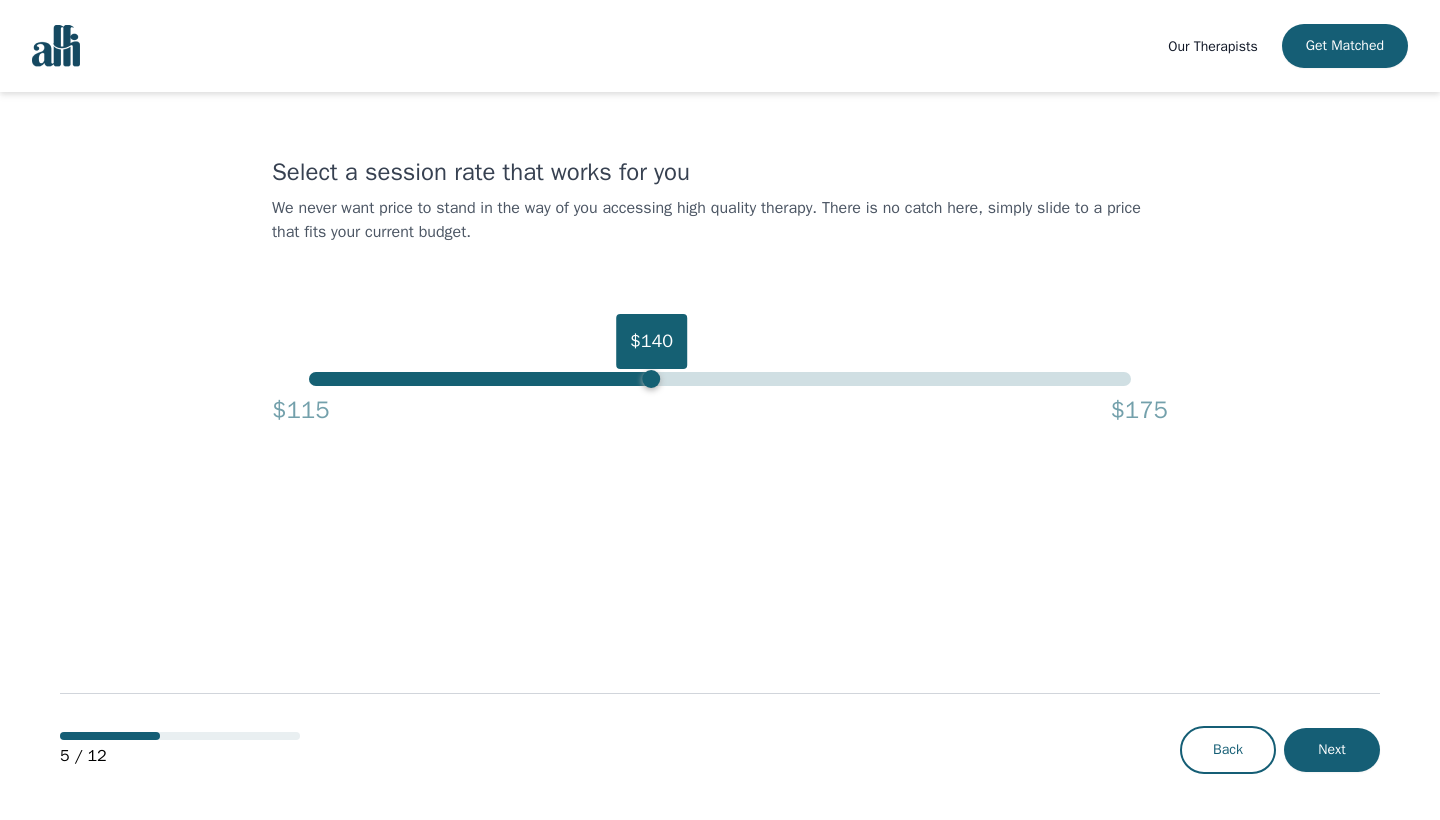 click on "$140" at bounding box center [719, 379] 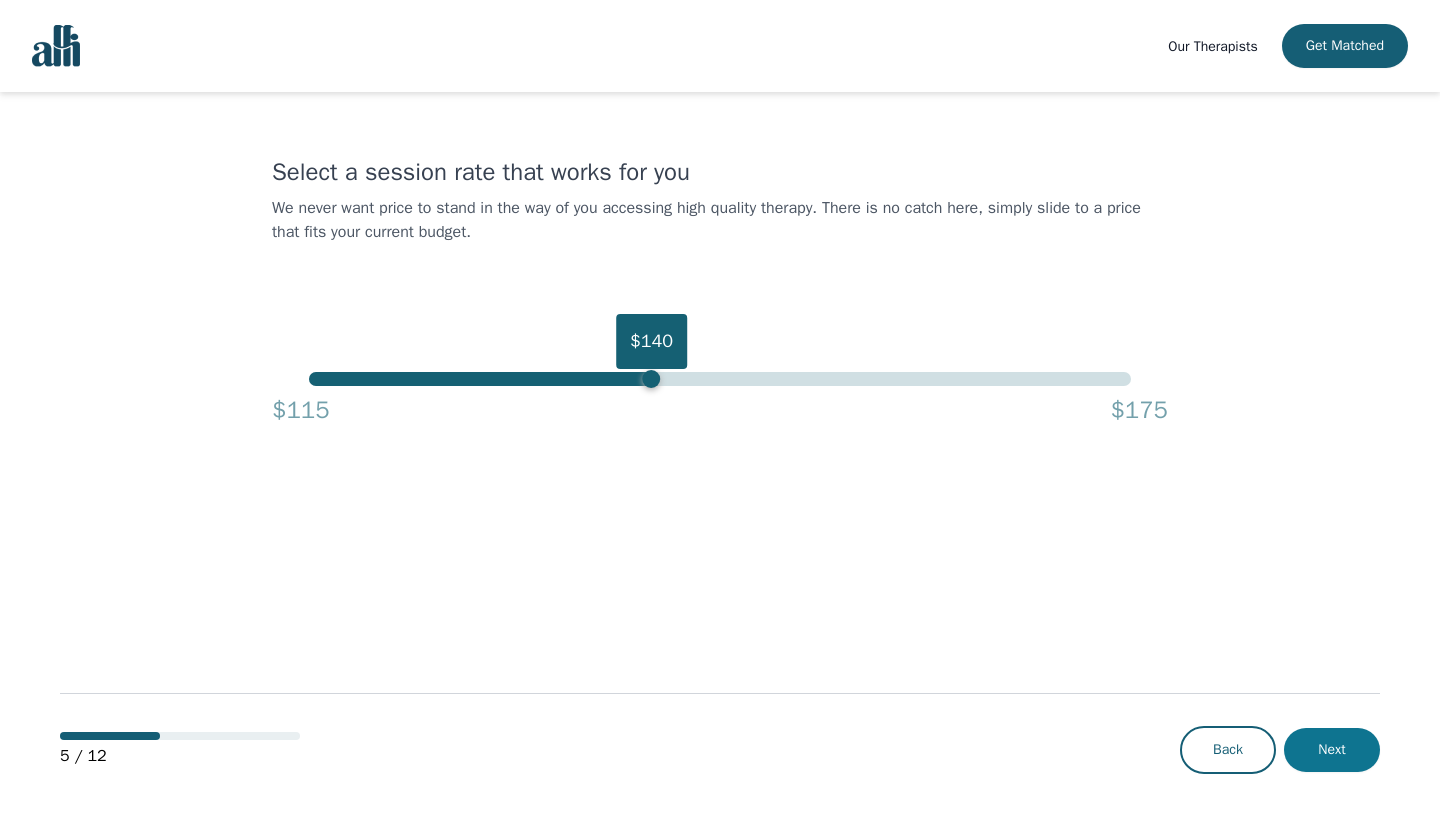 click on "Next" at bounding box center (1332, 750) 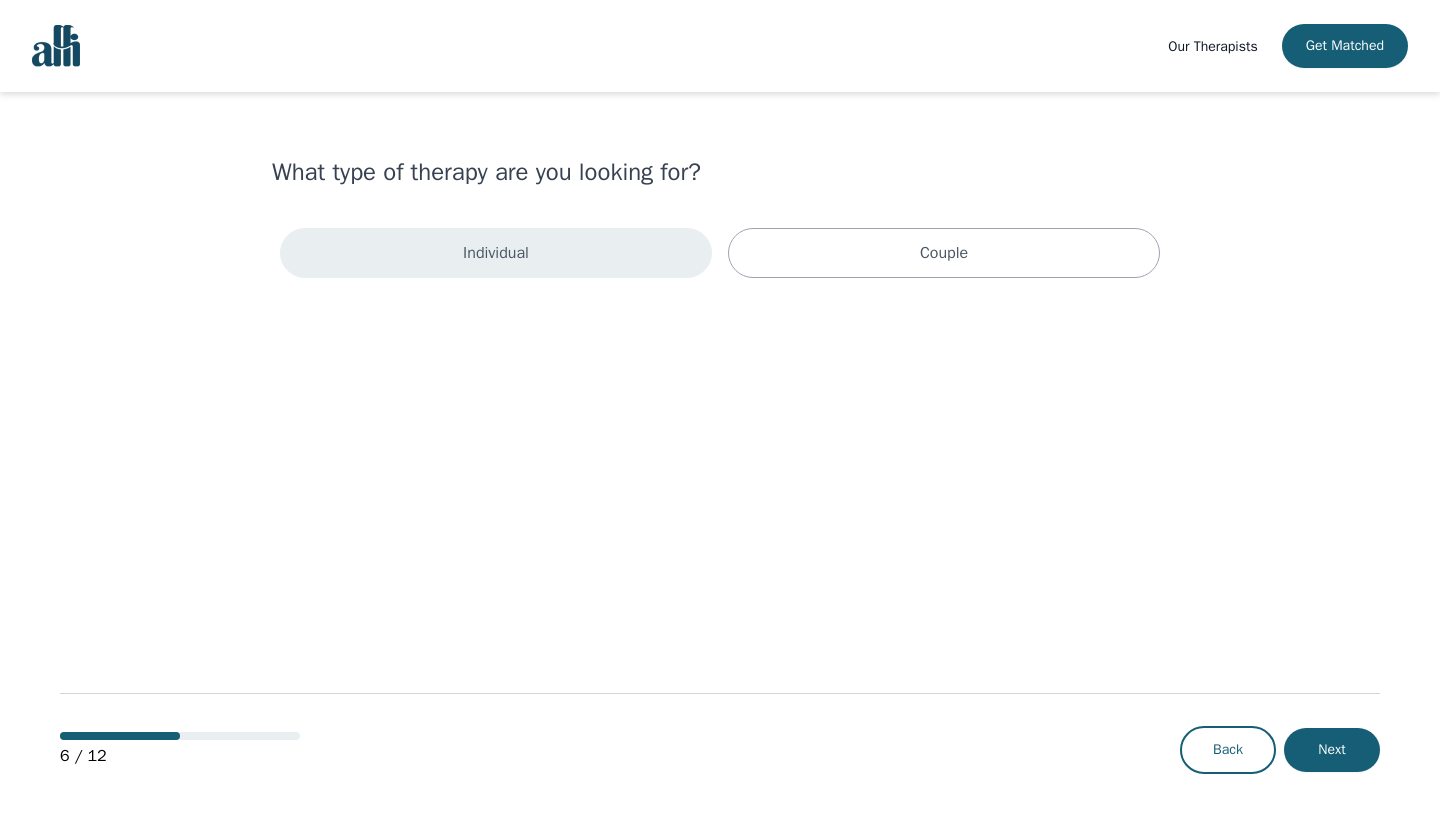click on "Individual" at bounding box center (496, 253) 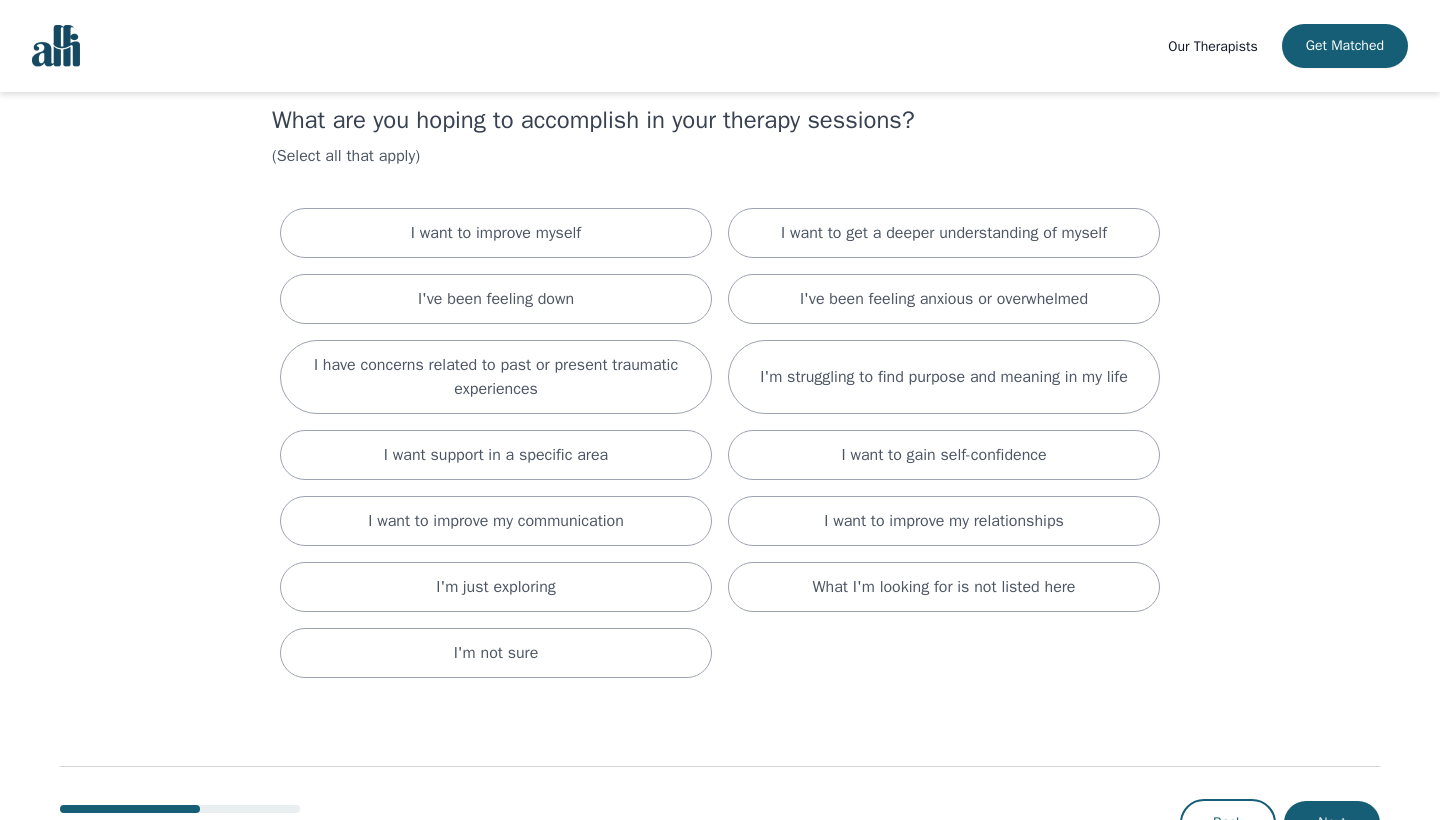 scroll, scrollTop: 60, scrollLeft: 0, axis: vertical 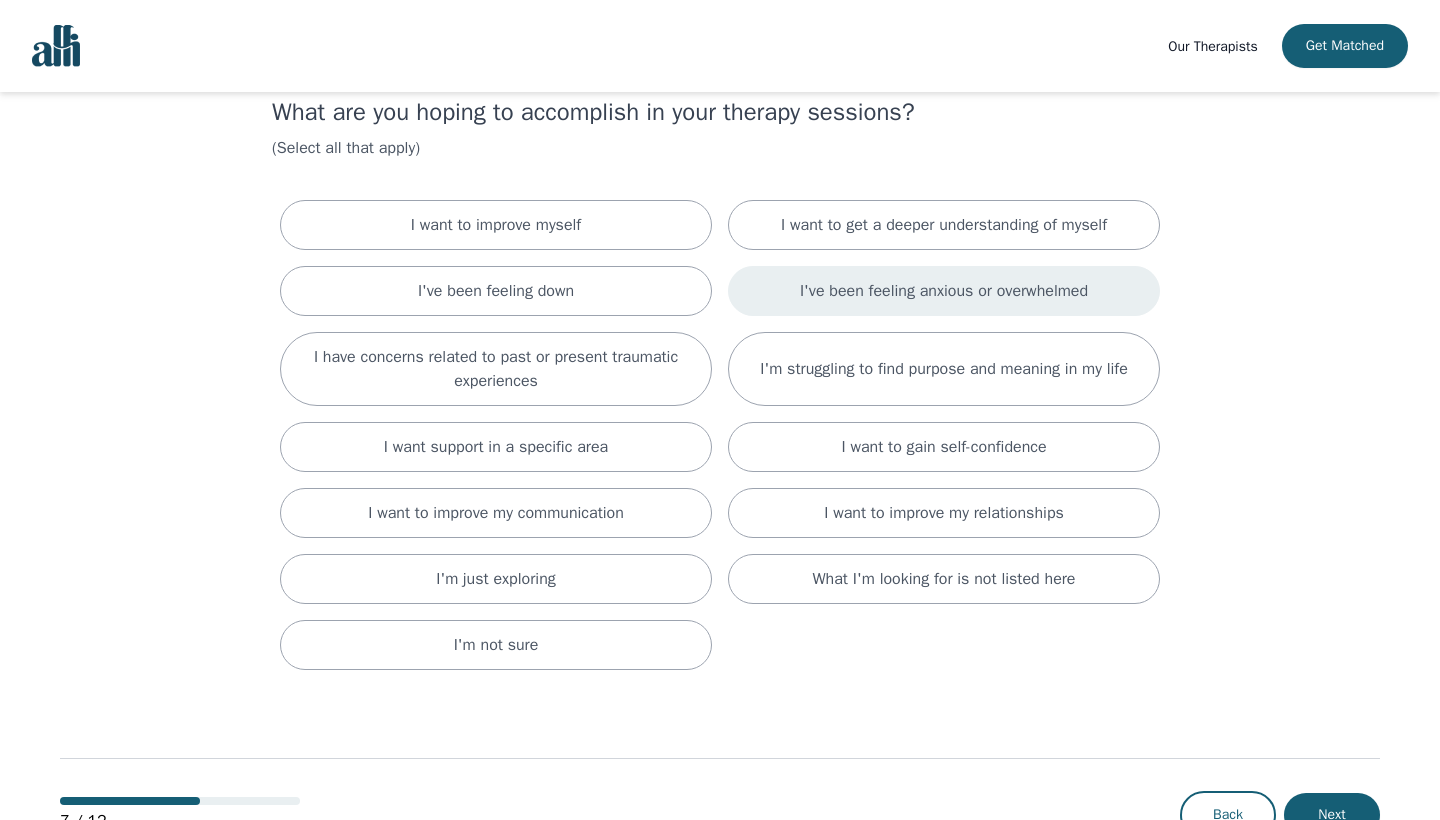 click on "I've been feeling anxious or overwhelmed" at bounding box center (944, 291) 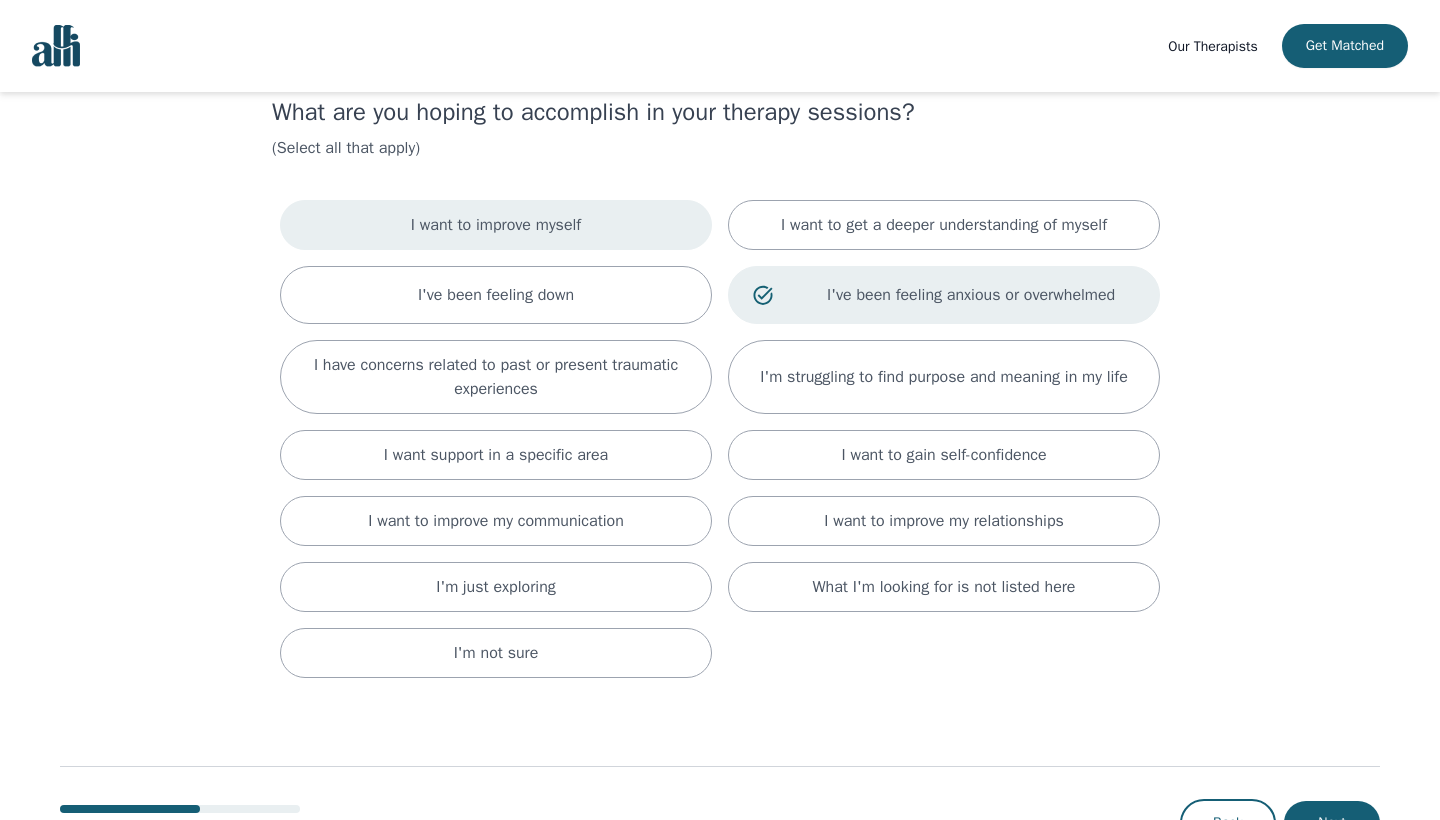 click on "I want to improve myself" at bounding box center (496, 225) 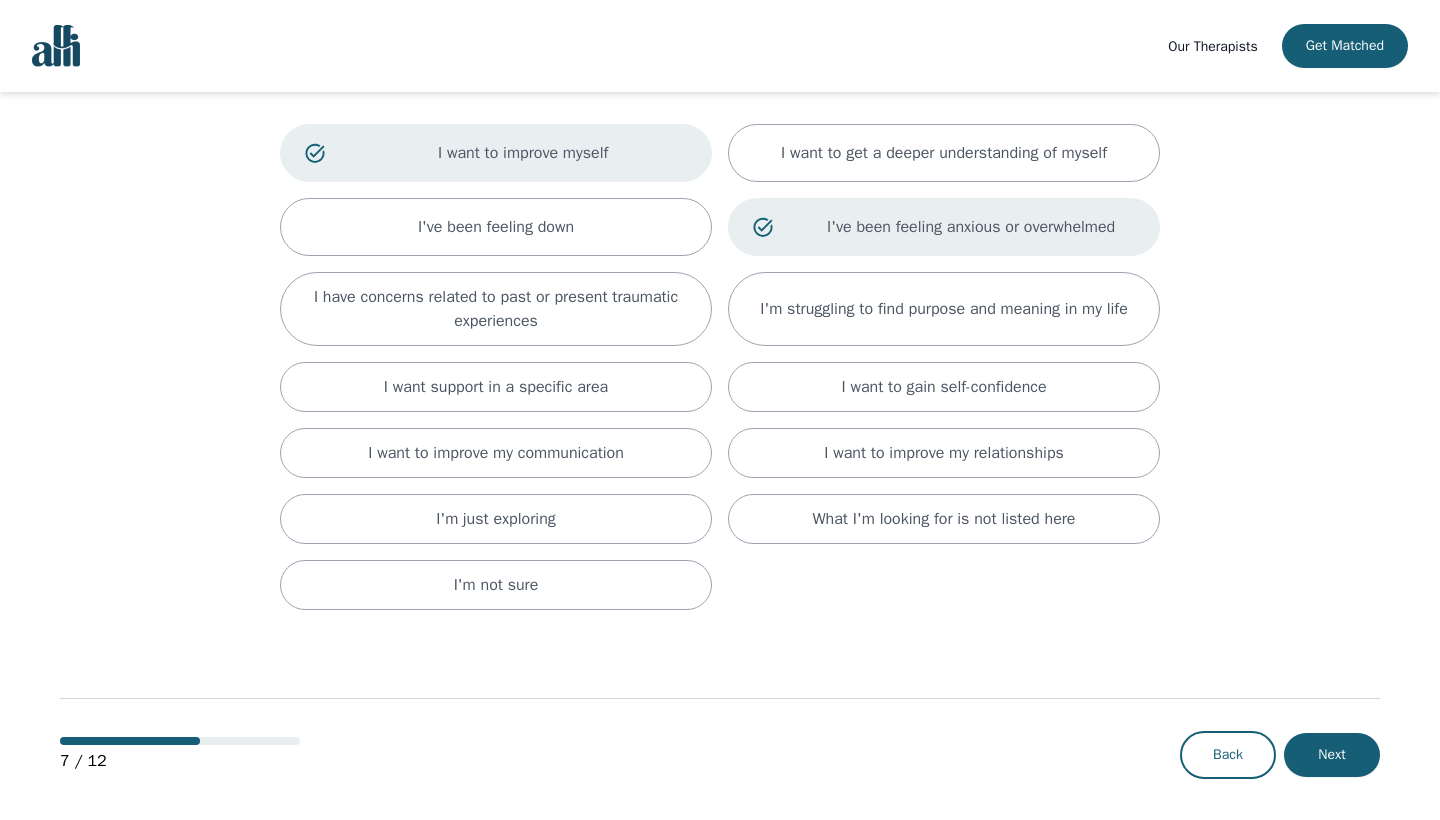 scroll, scrollTop: 136, scrollLeft: 0, axis: vertical 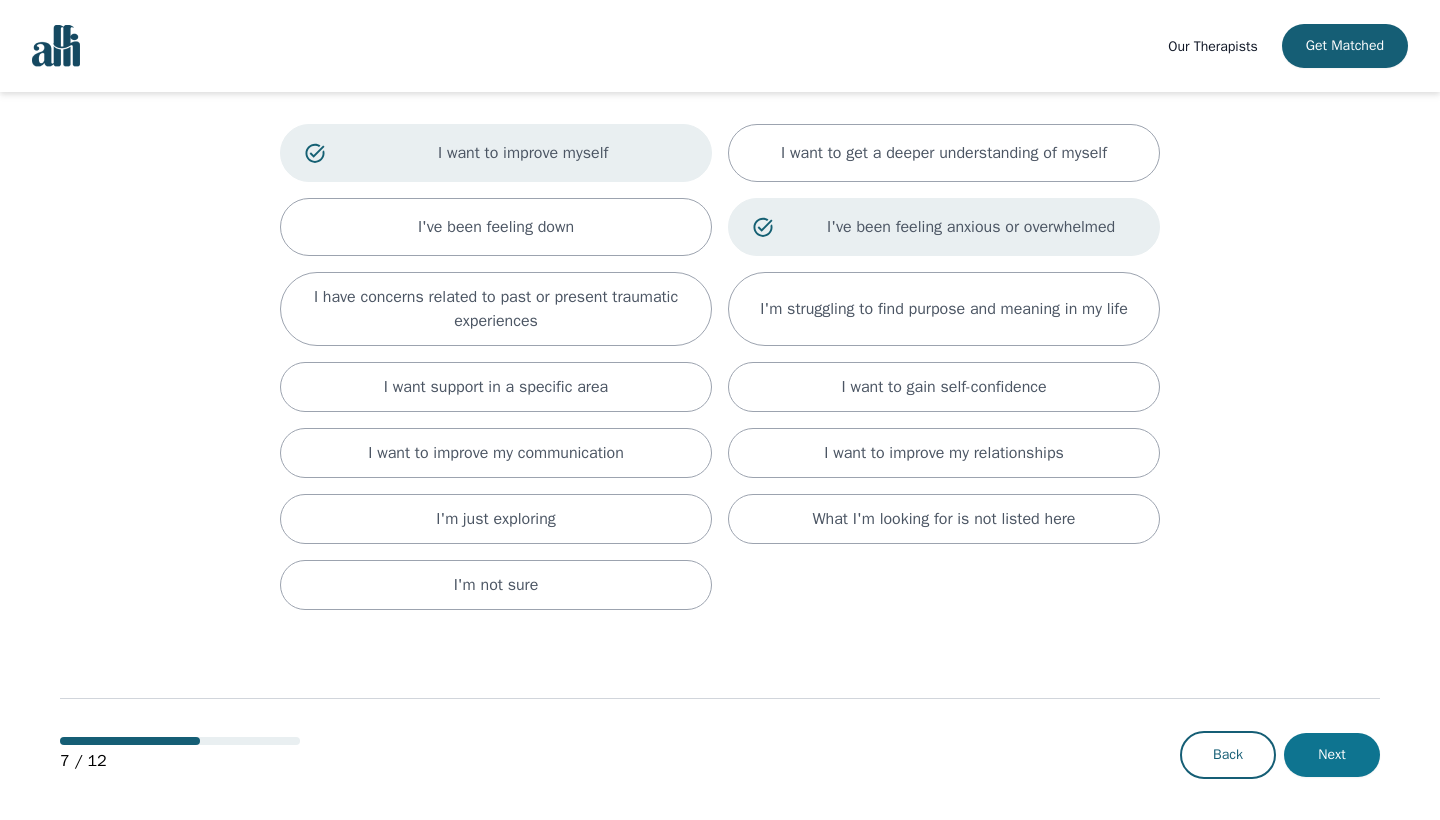 click on "Next" at bounding box center (1332, 755) 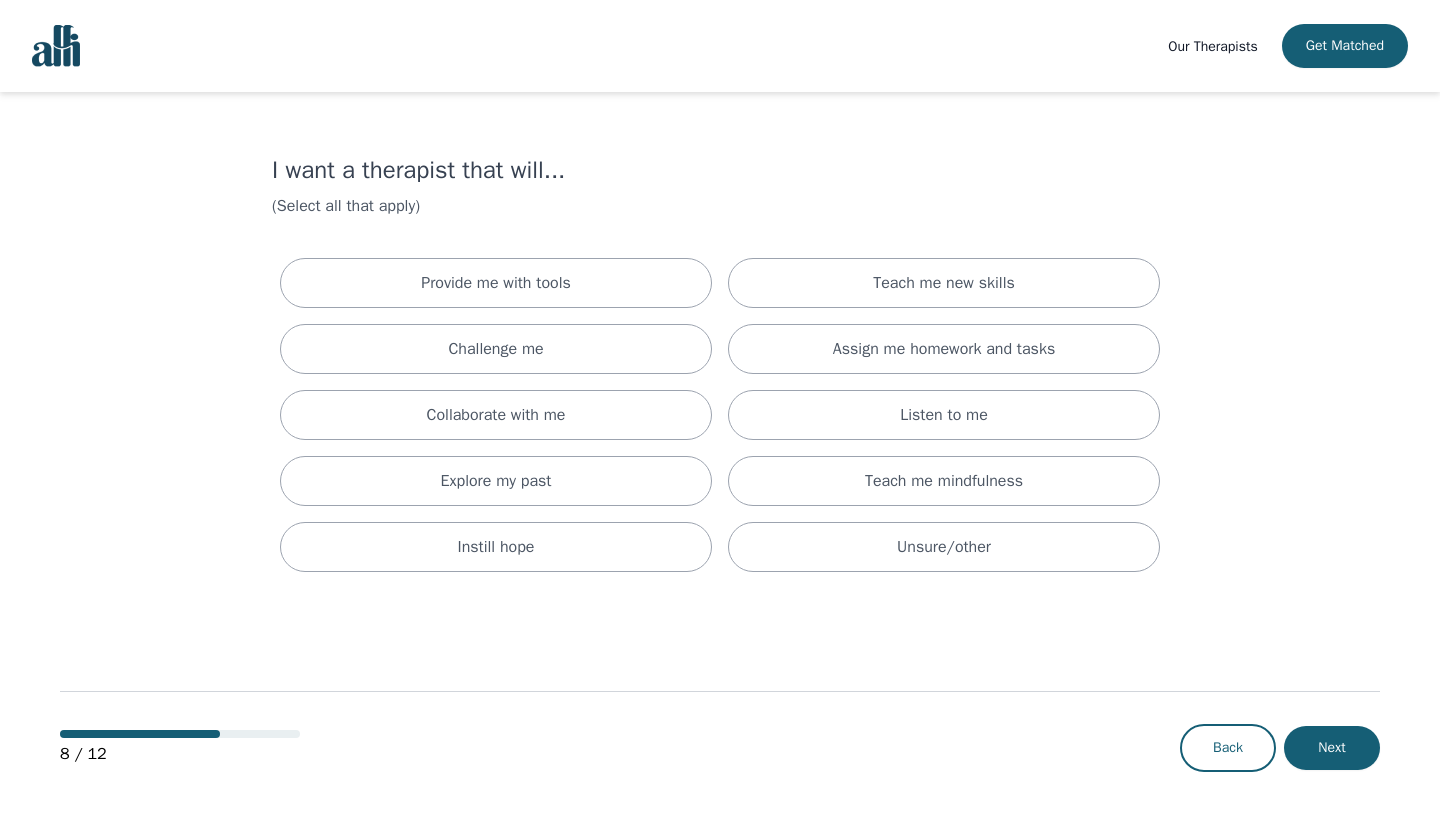 scroll, scrollTop: 0, scrollLeft: 0, axis: both 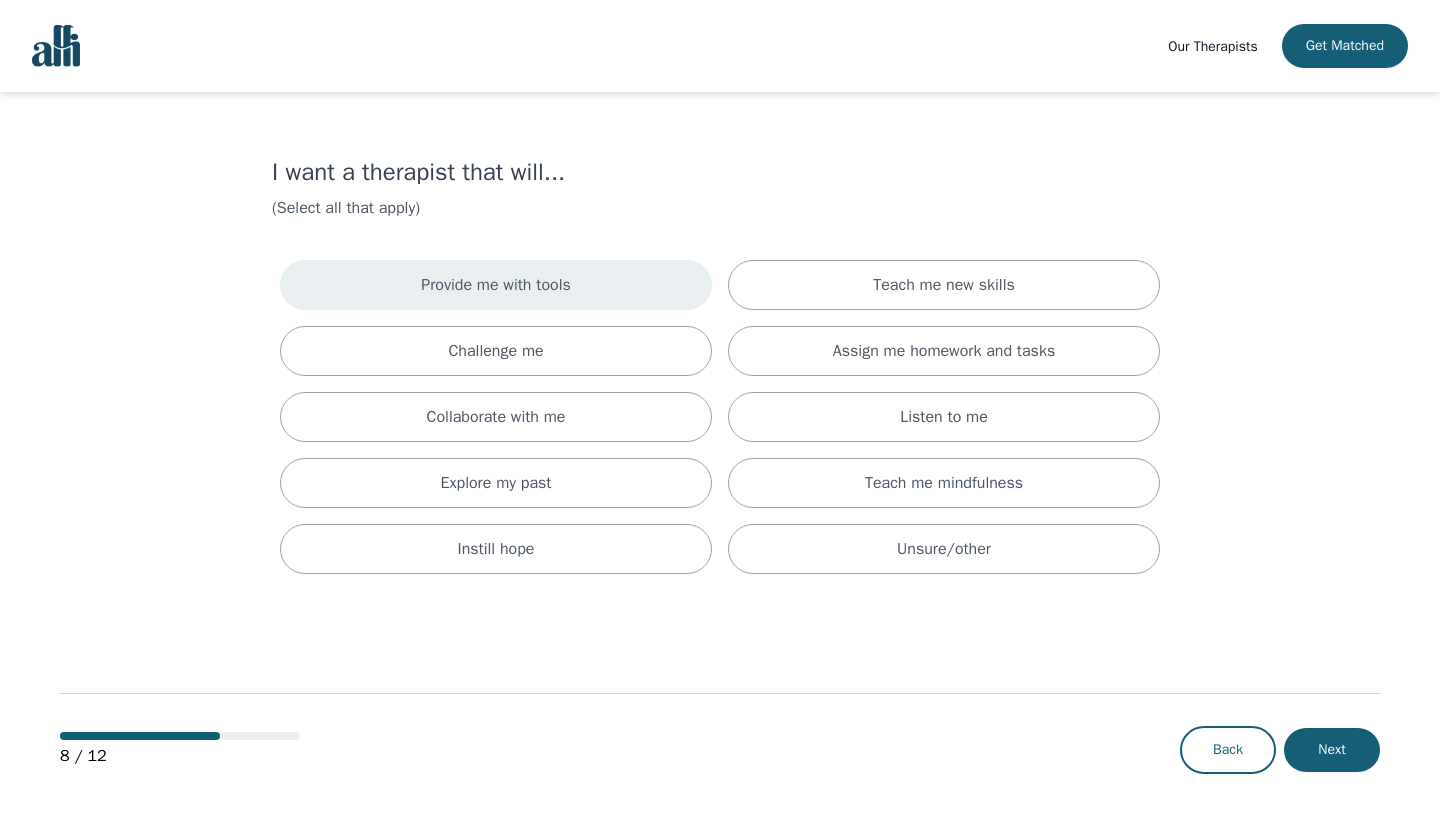 click on "Provide me with tools" at bounding box center (496, 285) 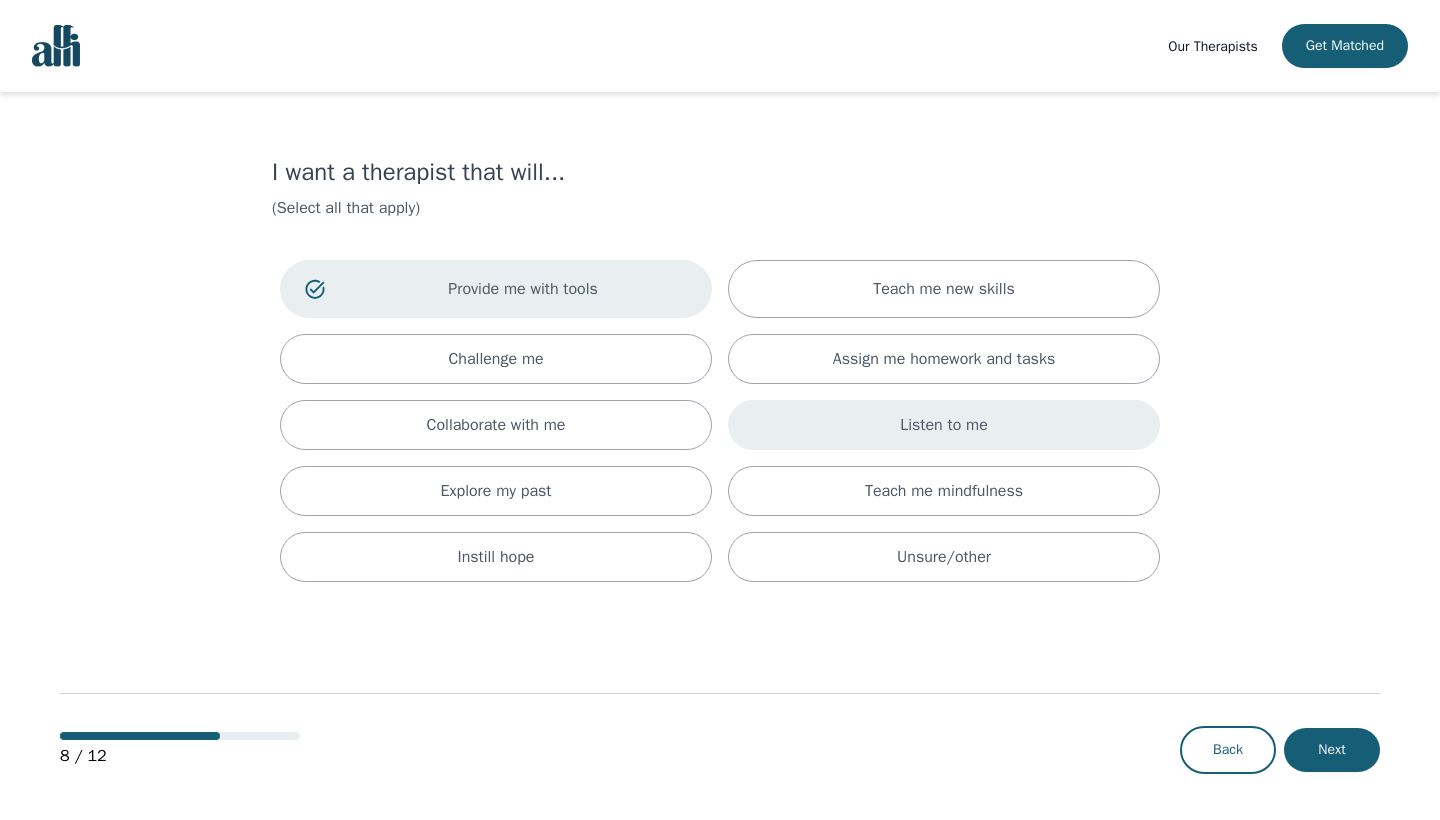 click on "Listen to me" at bounding box center [944, 425] 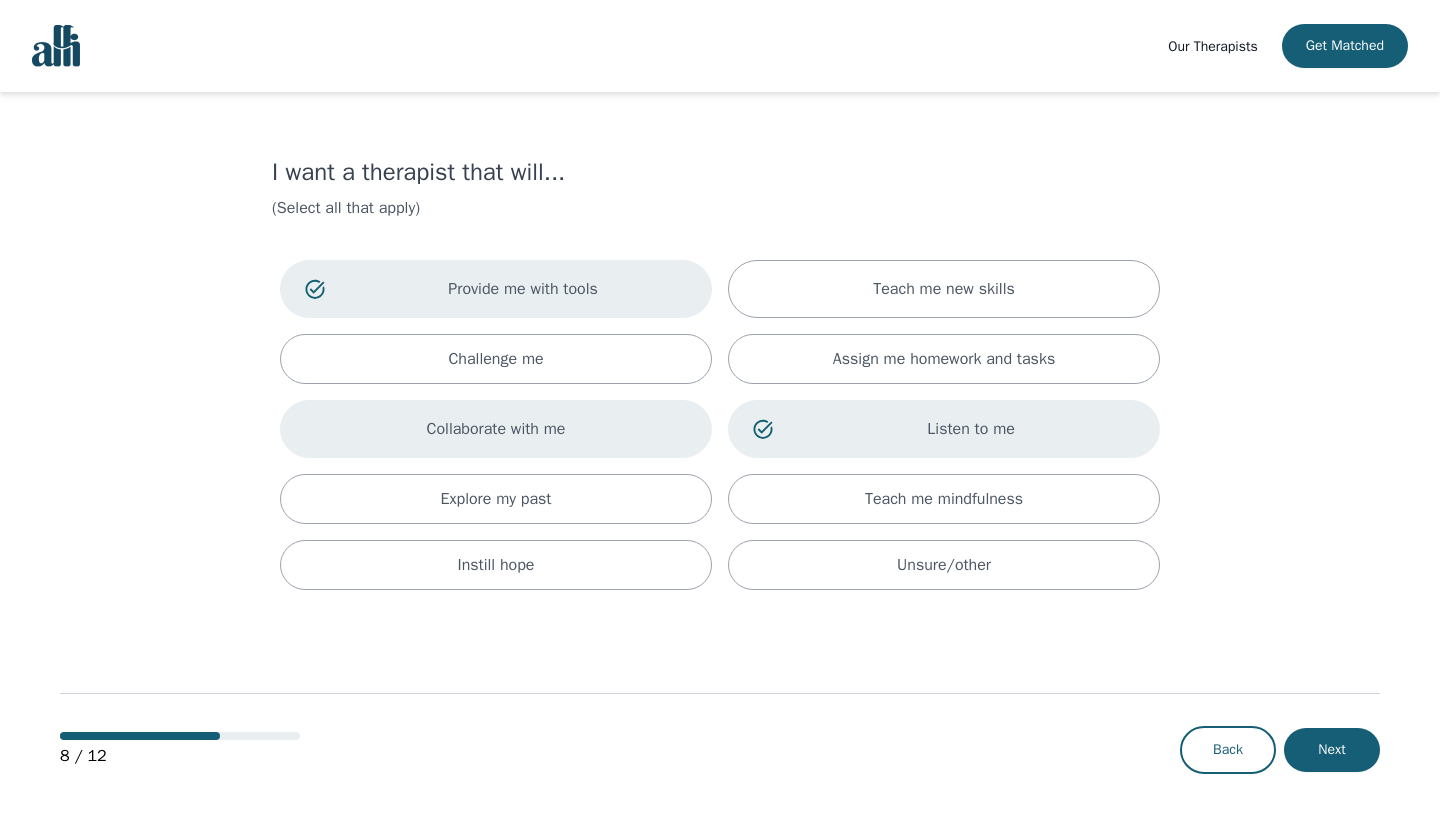 click on "Collaborate with me" at bounding box center (496, 429) 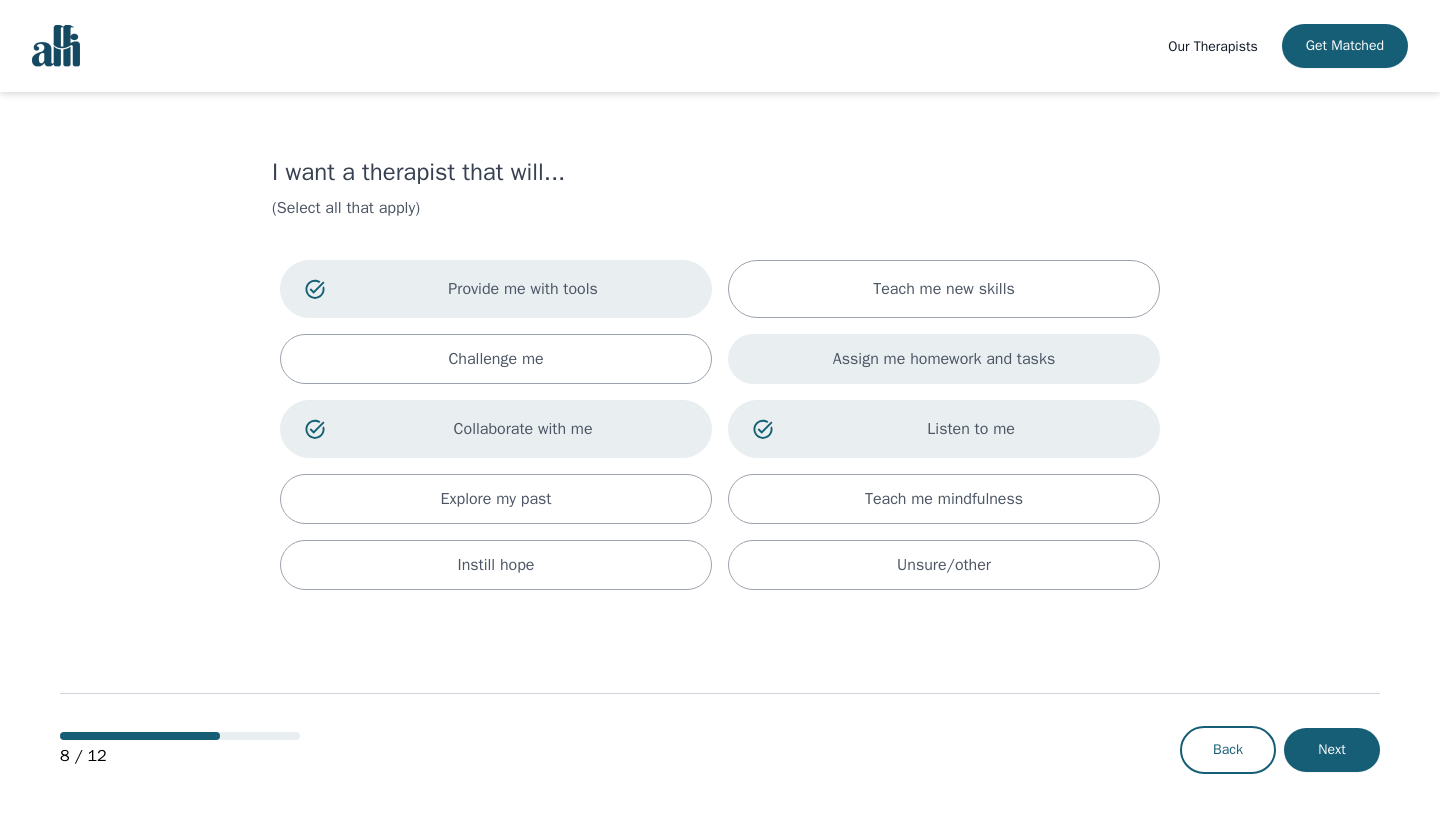 click on "Assign me homework and tasks" at bounding box center (944, 359) 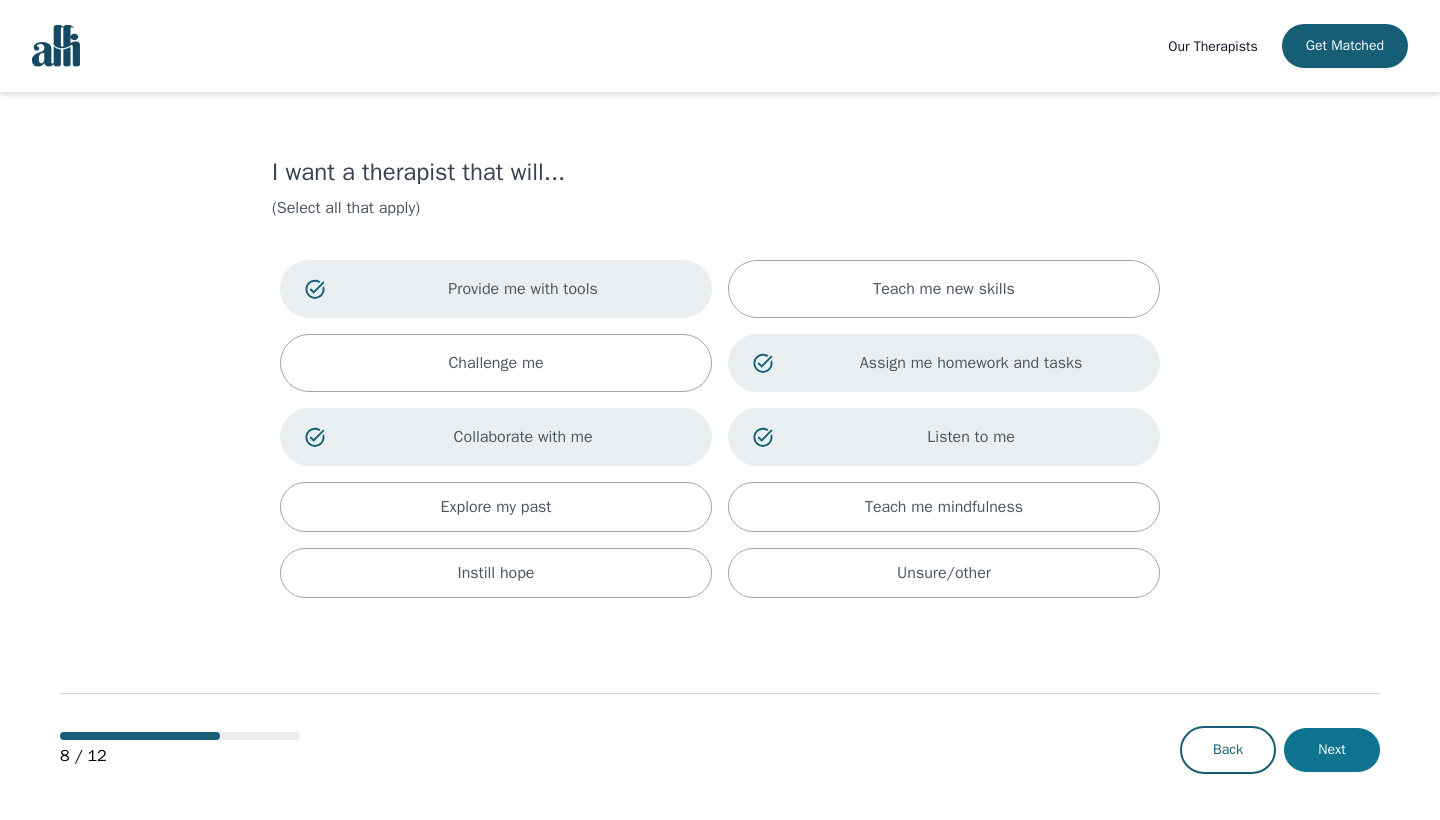 click on "Next" at bounding box center (1332, 750) 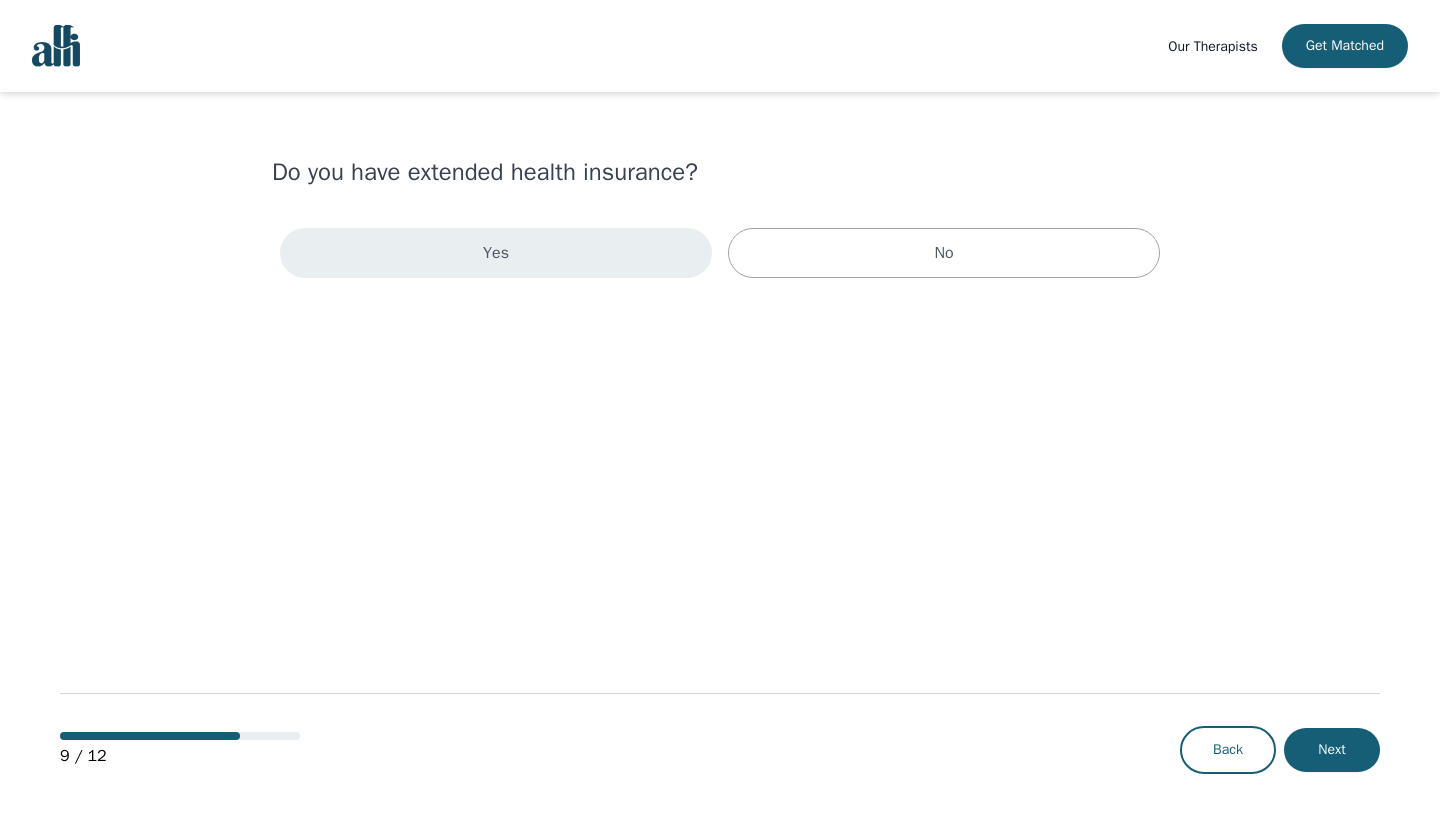click on "Yes" at bounding box center [496, 253] 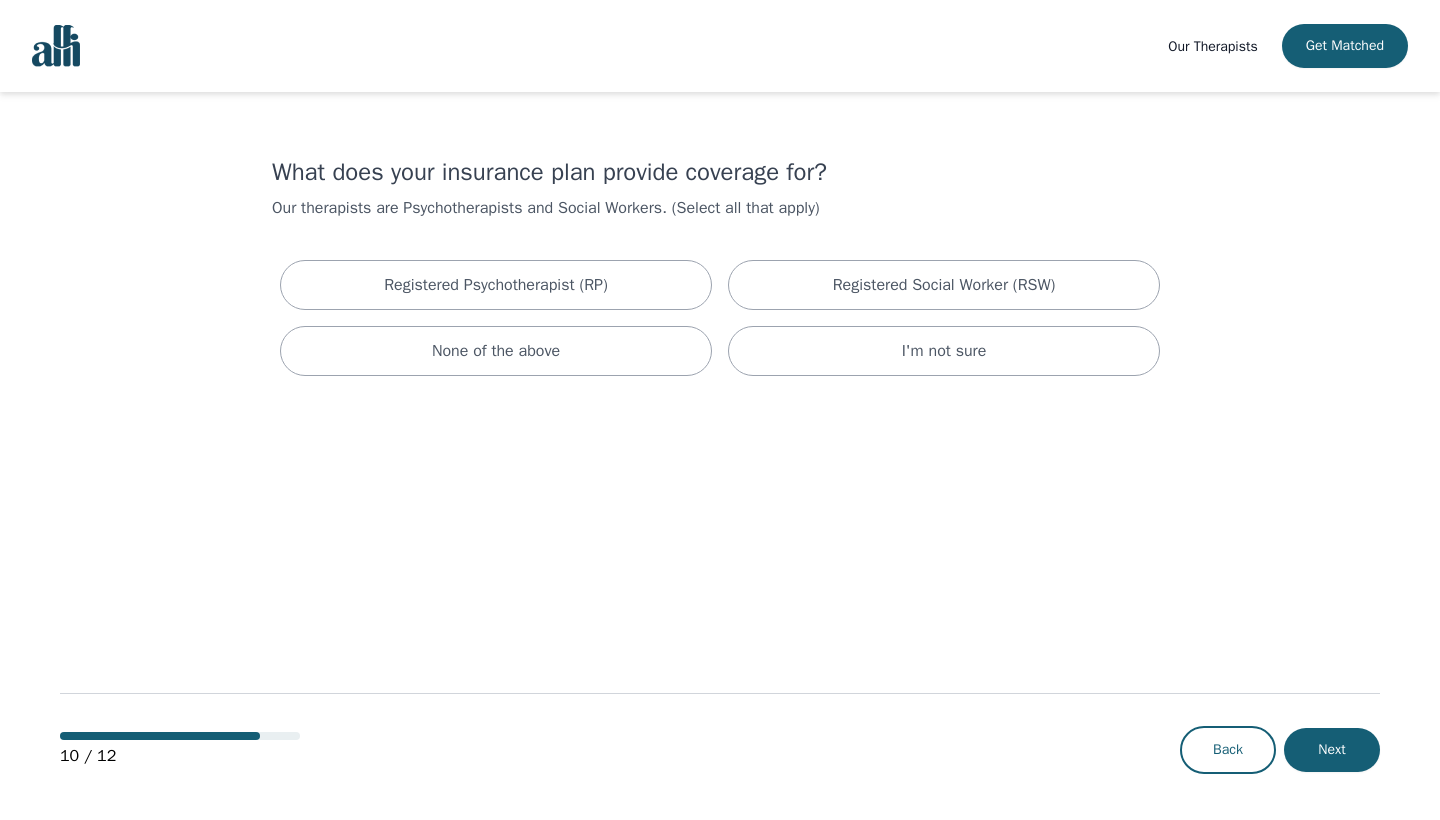 click on "Registered Psychotherapist (RP)" at bounding box center (496, 285) 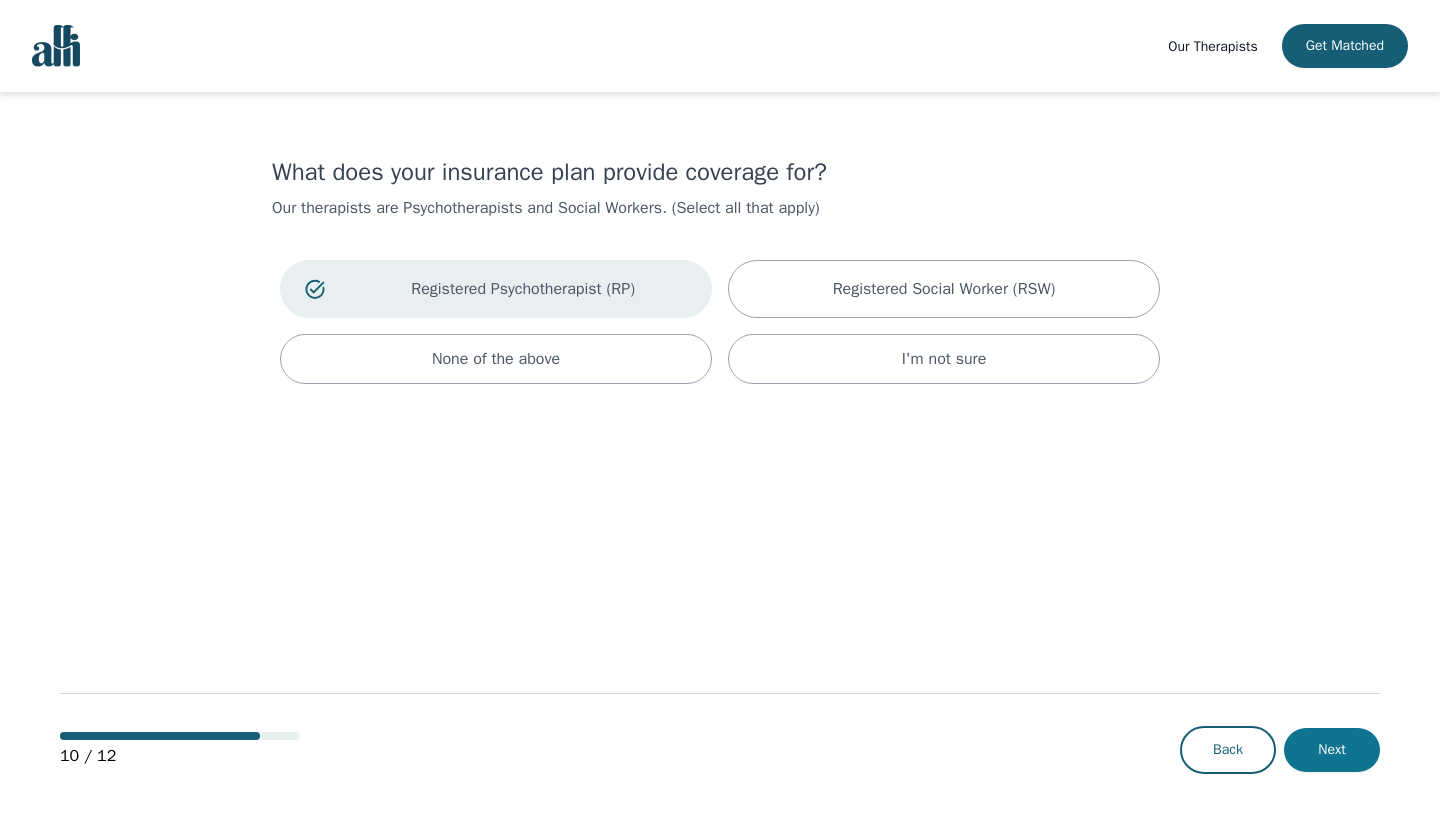 click on "Next" at bounding box center (1332, 750) 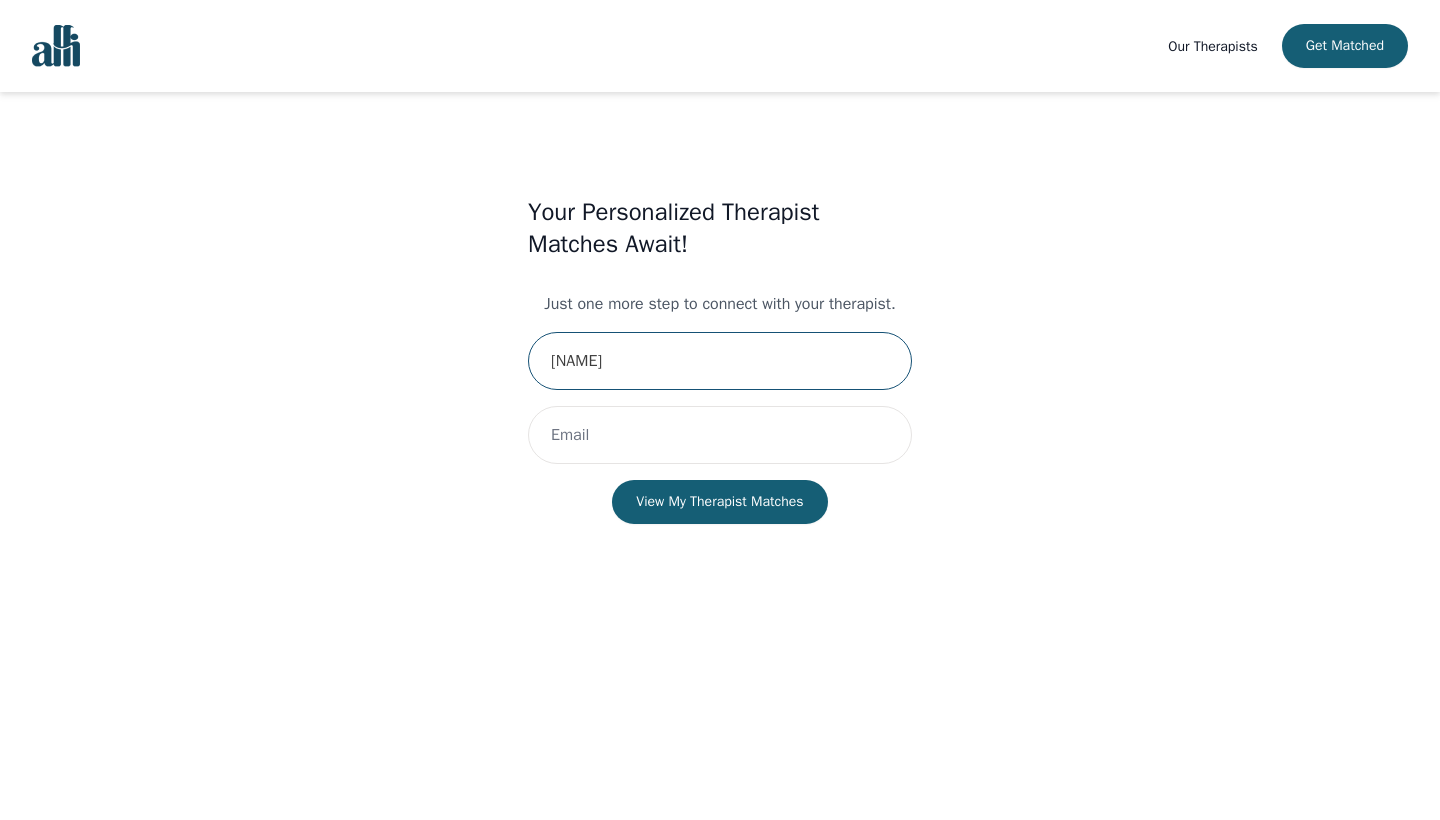 type on "[NAME]" 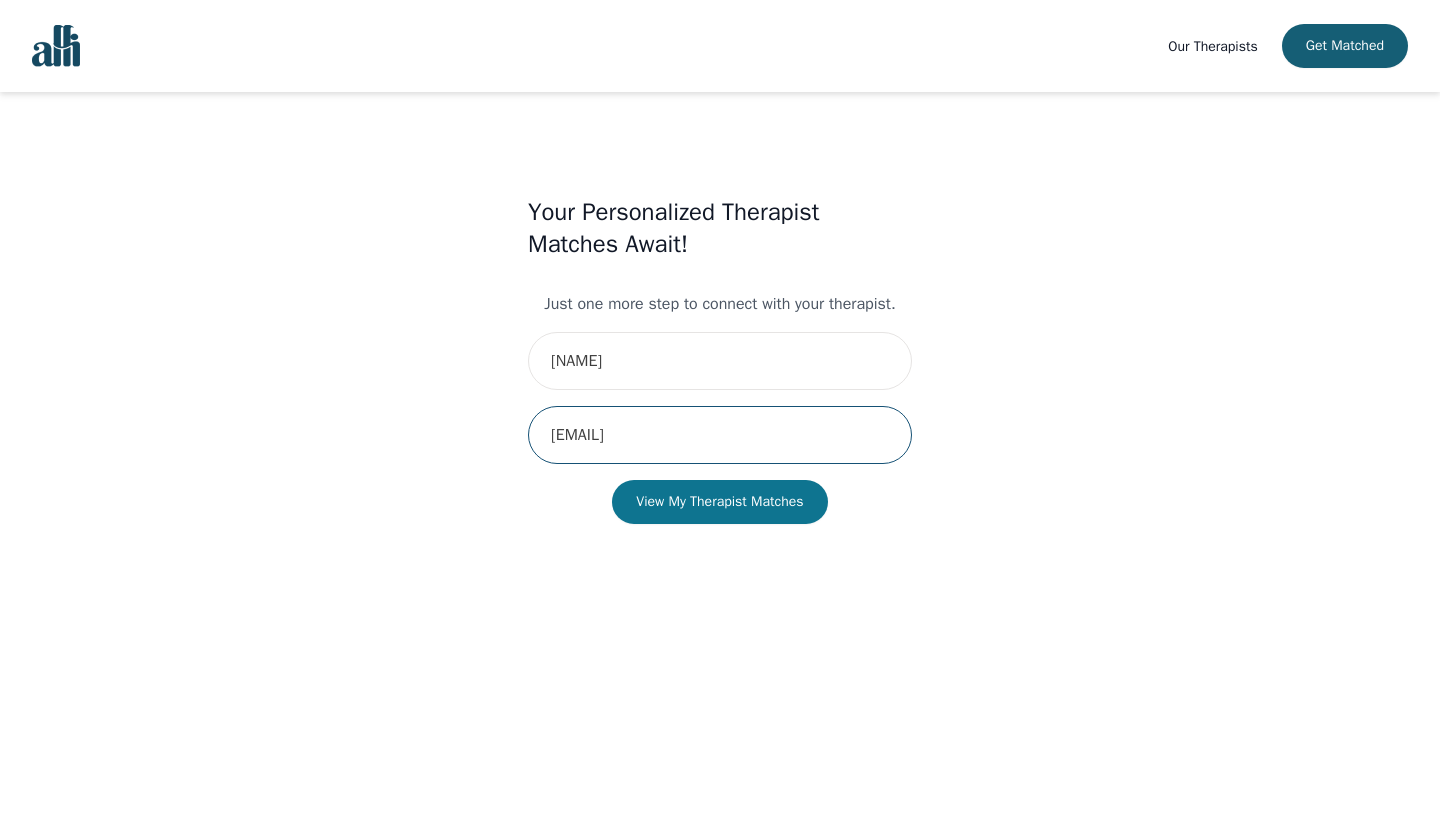 type on "[EMAIL]" 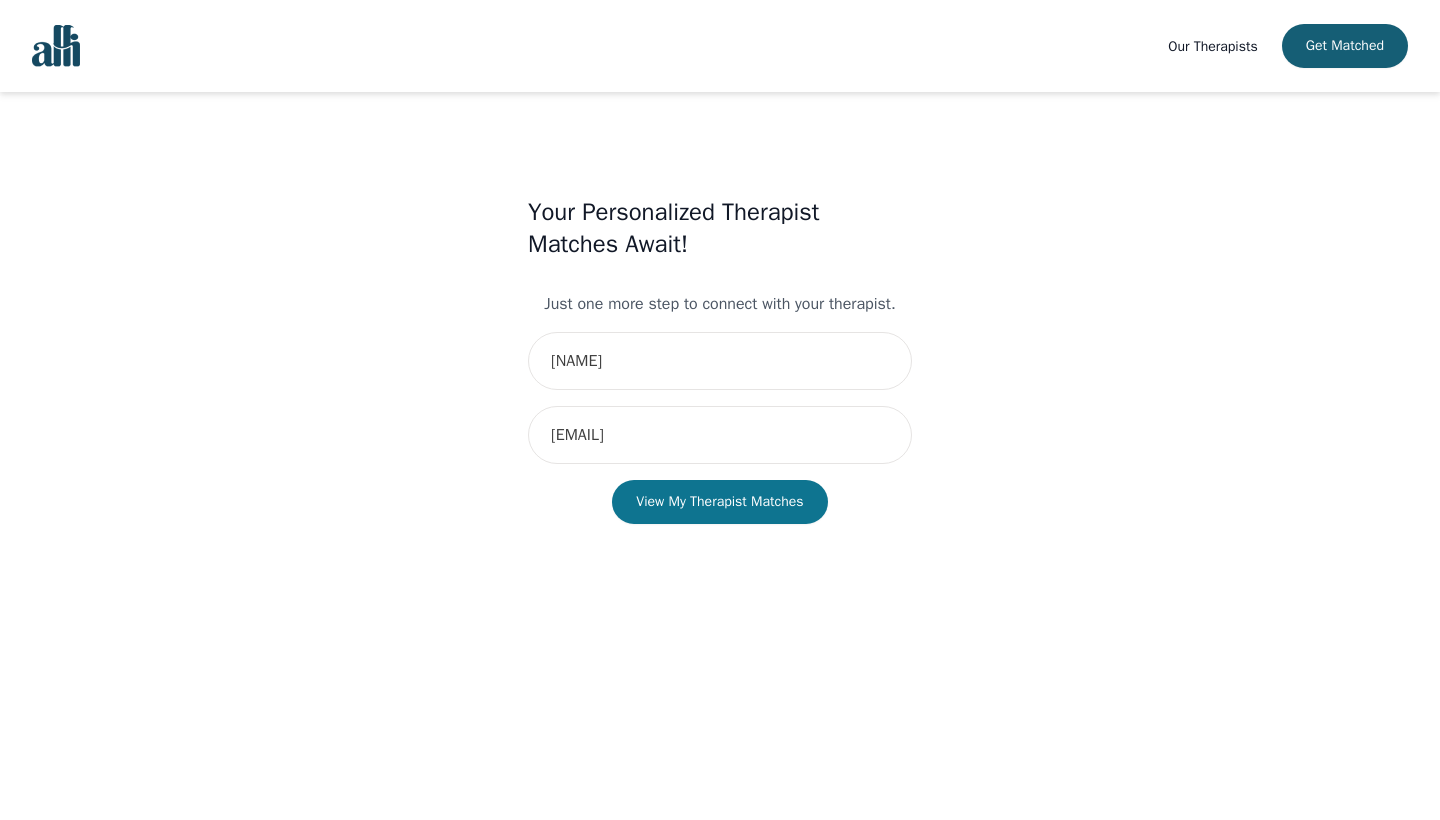 click on "View My Therapist Matches" at bounding box center (719, 502) 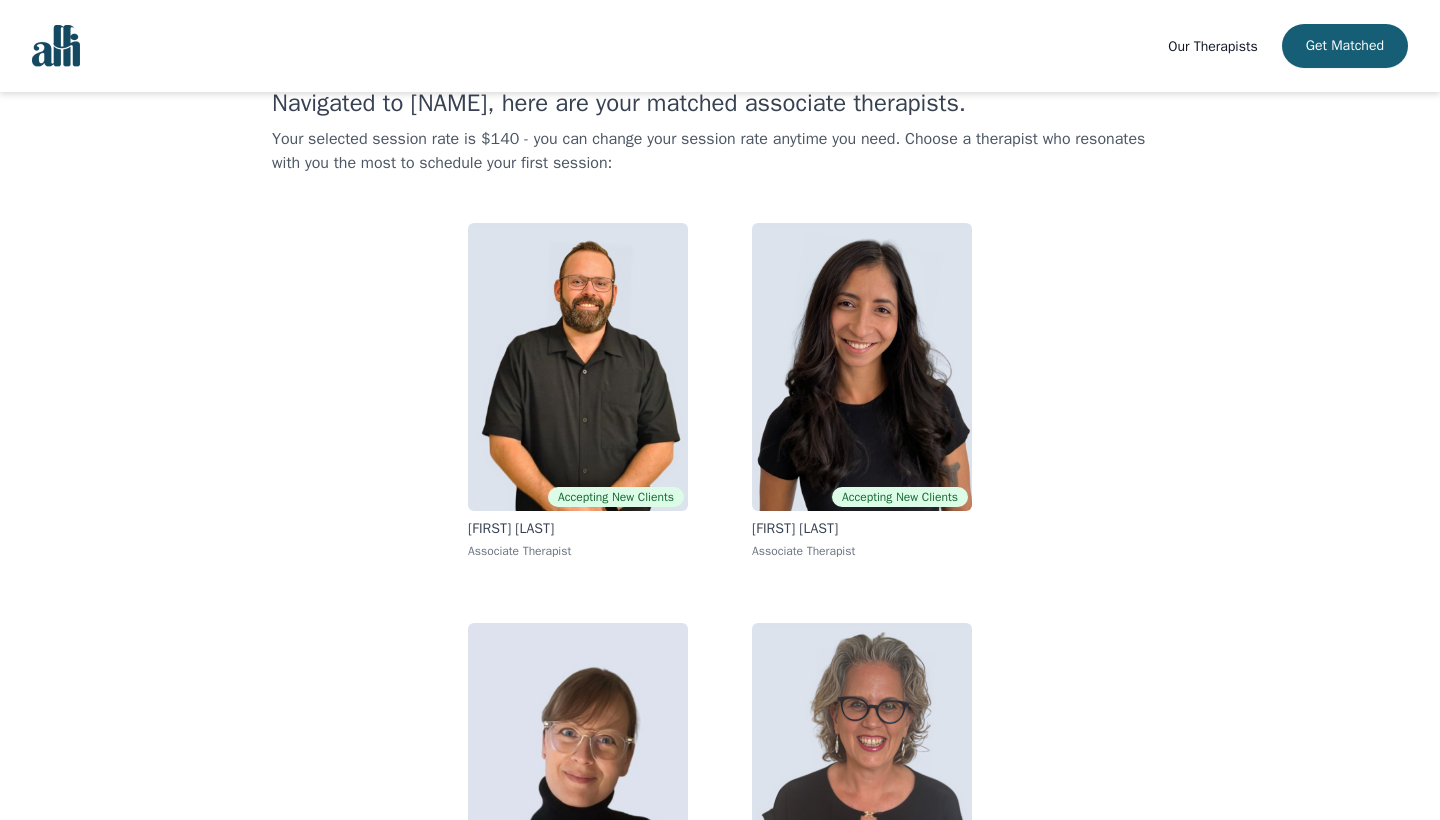 scroll, scrollTop: 63, scrollLeft: 0, axis: vertical 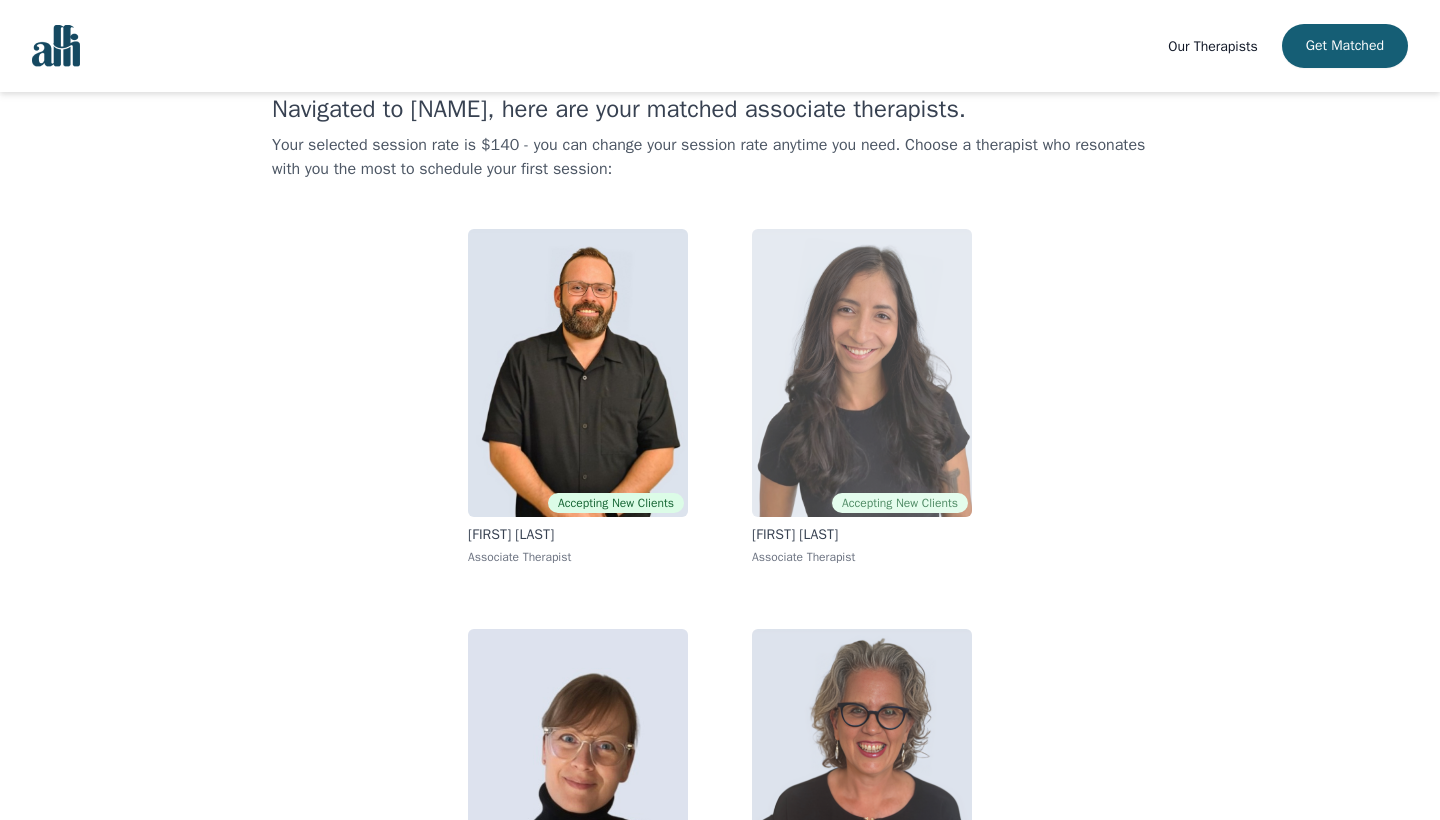 click at bounding box center (862, 373) 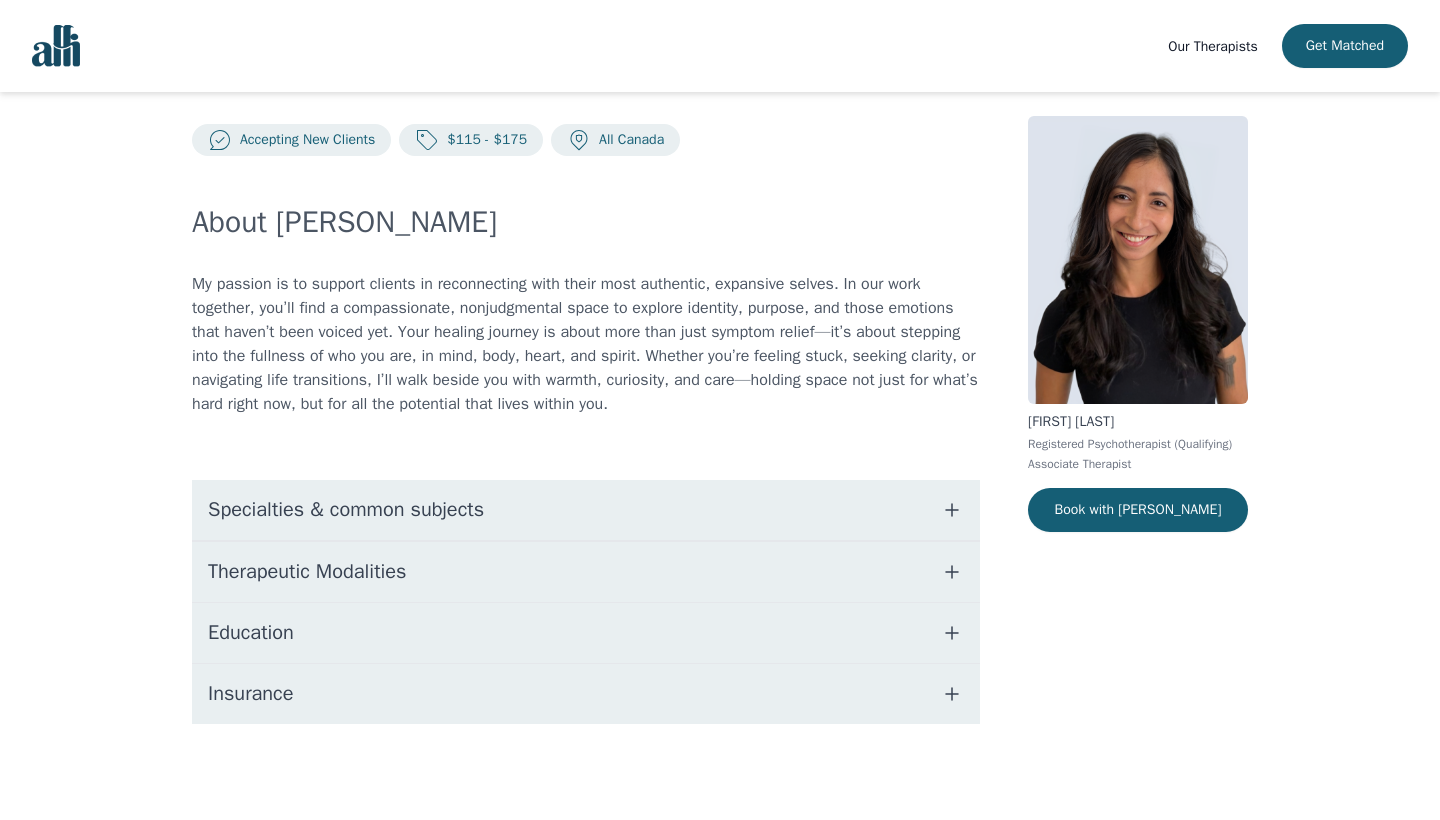 scroll, scrollTop: 0, scrollLeft: 0, axis: both 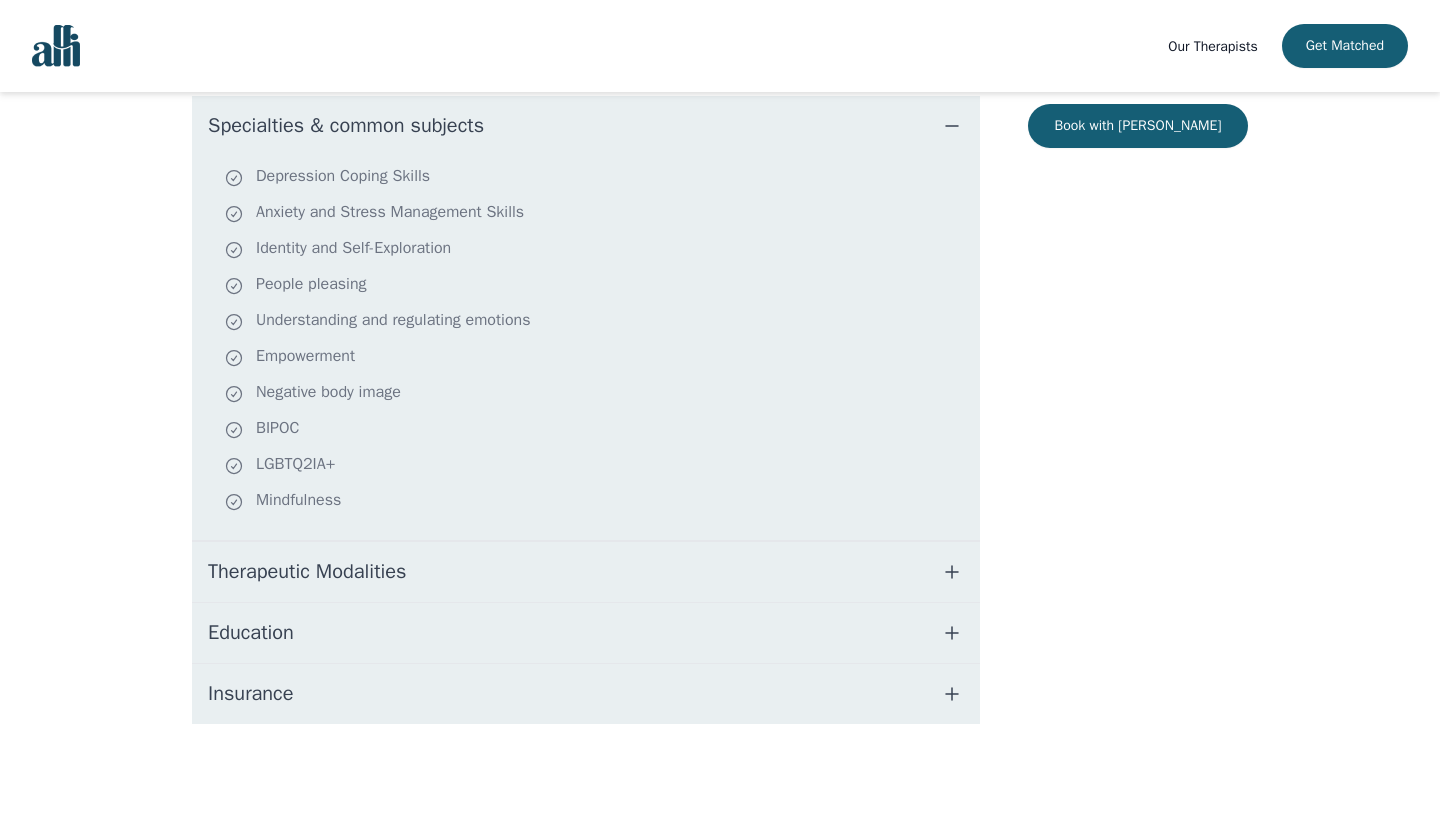 click on "Therapeutic Modalities" at bounding box center (307, 572) 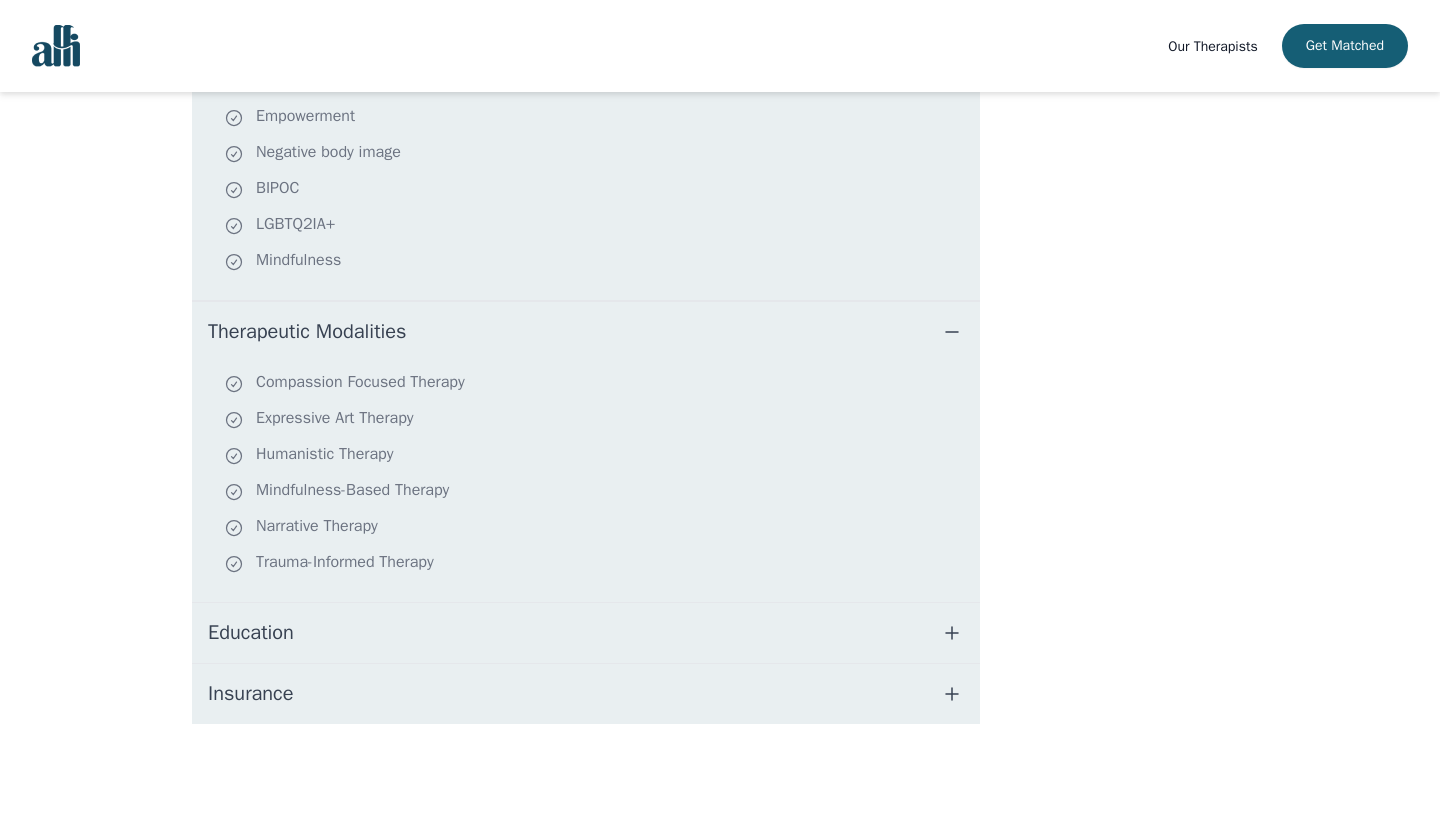 scroll, scrollTop: 648, scrollLeft: 0, axis: vertical 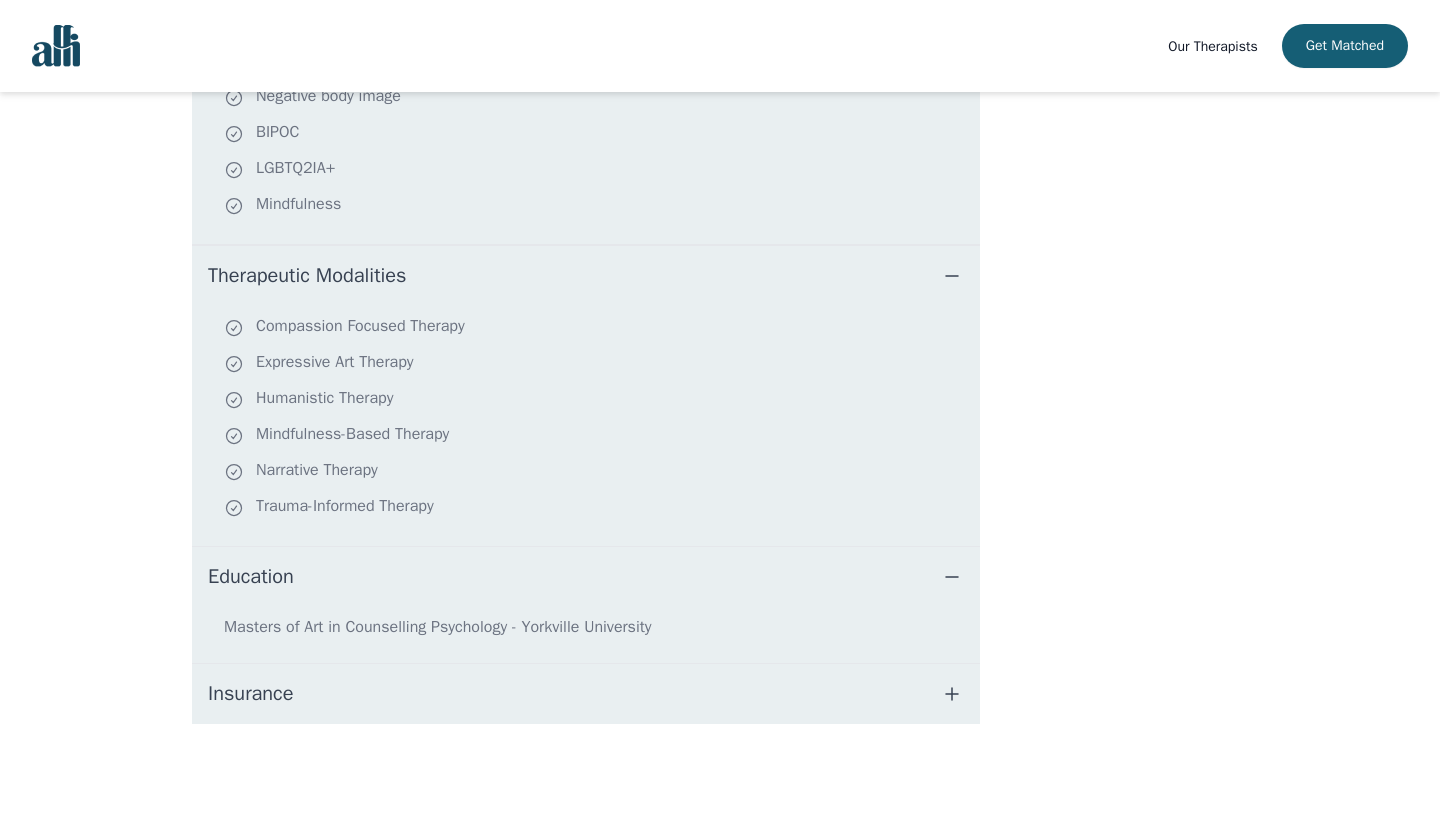 click on "Insurance" at bounding box center [250, 694] 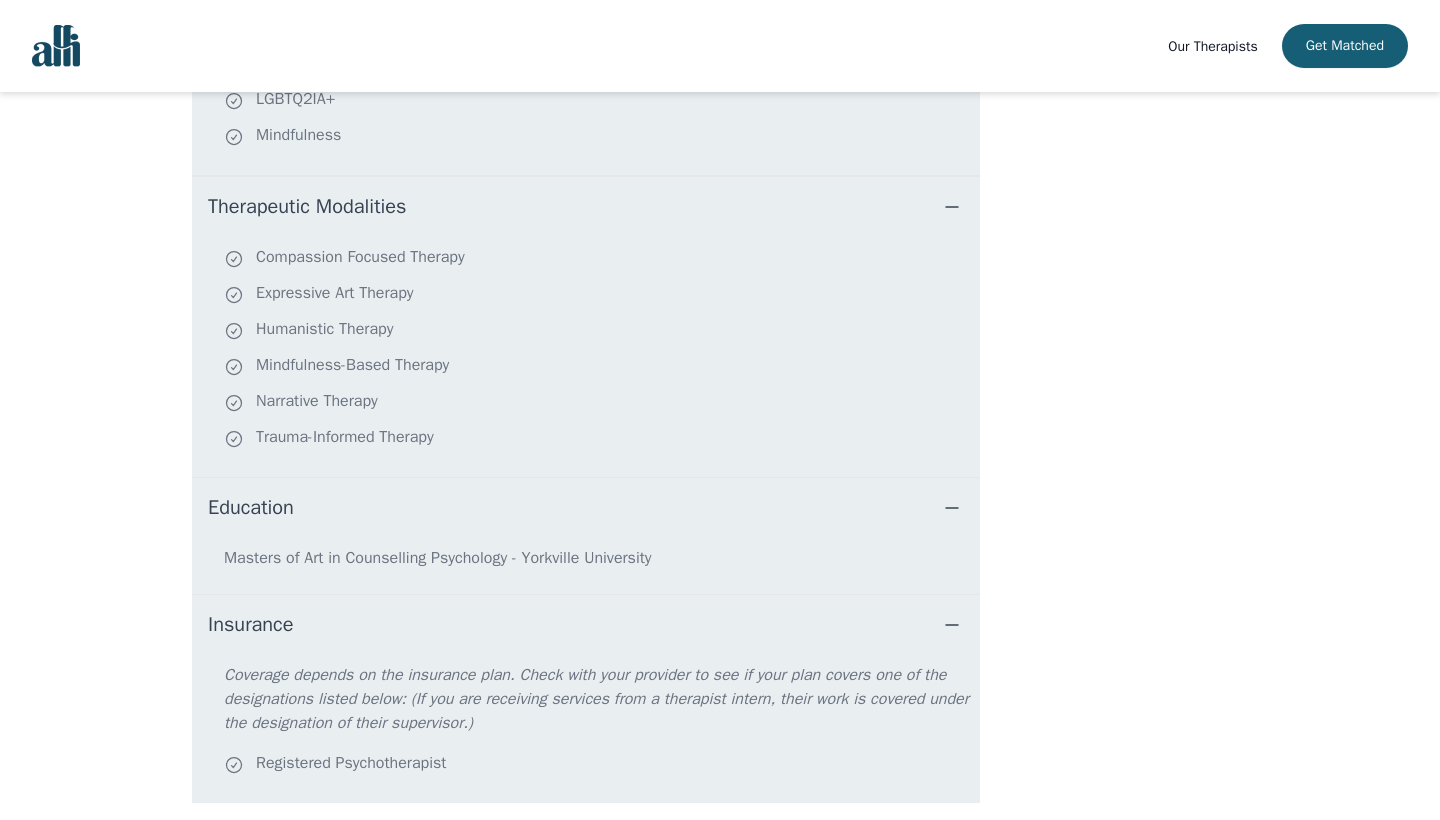scroll, scrollTop: 500, scrollLeft: 0, axis: vertical 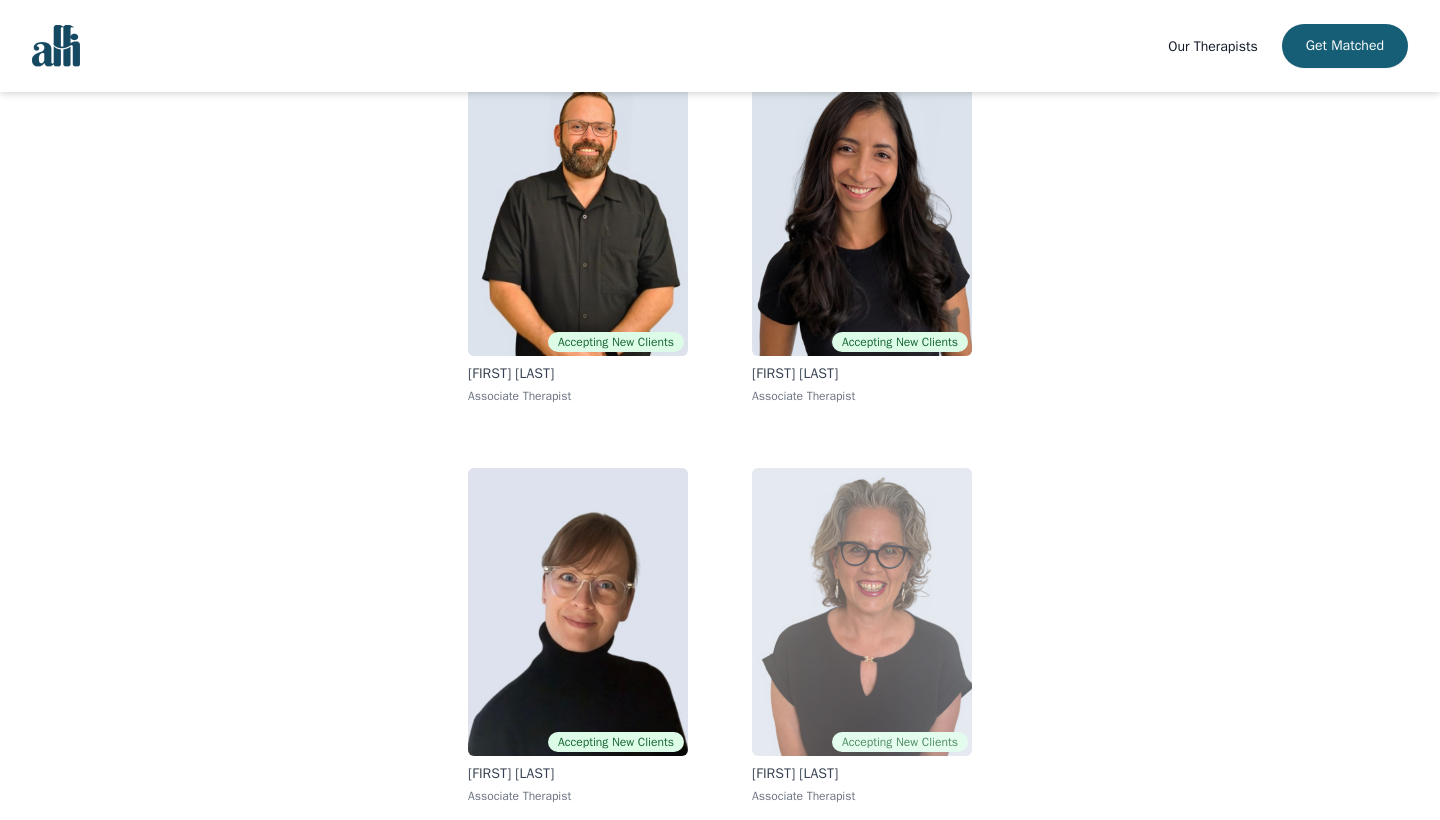 click at bounding box center (862, 612) 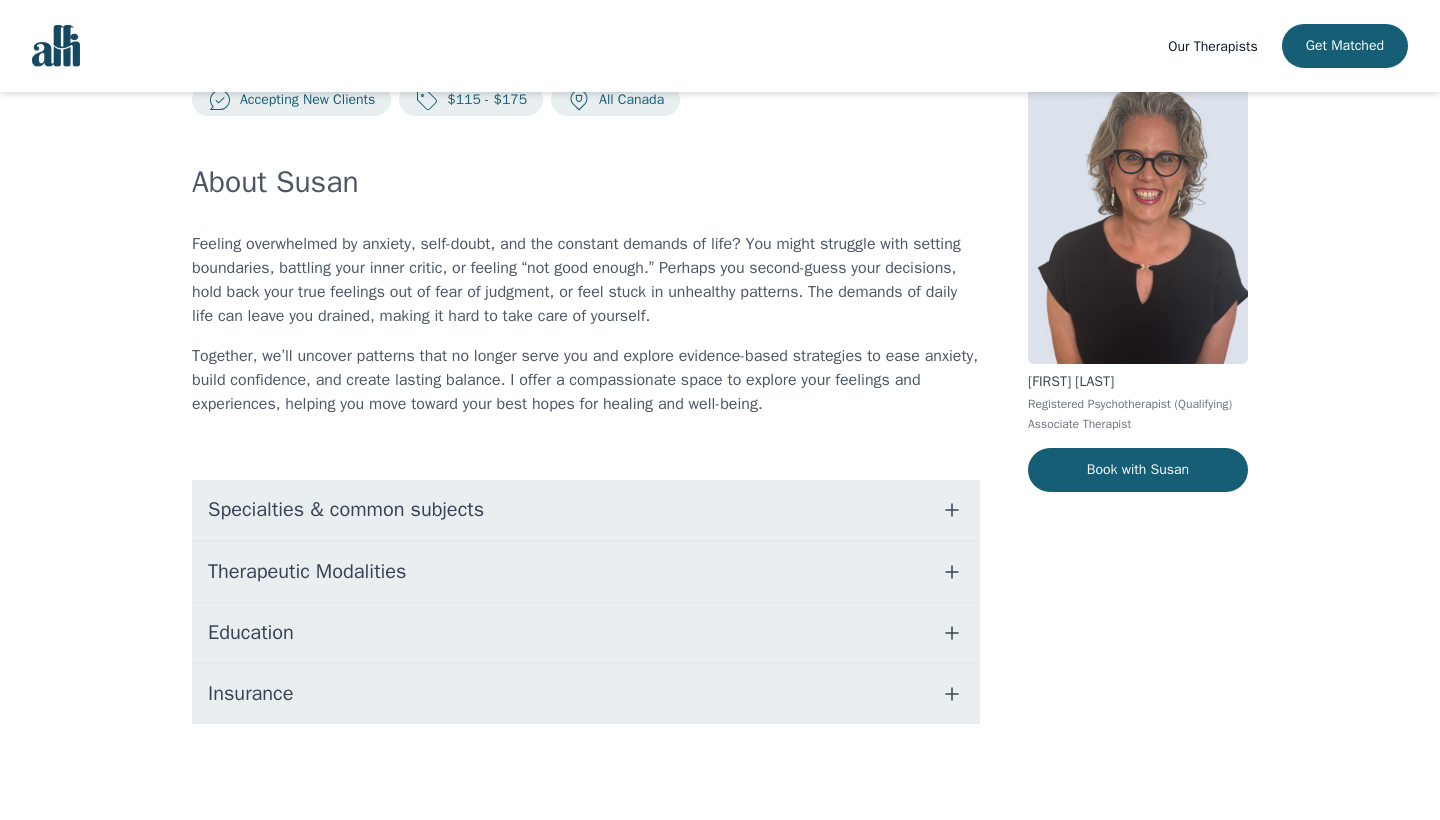 scroll, scrollTop: 0, scrollLeft: 0, axis: both 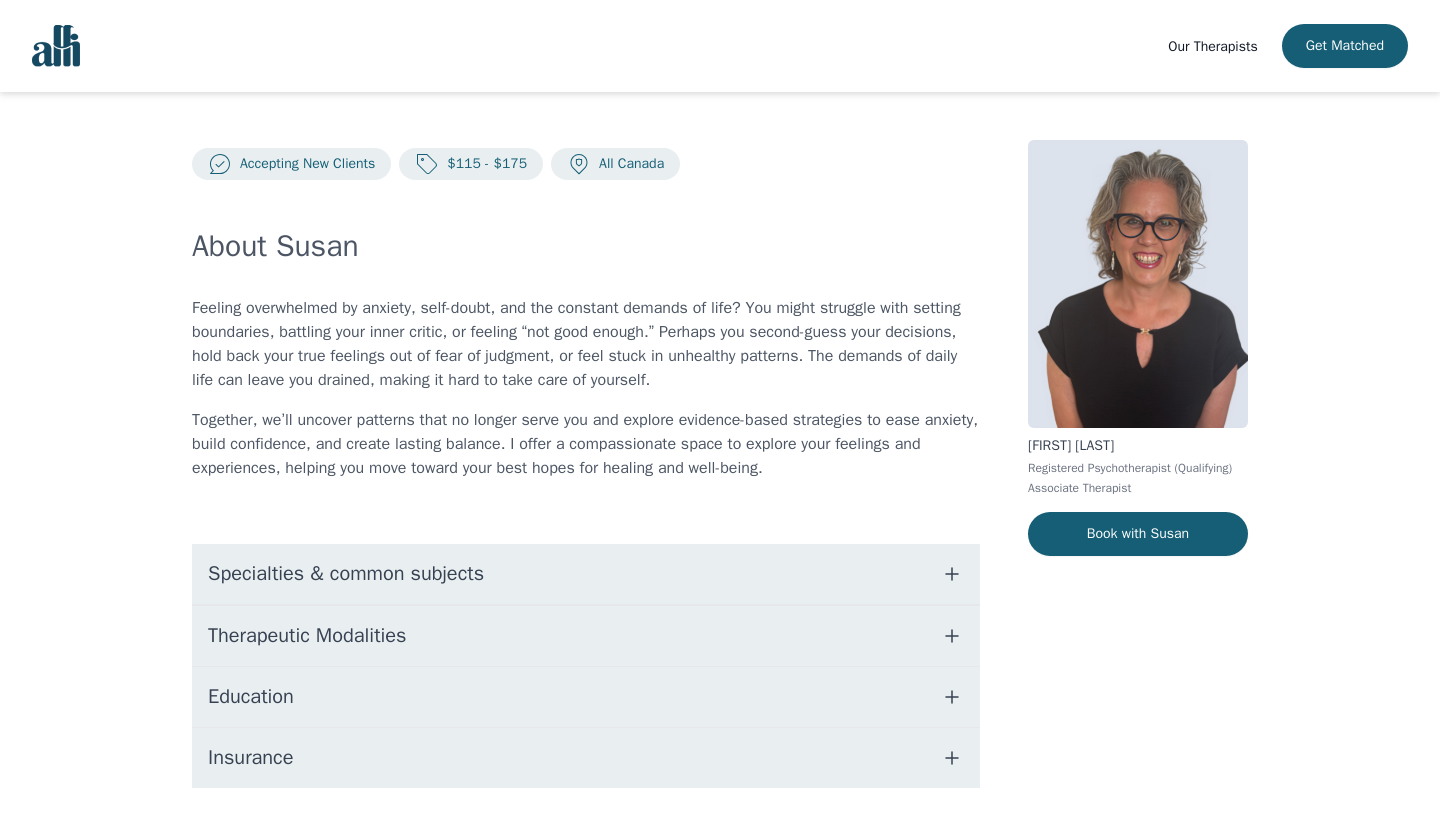 click on "Specialties & common subjects" at bounding box center (586, 574) 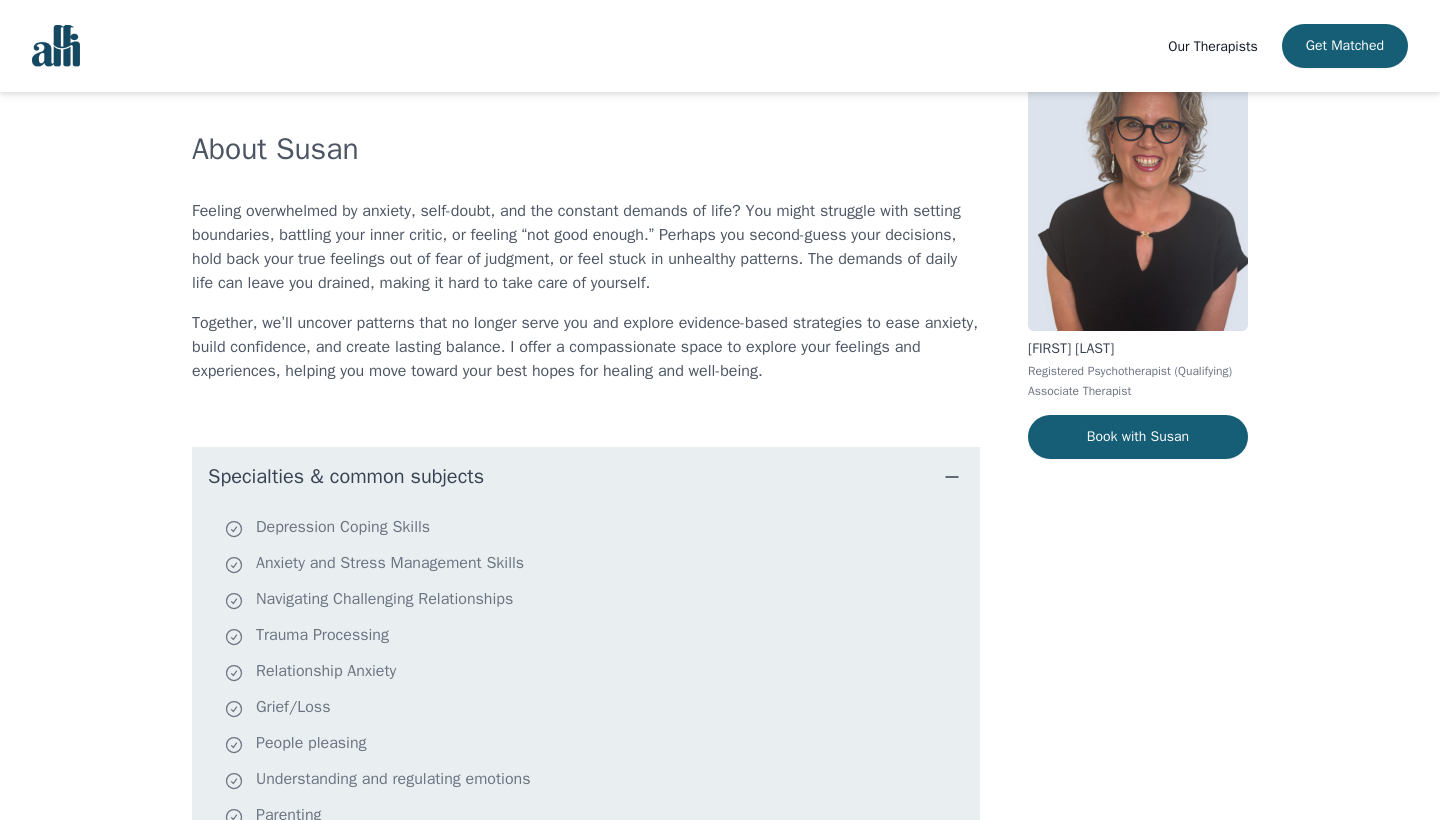 scroll, scrollTop: 21, scrollLeft: 0, axis: vertical 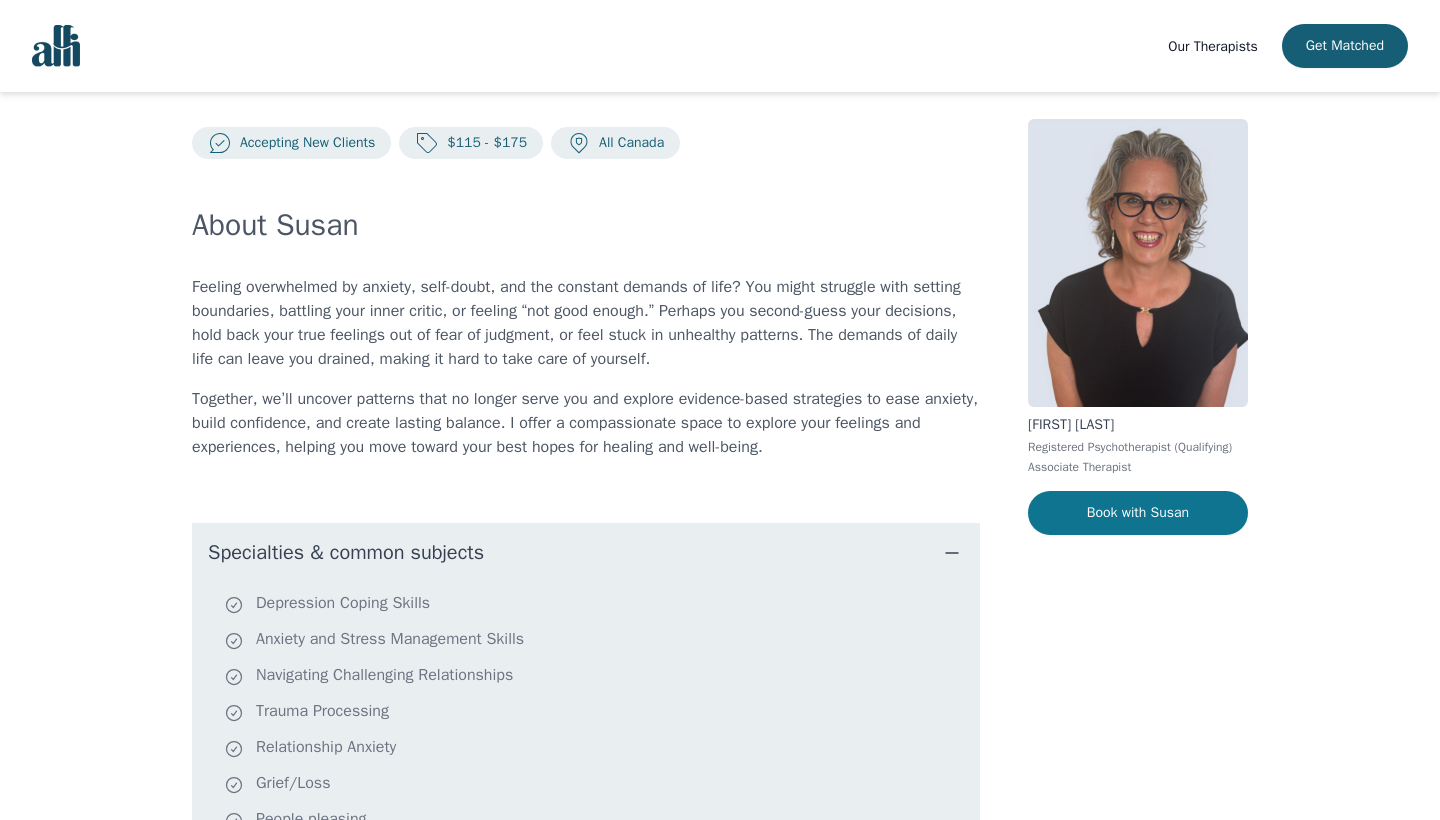 click on "Book with Susan" at bounding box center (1138, 513) 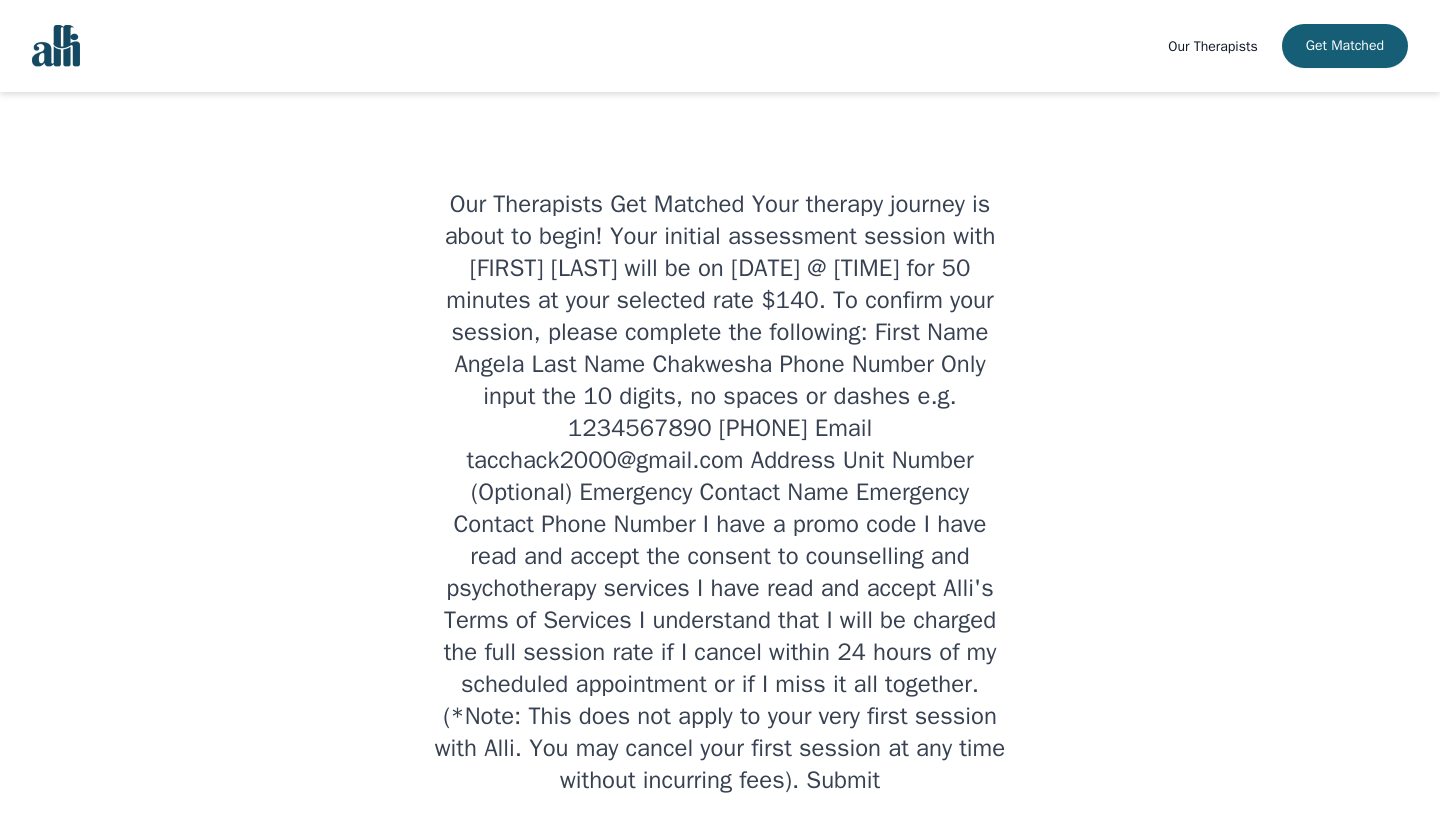 click on "Aug 7" at bounding box center (808, 890) 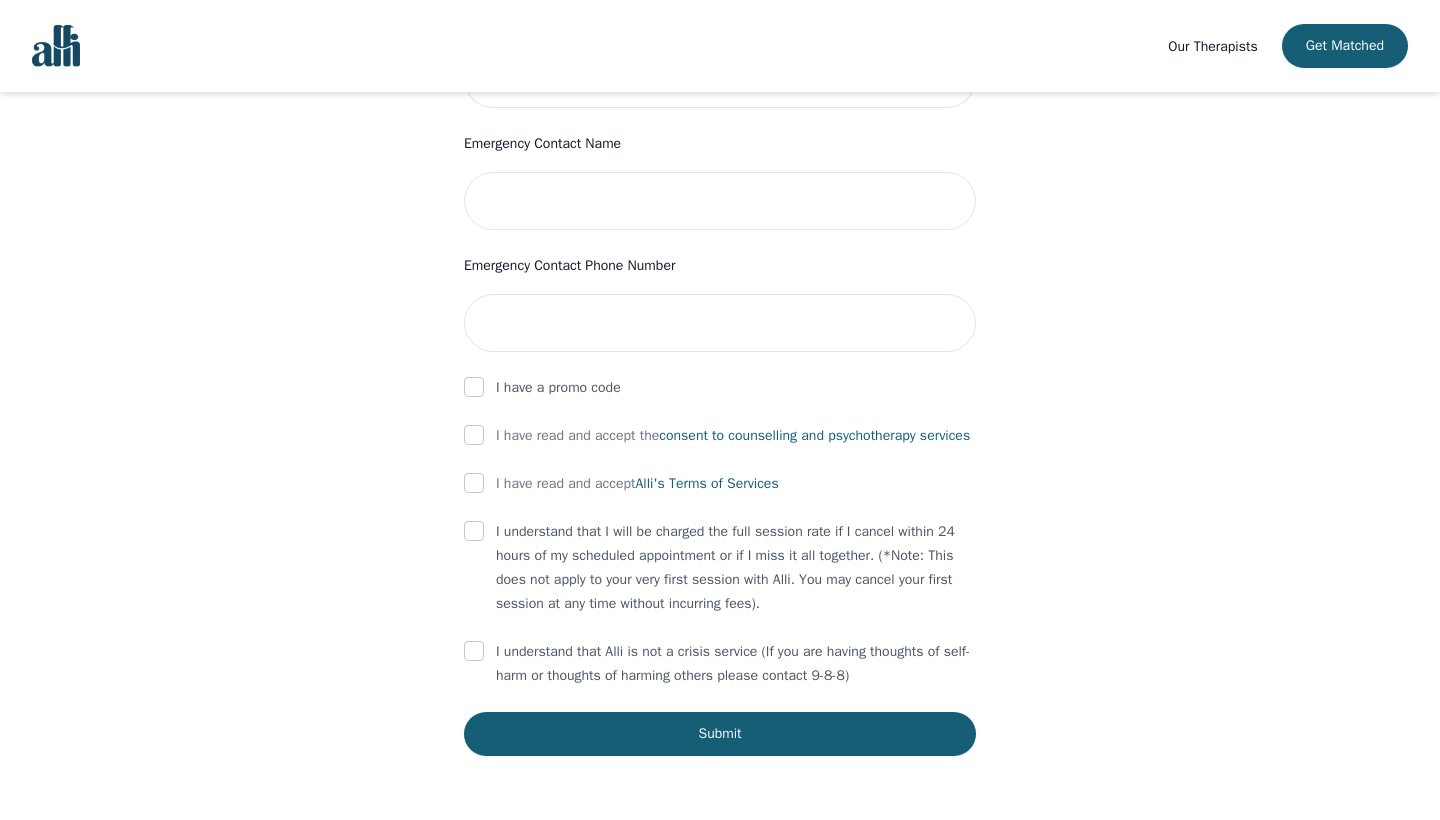scroll, scrollTop: 942, scrollLeft: 0, axis: vertical 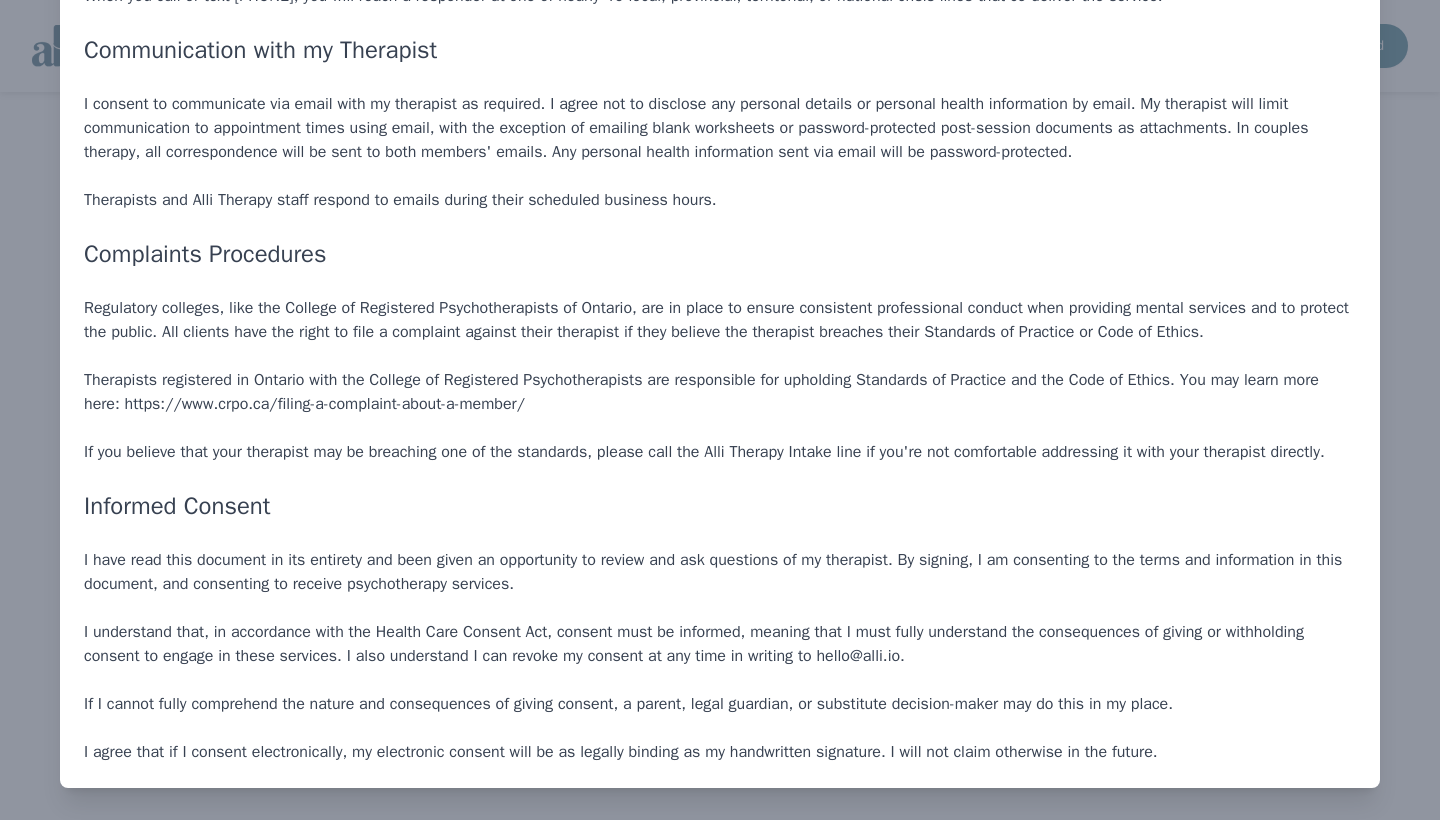 click on "Alli Therapy Informed Consent
General Information
The therapeutic relationship is unique in that it is a highly personal and, at the same time, a contractual agreement. Given this, you and your therapist need to clearly understand how your relationship will work and what you can expect from each other. This consent will provide a clear framework for your work together. You are encouraged to discuss any questions with your assigned therapist. Please read and indicate that you have reviewed this information and agree to it by signing the end of this document.
Confidentiality
All treatment records and communications created and/or shared with you by the Alli Therapy team and your therapist are kept secure and confidential, including digital information storage. Your information will not be shared with other agencies, health care providers or individuals without your consent except for in specific circumstances as outlined below in the limitations to confidentiality." at bounding box center (720, -1304) 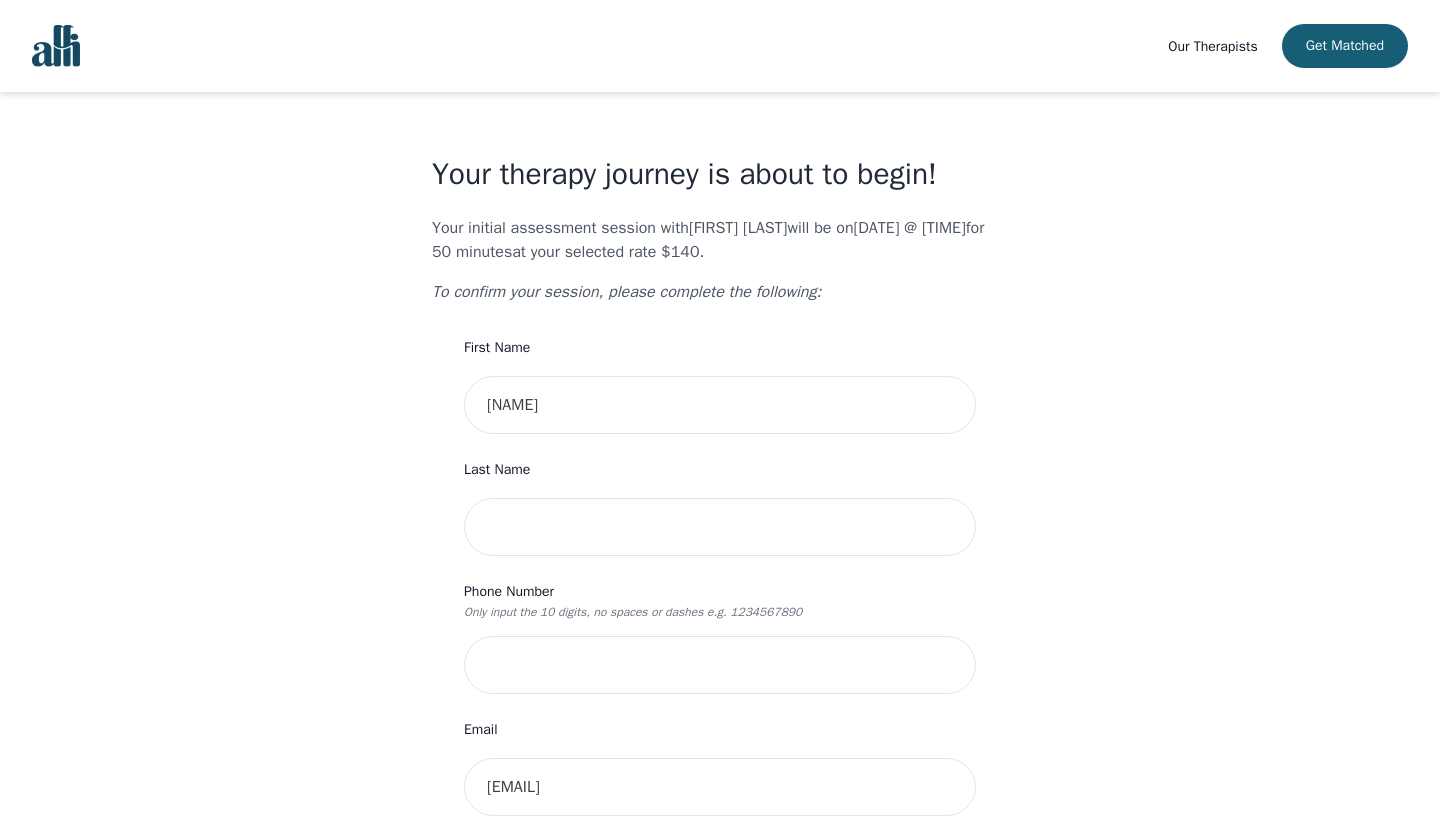 scroll, scrollTop: 0, scrollLeft: 0, axis: both 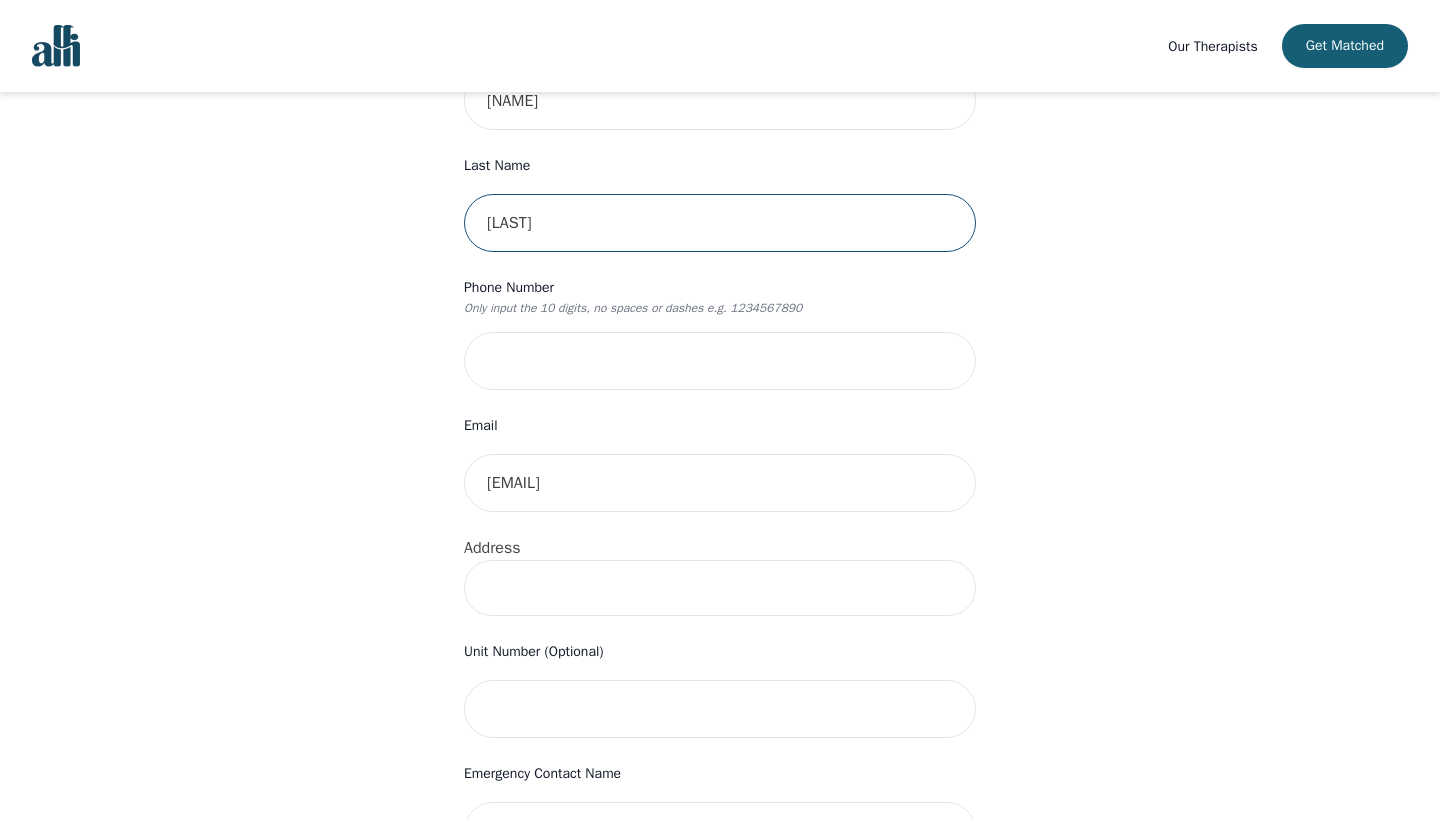 type on "[LAST]" 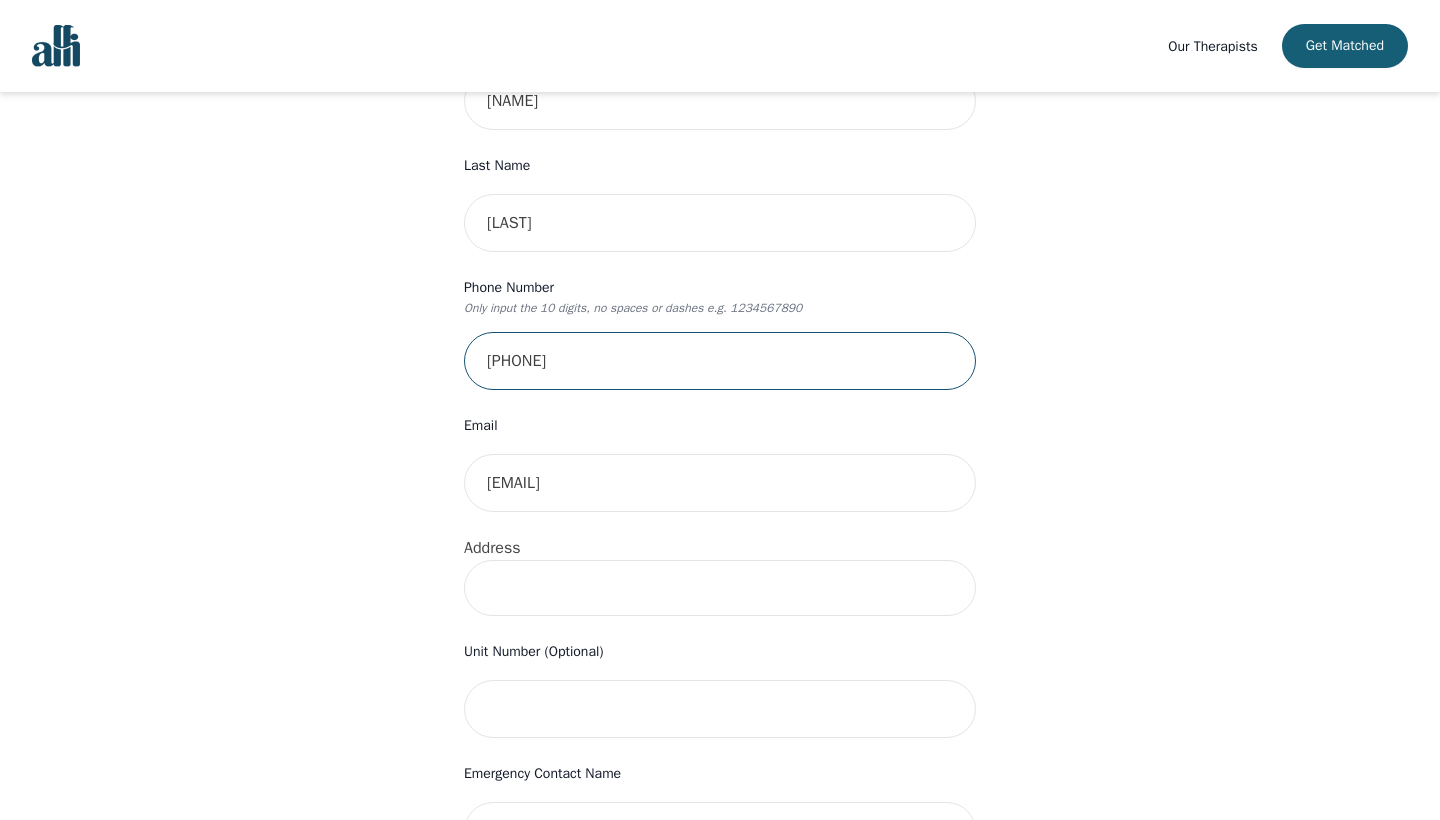 type on "[PHONE]" 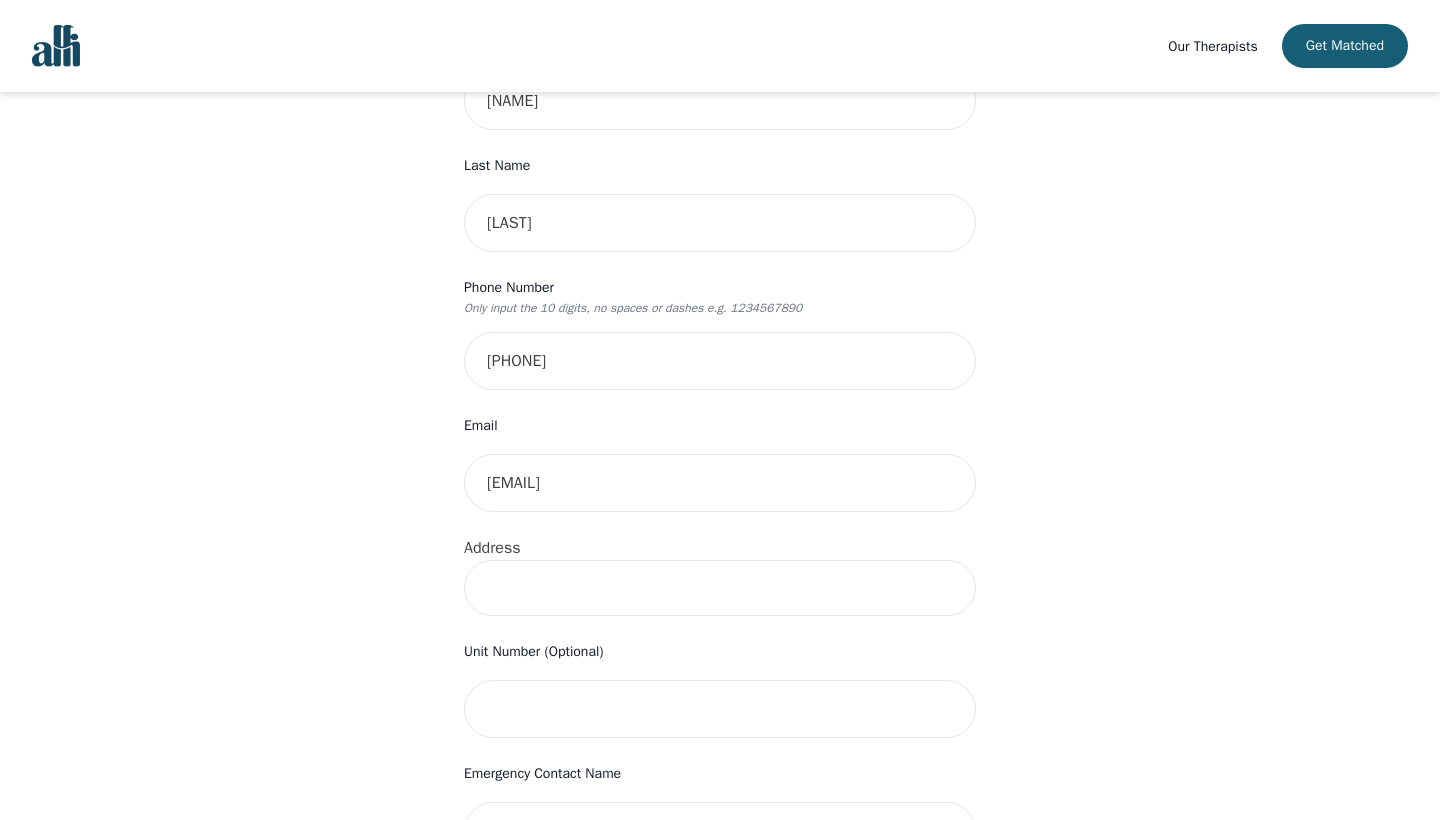 click on "Your therapy journey is about to begin! Your initial assessment session with   [FIRST] [LAST]  will be on  [DATE] @ [TIME]  for 50 minutes  at your selected rate $140. To confirm your session, please complete the following: First Name Angela Last Name Chakwesha Phone Number Only input the 10 digits, no spaces or dashes e.g. 1234567890 [PHONE] Email tacchack2000@gmail.com Address Unit Number (Optional) Emergency Contact Name Emergency Contact Phone Number I have a promo code I have read and accept the  consent to counselling and psychotherapy services I have read and accept  Alli's Terms of Services I understand that I will be charged the full session rate if I cancel within 24 hours of my scheduled appointment or if I miss it all together. (*Note: This does not apply to your very first session with Alli. You may cancel your first session at any time without incurring fees). Submit" at bounding box center (720, 619) 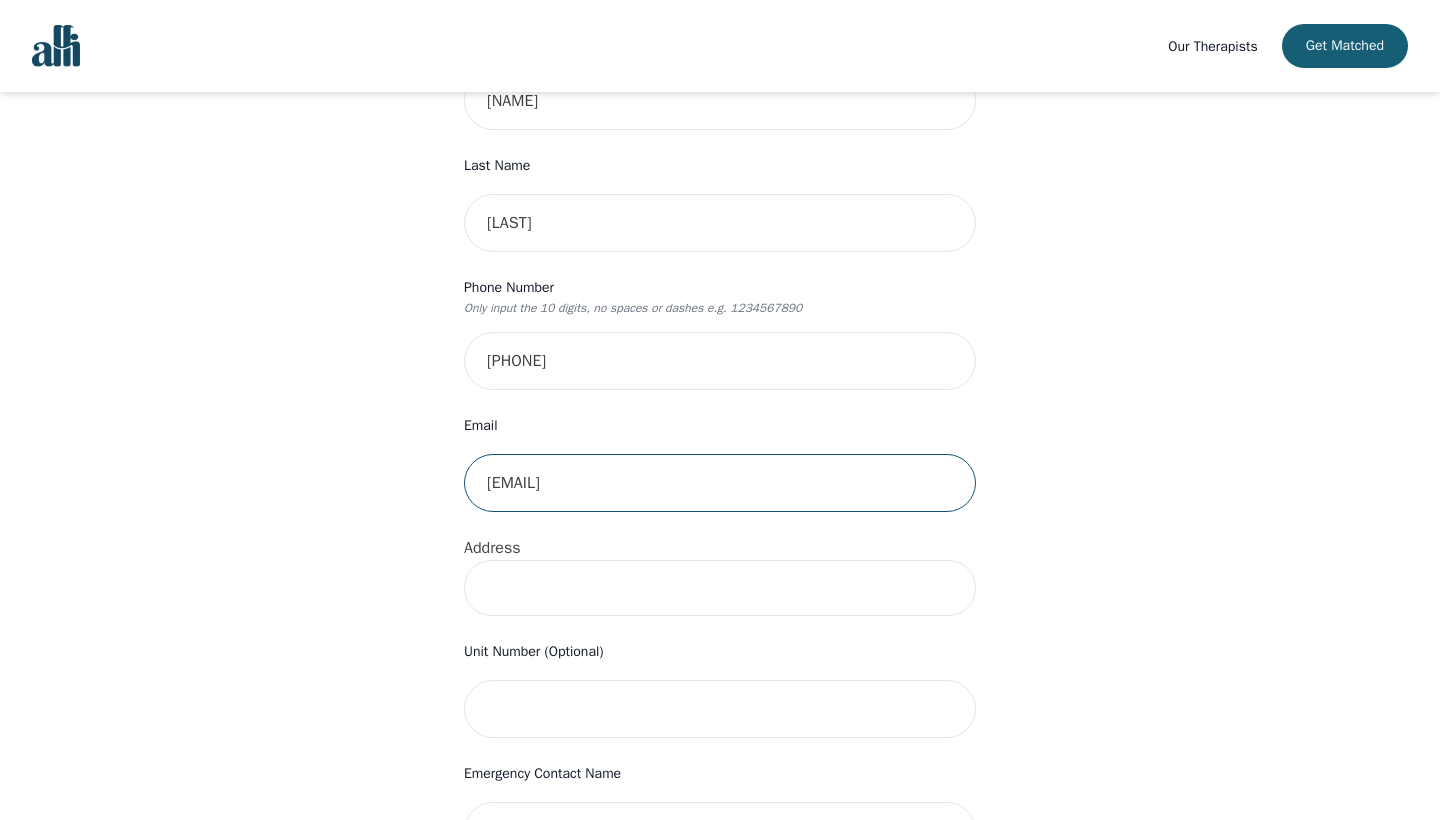type on "[EMAIL]" 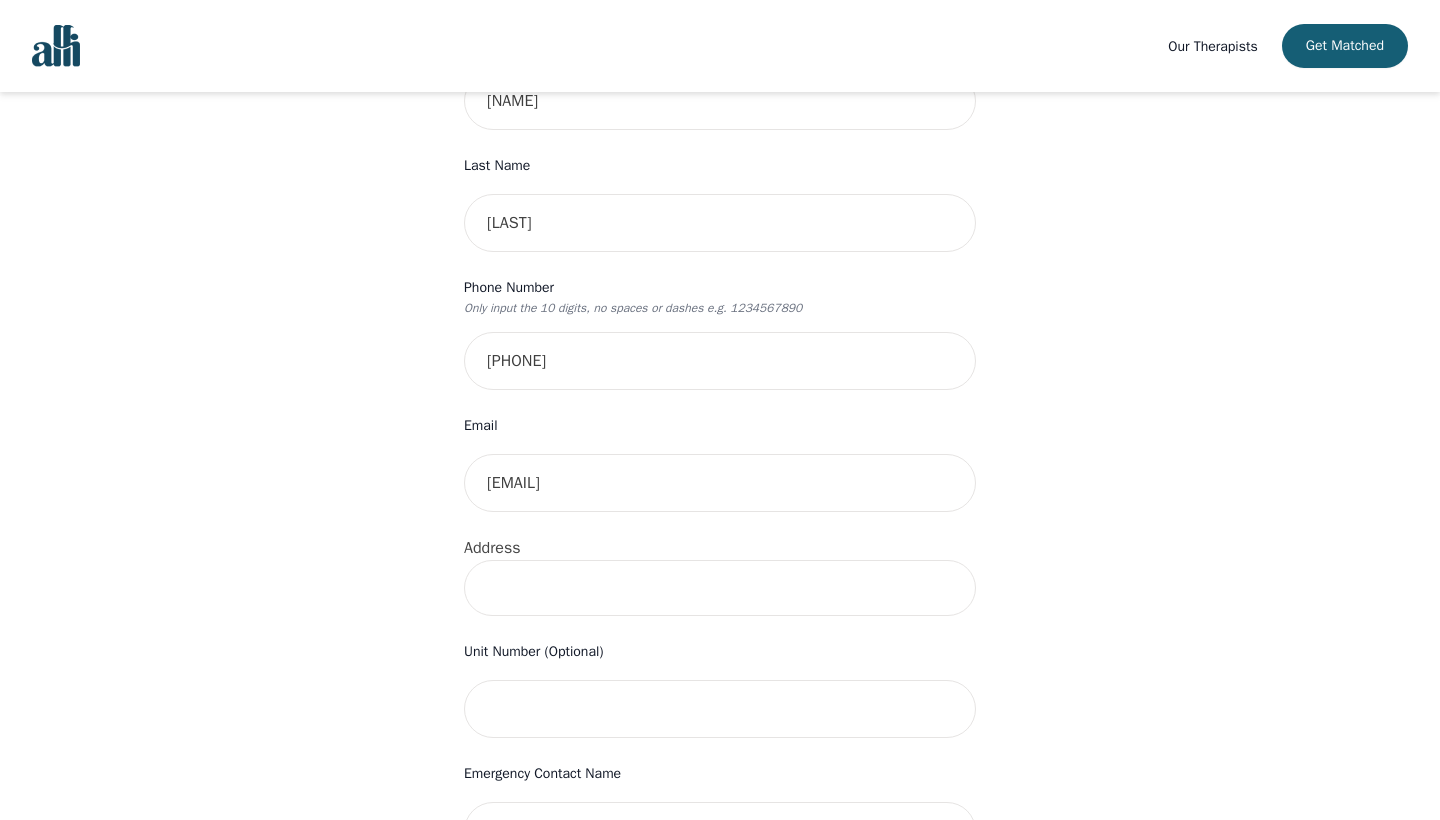 click on "Your therapy journey is about to begin! Your initial assessment session with   [FIRST] [LAST]  will be on  2025-08-07 @ 4:00 PM  for 50 minutes  at your selected rate $140. To confirm your session, please complete the following: First Name [FIRST] Last Name [LAST] Phone Number Only input the 10 digits, no spaces or dashes e.g. 1234567890 7056262475 Email [EMAIL] Address Unit Number (Optional) Emergency Contact Name Emergency Contact Phone Number I have a promo code I have read and accept the  consent to counselling and psychotherapy services I have read and accept  Alli's Terms of Services I understand that I will be charged the full session rate if I cancel within 24 hours of my scheduled appointment or if I miss it all together. (*Note: This does not apply to your very first session with Alli. You may cancel your first session at any time without incurring fees). Submit" at bounding box center (720, 619) 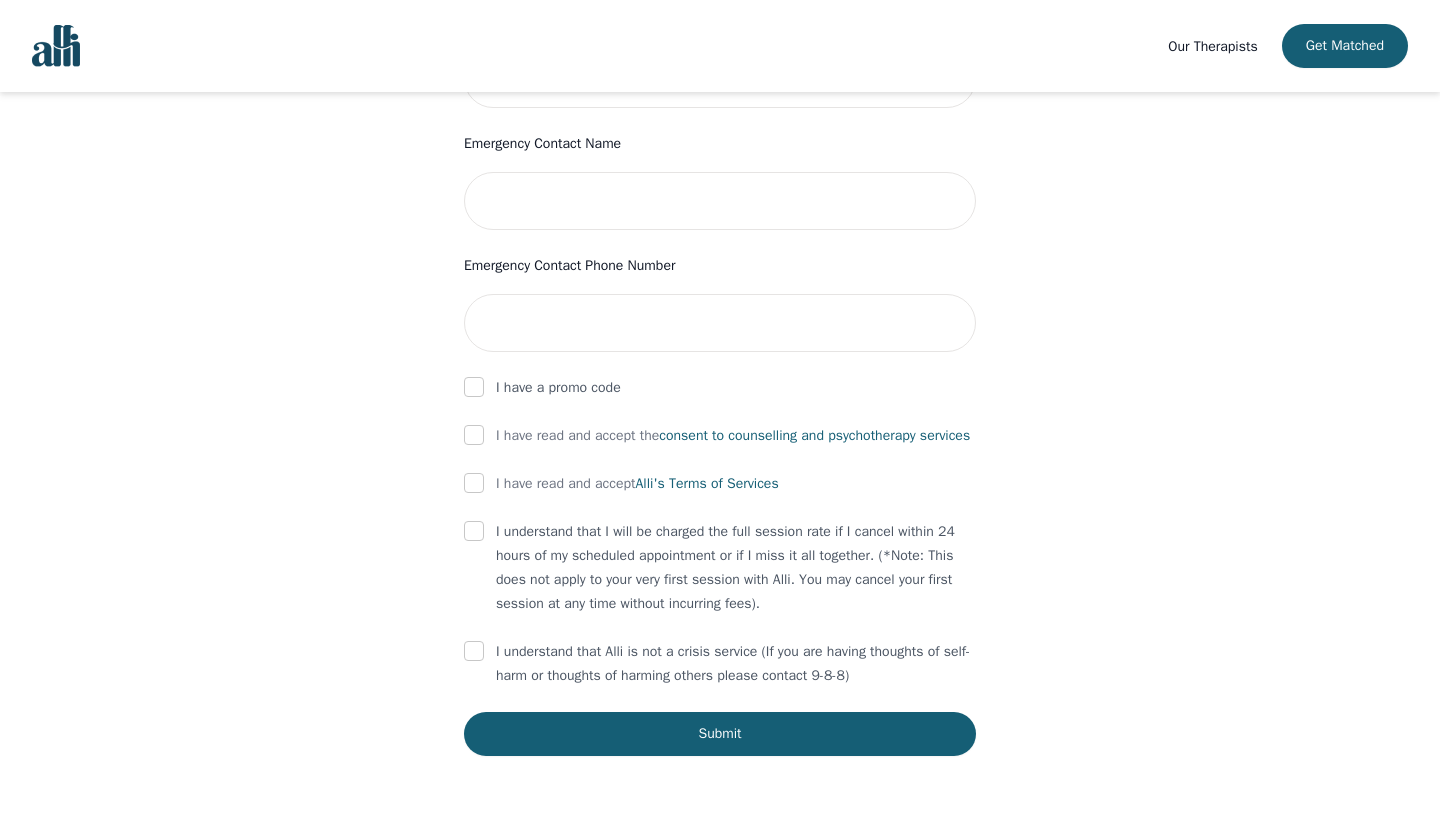 scroll, scrollTop: 958, scrollLeft: 0, axis: vertical 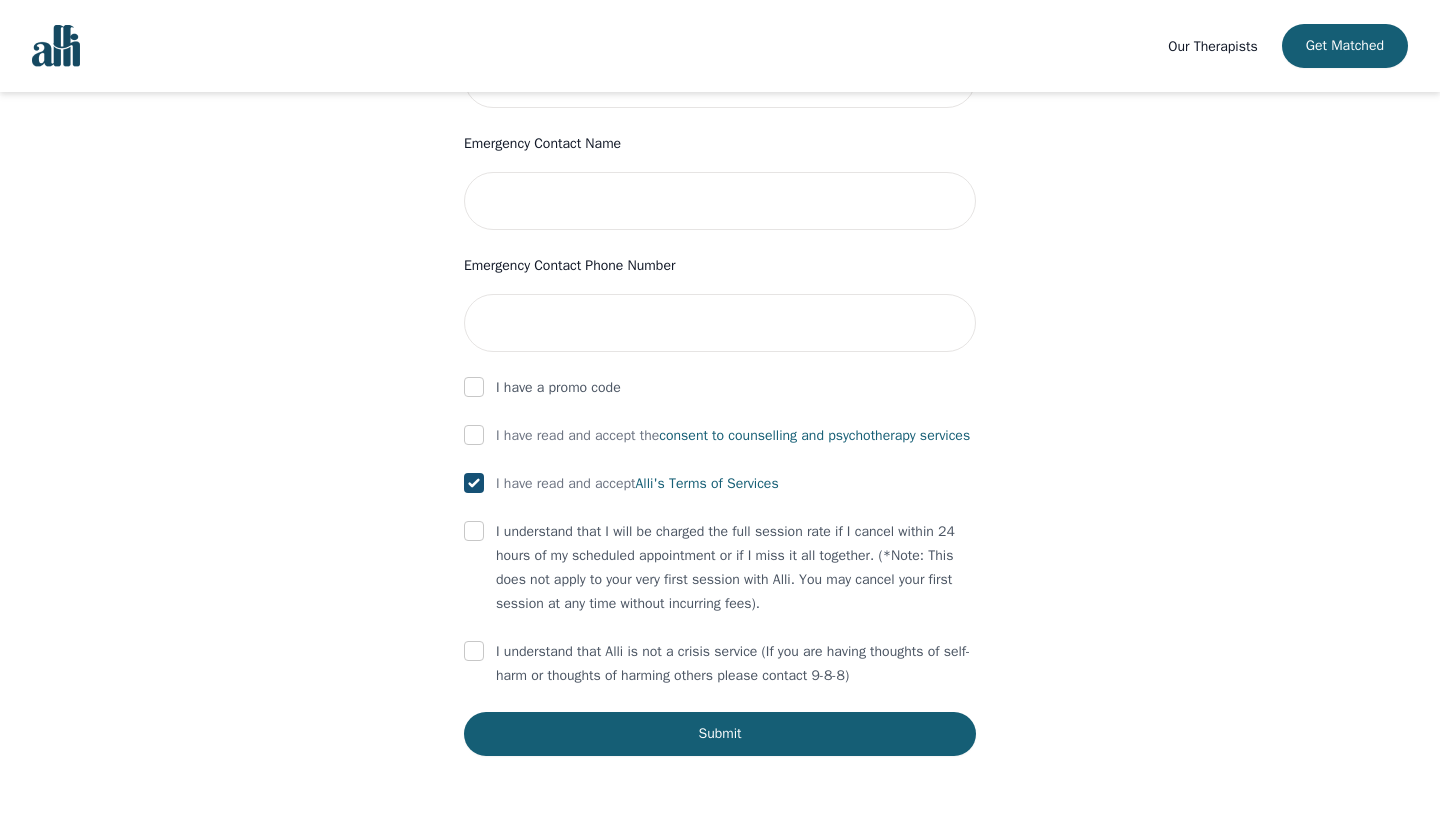 click at bounding box center [474, 651] 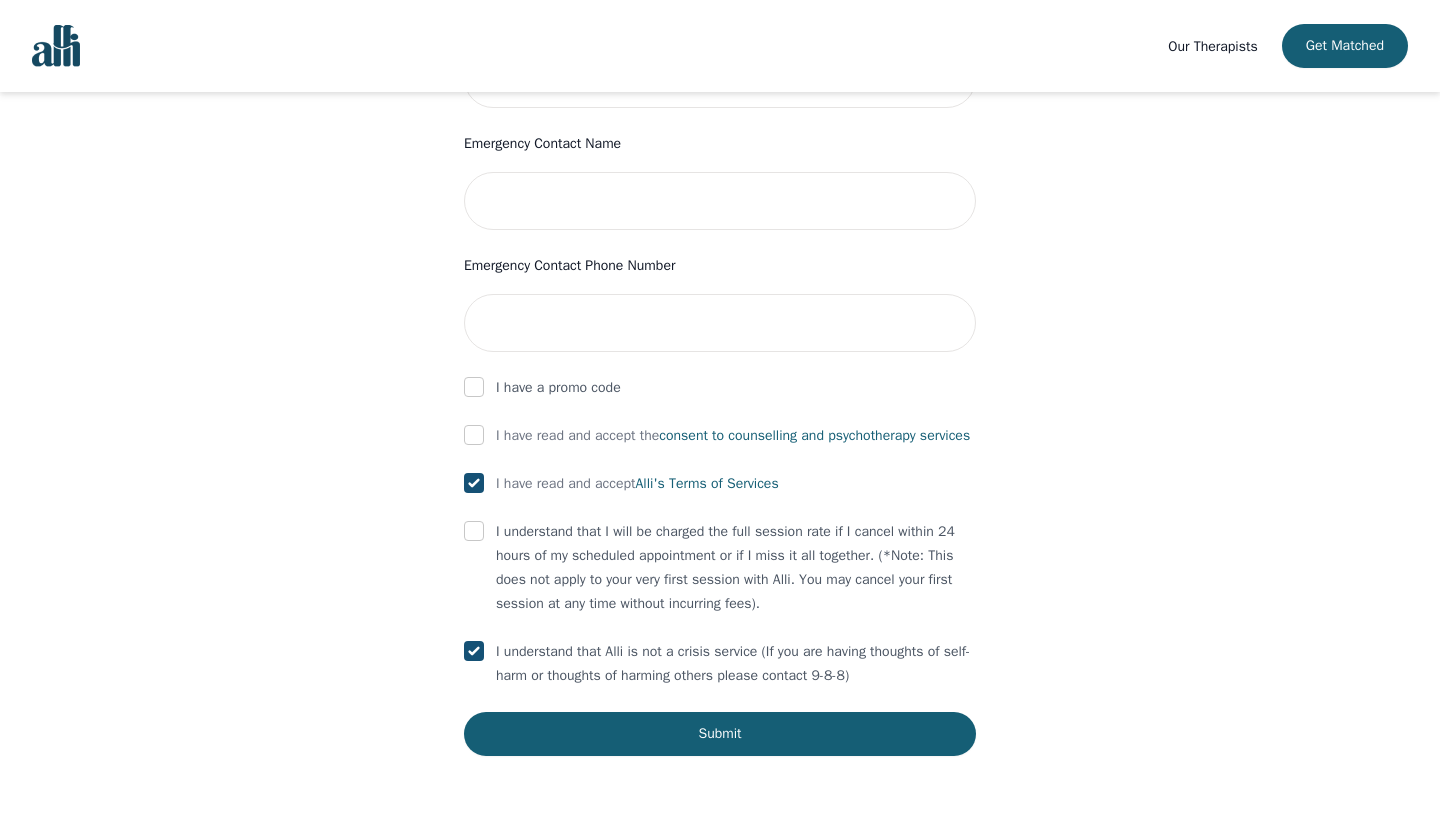 click at bounding box center (474, 531) 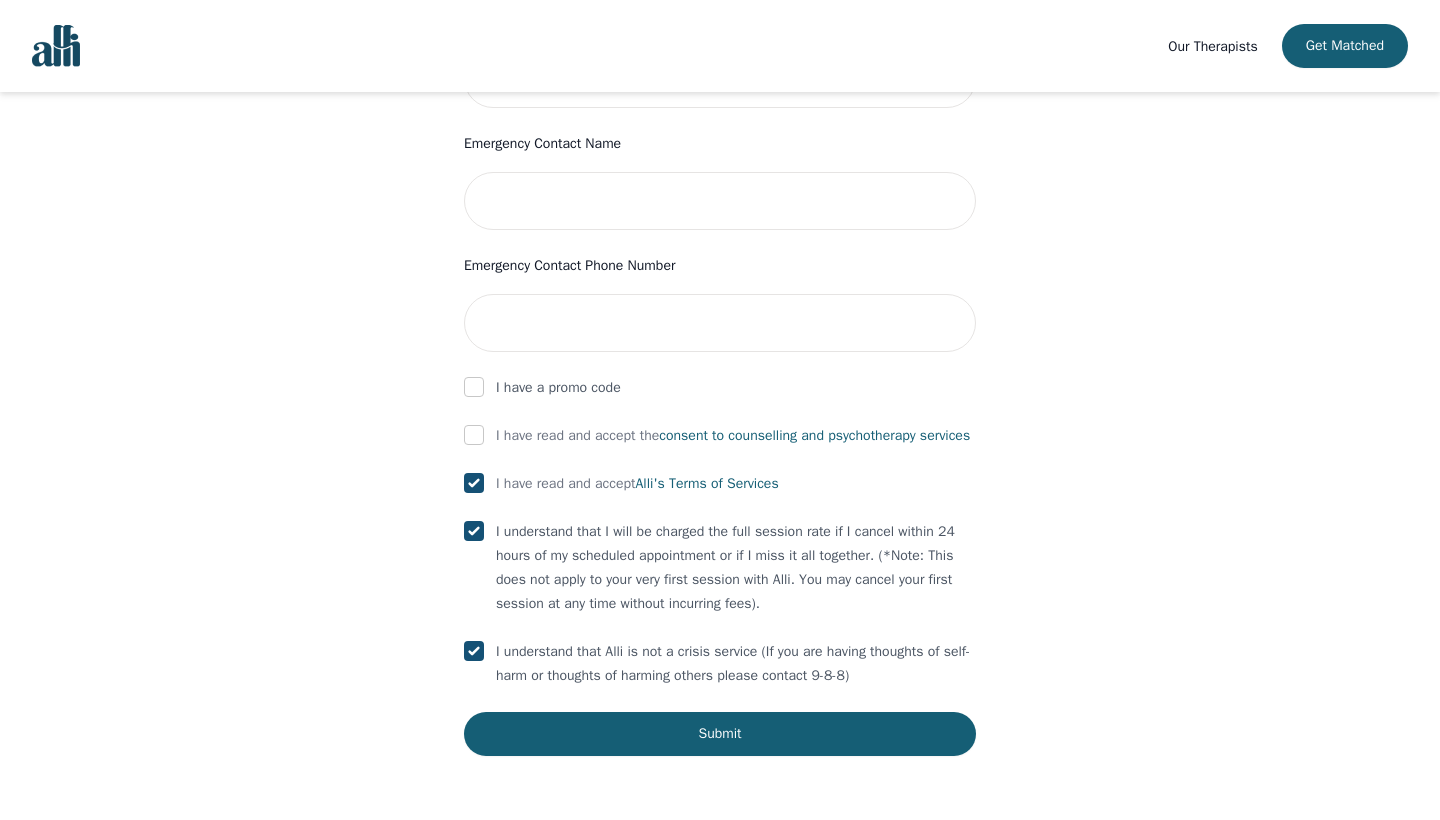 checkbox on "true" 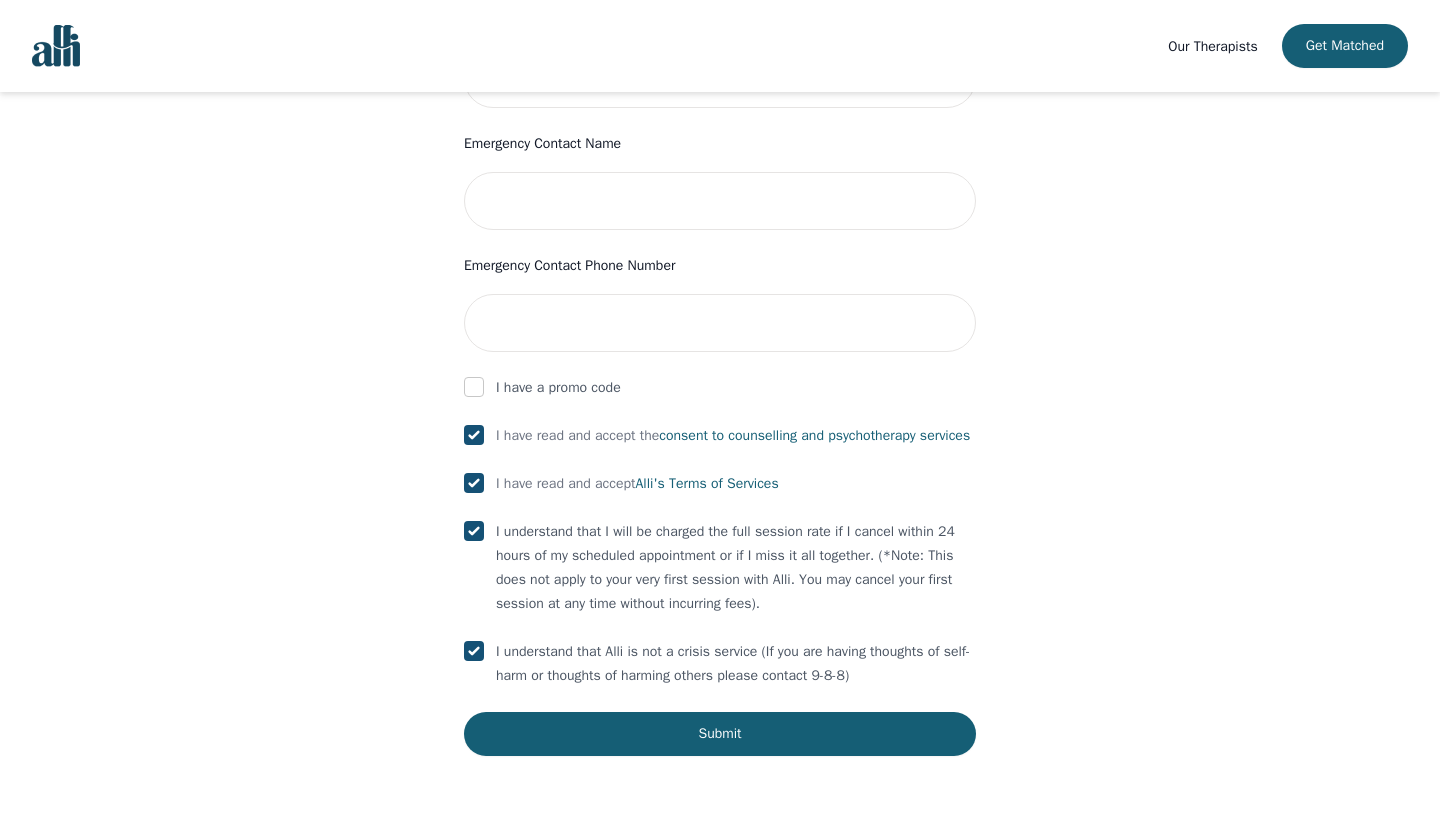 checkbox on "true" 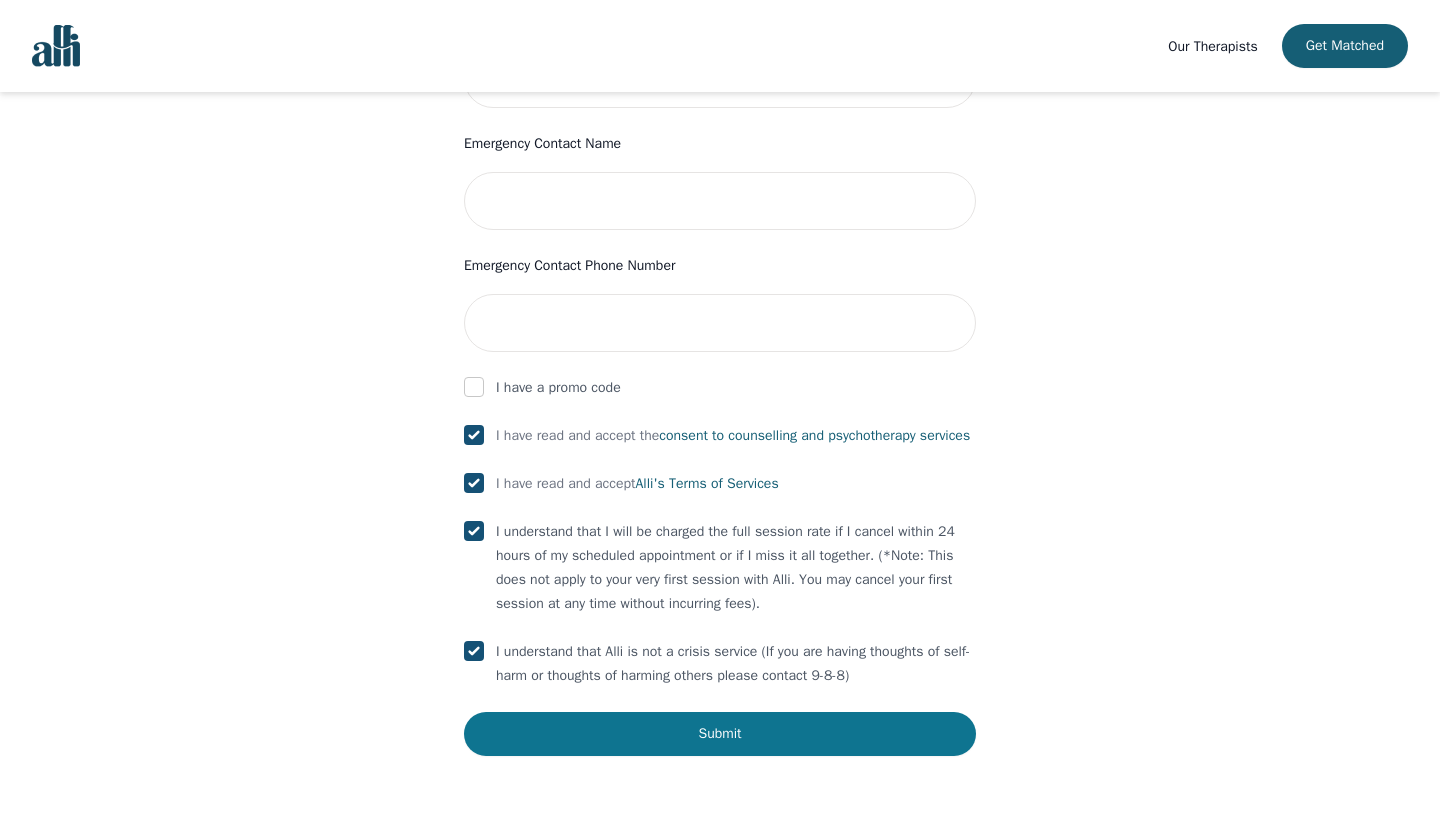 click on "Submit" at bounding box center (720, 734) 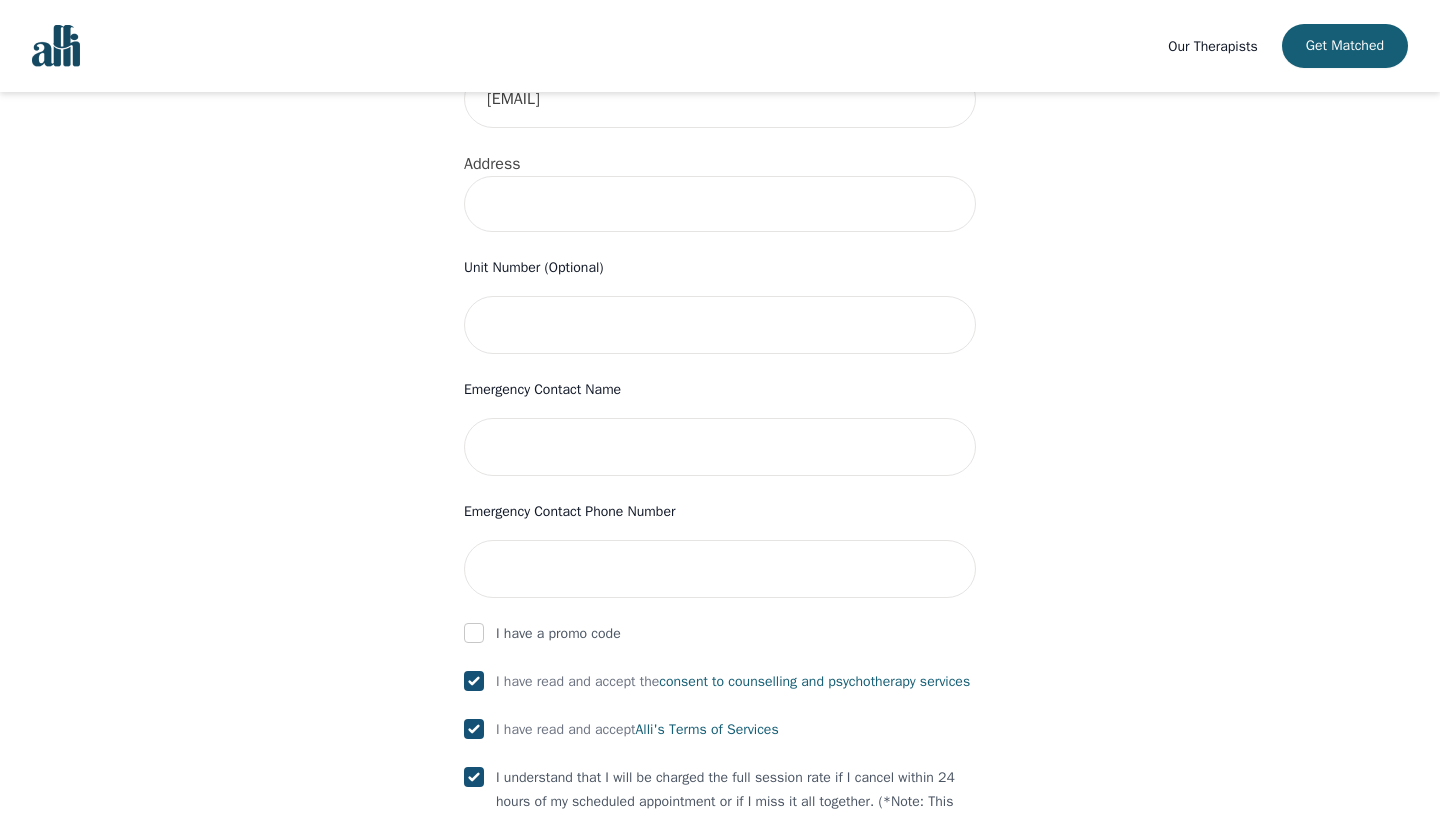 scroll, scrollTop: 689, scrollLeft: 0, axis: vertical 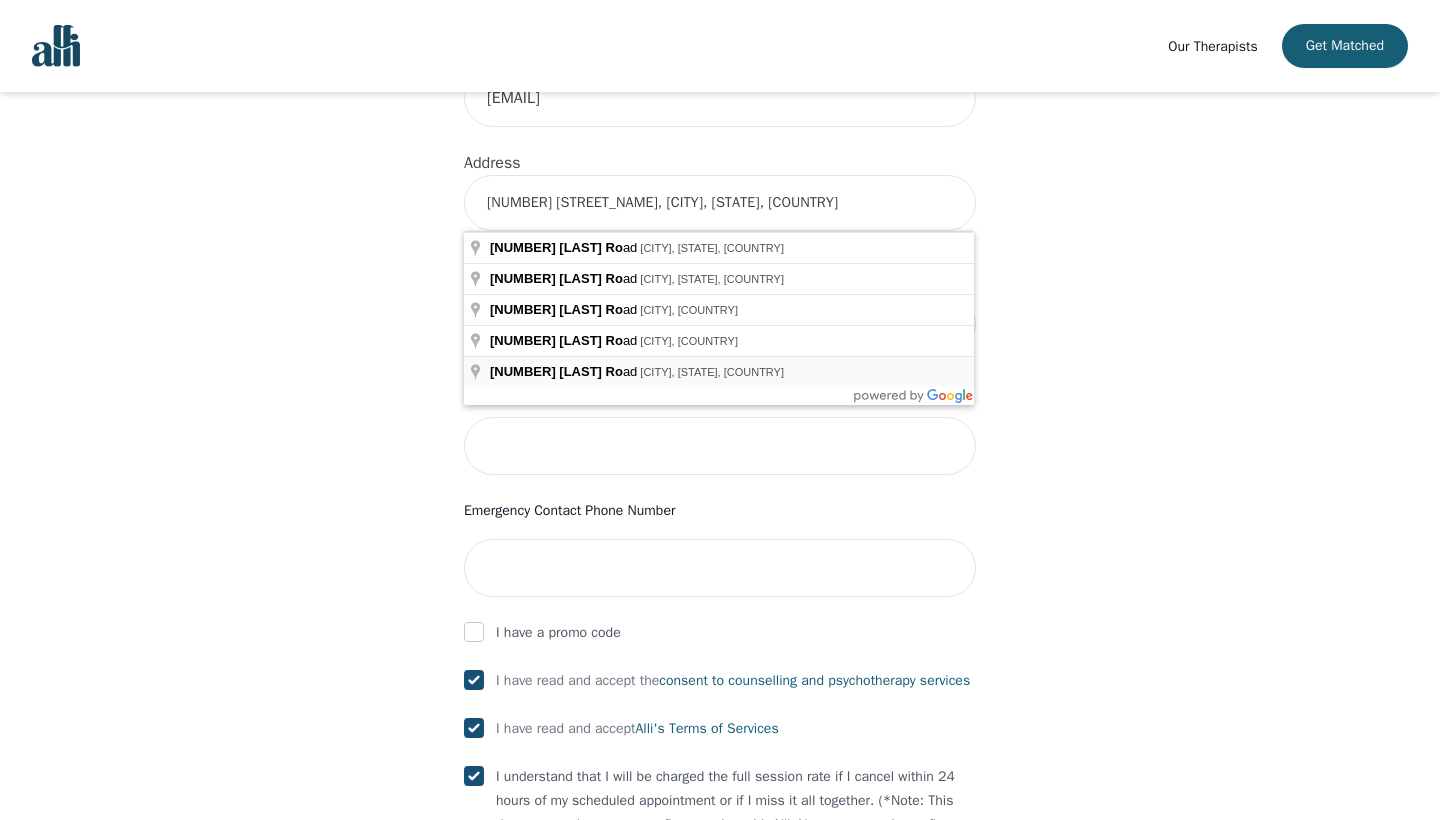 type on "[NUMBER] [STREET], [CITY], [STATE] [POSTAL_CODE], [COUNTRY]" 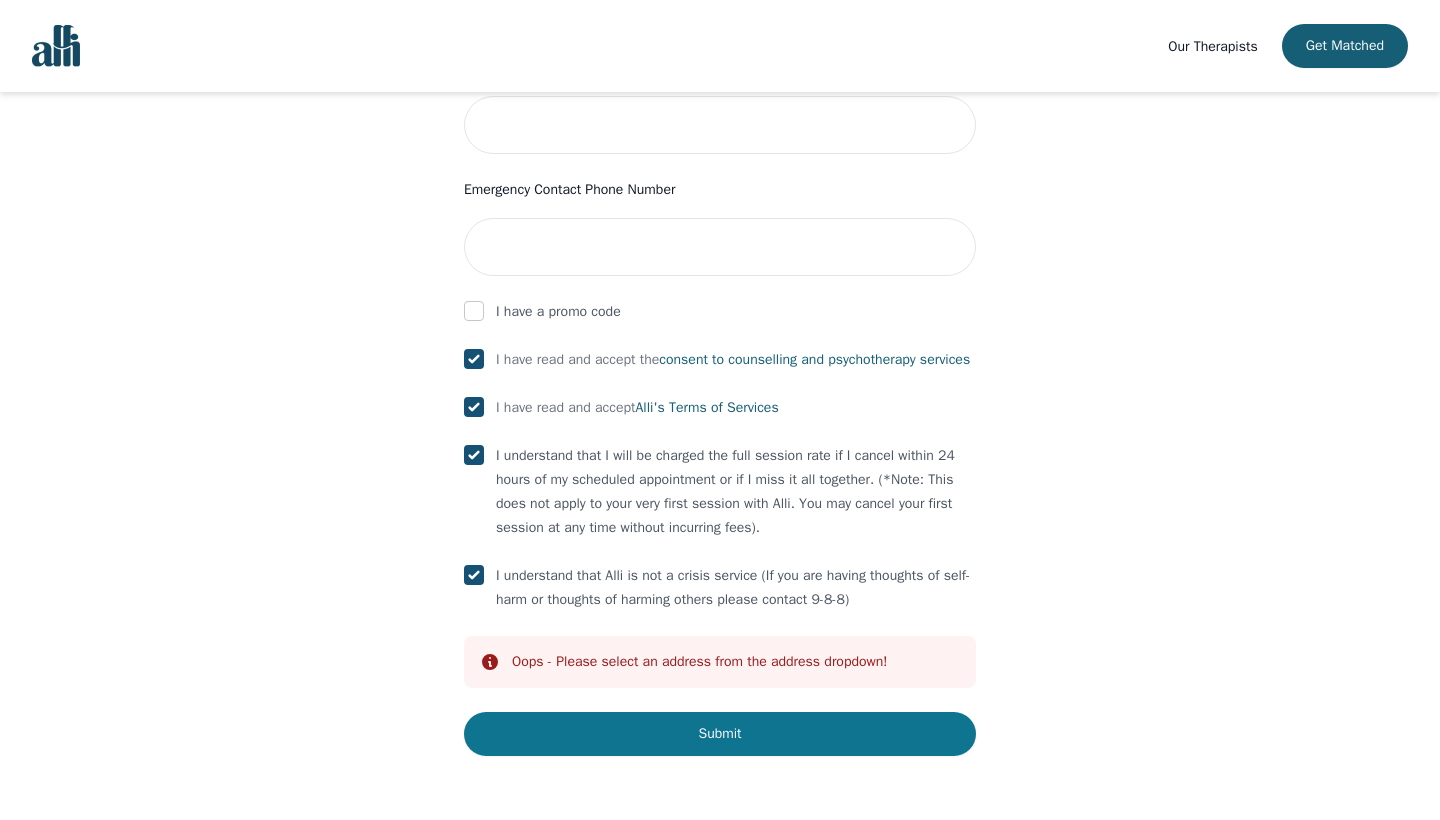 scroll, scrollTop: 1034, scrollLeft: 0, axis: vertical 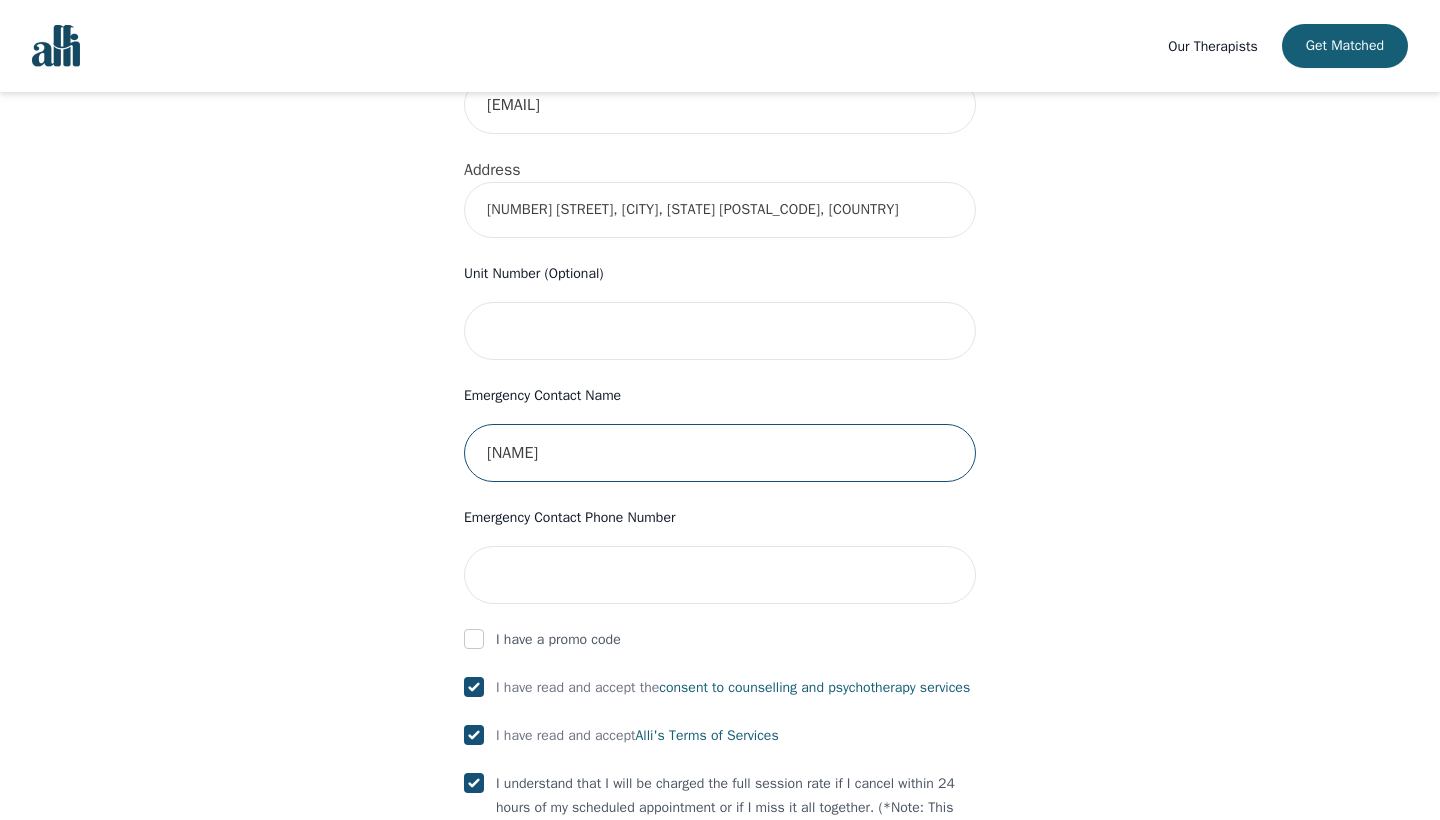 type on "[NAME]" 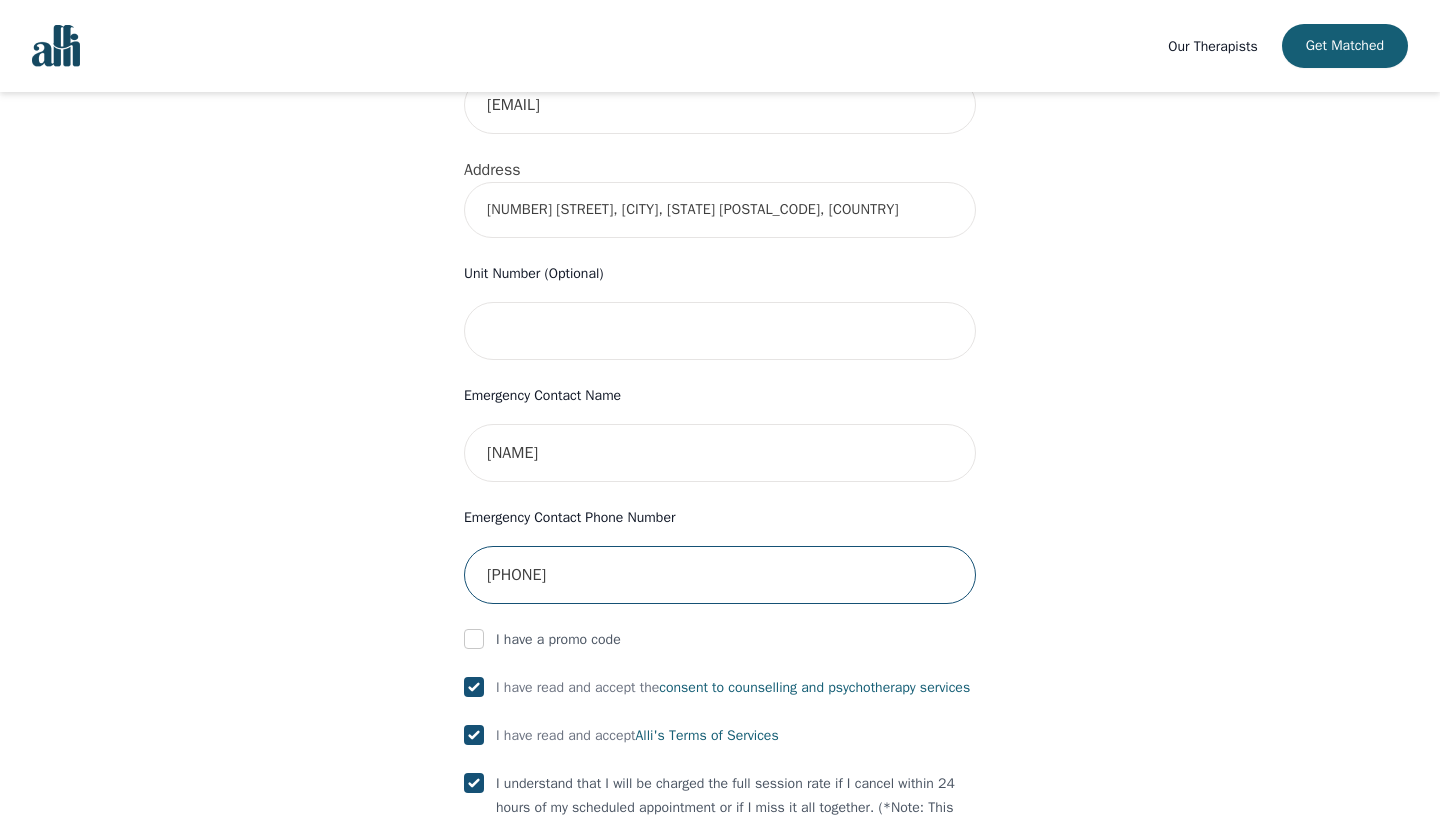 type on "[PHONE]" 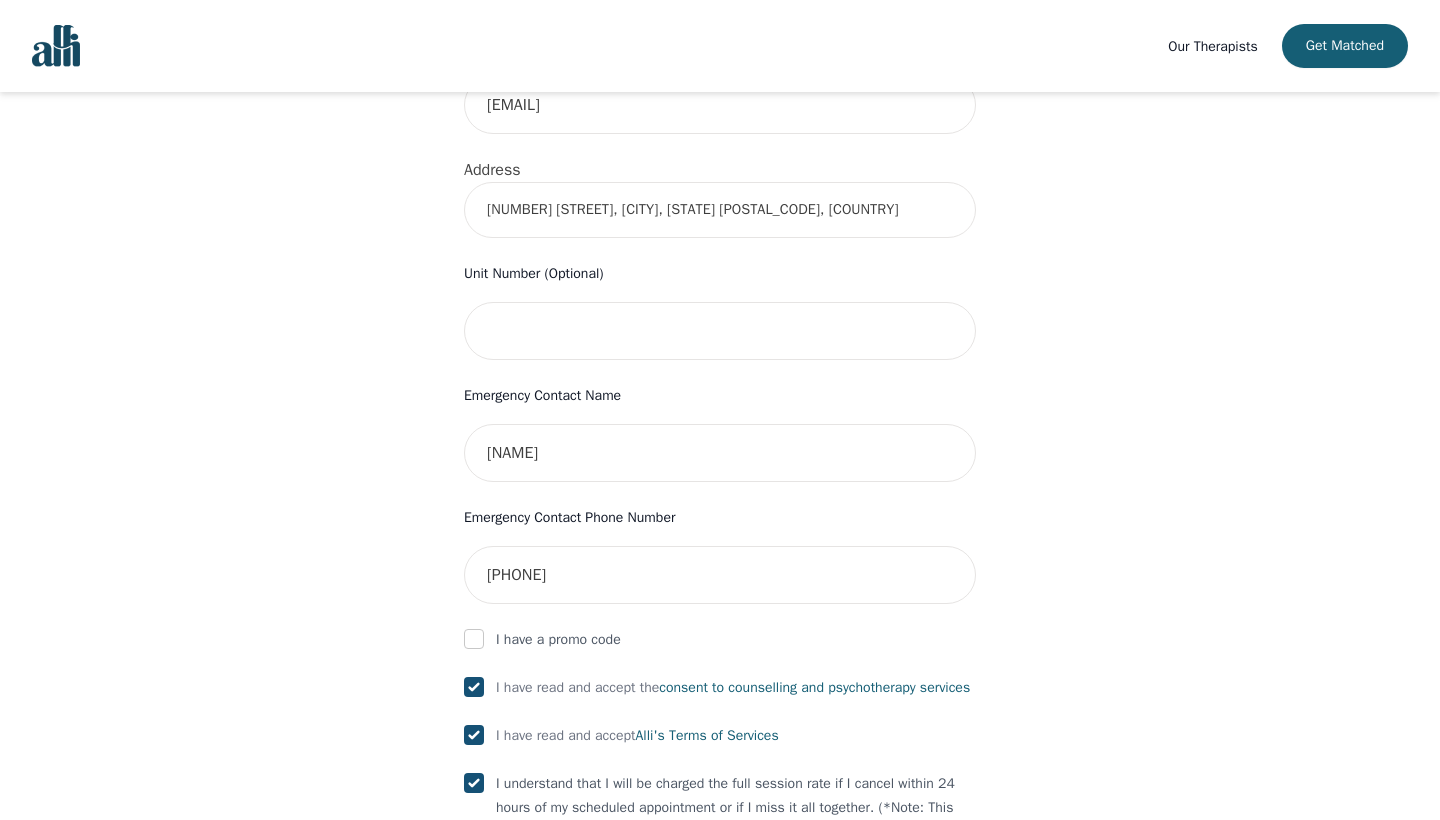 click on "Your therapy journey is about to begin! Your initial assessment session with   [FIRST] [LAST]  will be on  [DATE] @ [TIME]  for 50 minutes  at your selected rate $140. To confirm your session, please complete the following: First Name Angela Last Name Chakwesha Phone Number Only input the 10 digits, no spaces or dashes e.g. 1234567890 [PHONE] Email tachack2000@gmail.com Address [NUMBER] [STREET], [CITY], [STATE] [POSTAL_CODE], [COUNTRY] Unit Number (Optional) Emergency Contact Name Shivangi Emergency Contact Phone Number [PHONE] I have a promo code I have read and accept the  consent to counselling and psychotherapy services I have read and accept  Alli's Terms of Services I understand that I will be charged the full session rate if I cancel within 24 hours of my scheduled appointment or if I miss it all together. (*Note: This does not apply to your very first session with Alli. You may cancel your first session at any time without incurring fees). Info Oops -    Submit" at bounding box center [720, 279] 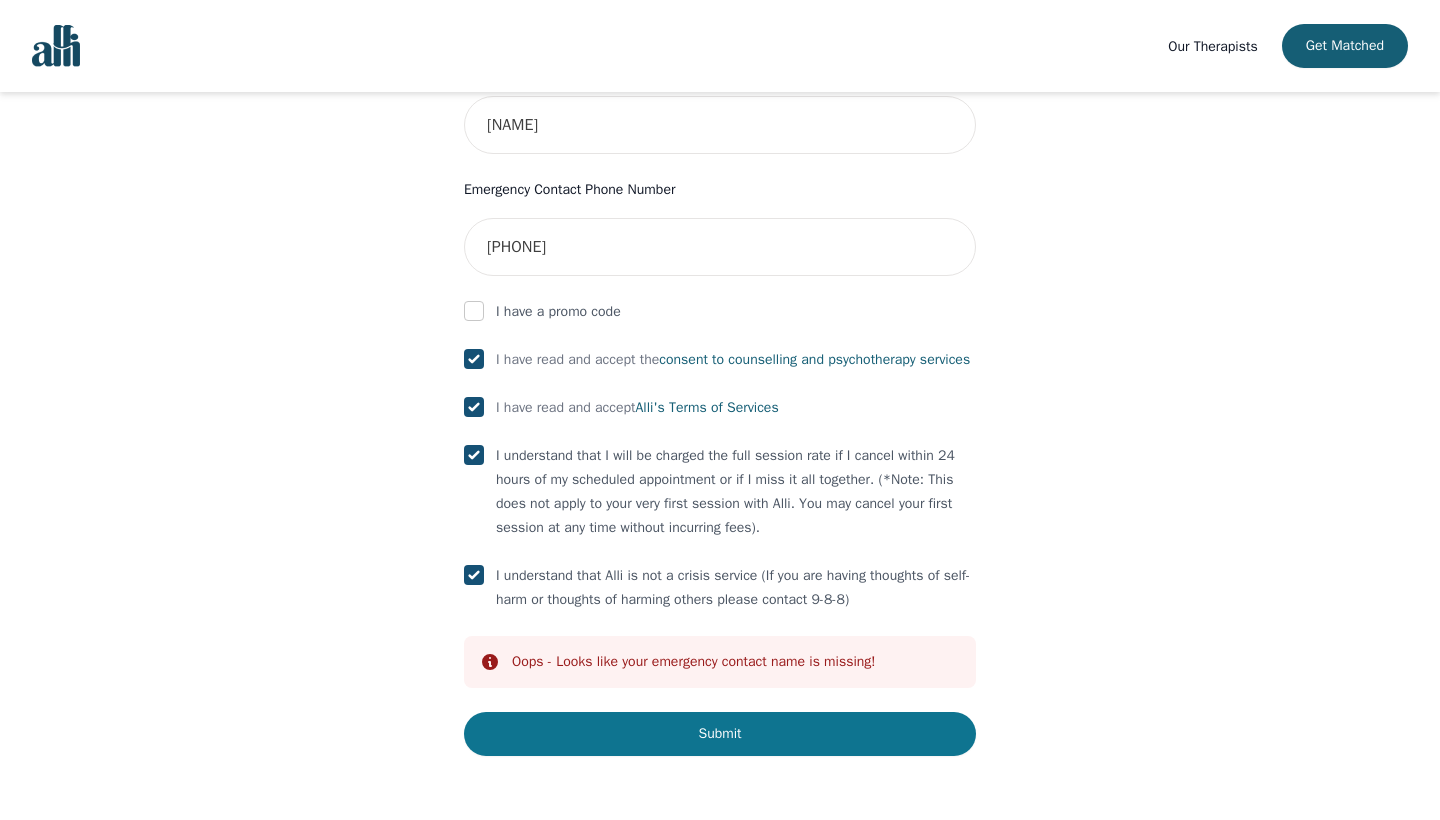 scroll, scrollTop: 1034, scrollLeft: 0, axis: vertical 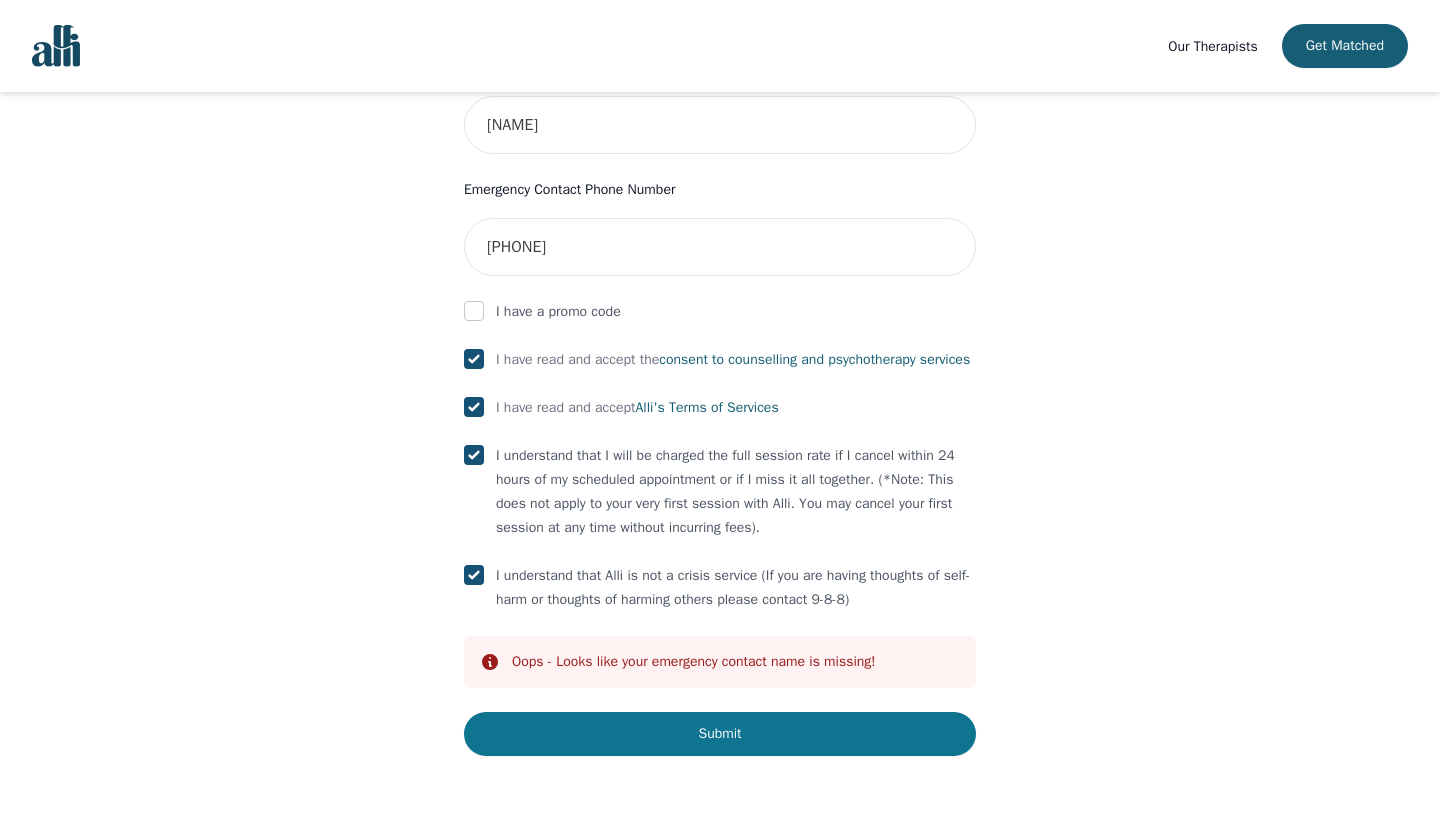click on "Submit" at bounding box center (720, 734) 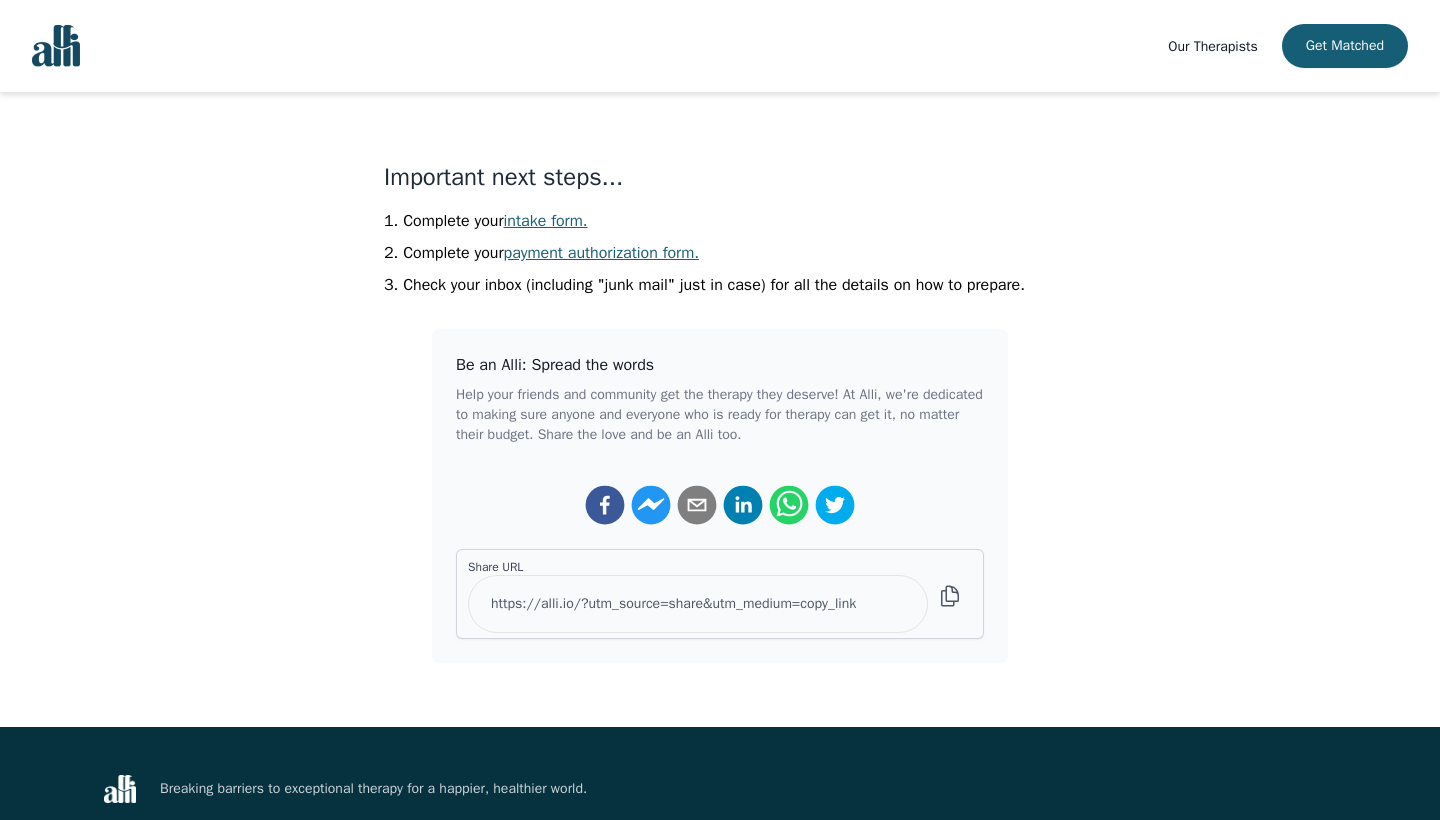 scroll, scrollTop: 425, scrollLeft: 0, axis: vertical 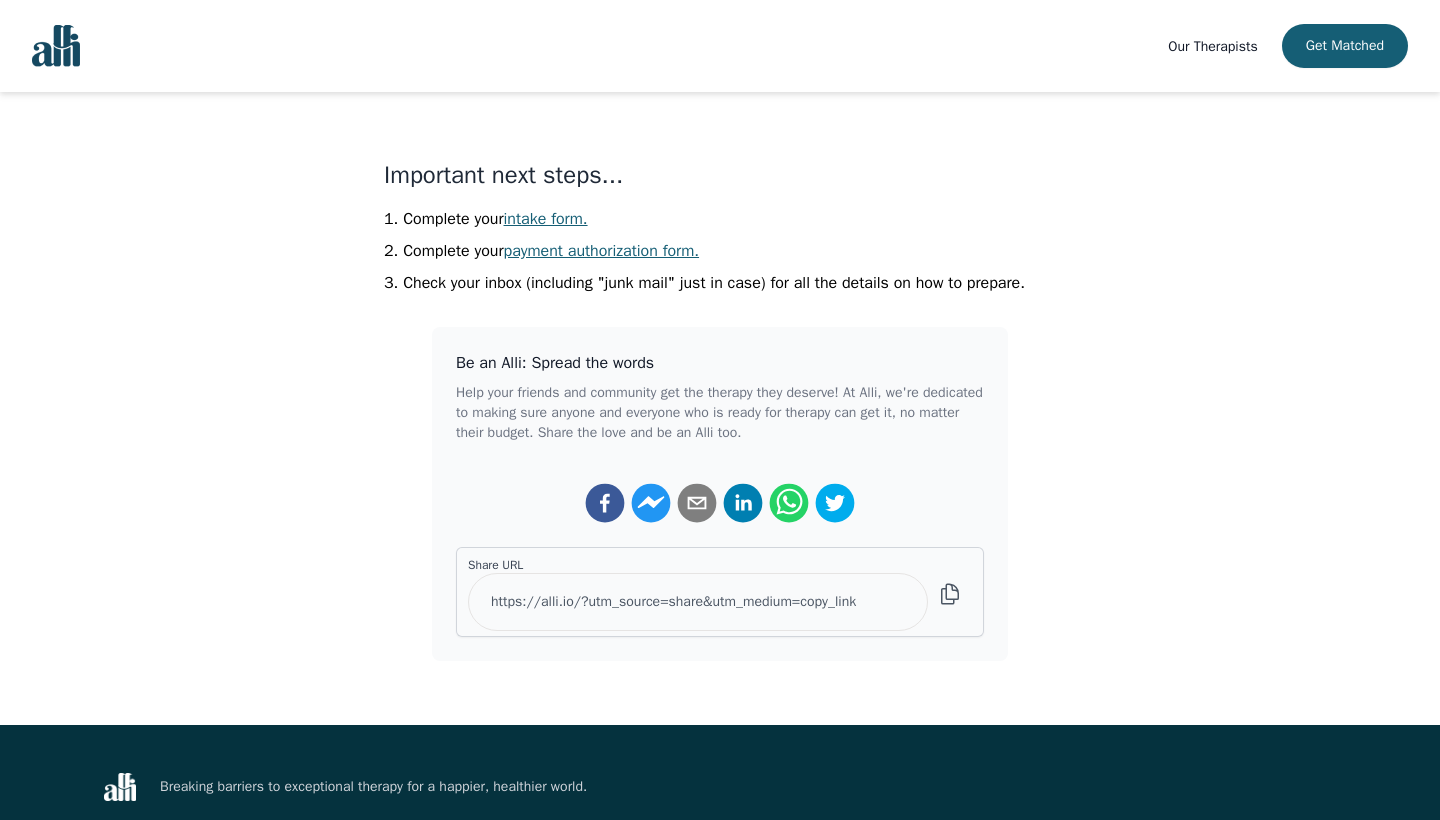 click on "intake form." at bounding box center [546, 219] 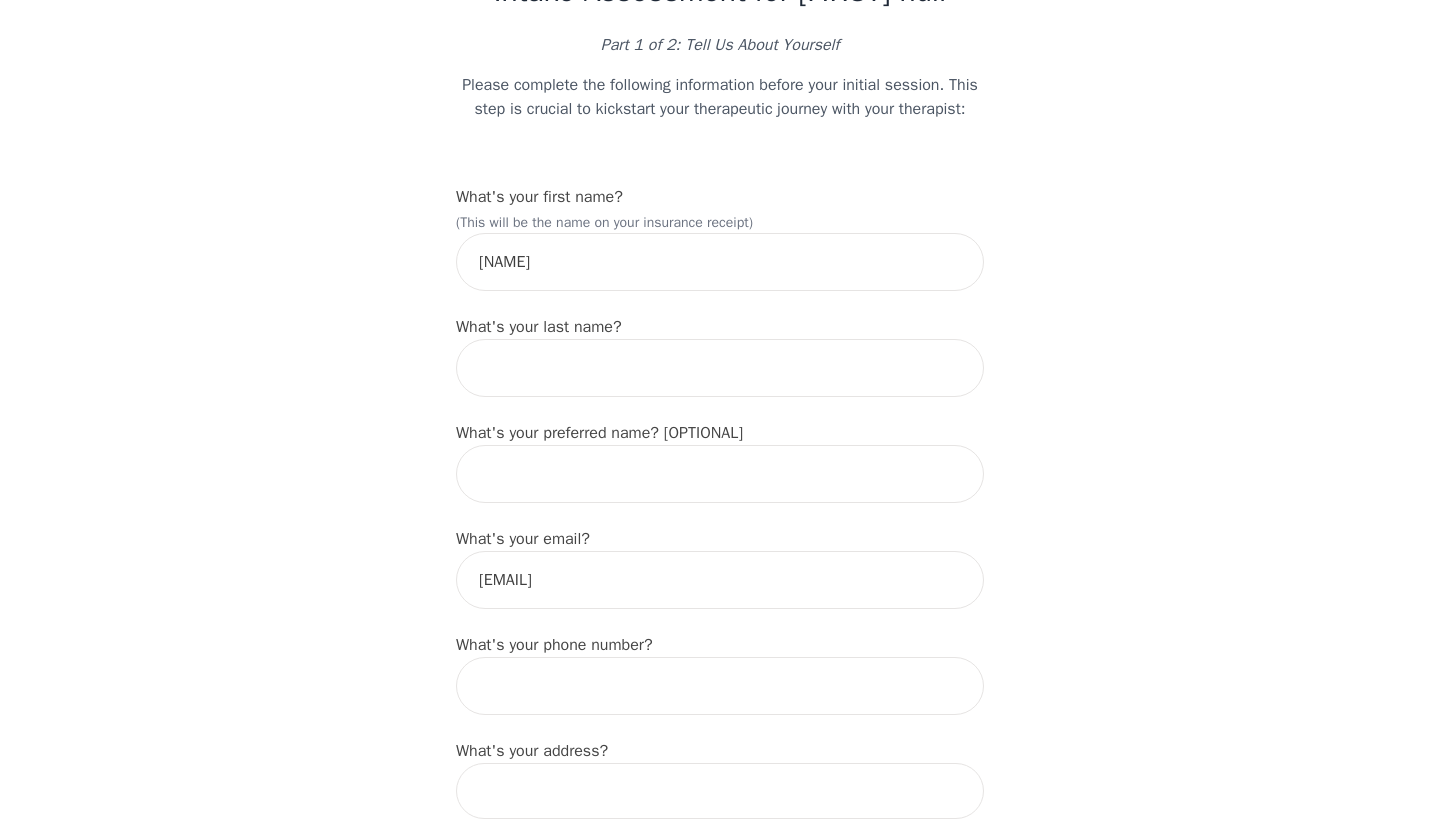 scroll, scrollTop: 108, scrollLeft: 0, axis: vertical 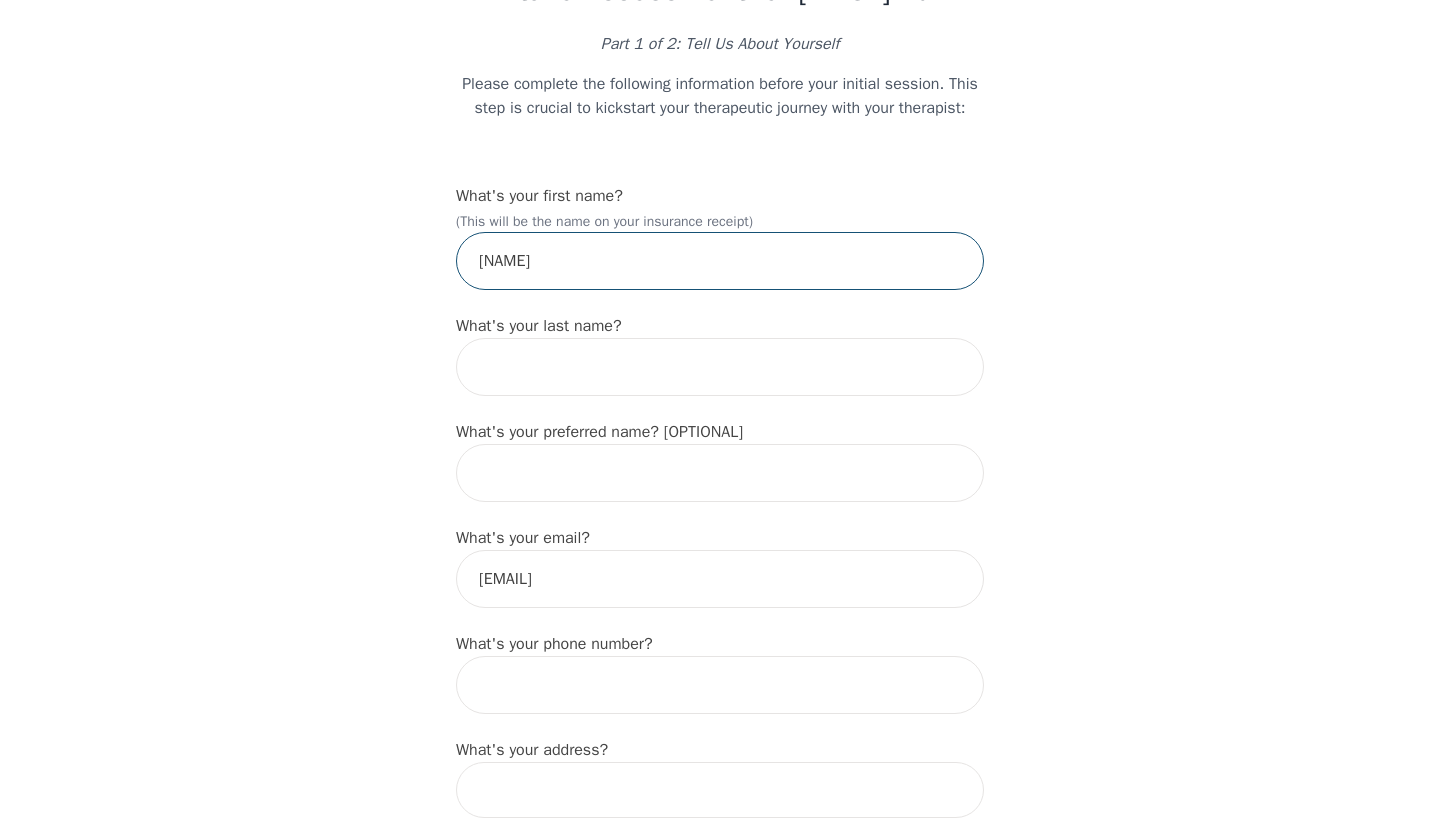 drag, startPoint x: 595, startPoint y: 294, endPoint x: 383, endPoint y: 270, distance: 213.35417 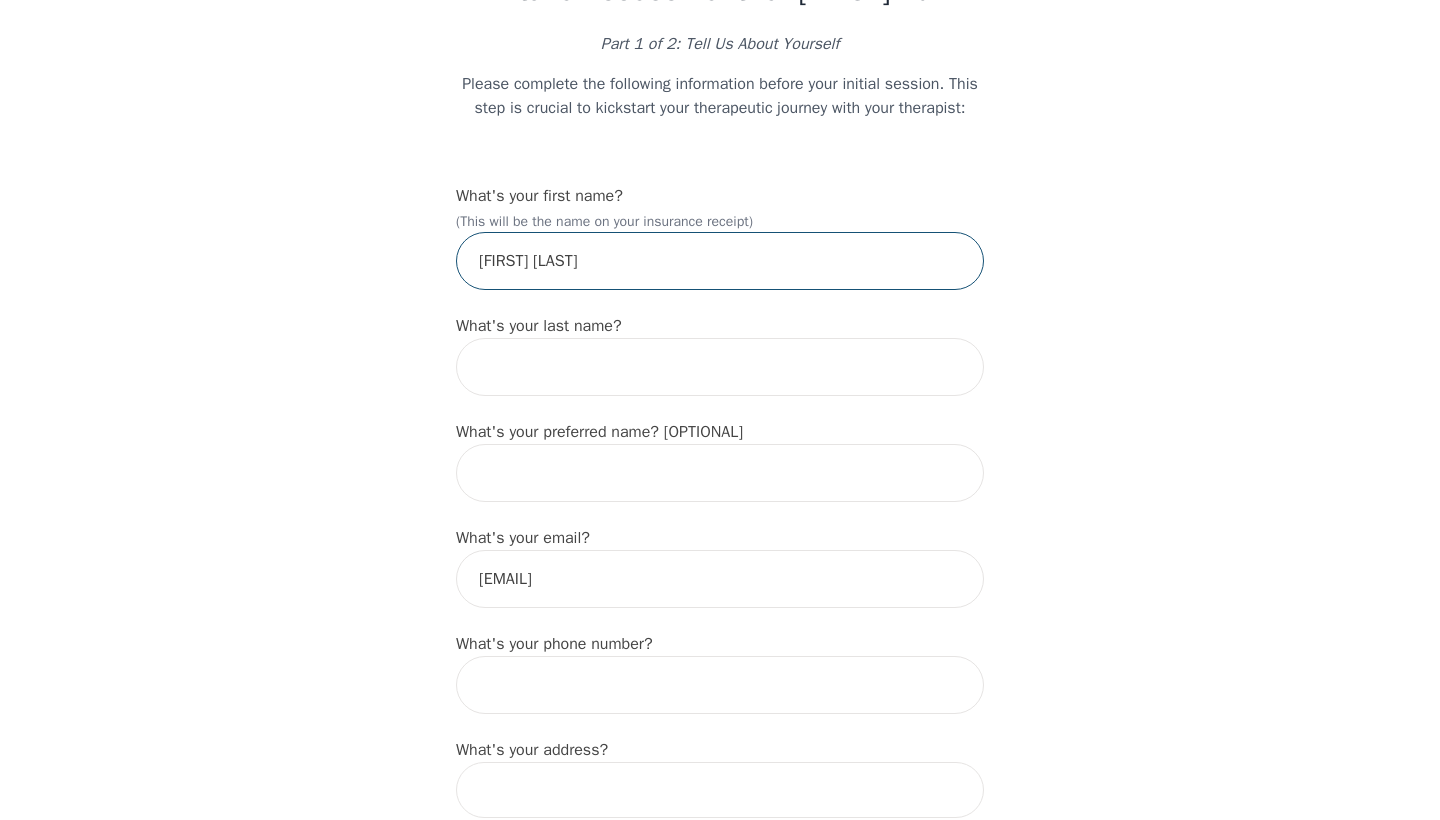 type on "[FIRST] [LAST]" 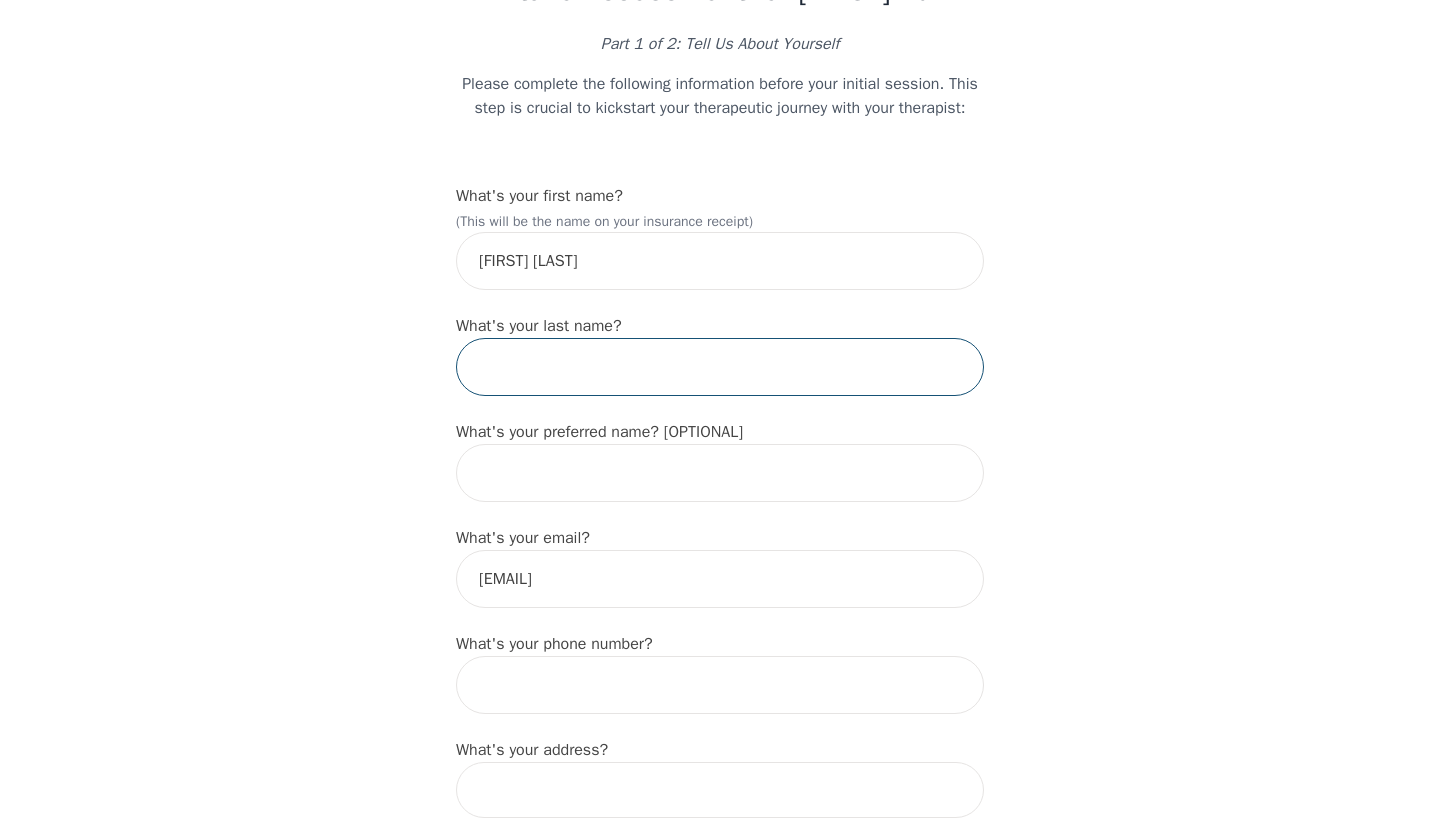 click at bounding box center (720, 367) 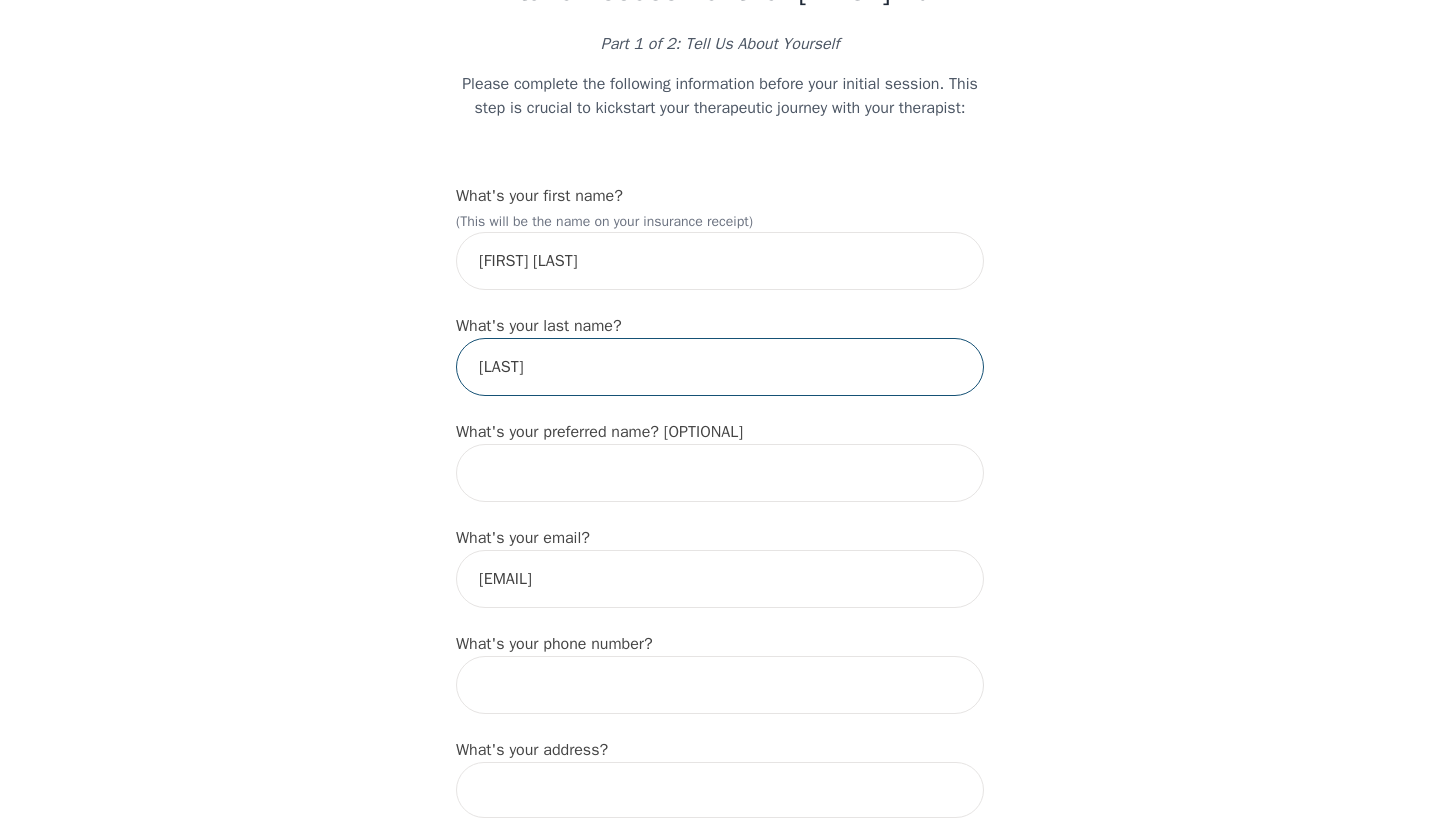 type on "[LAST]" 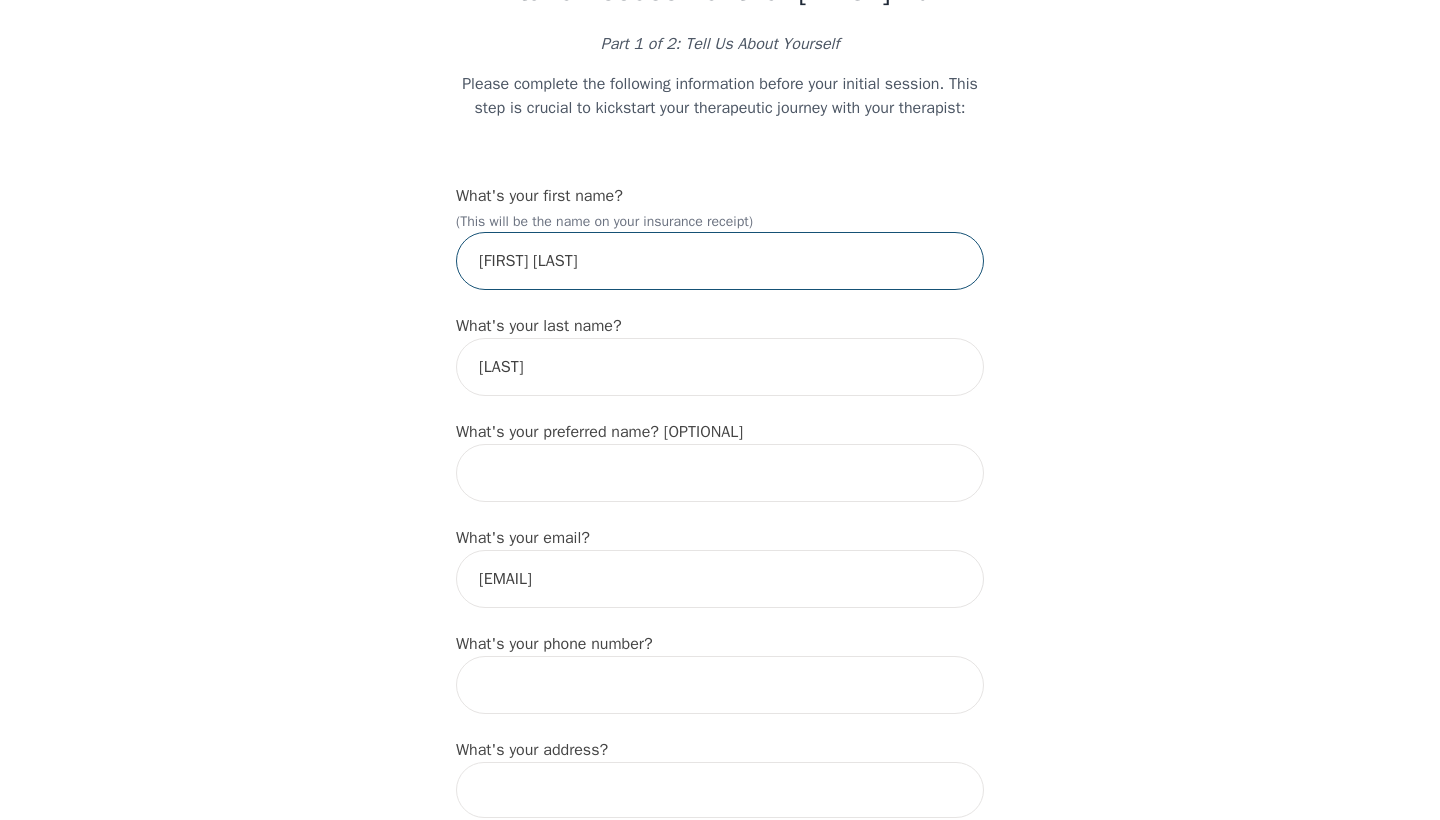 drag, startPoint x: 523, startPoint y: 292, endPoint x: 398, endPoint y: 263, distance: 128.31992 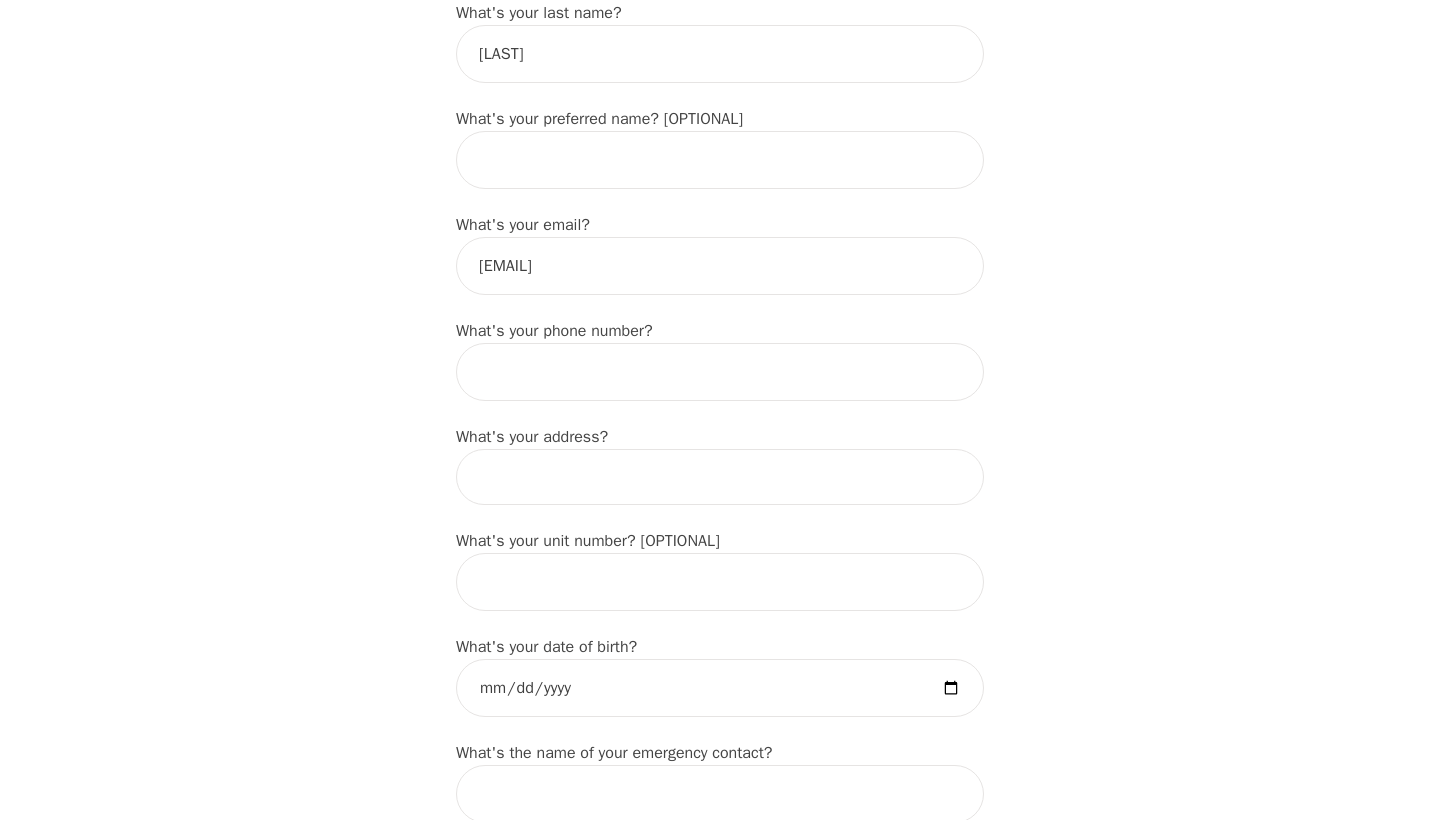 scroll, scrollTop: 476, scrollLeft: 0, axis: vertical 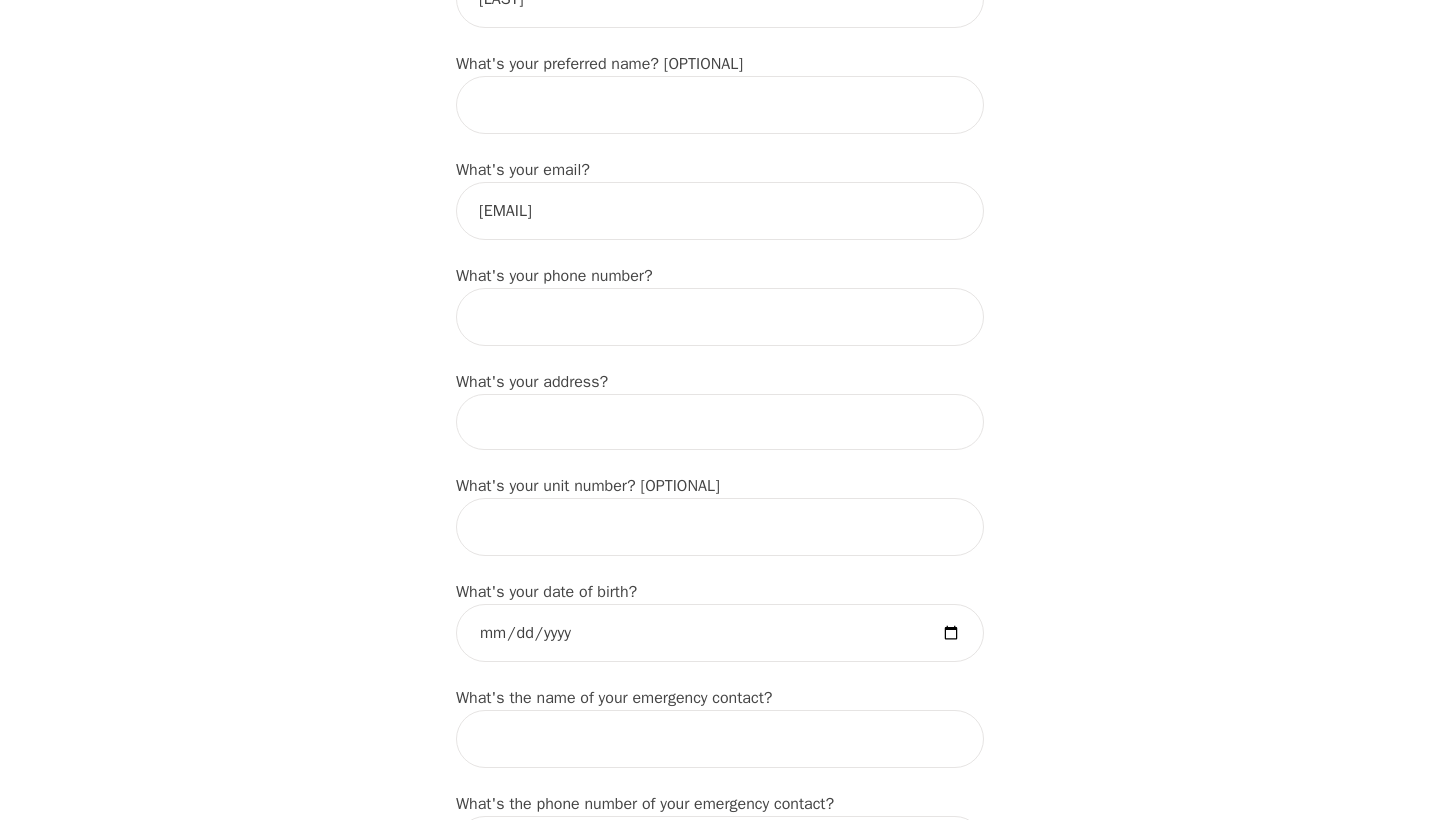 type on "[NAME]" 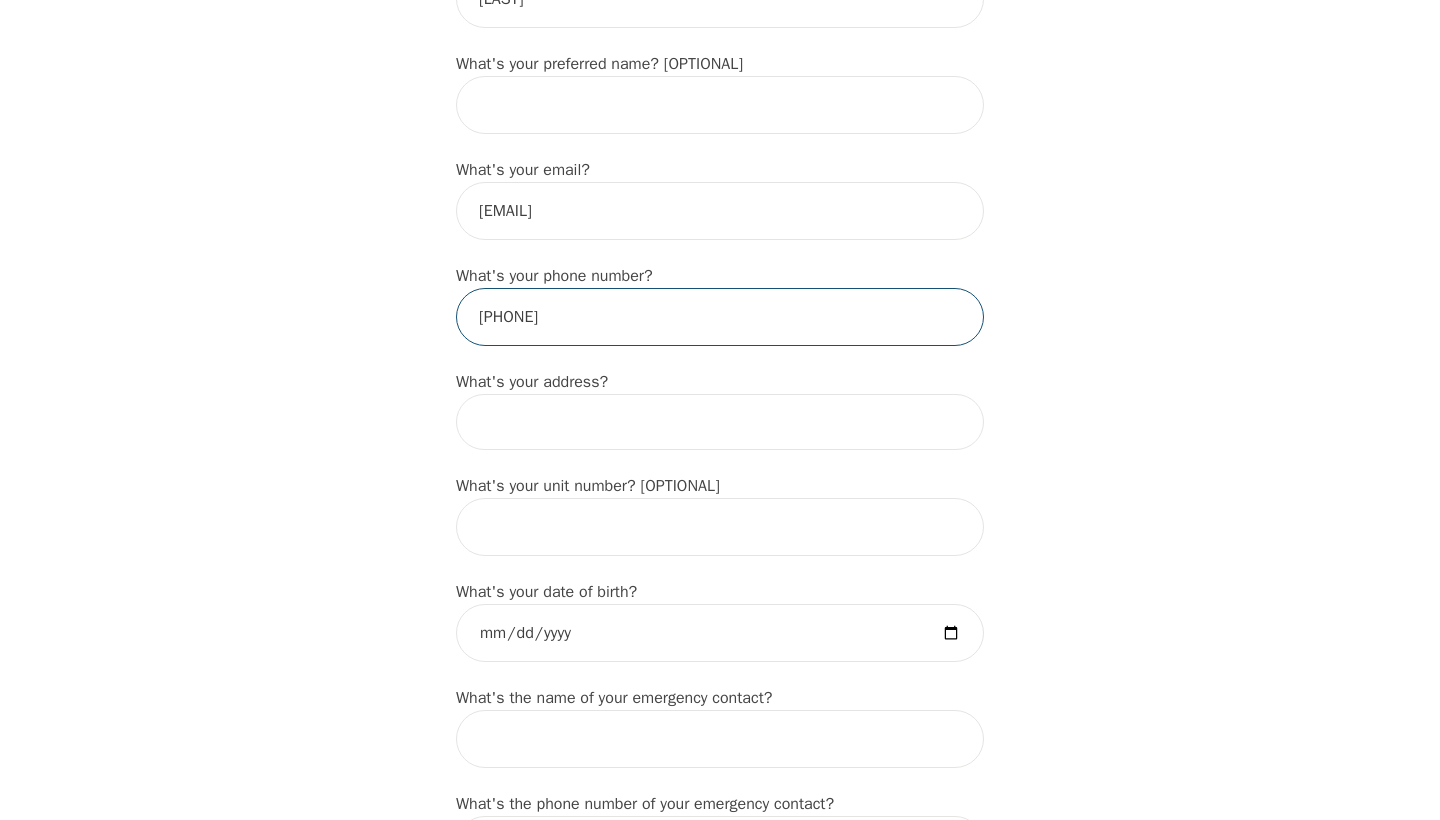 type on "[PHONE]" 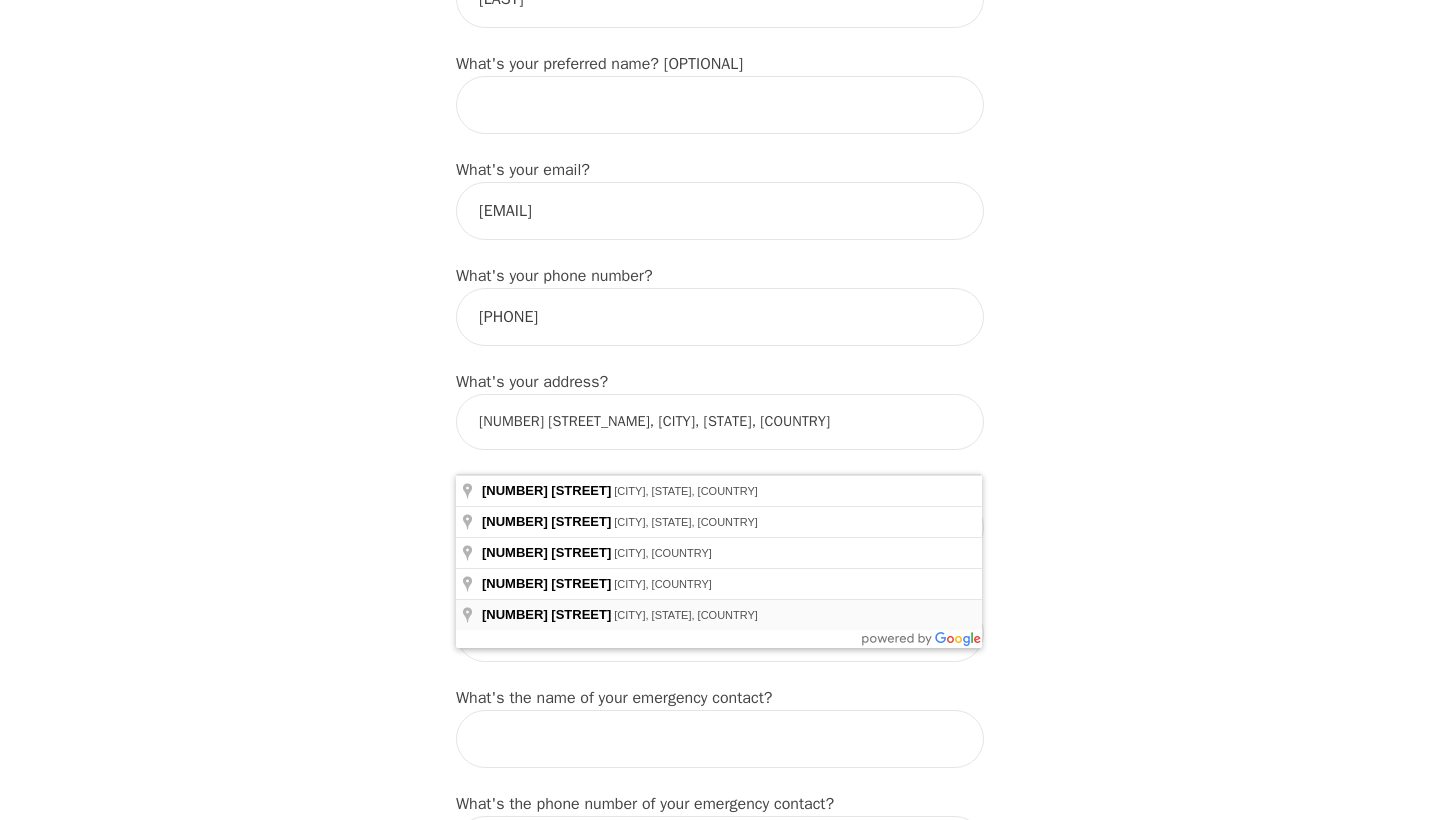 type on "[NUMBER] [STREET], [CITY], [STATE] [POSTAL_CODE], [COUNTRY]" 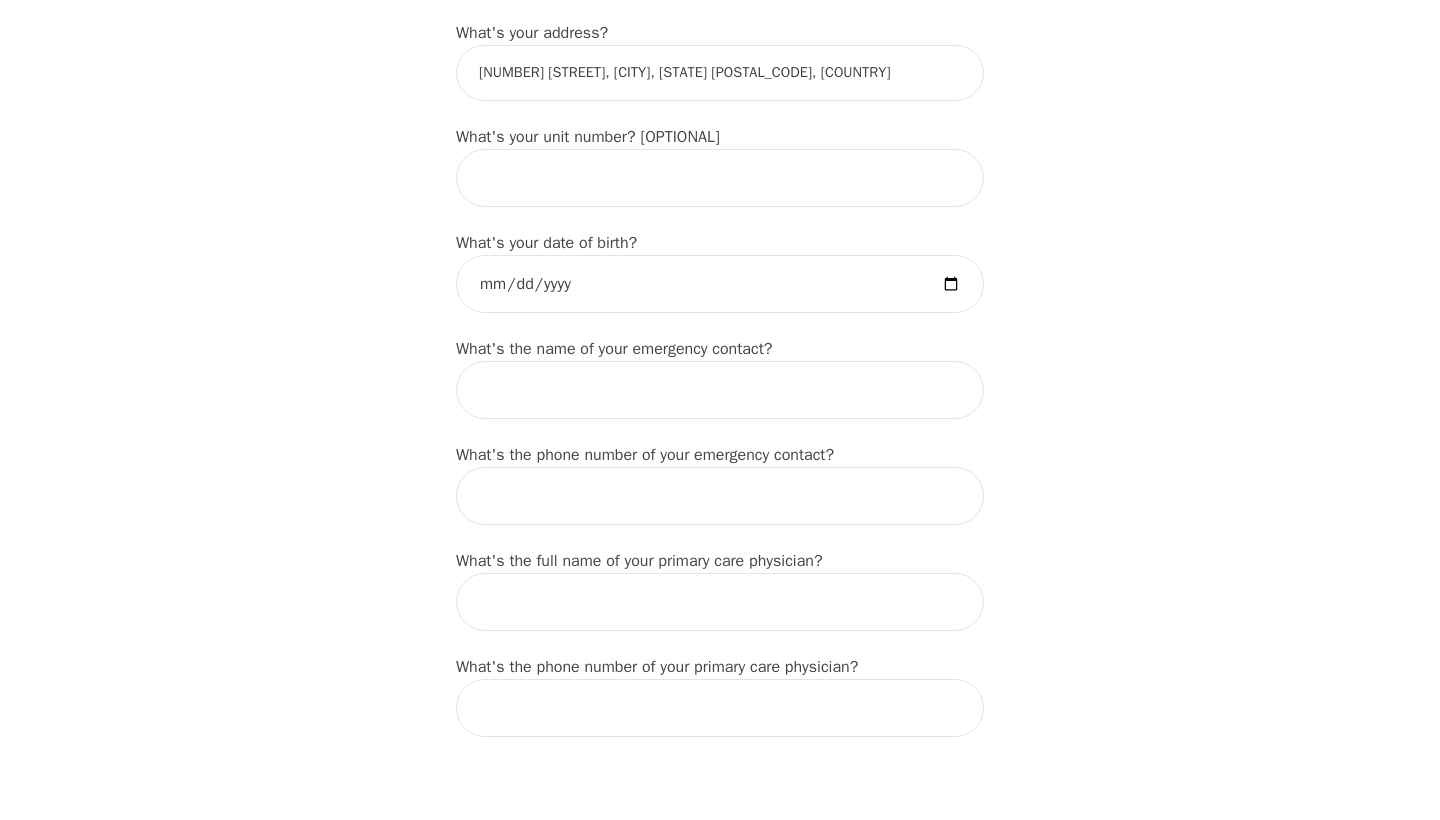 scroll, scrollTop: 799, scrollLeft: 0, axis: vertical 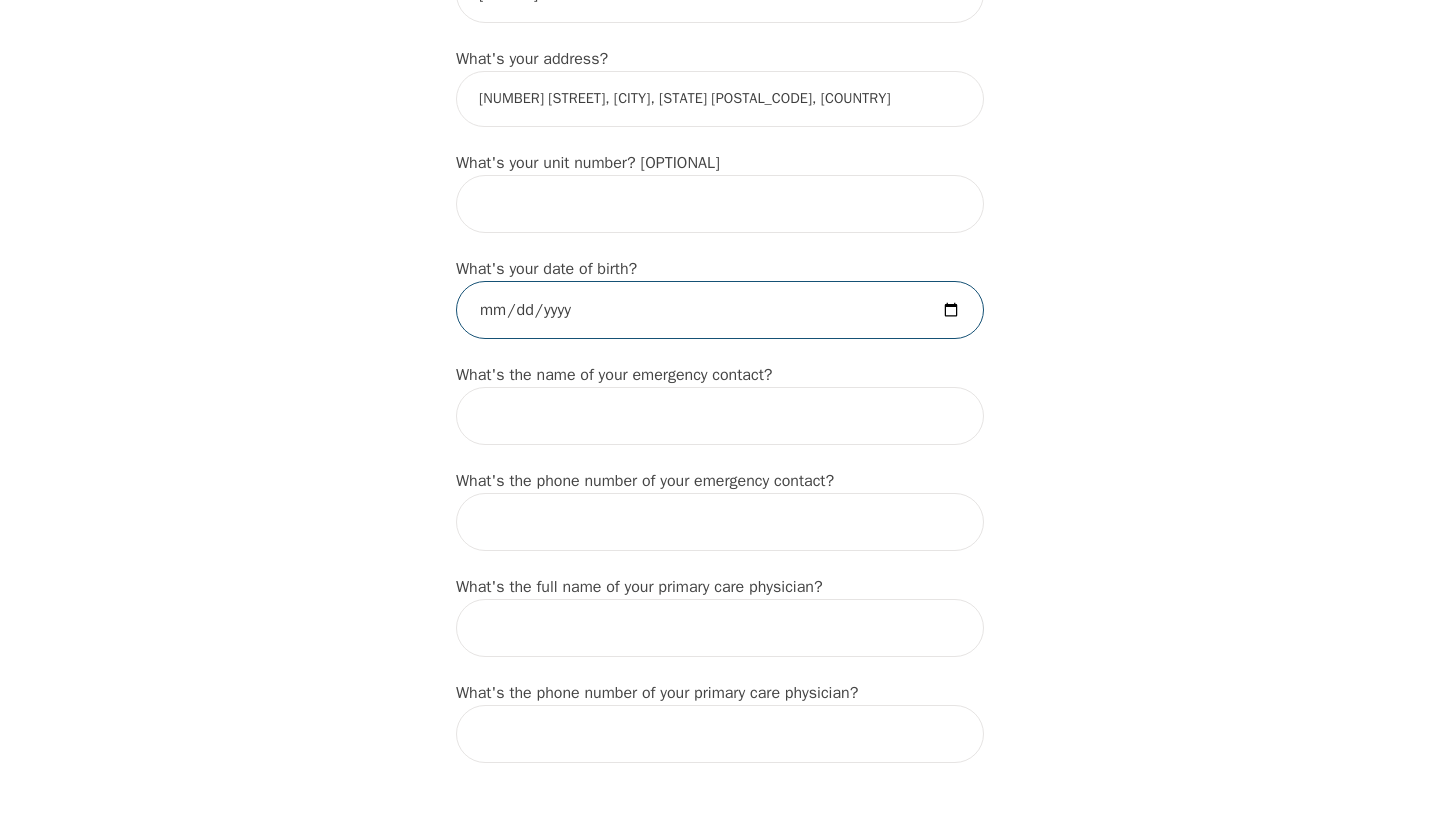 click at bounding box center [720, 310] 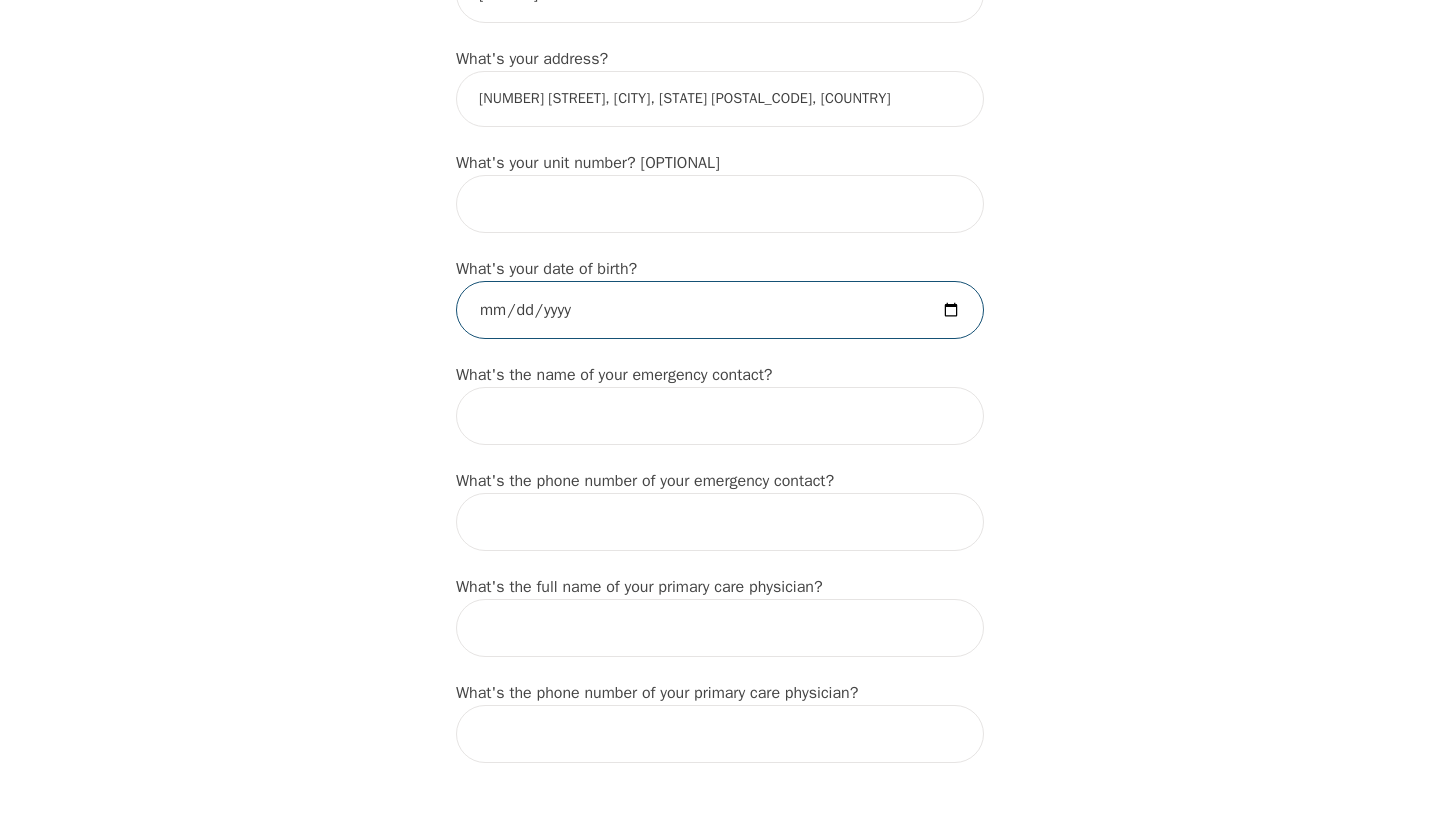 click at bounding box center [720, 310] 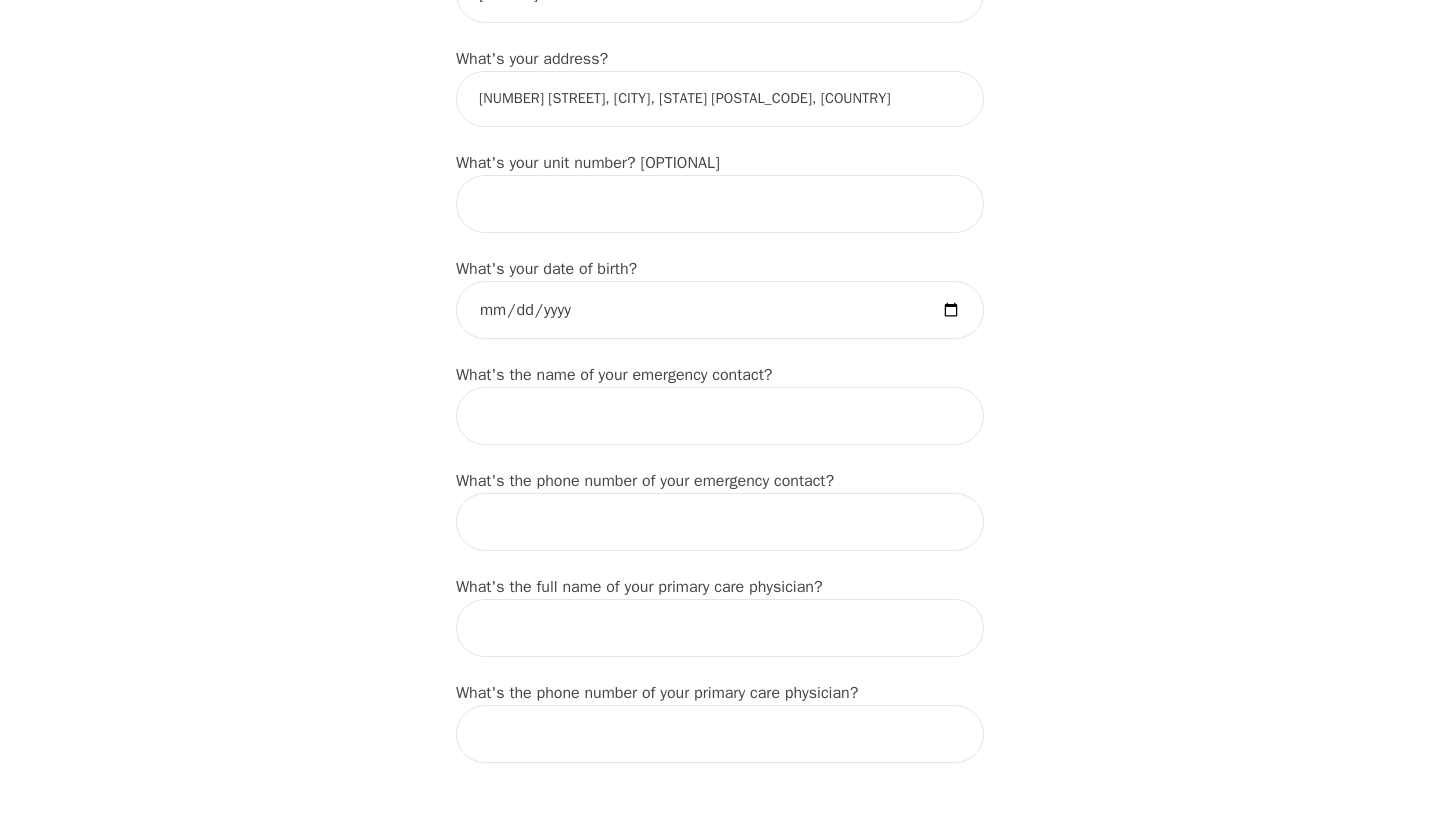 click on "Intake Assessment for [FIRST] [LAST] Part 1 of 2: Tell Us About Yourself Please complete the following information before your initial session. This step is crucial to kickstart your therapeutic journey with your therapist: What's your first name? (This will be the name on your insurance receipt) [FIRST] What's your last name? [LAST] What's your preferred name? [OPTIONAL] What's your email? [EMAIL] What's your phone number? [PHONE] What's your address? [NUMBER] [STREET], [CITY], [STATE] [POSTAL_CODE], [COUNTRY] What's your unit number? [OPTIONAL] What's your date of birth? [DATE] What's the name of your emergency contact? What's the phone number of your emergency contact? What's the full name of your primary care physician? What's the phone number of your primary care physician? Below are optional questions - Please tell us more about yourself: What is your gender? -Select- male female non-binary transgender intersex prefer_not_to_say What are your preferred pronouns? -Select- he/him she/her ze/zir" at bounding box center [720, 698] 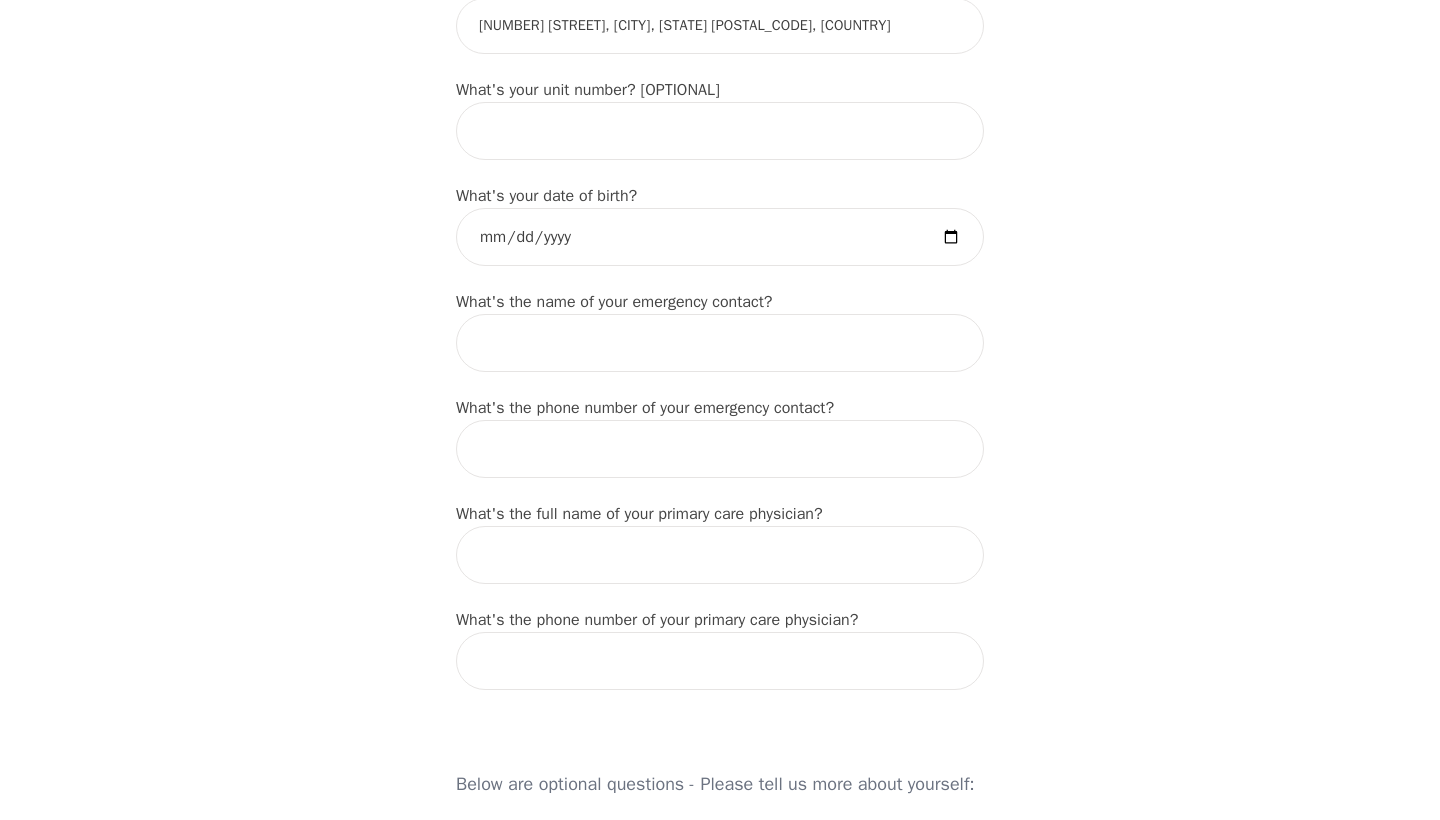 scroll, scrollTop: 868, scrollLeft: 0, axis: vertical 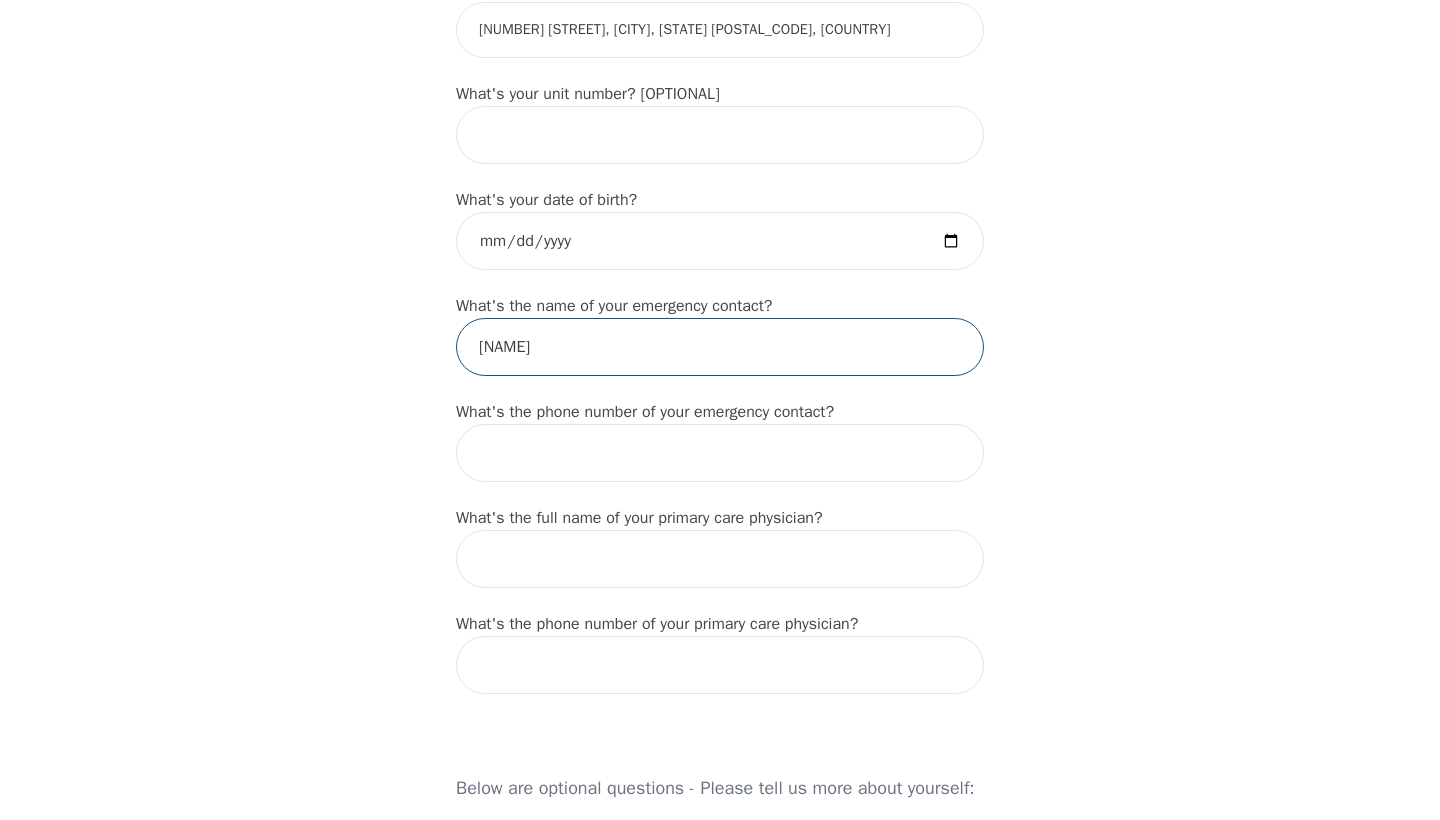 type on "[NAME]" 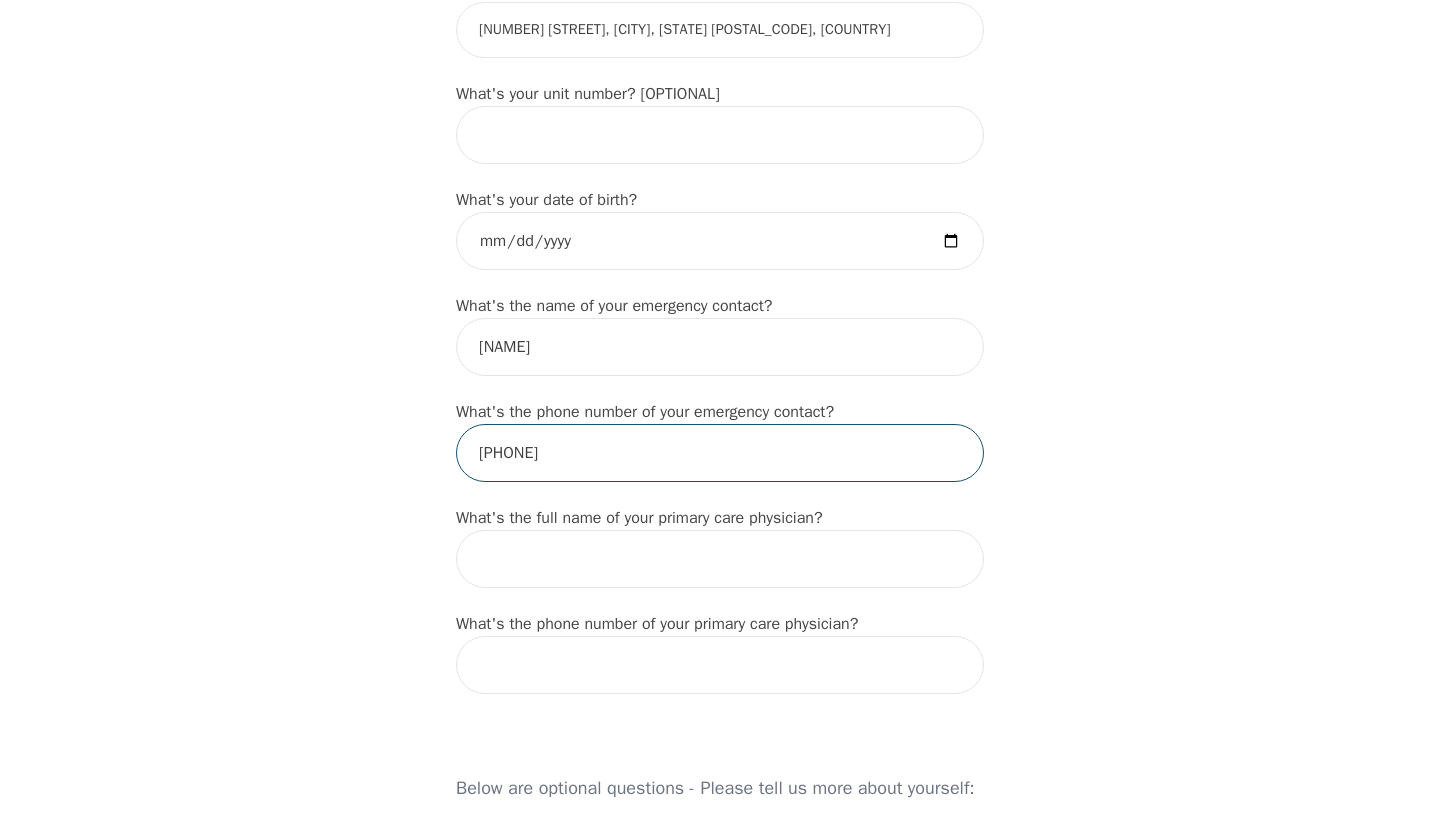 type on "[PHONE]" 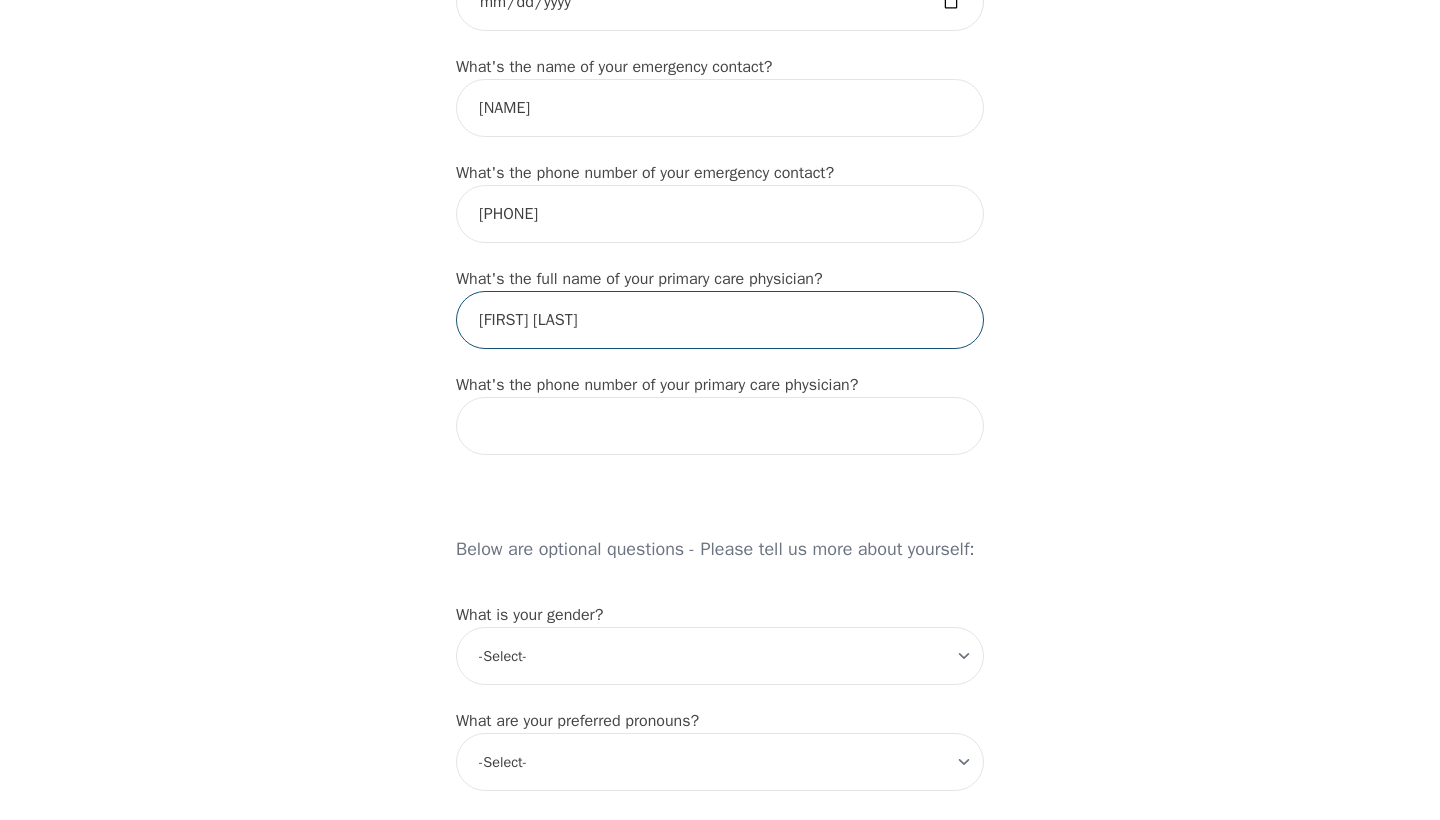 scroll, scrollTop: 1124, scrollLeft: 0, axis: vertical 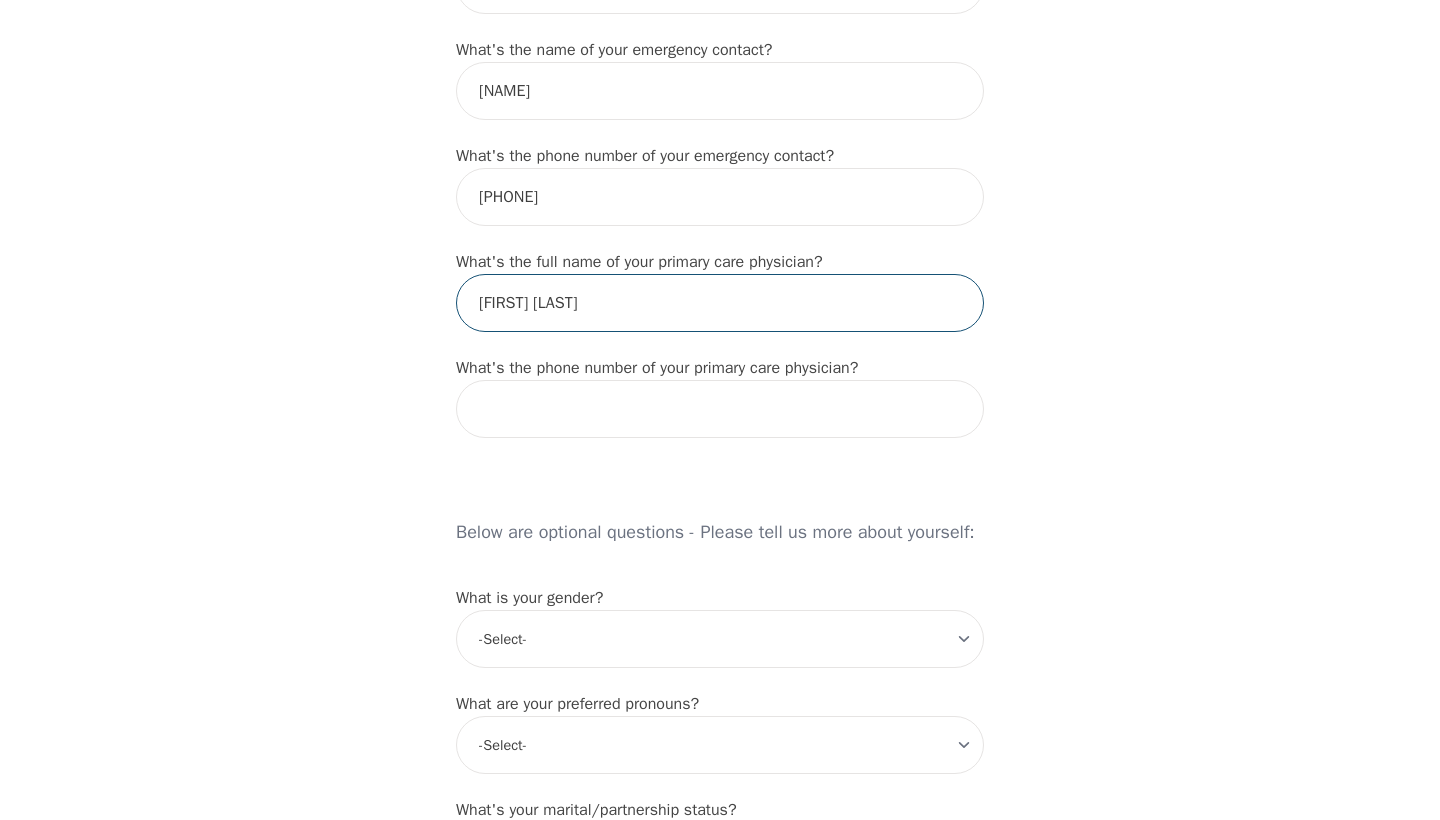 type on "[FIRST] [LAST]" 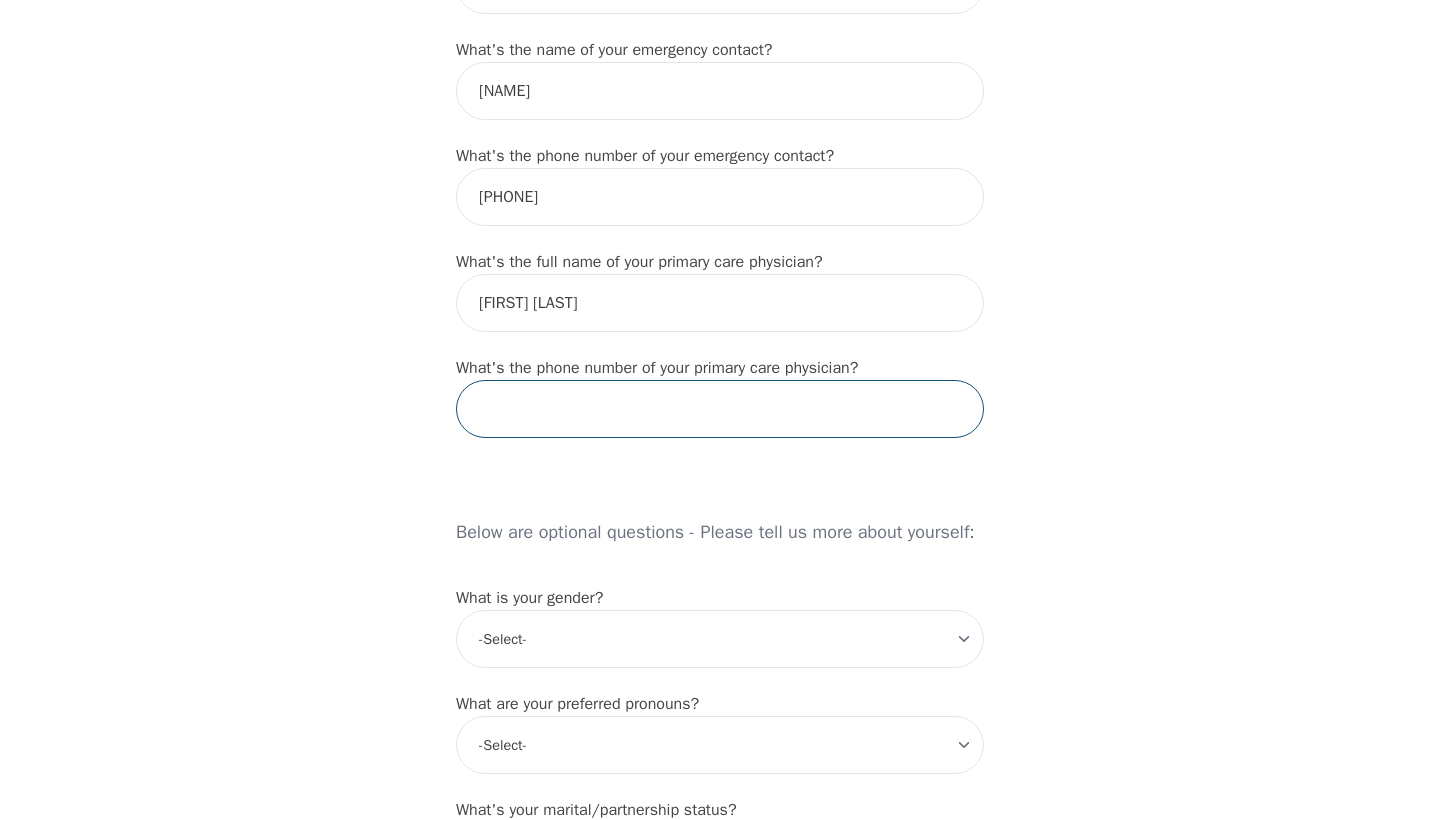 paste on "[PHONE]" 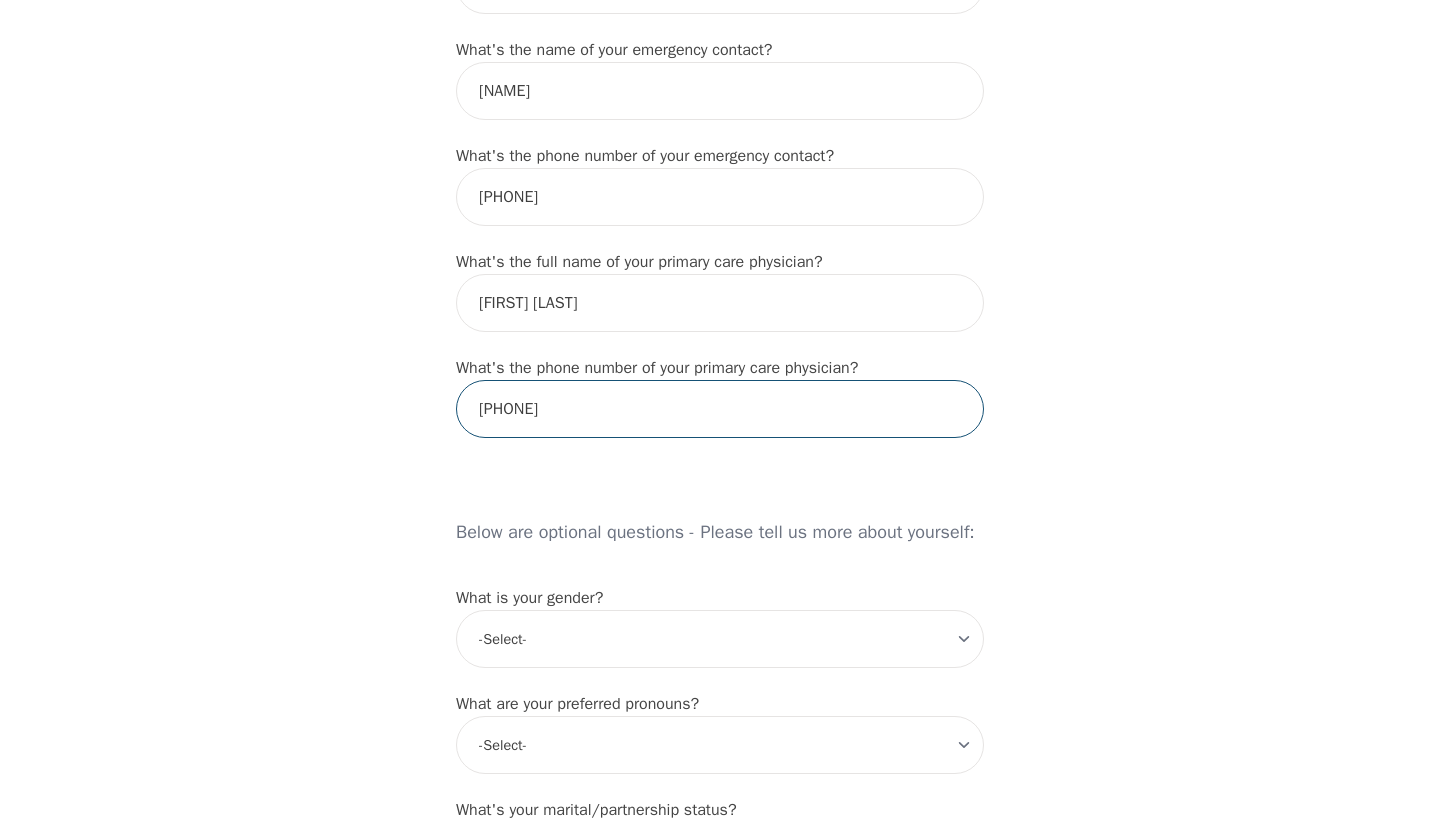 click on "[PHONE]" at bounding box center (720, 409) 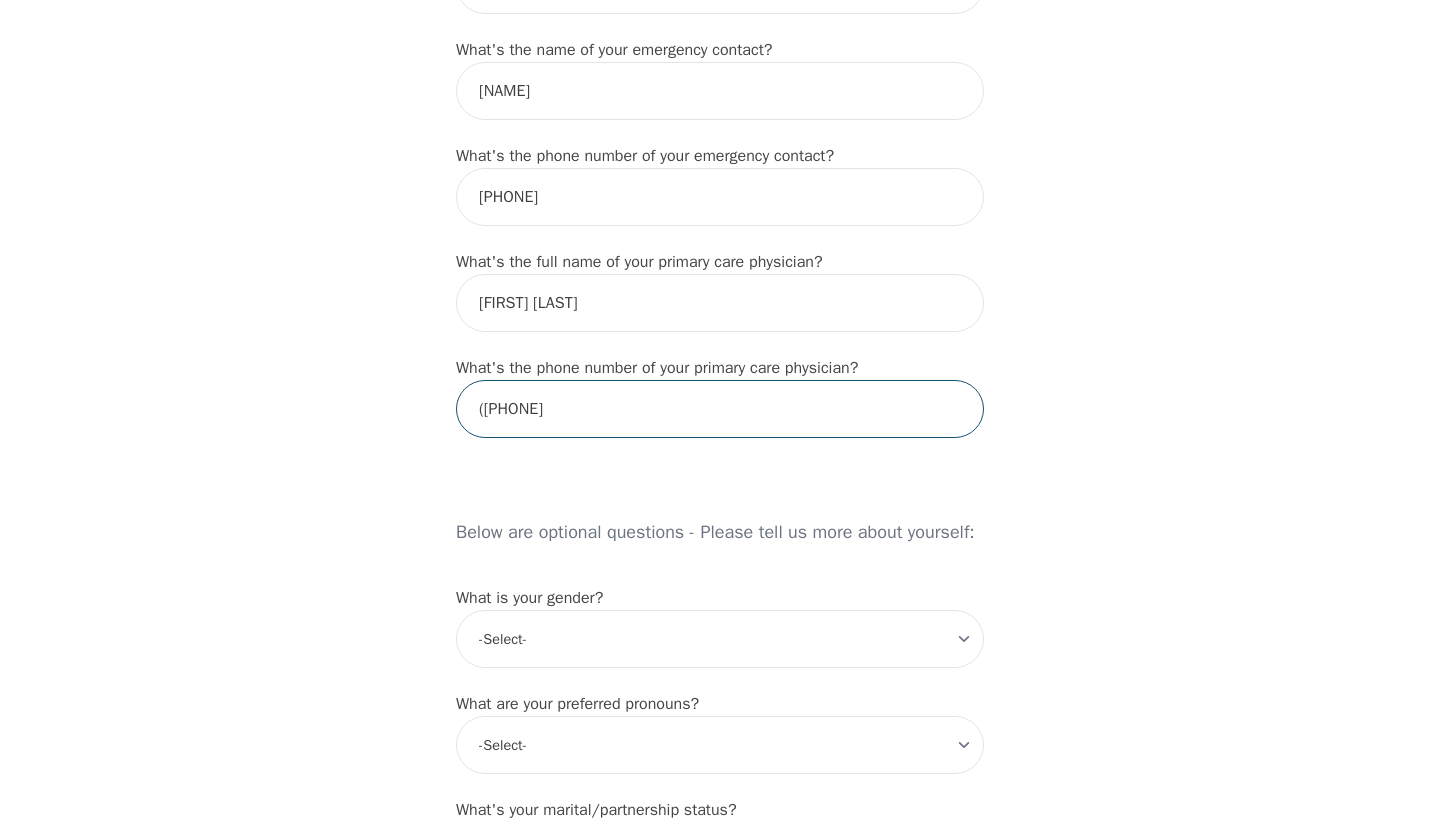 click on "([PHONE]" at bounding box center (720, 409) 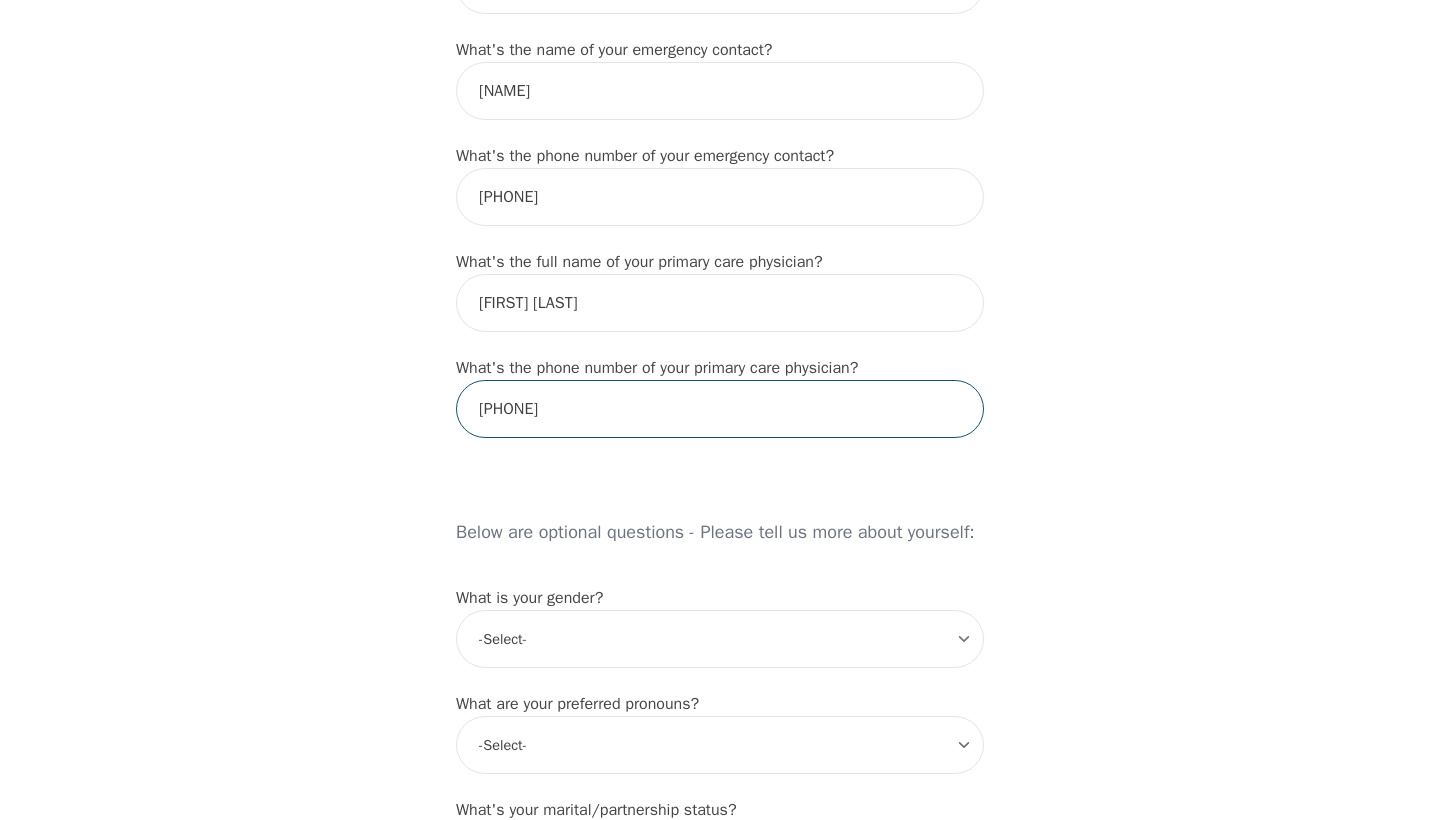 type on "[PHONE]" 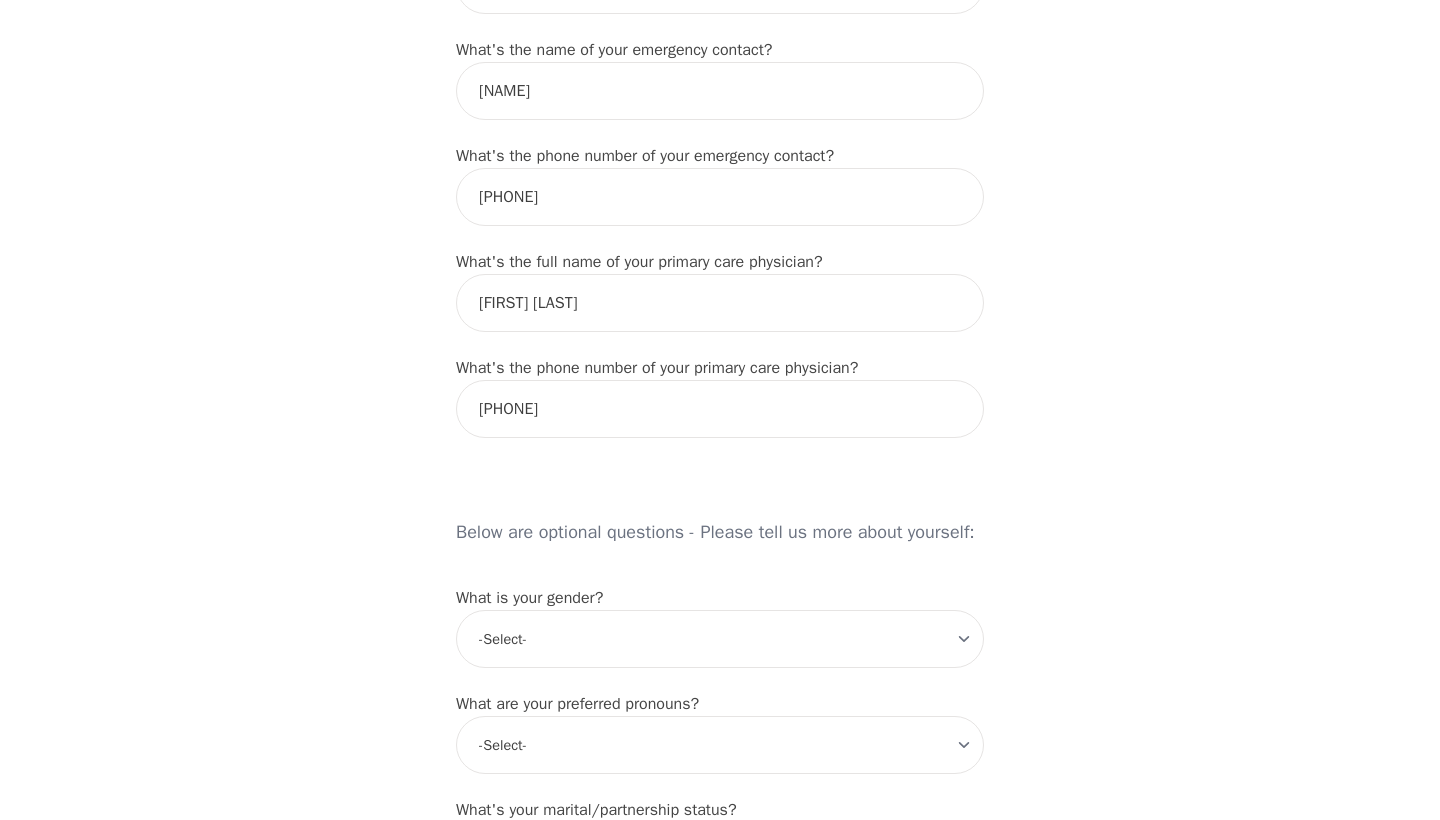 click on "Intake Assessment for [FIRST] [LAST] Part 1 of 2: Tell Us About Yourself Please complete the following information before your initial session. This step is crucial to kickstart your therapeutic journey with your therapist: What's your first name? (This will be the name on your insurance receipt) [FIRST] What's your last name? [LAST] What's your preferred name? [OPTIONAL] What's your email? [EMAIL] What's your phone number? [PHONE] What's your address? [NUMBER] [STREET], [CITY], [STATE] [POSTAL_CODE], [COUNTRY] What's your unit number? [OPTIONAL] What's your date of birth? [DATE] What's the name of your emergency contact? [FIRST] [LAST] What's the phone number of your emergency contact? [PHONE] What's the full name of your primary care physician? [FIRST] [LAST] What's the phone number of your primary care physician? [PHONE] Below are optional questions - Please tell us about yourself: What is your gender? -Select- male female non-binary transgender intersex prefer_not_to_say -Select- he/him e/e" at bounding box center [720, 373] 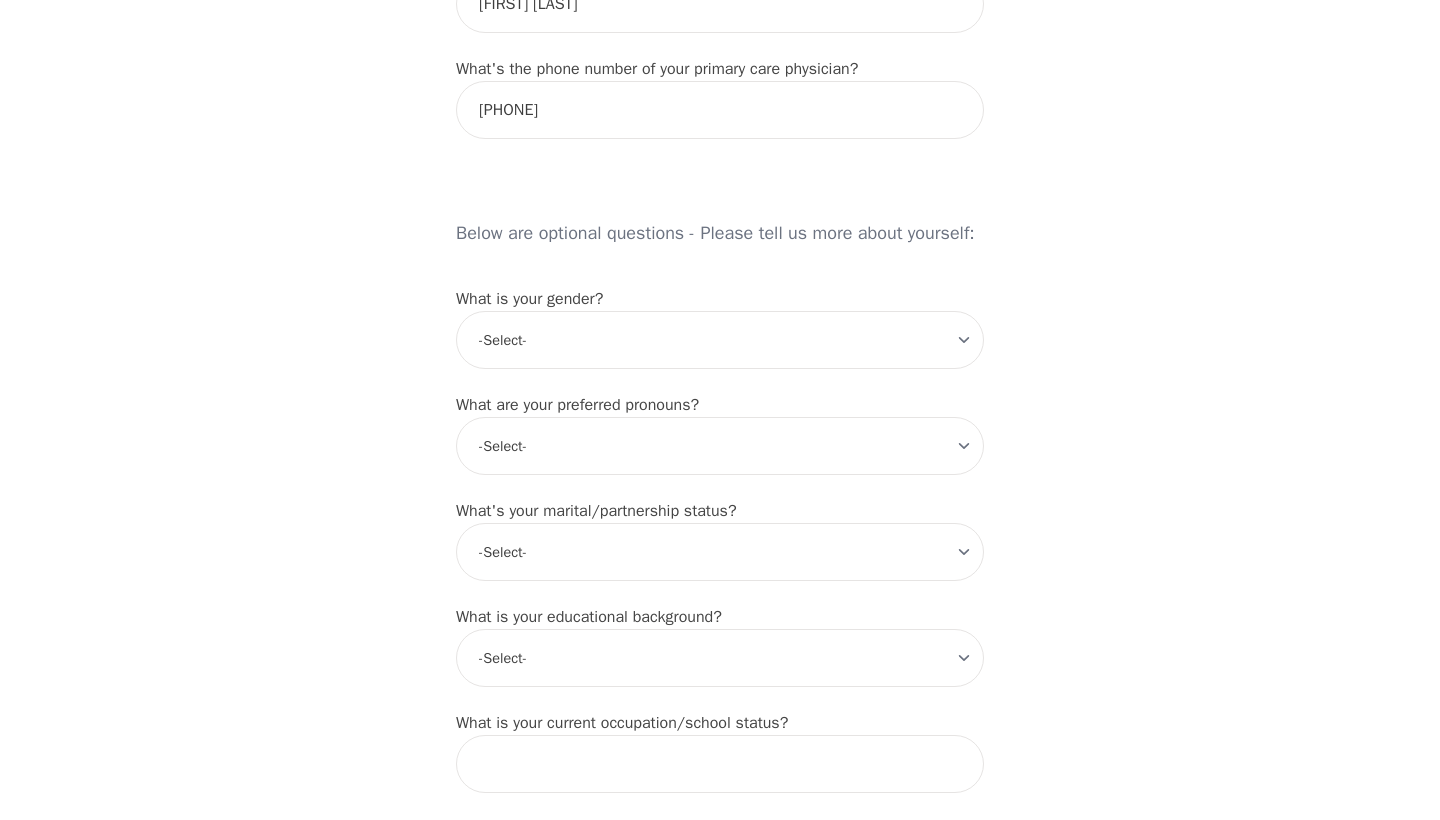 scroll, scrollTop: 1520, scrollLeft: 0, axis: vertical 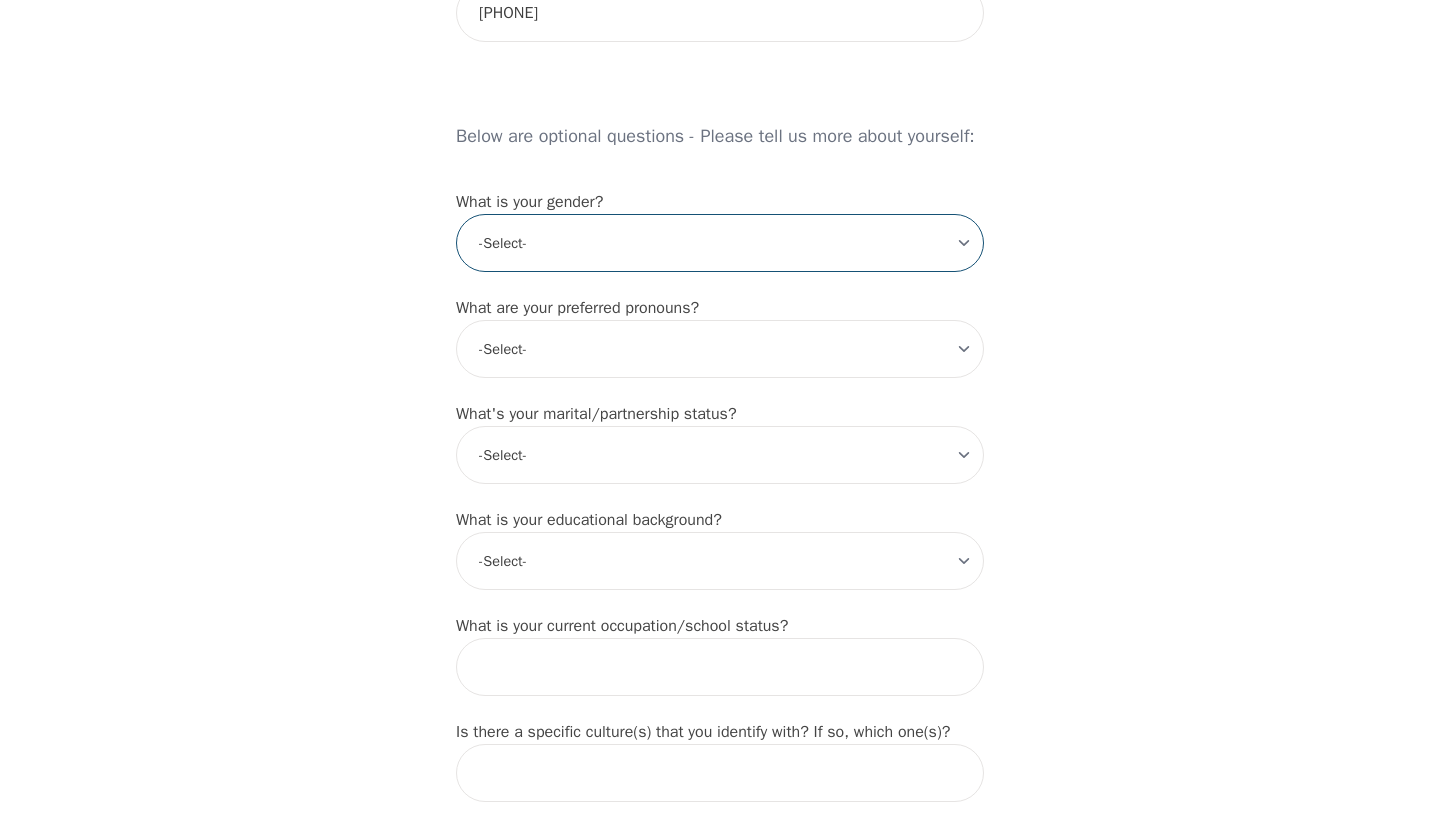 select on "female" 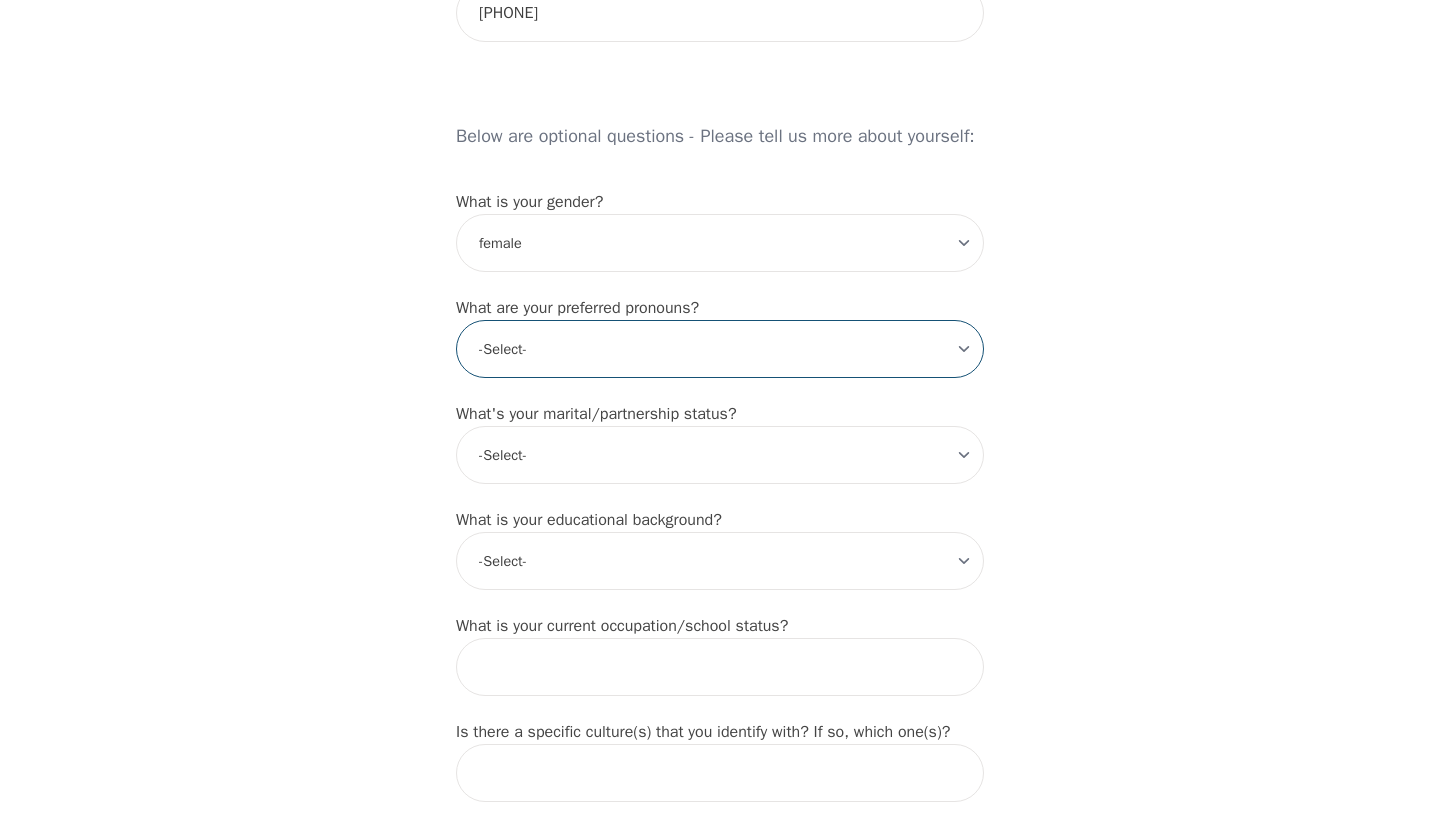 select on "she/her" 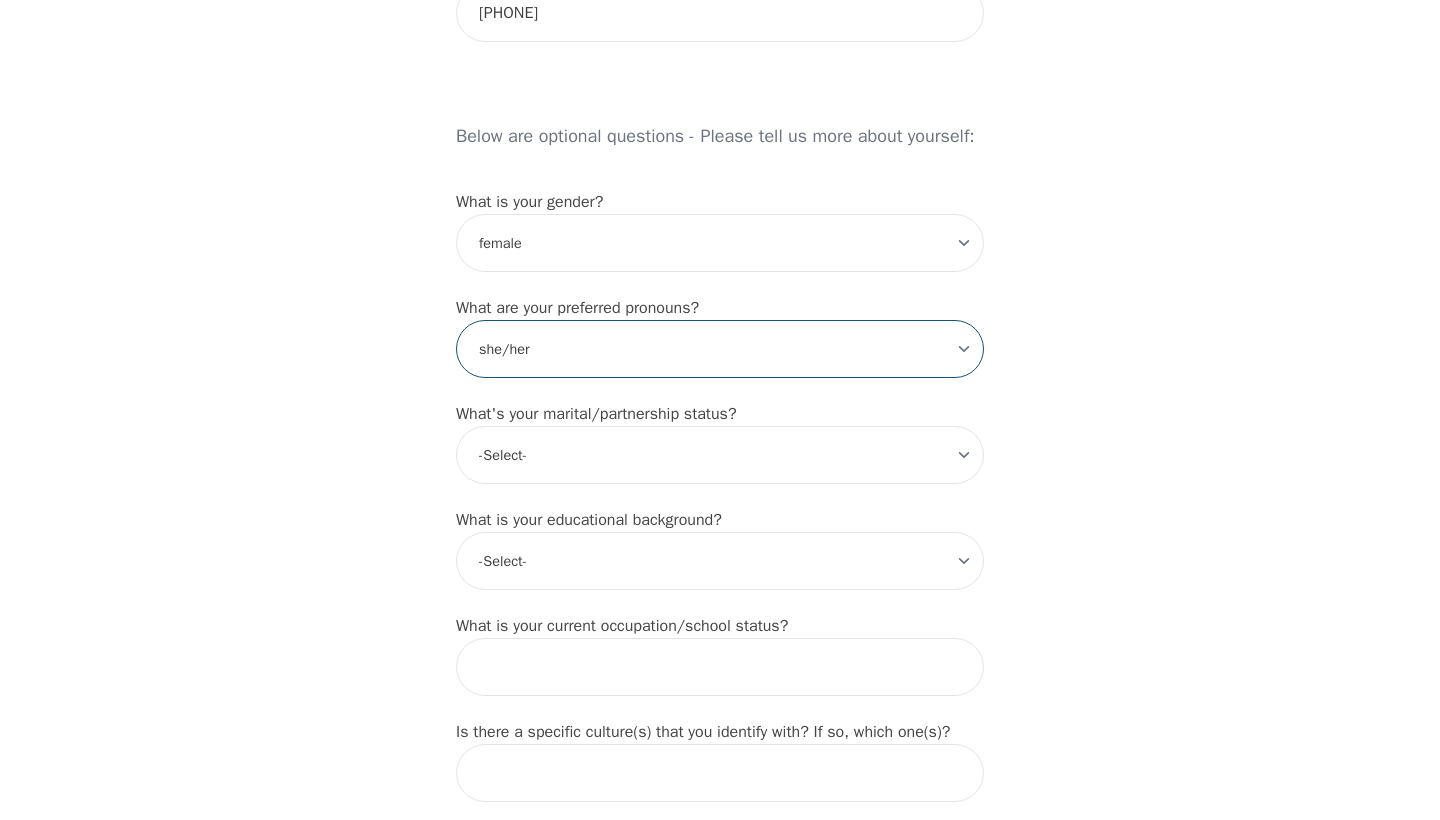 scroll, scrollTop: 1550, scrollLeft: 0, axis: vertical 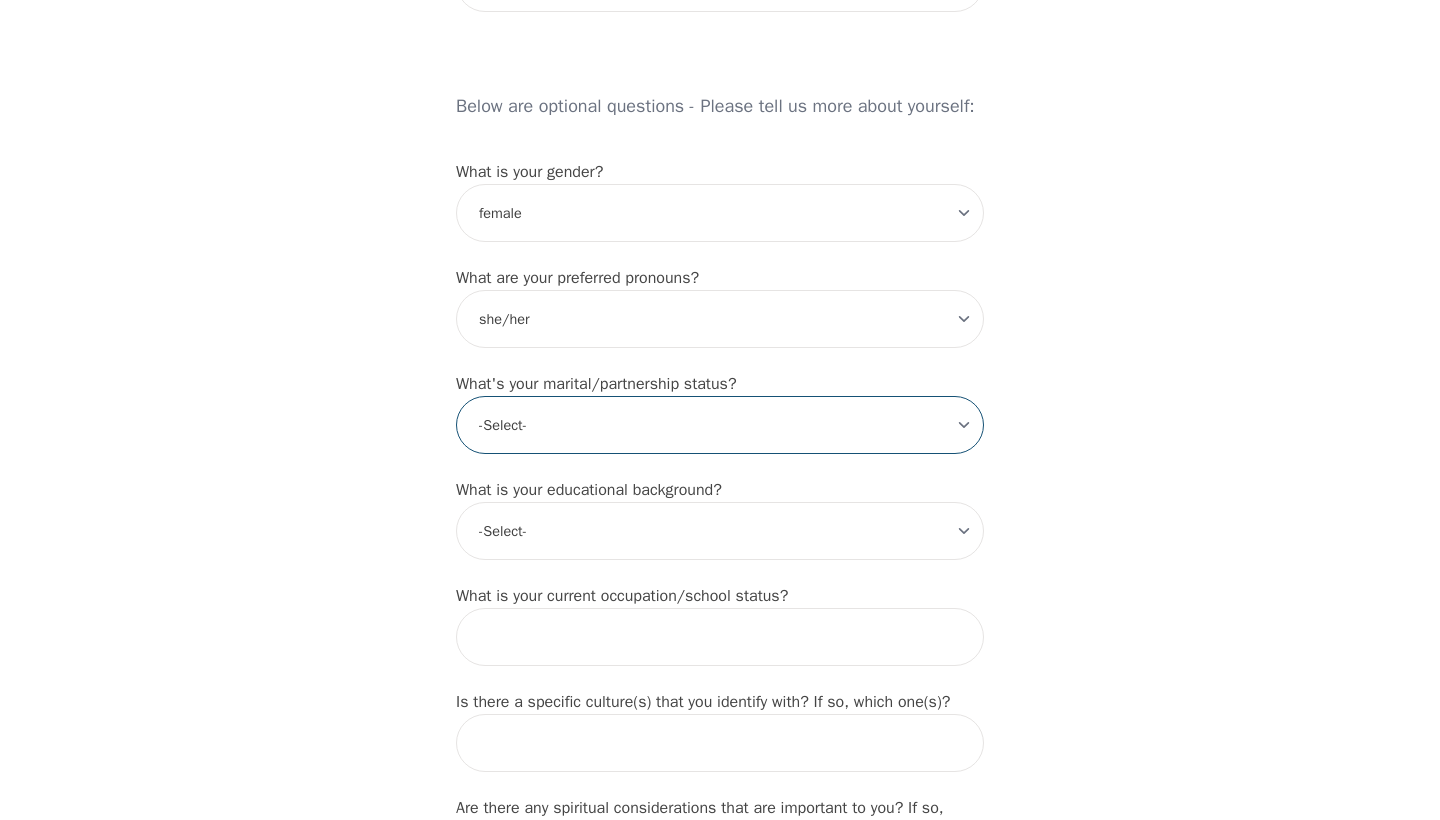 select on "Single" 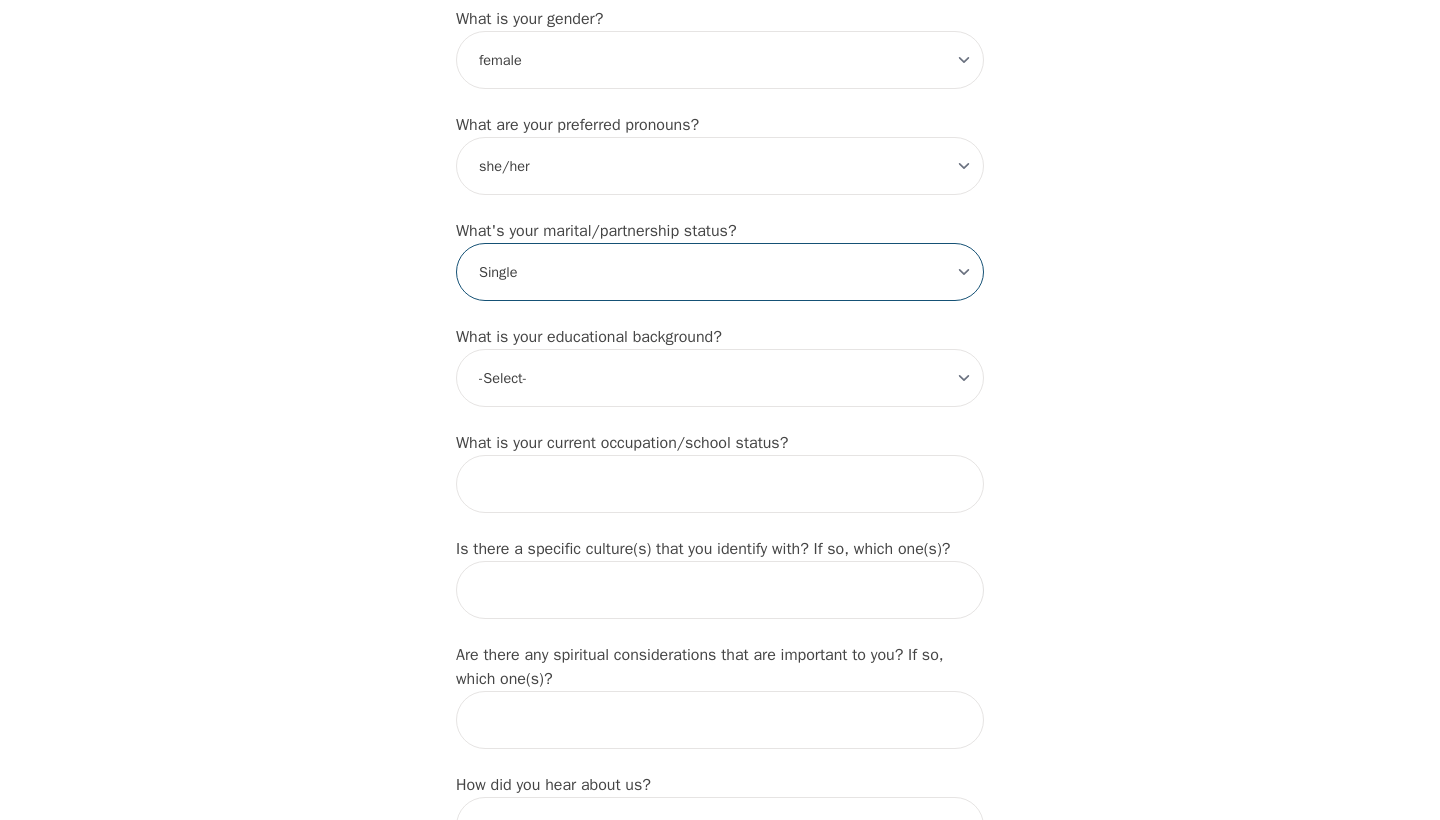 scroll, scrollTop: 1738, scrollLeft: 0, axis: vertical 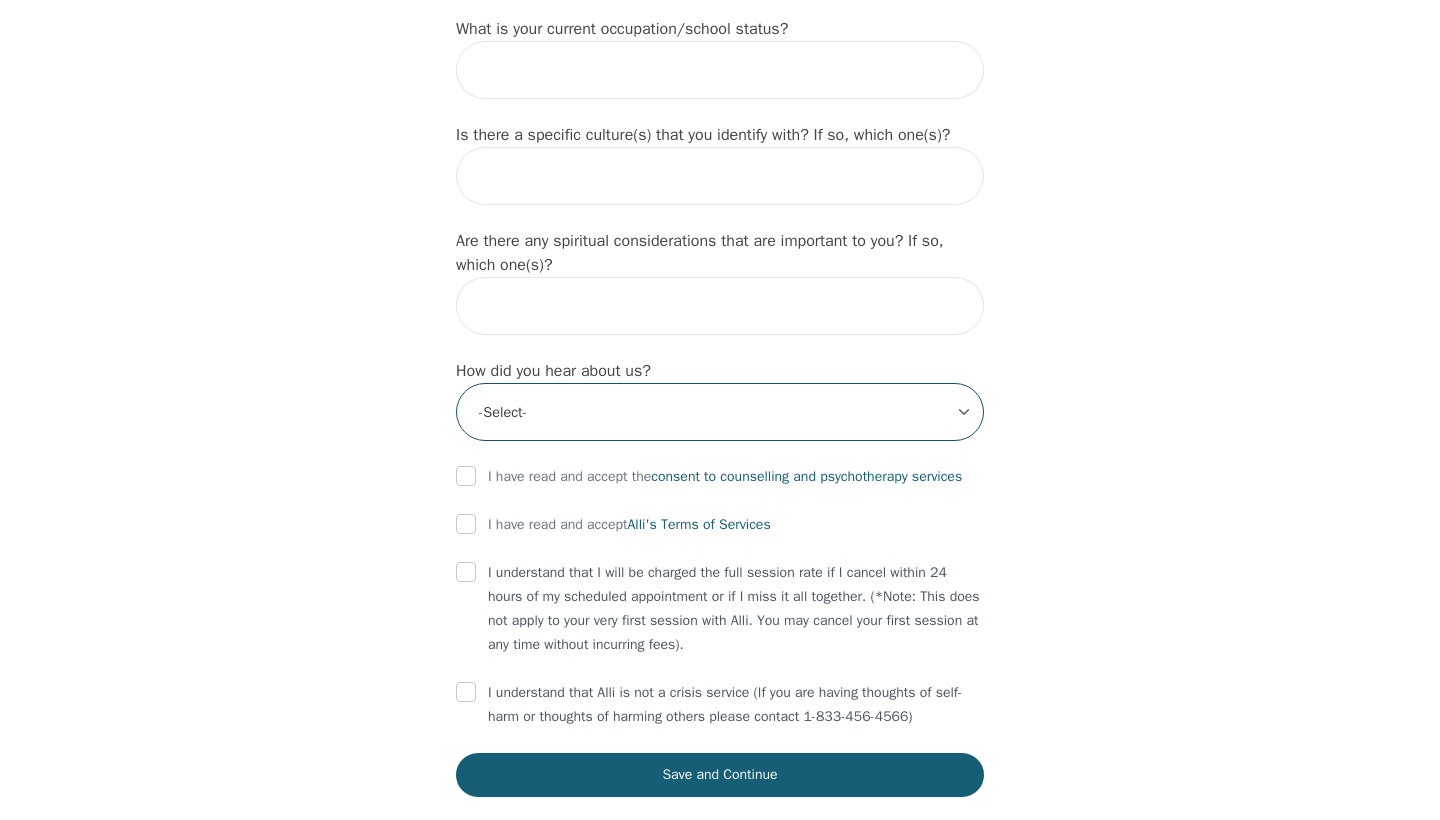select on "Friend" 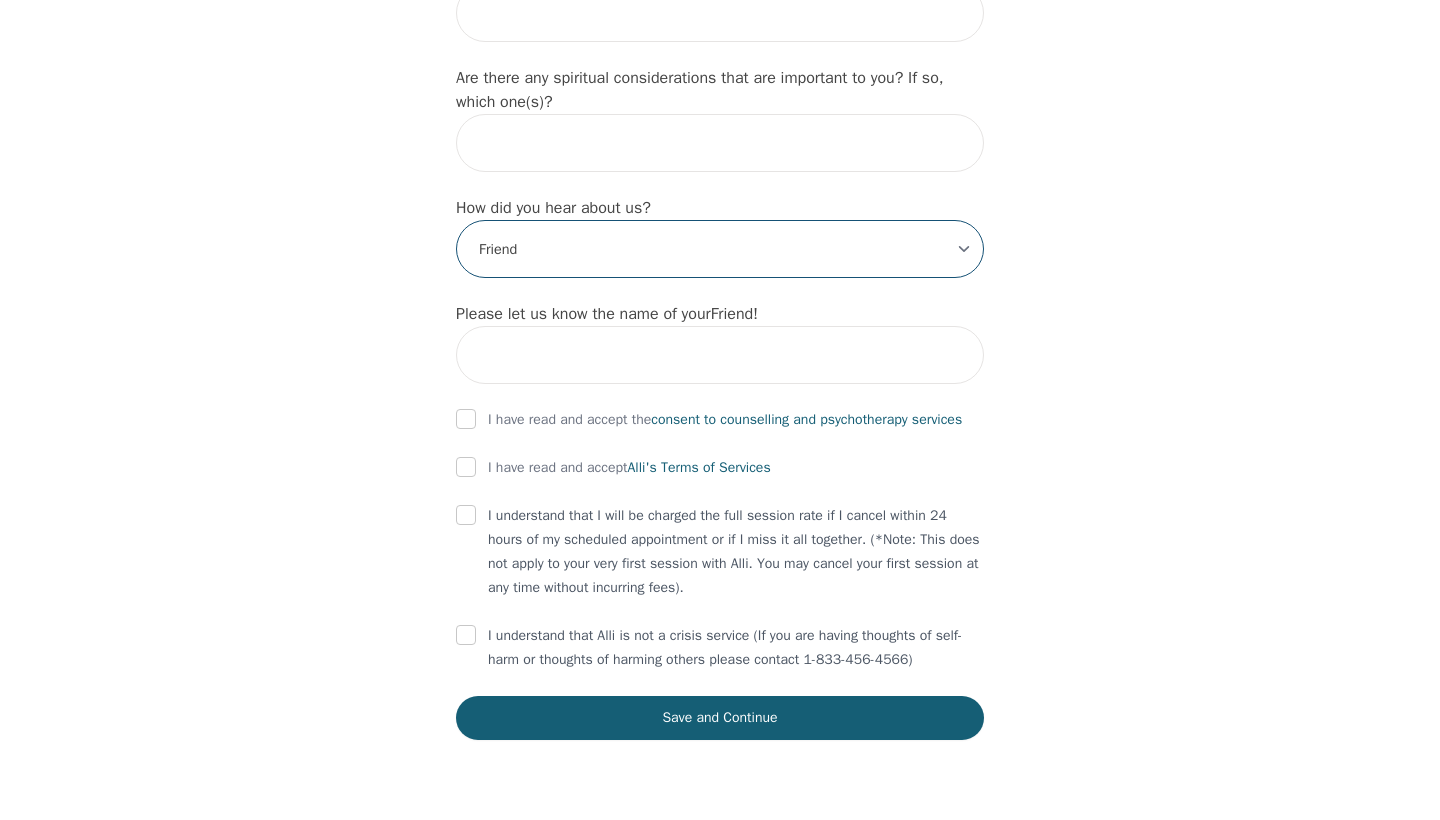 scroll, scrollTop: 2334, scrollLeft: 0, axis: vertical 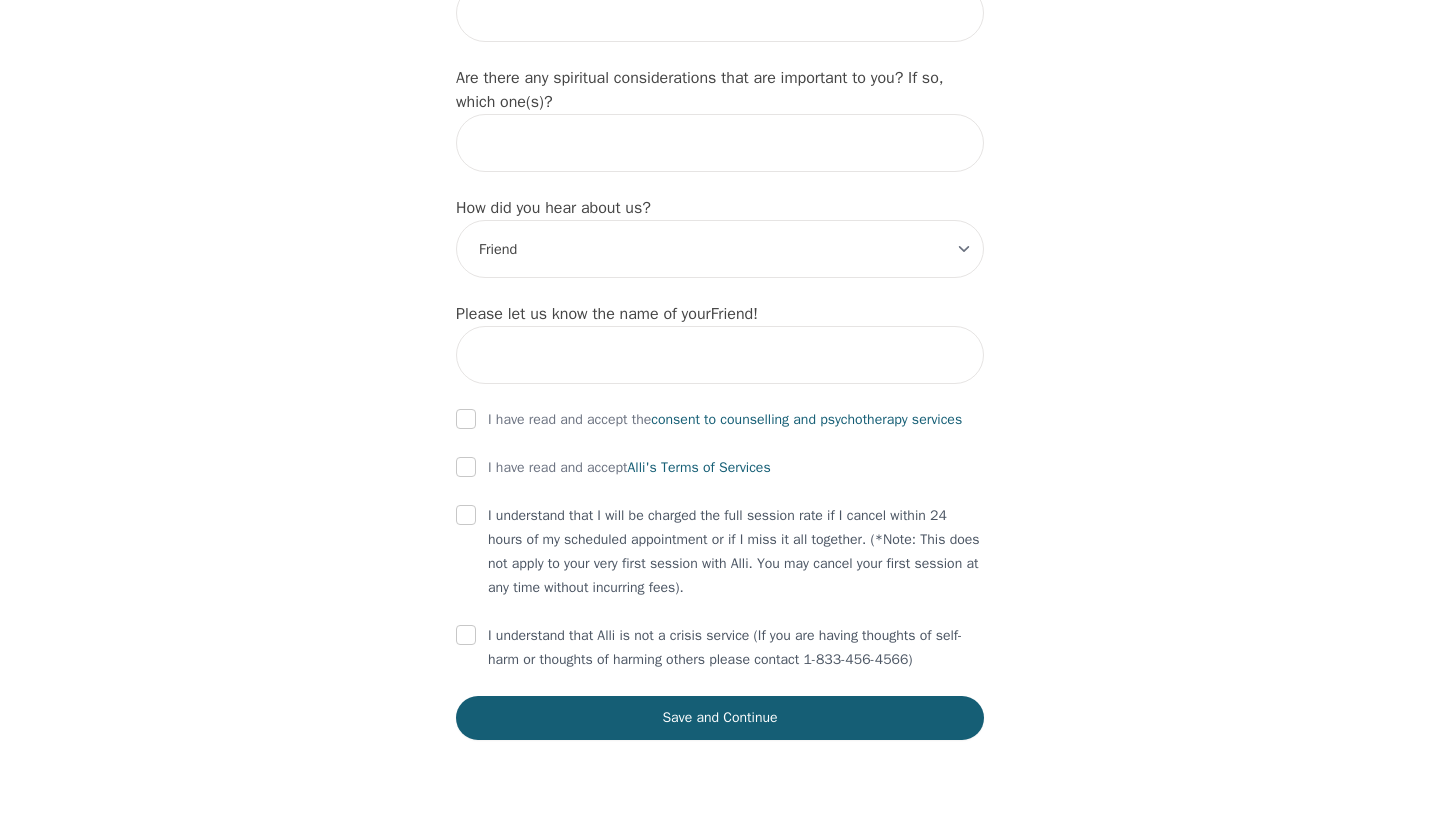 click at bounding box center (466, 419) 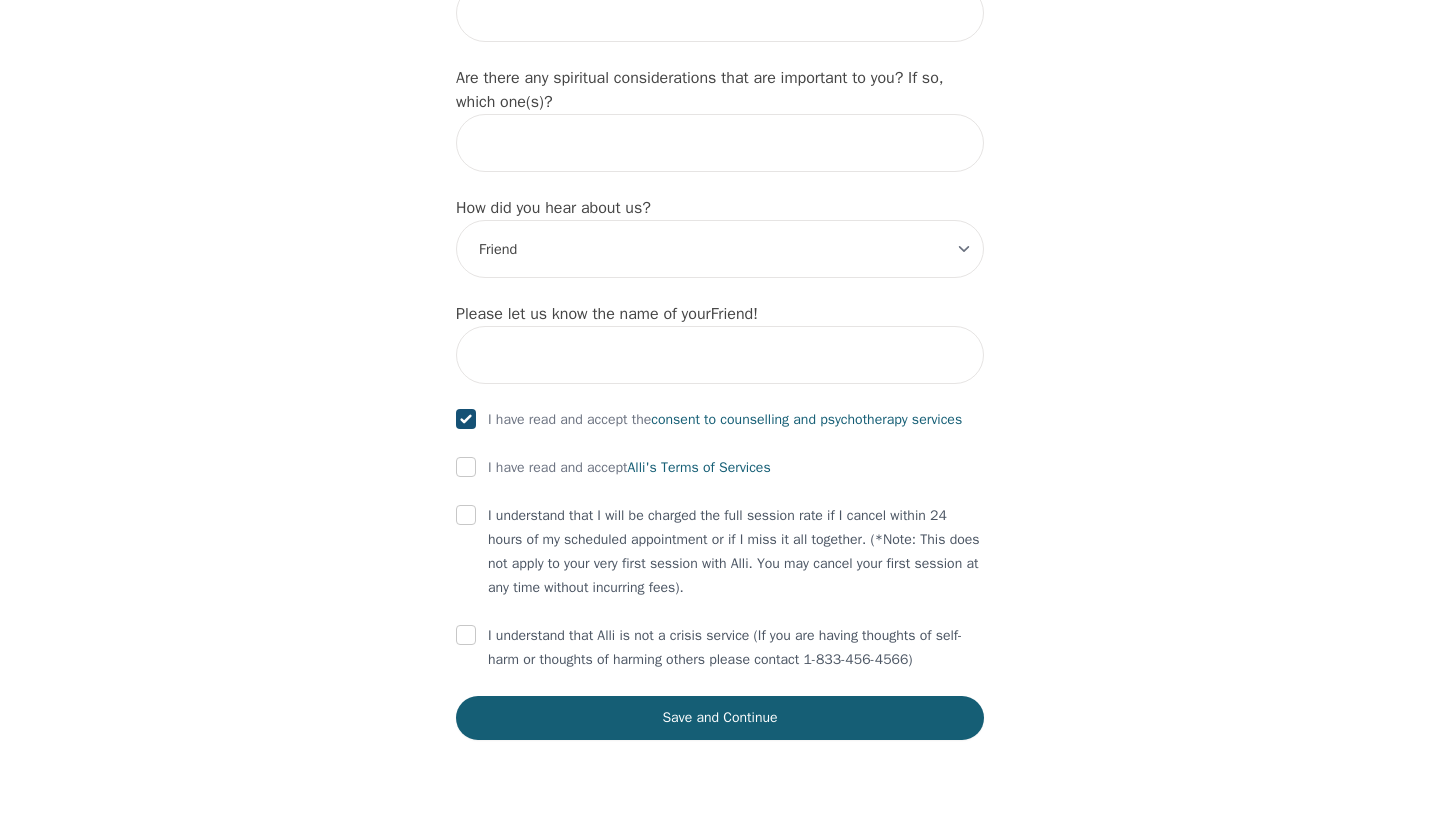 click at bounding box center (466, 467) 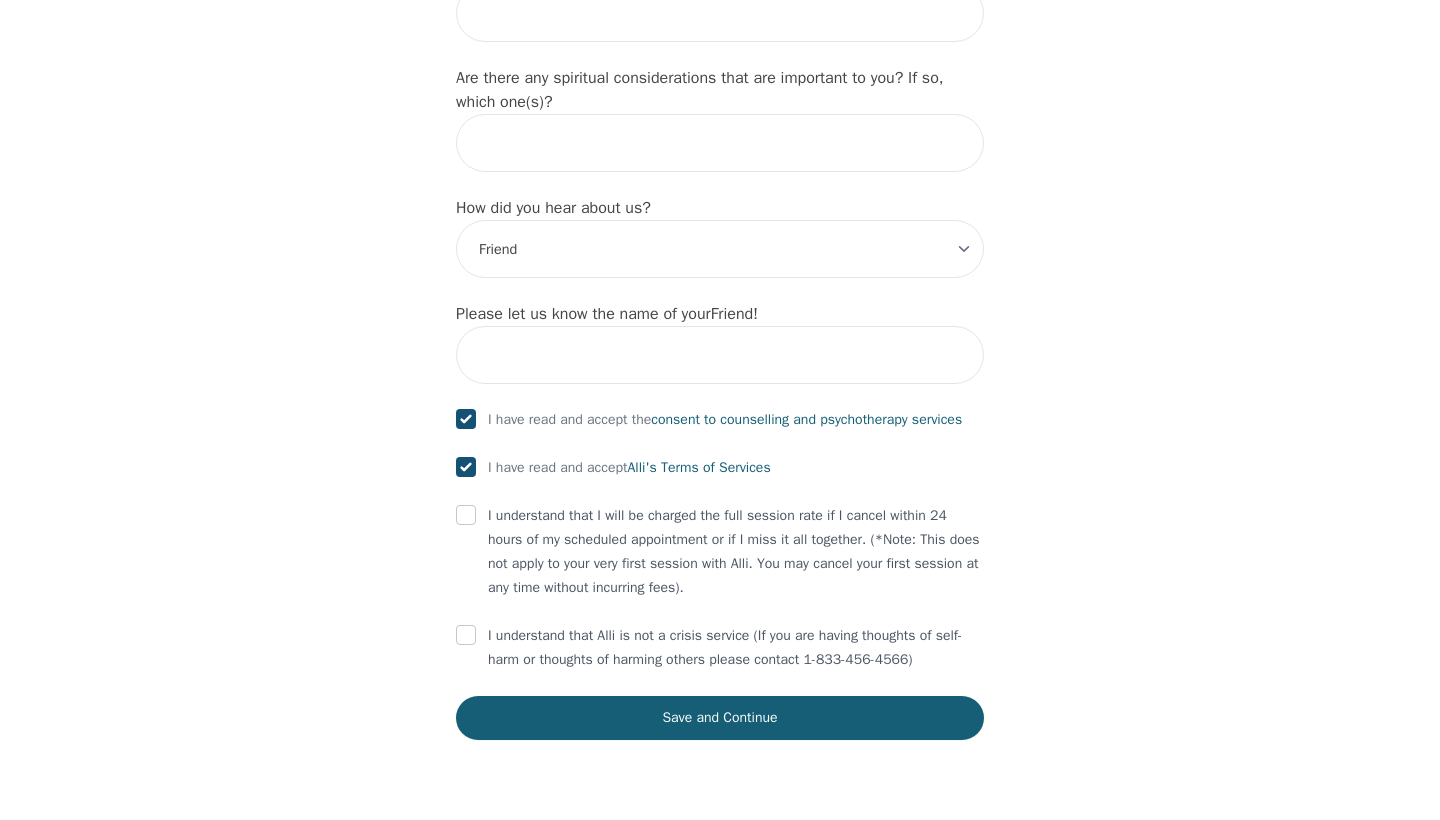 checkbox on "true" 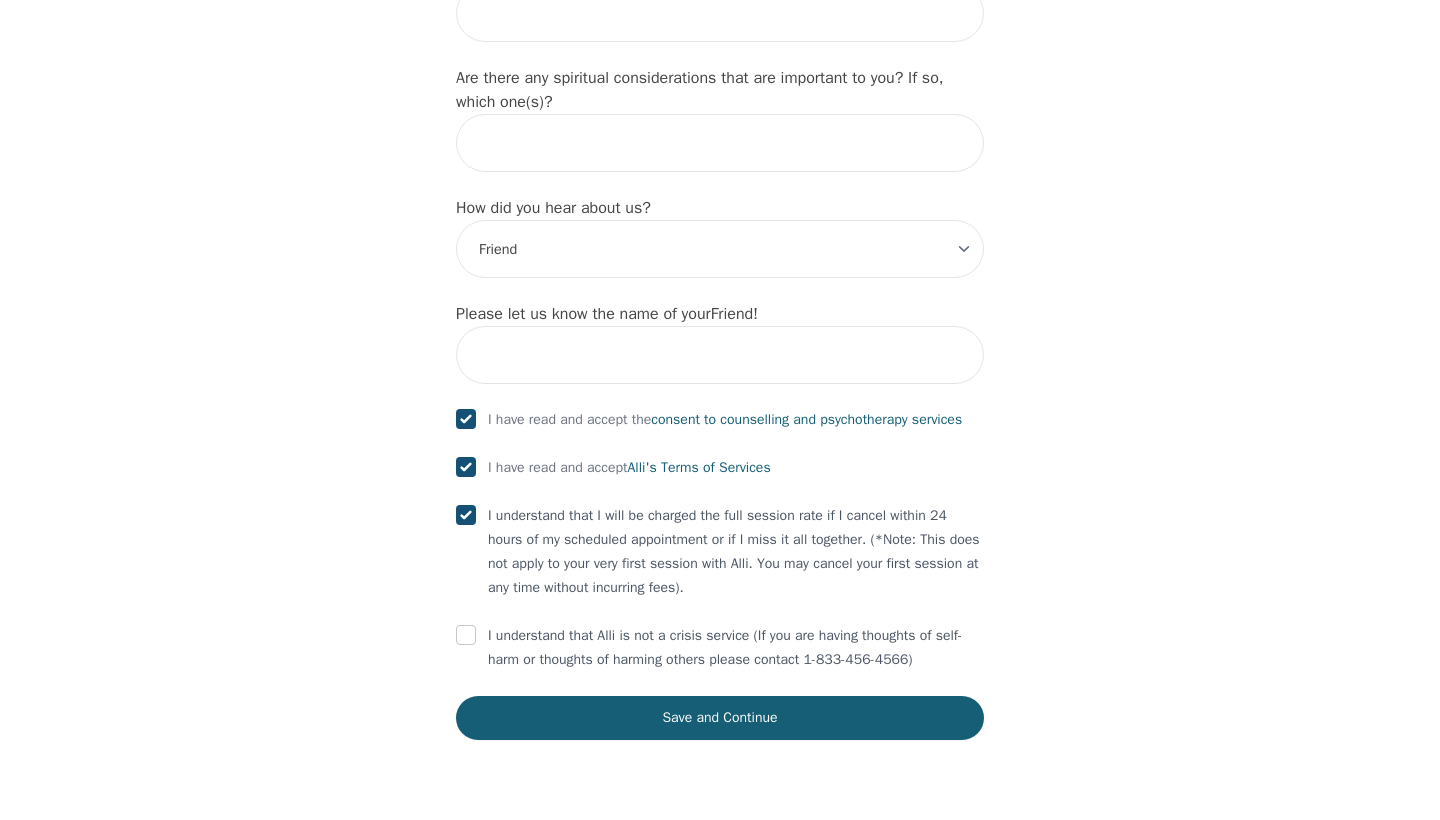 checkbox on "true" 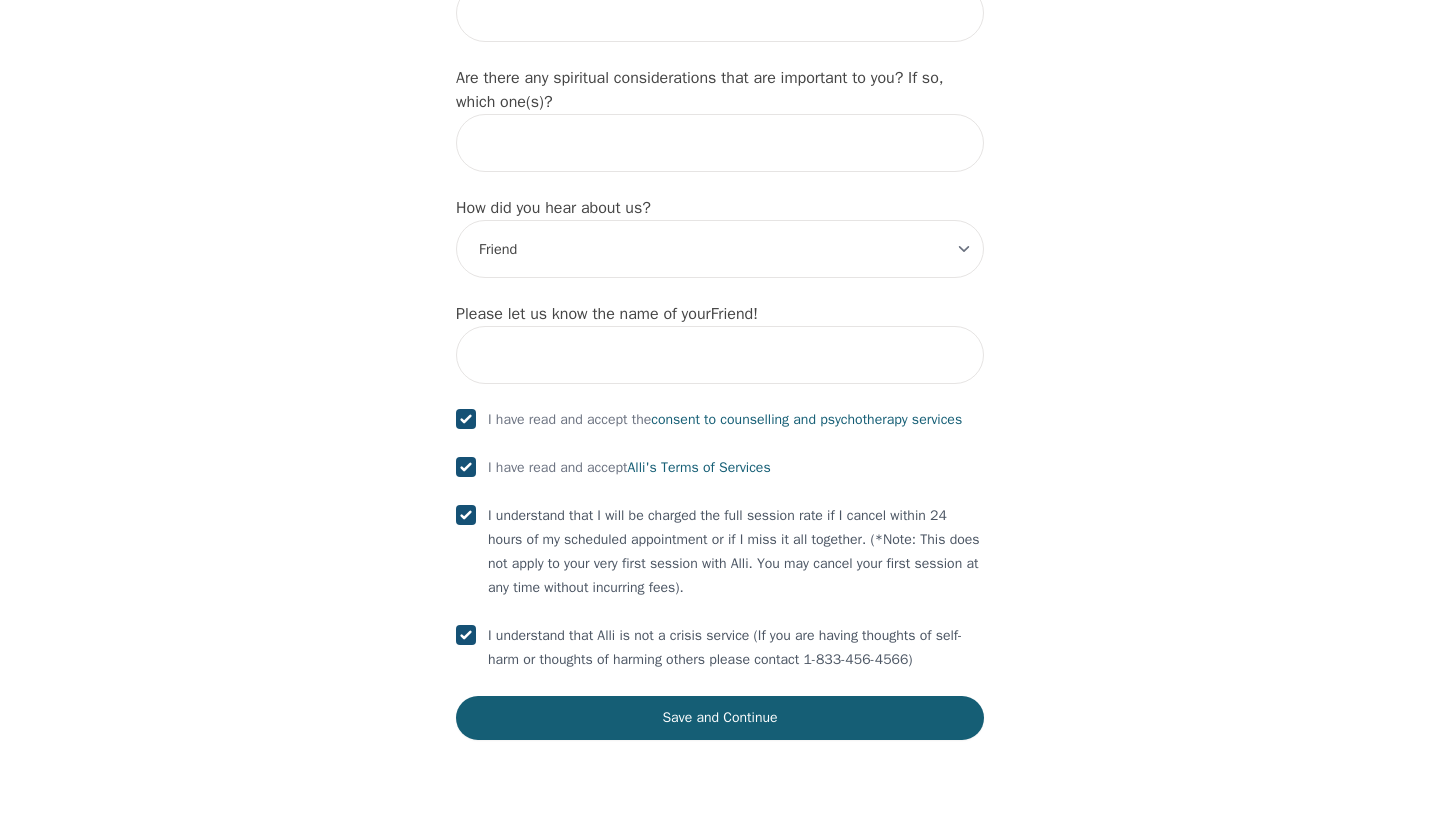 checkbox on "true" 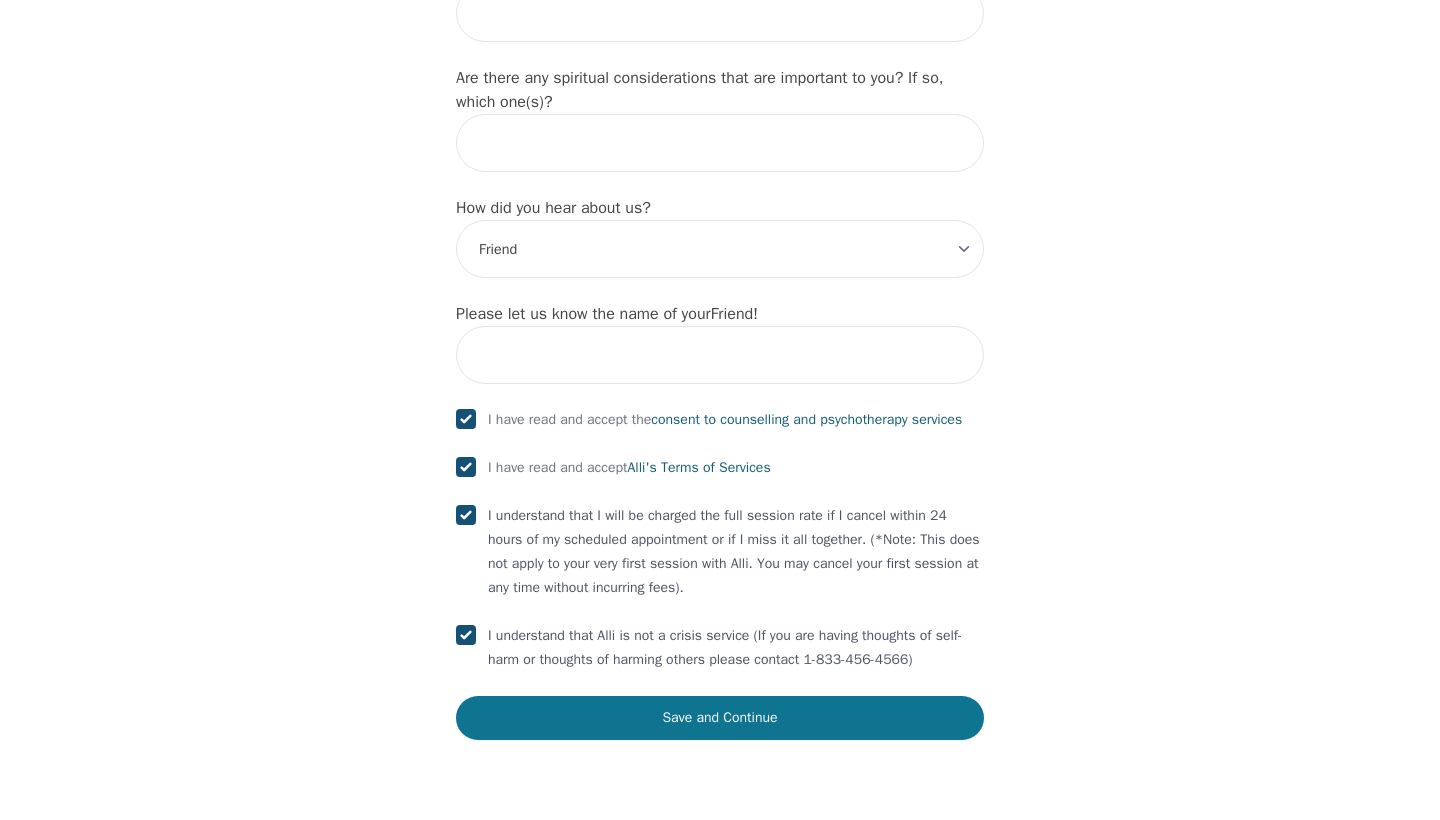 click on "Save and Continue" at bounding box center [720, 718] 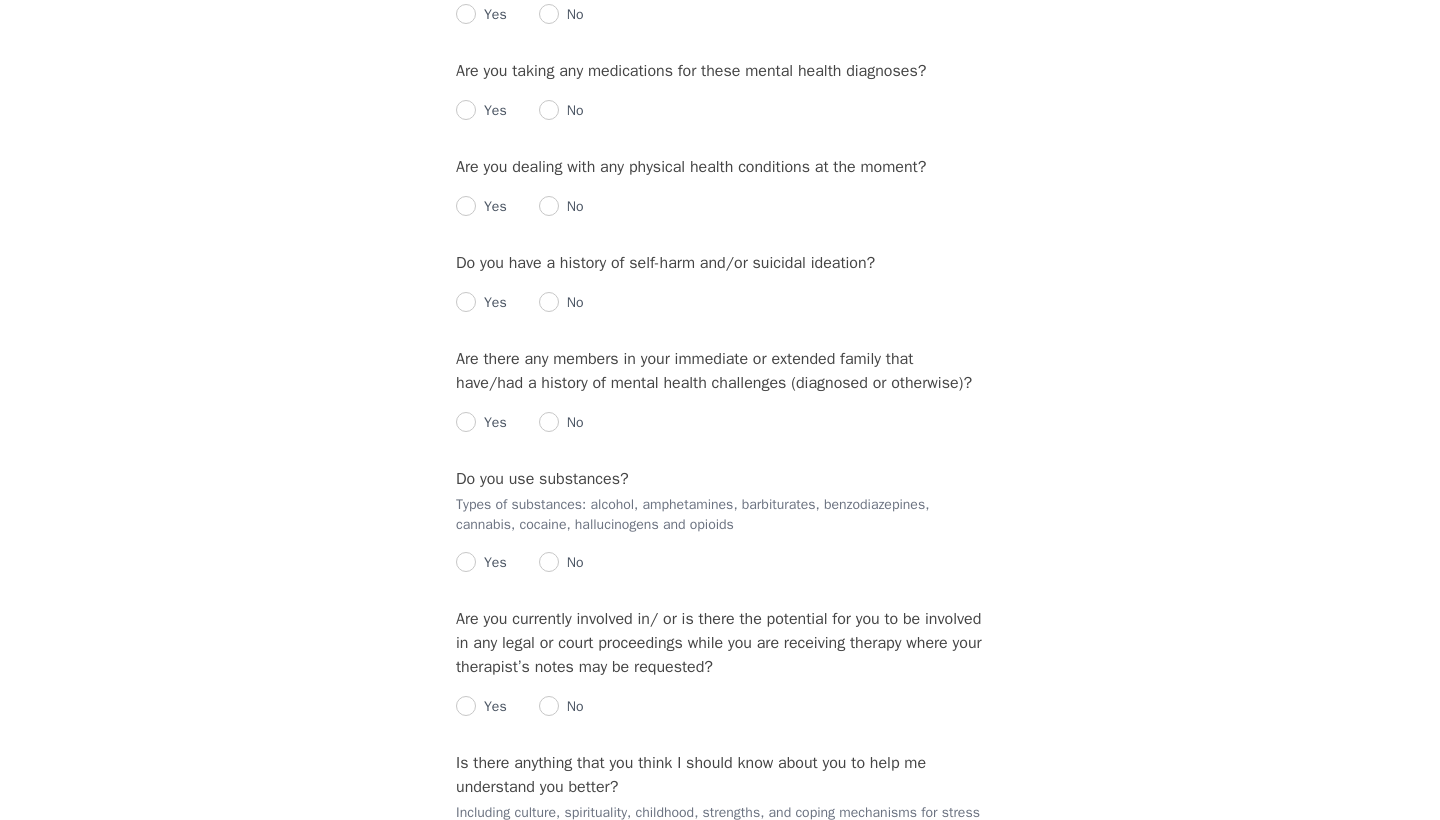 scroll, scrollTop: 0, scrollLeft: 0, axis: both 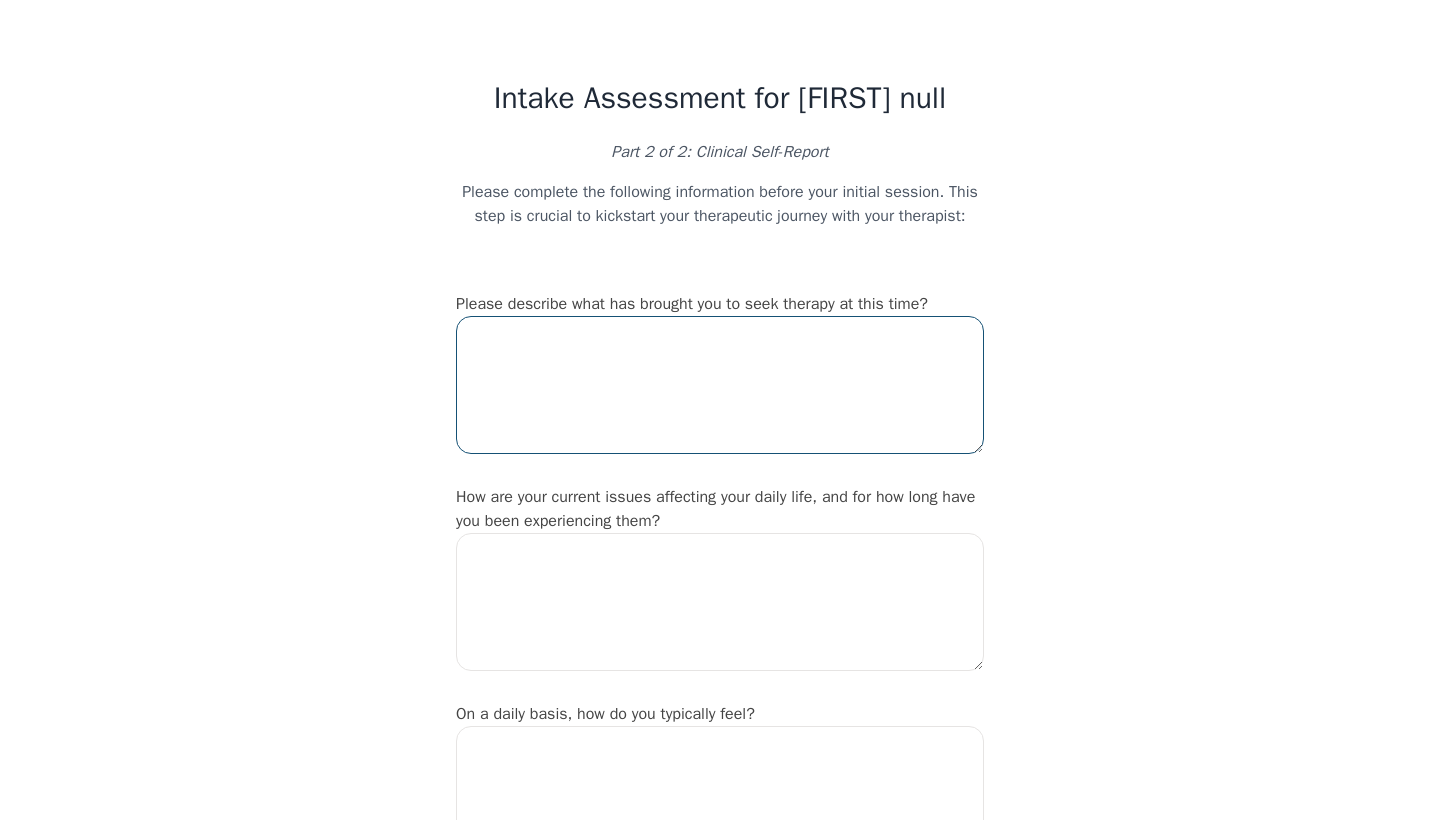 click at bounding box center [720, 385] 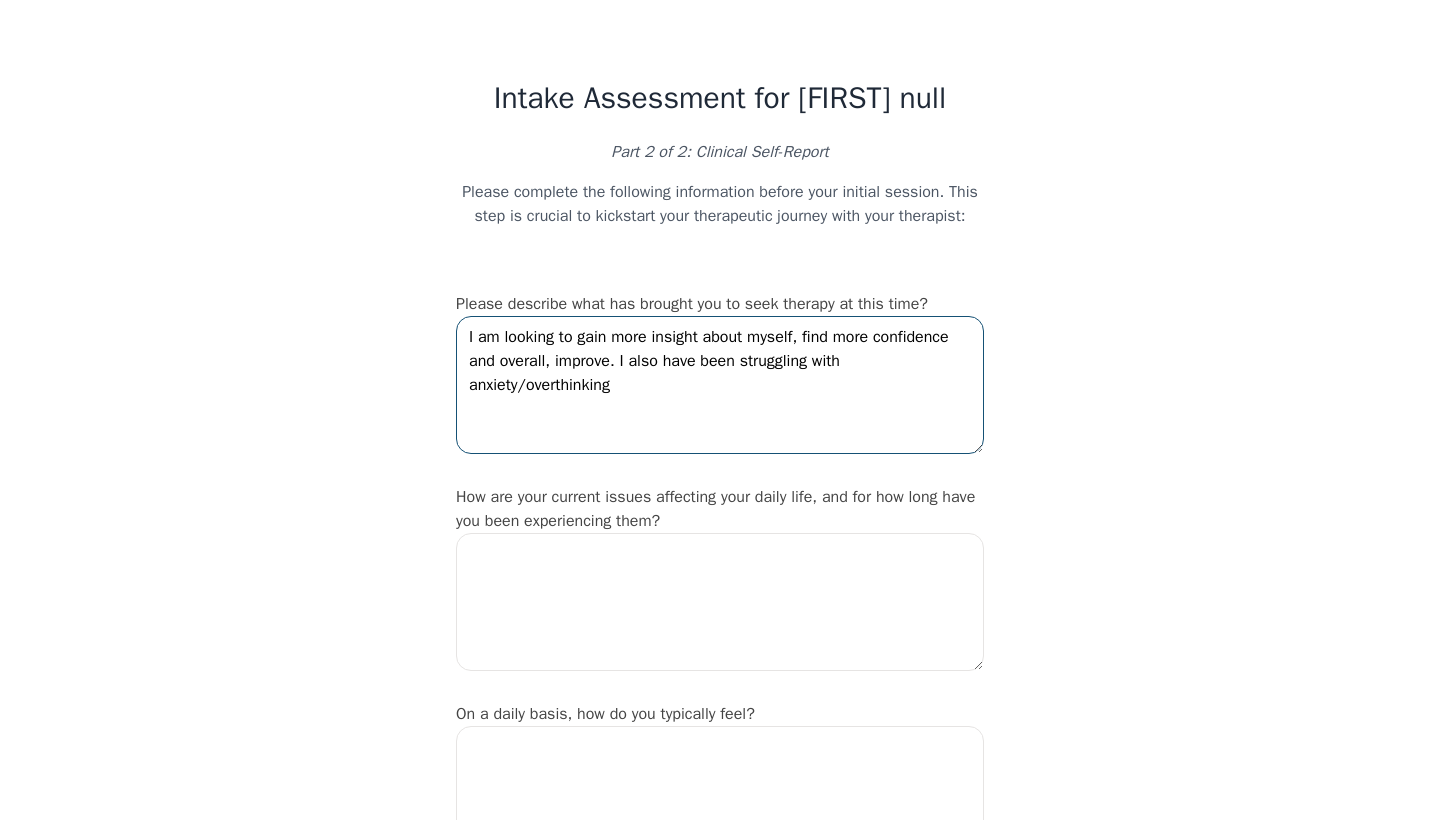 drag, startPoint x: 623, startPoint y: 385, endPoint x: 642, endPoint y: 409, distance: 30.610456 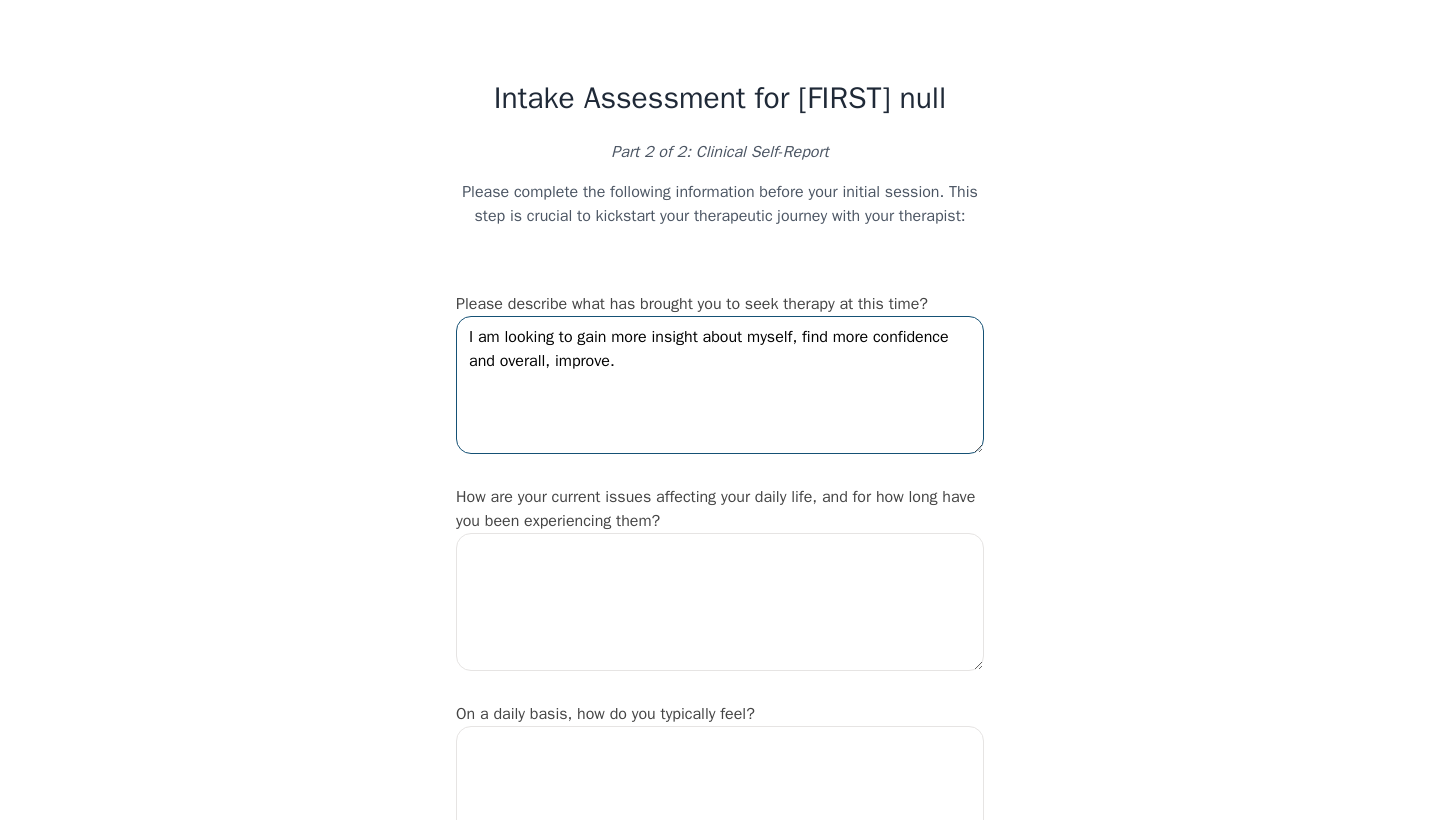 type on "I am looking to gain more insight about myself, find more confidence and overall, improve." 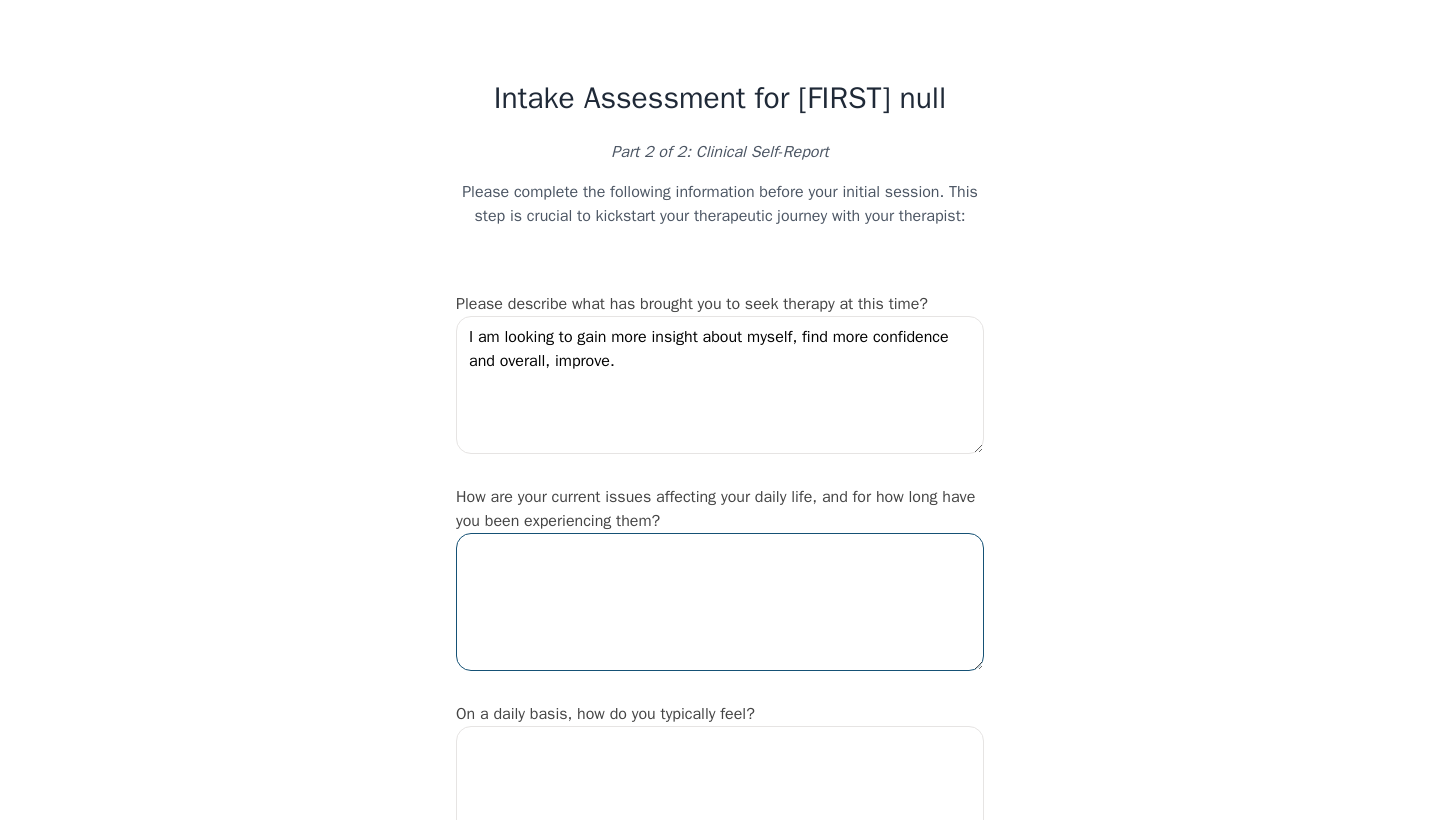 click at bounding box center [720, 602] 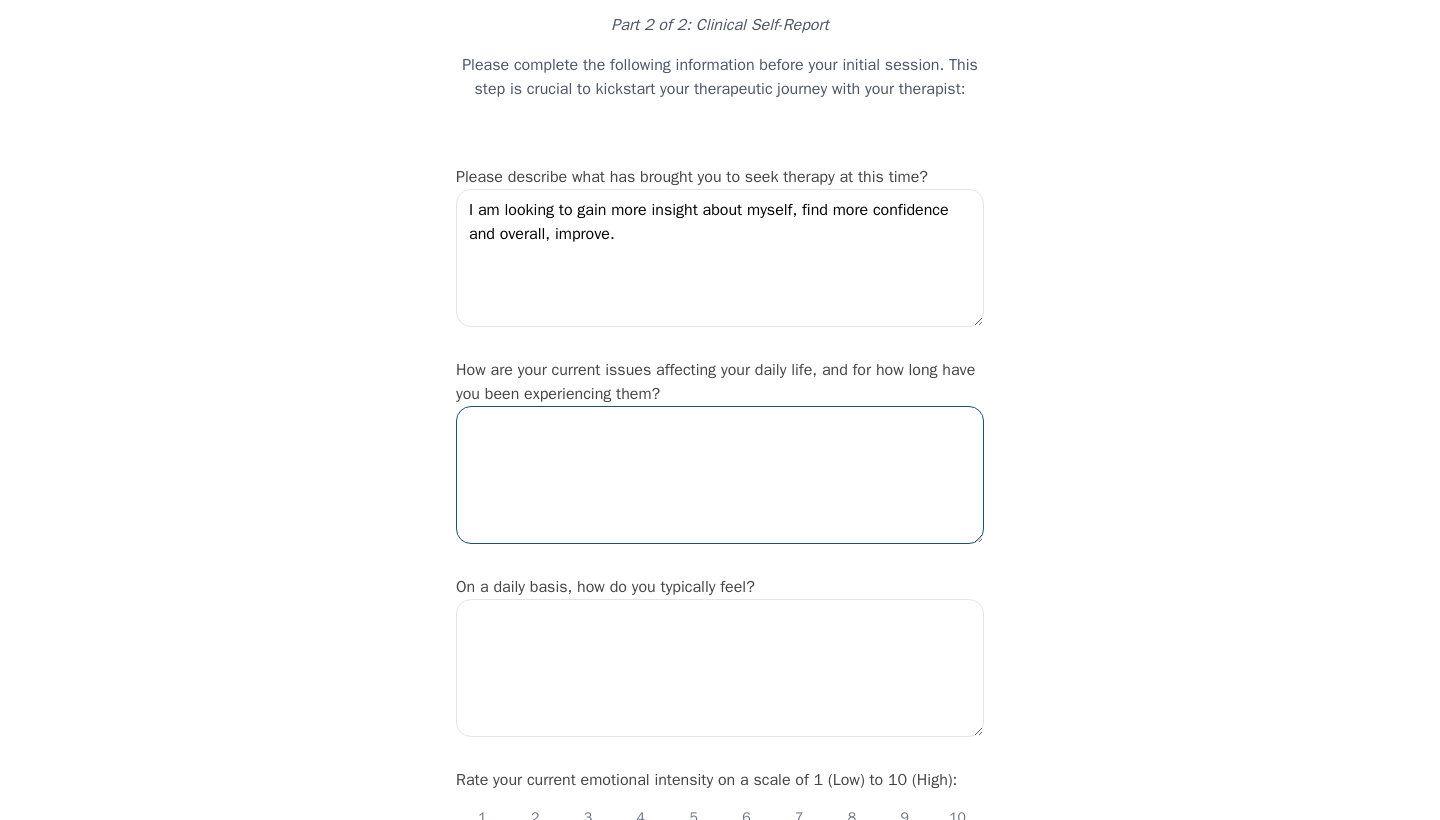 scroll, scrollTop: 132, scrollLeft: 0, axis: vertical 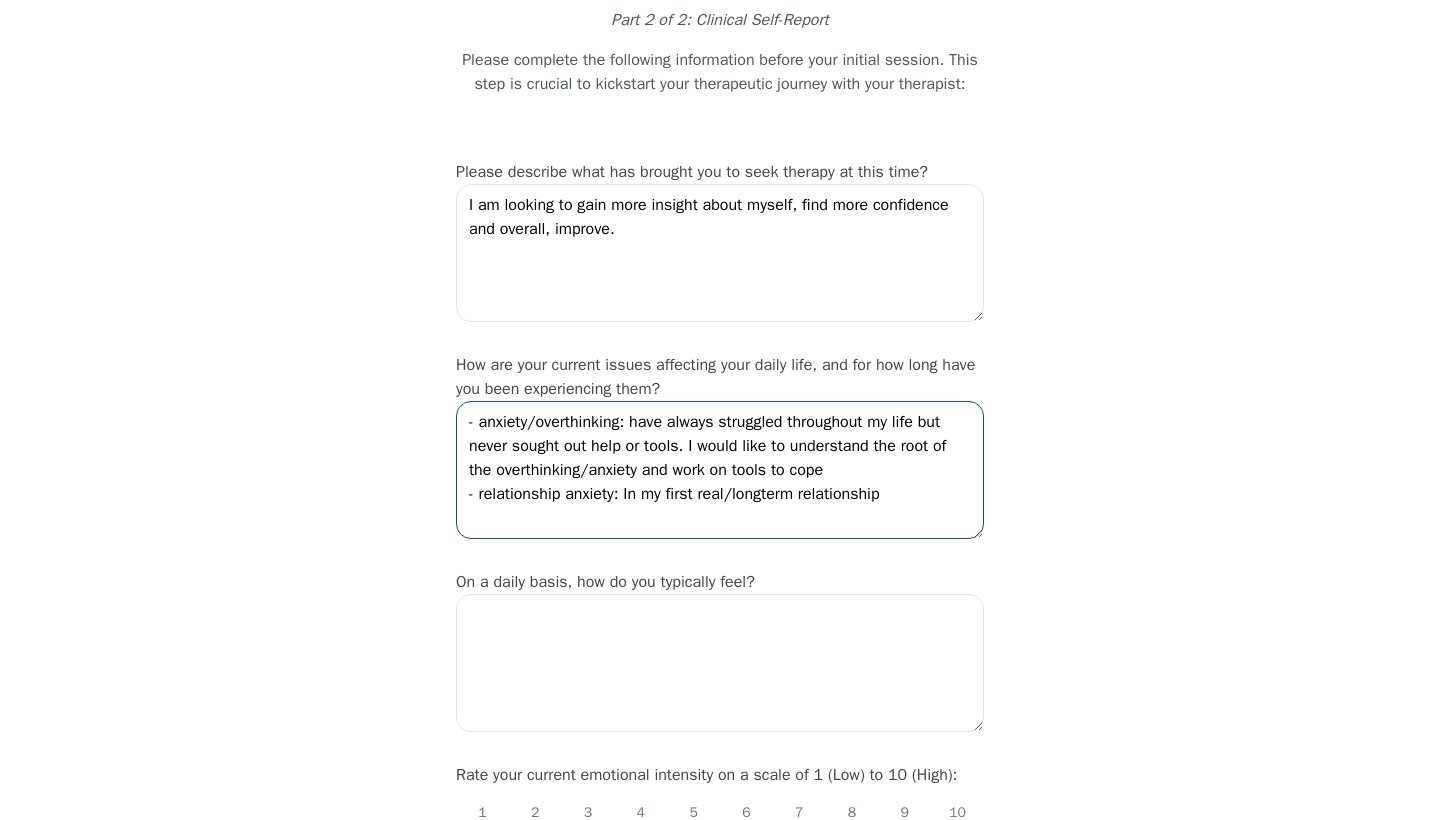 drag, startPoint x: 913, startPoint y: 535, endPoint x: 427, endPoint y: 500, distance: 487.25867 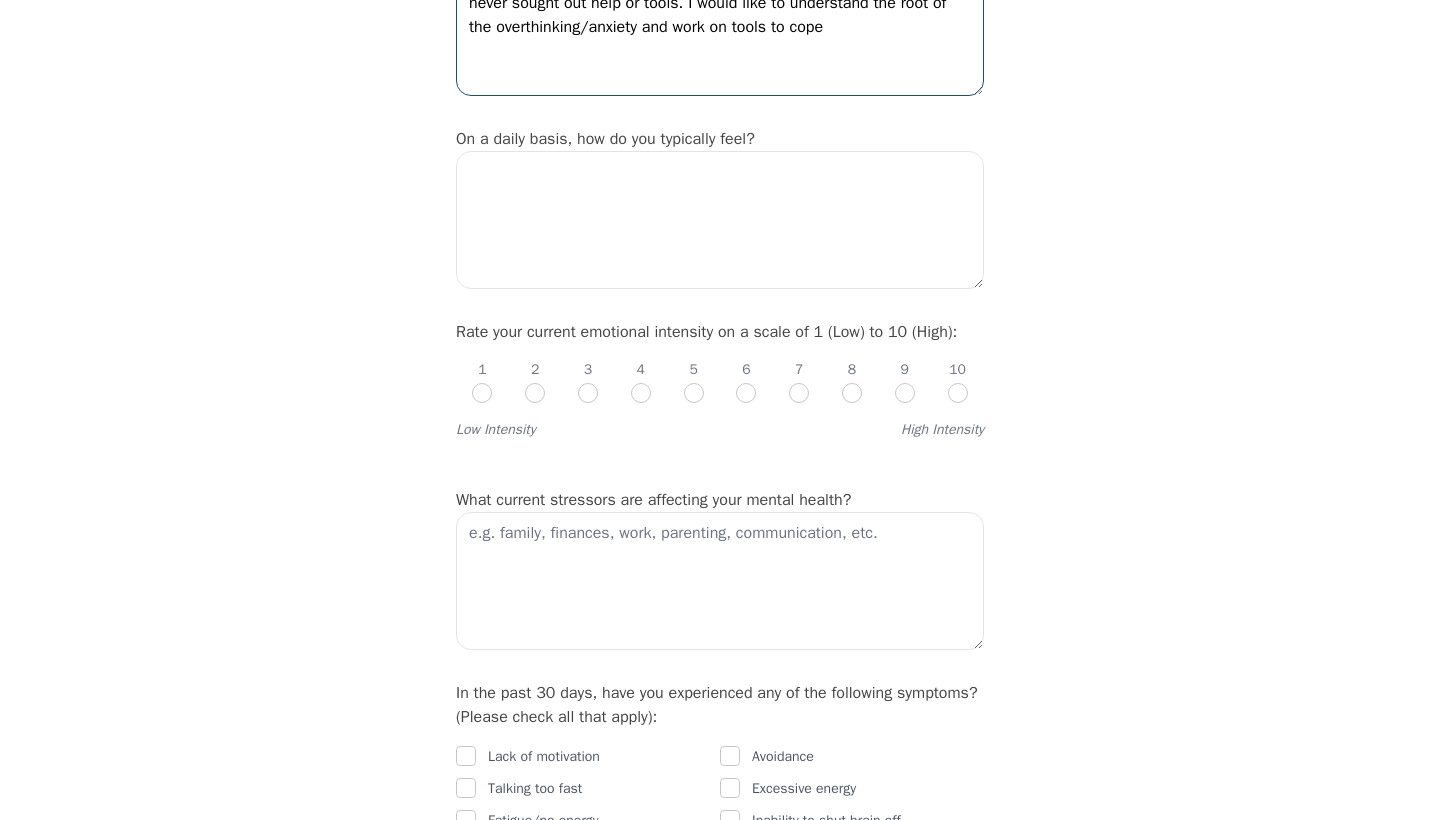 scroll, scrollTop: 569, scrollLeft: 0, axis: vertical 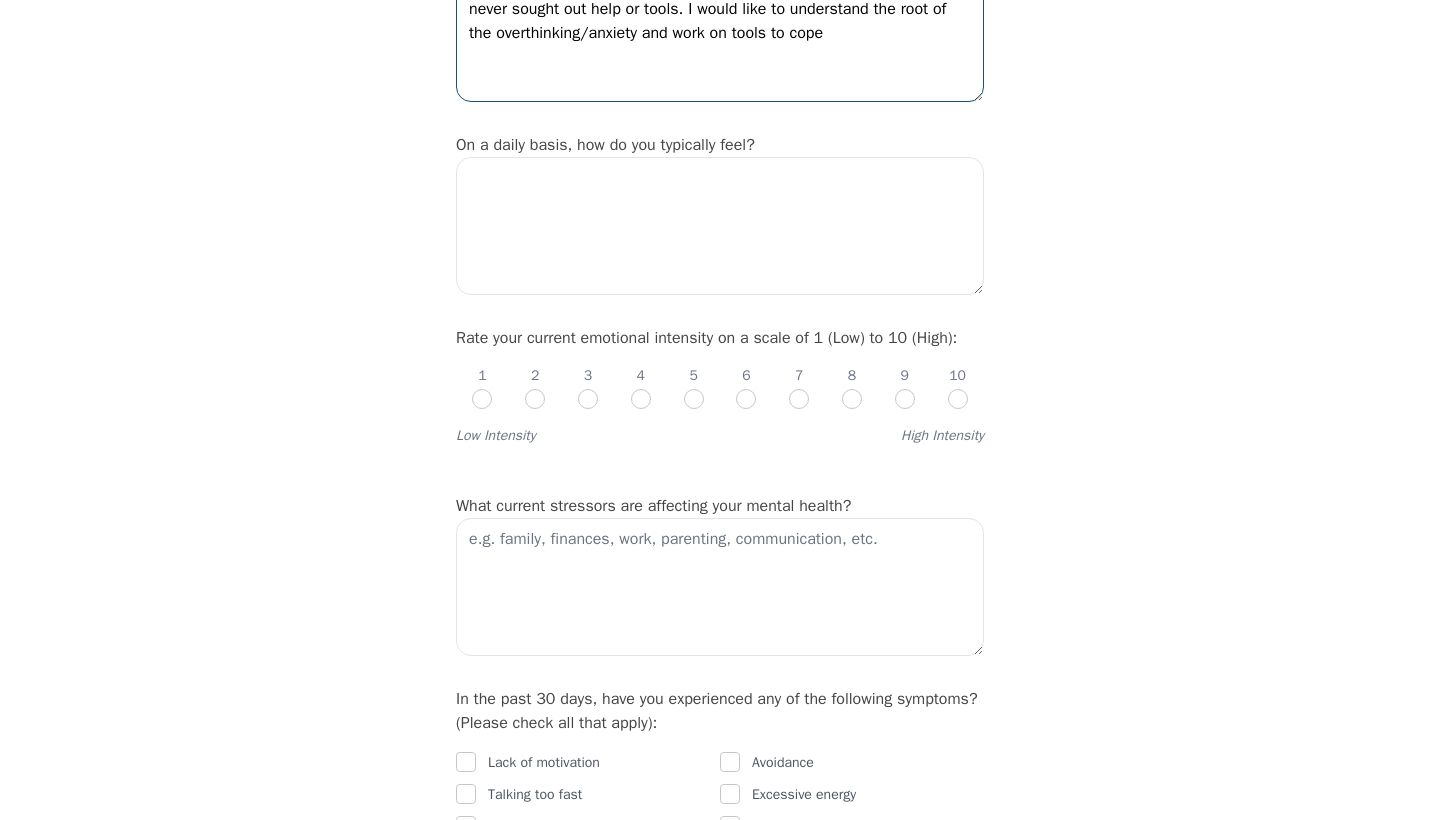 type on "- anxiety/overthinking: have always struggled throughout my life but never sought out help or tools. I would like to understand the root of the overthinking/anxiety and work on tools to cope" 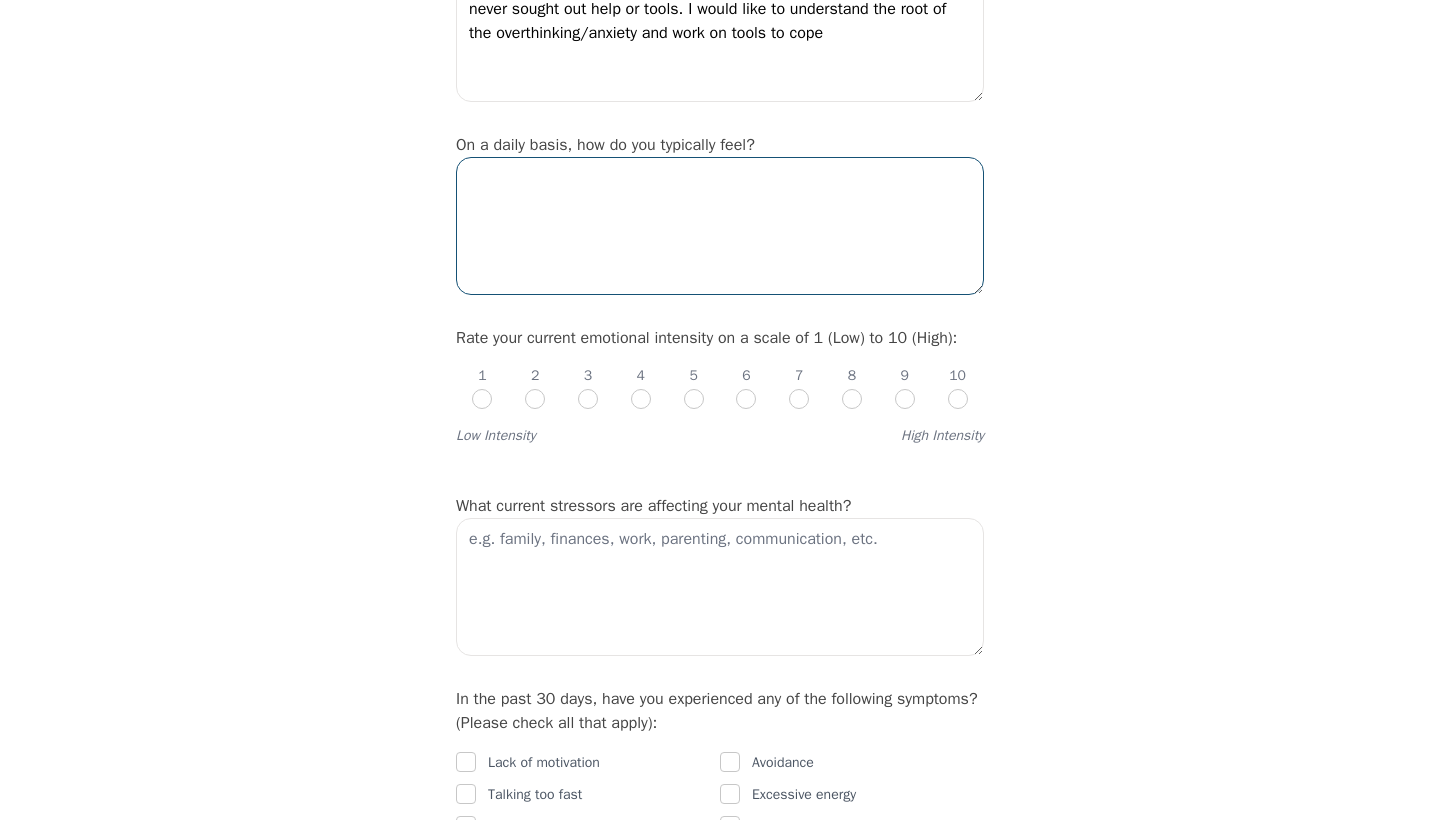 click at bounding box center (720, 226) 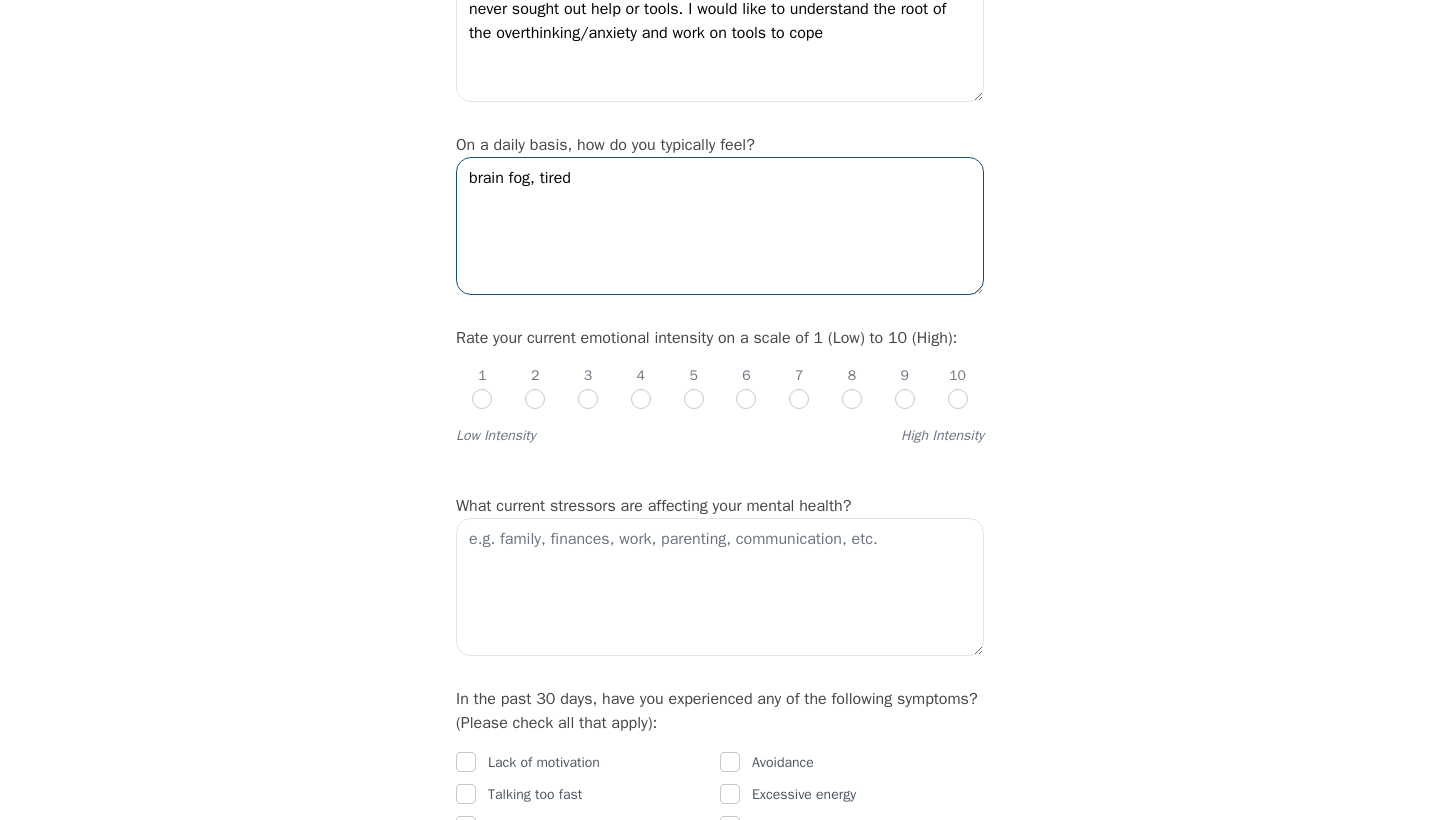 type on "brain fog, tired" 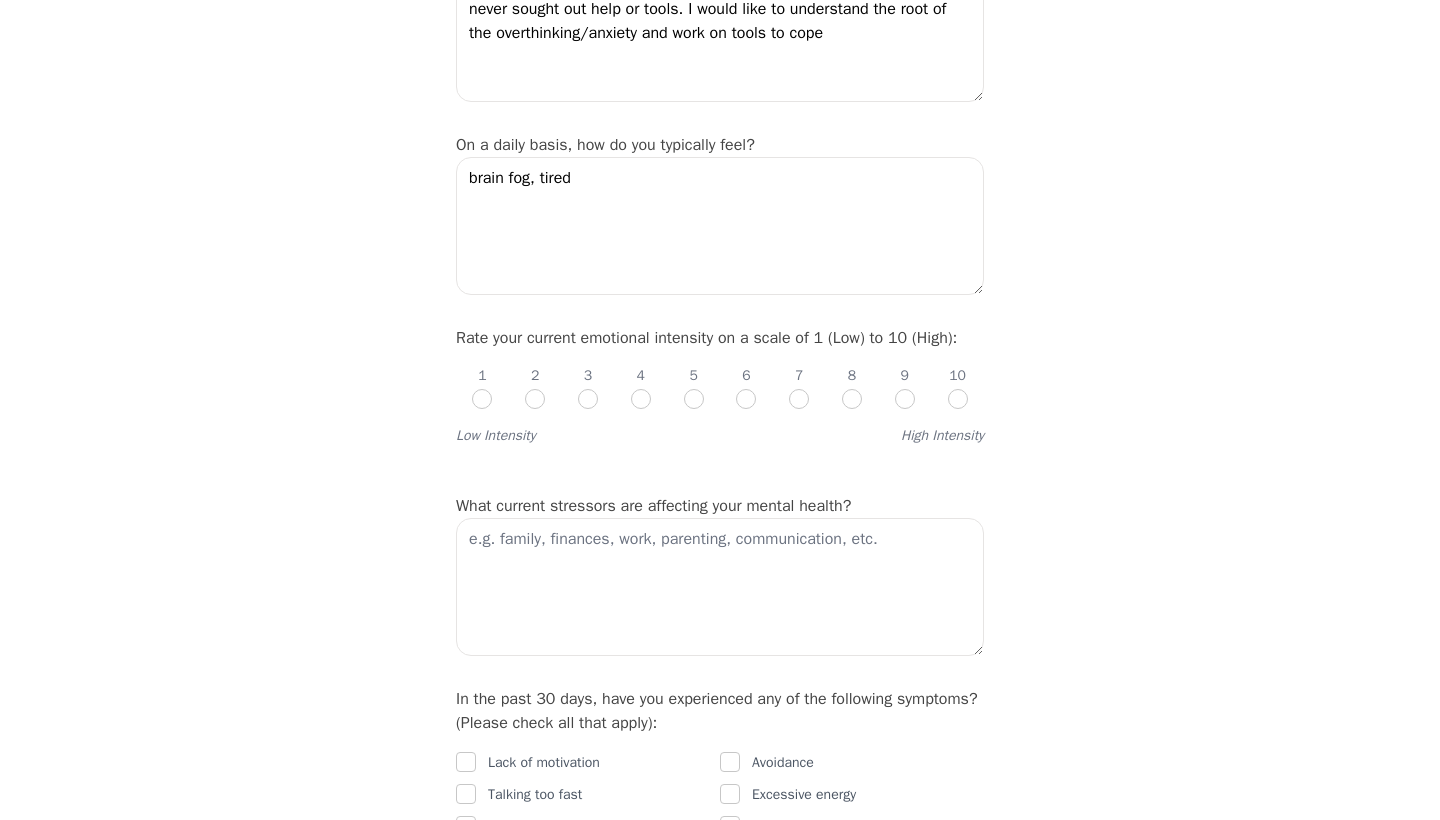 click at bounding box center (746, 399) 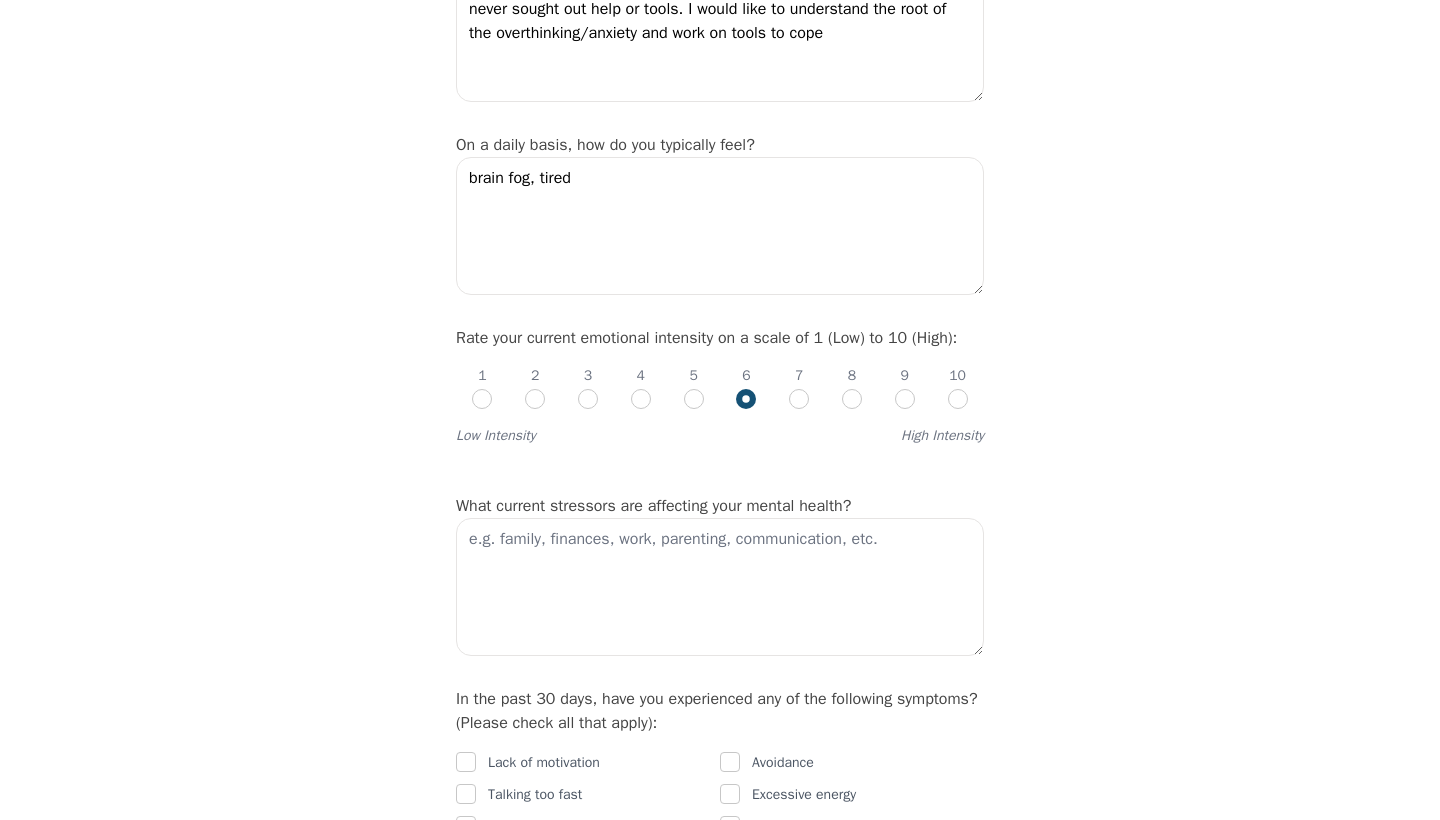 radio on "true" 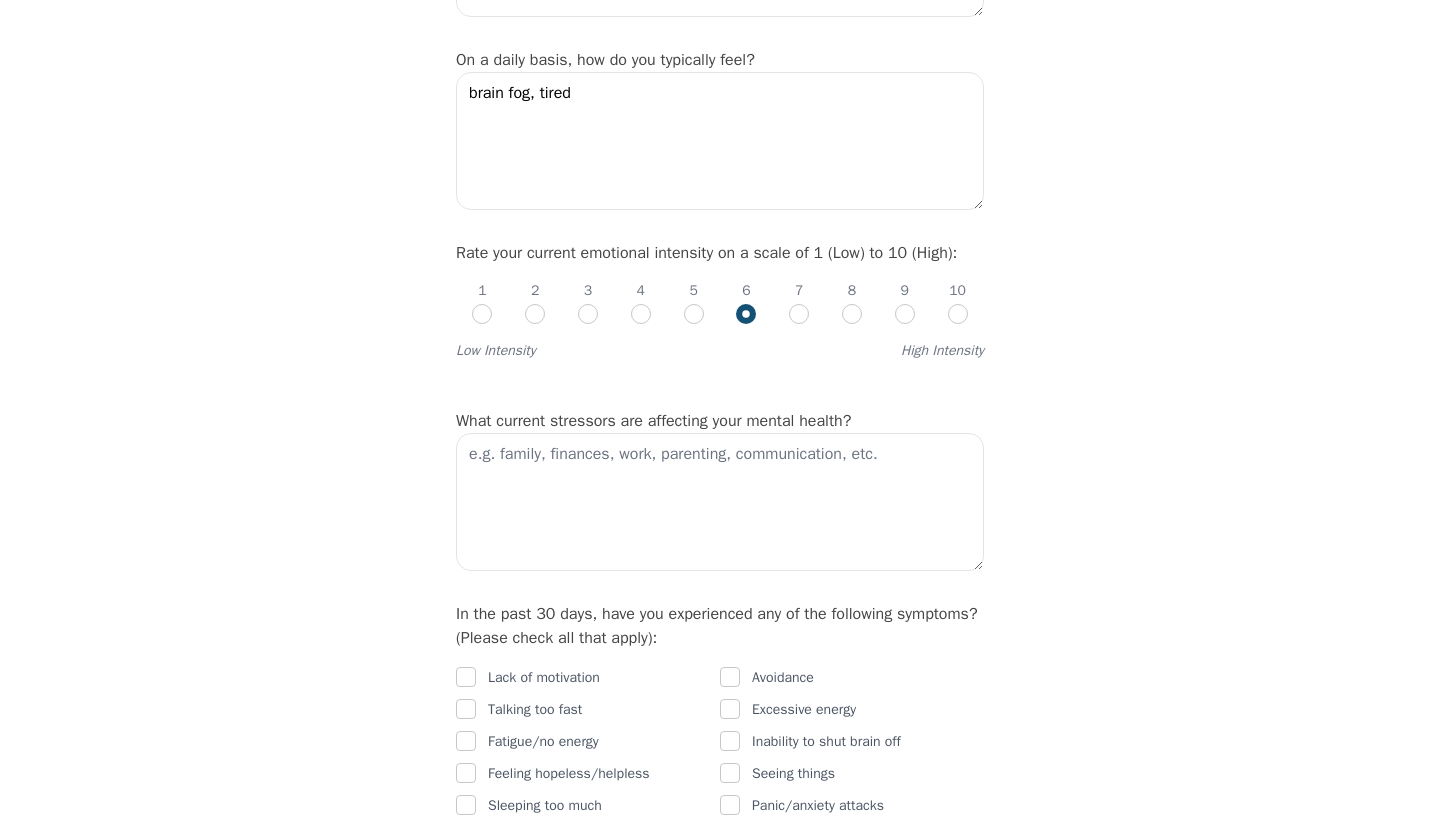scroll, scrollTop: 695, scrollLeft: 0, axis: vertical 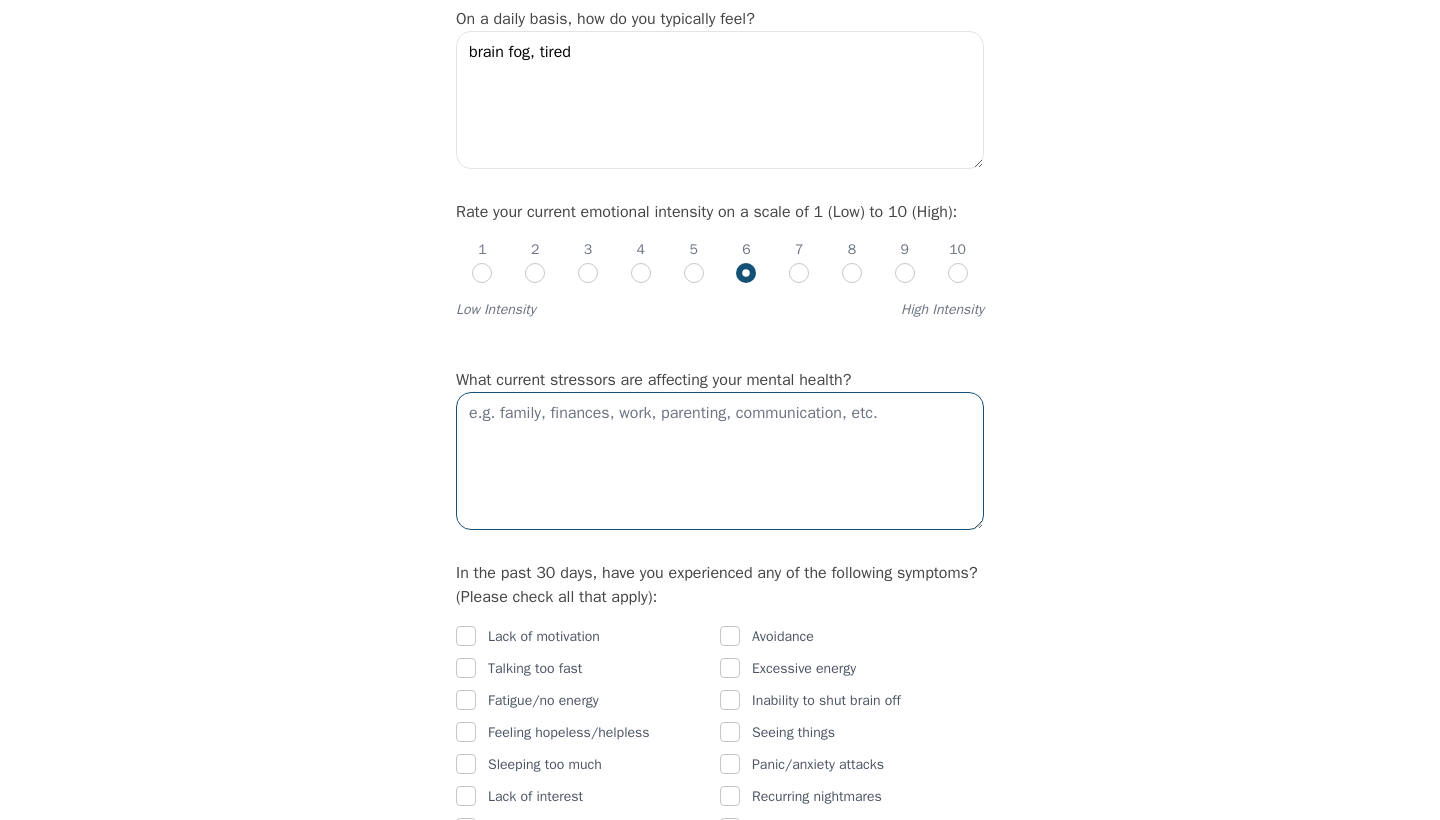 click at bounding box center [720, 461] 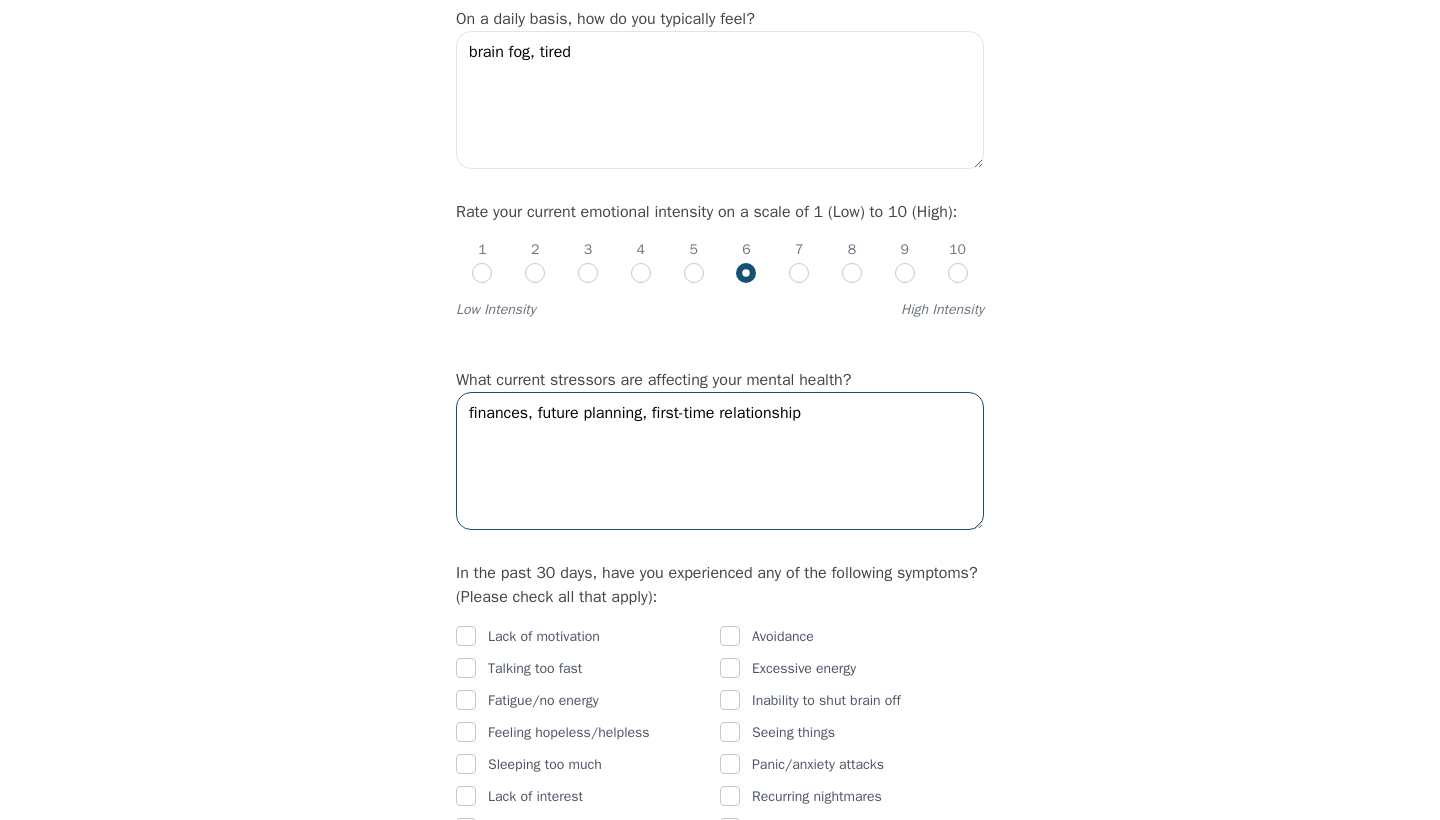 click on "finances, future planning, first-time relationship" at bounding box center [720, 461] 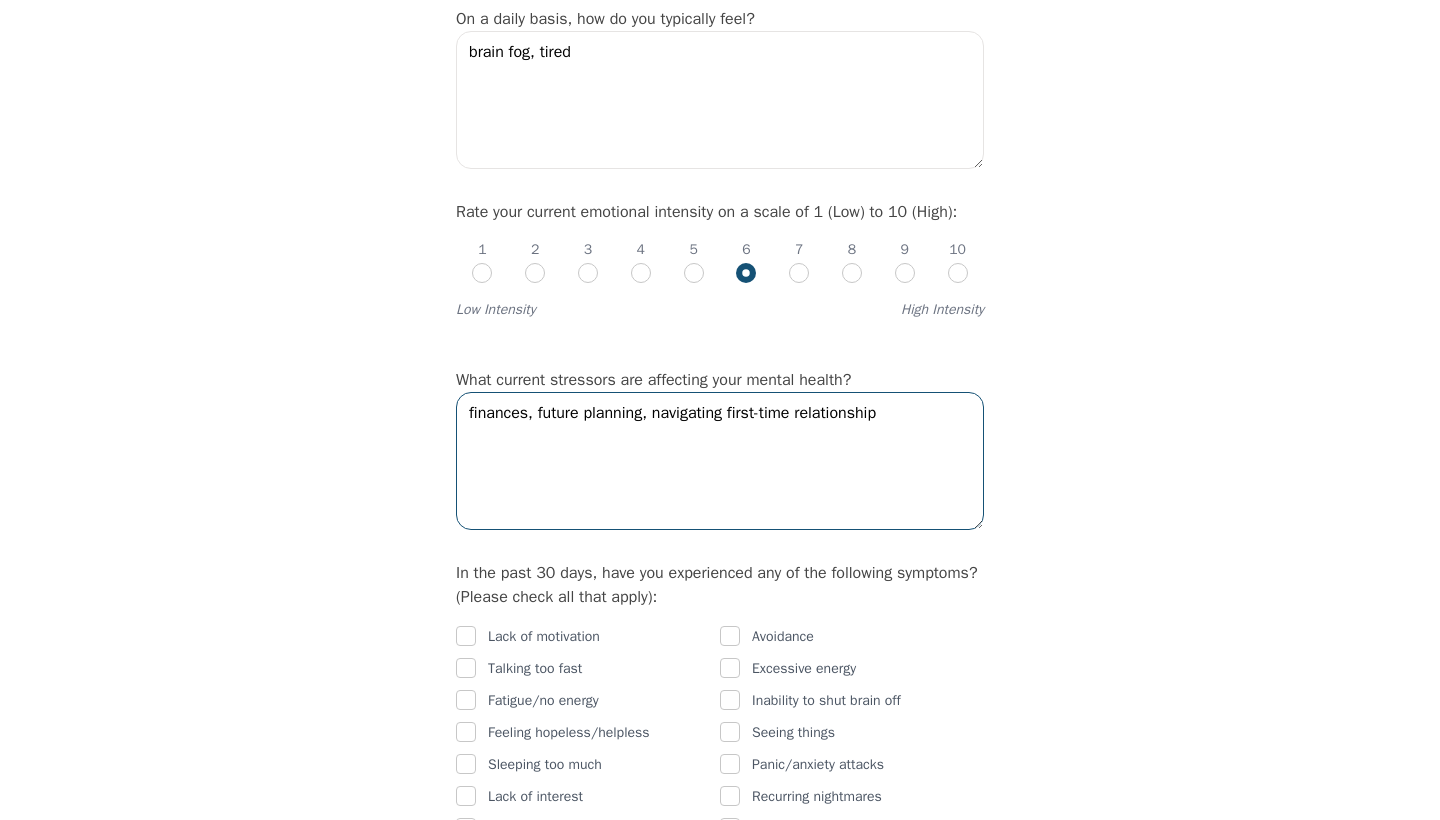 click on "finances, future planning, navigating first-time relationship" at bounding box center [720, 461] 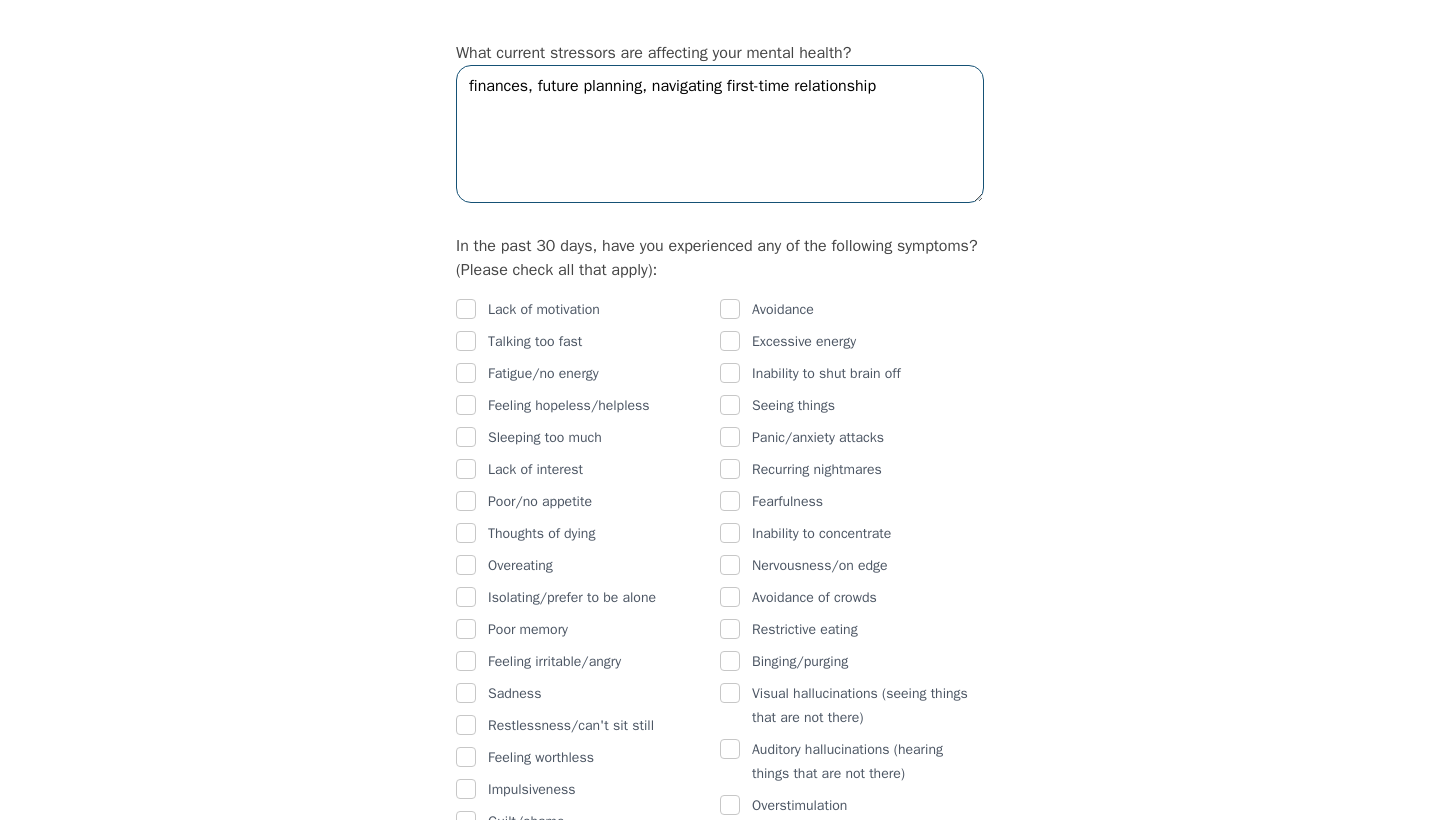 scroll, scrollTop: 1030, scrollLeft: 0, axis: vertical 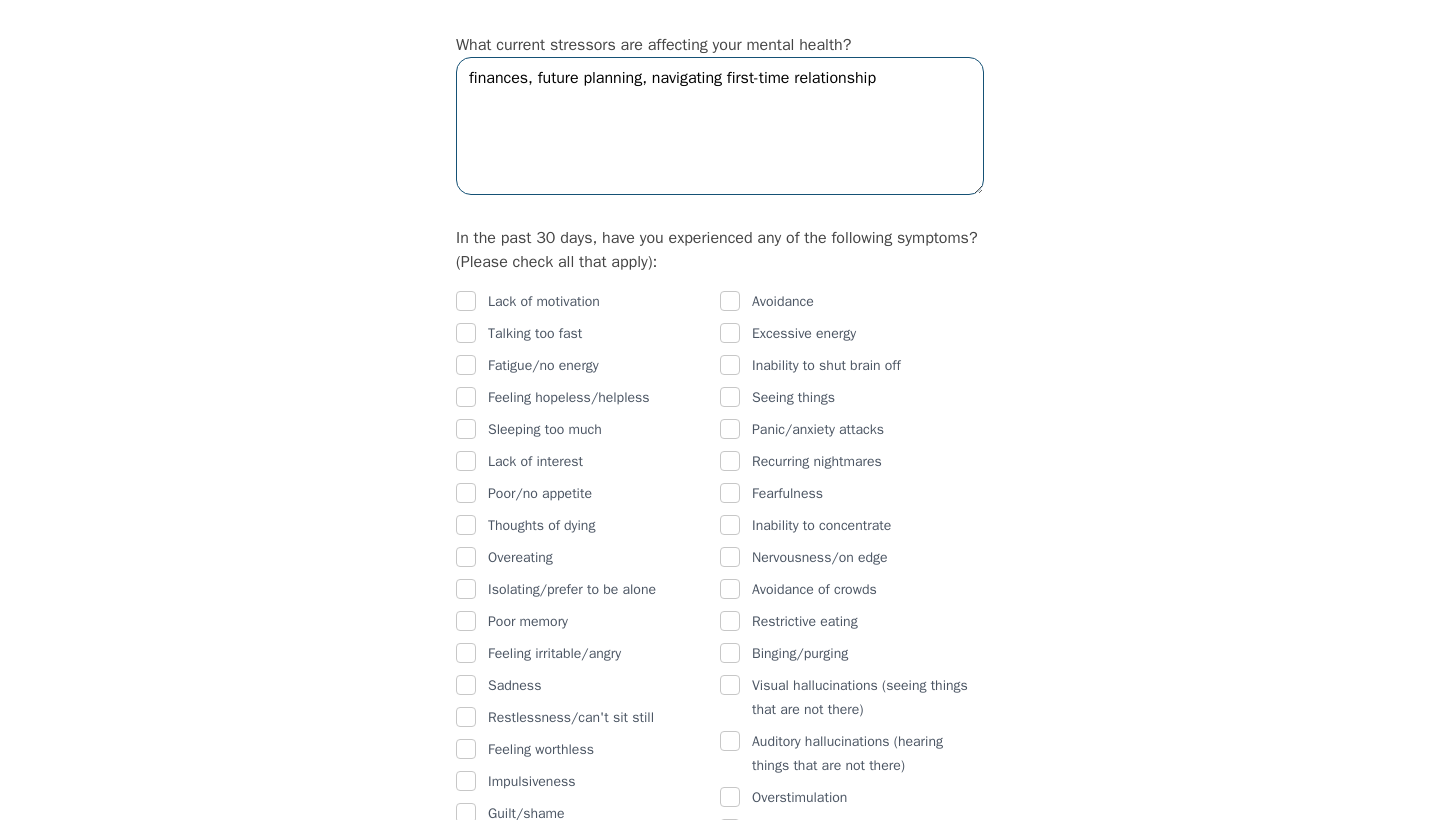 type on "finances, future planning, navigating first-time relationship" 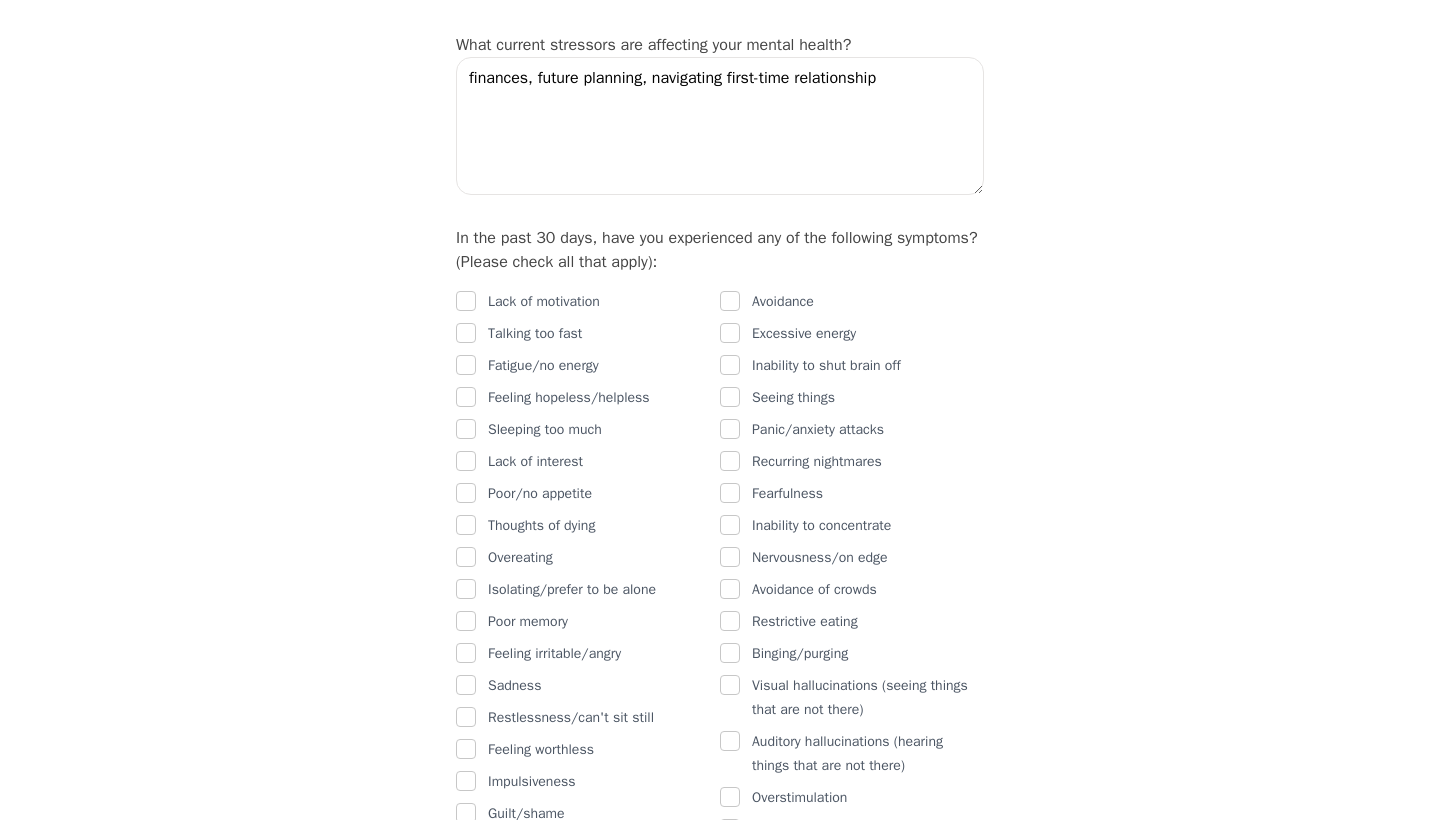 click at bounding box center (466, 365) 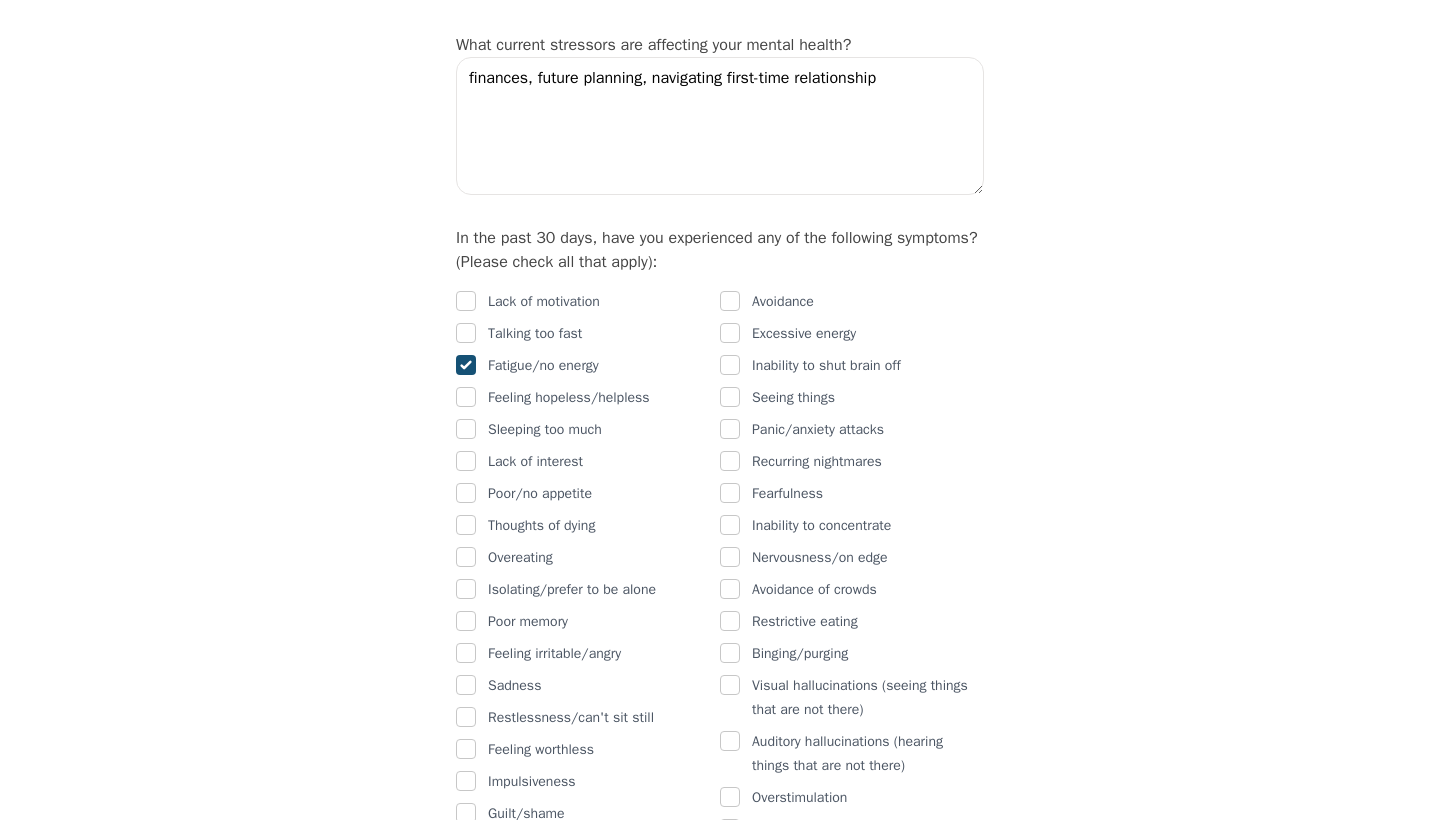 checkbox on "true" 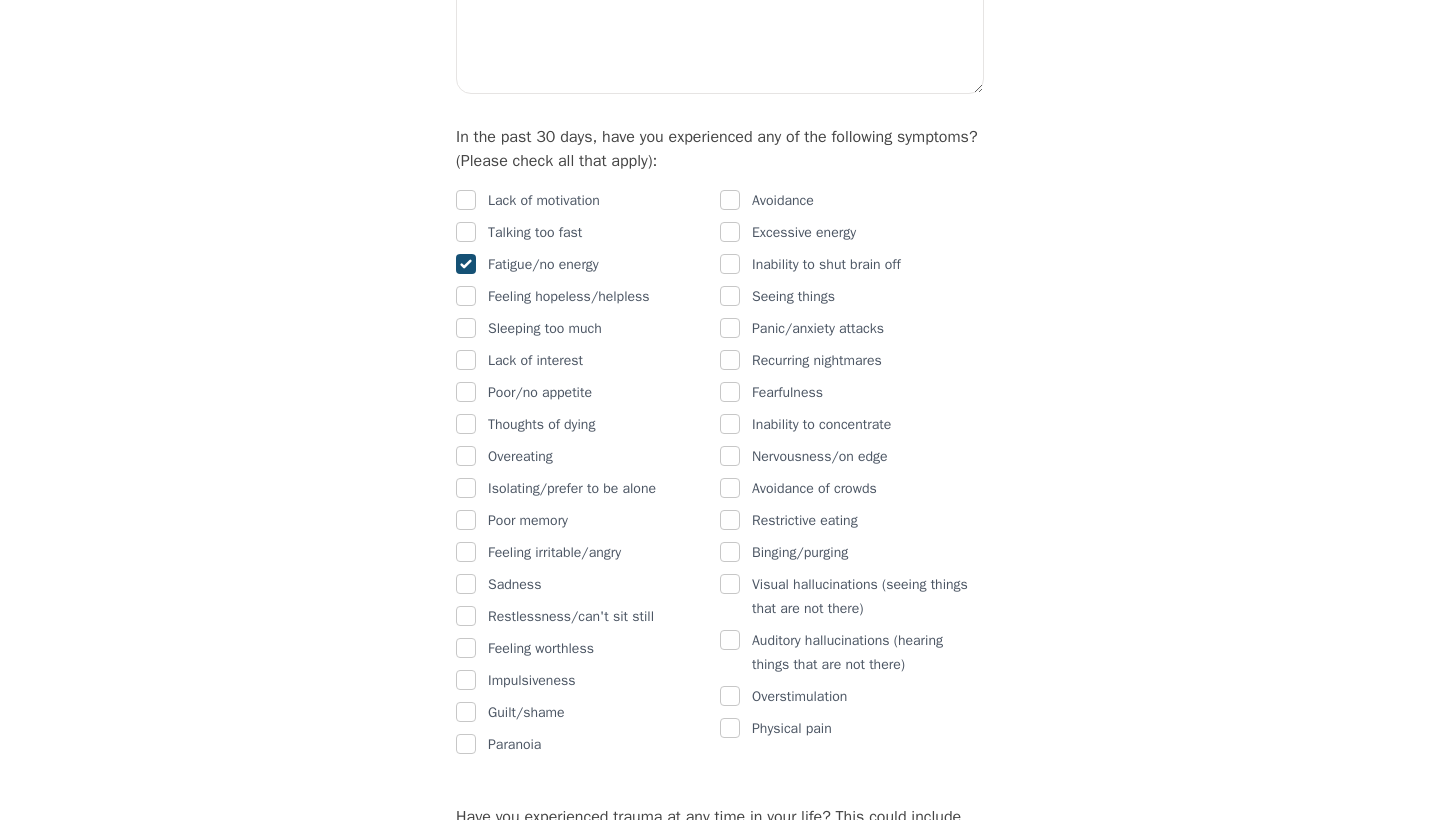 scroll, scrollTop: 1133, scrollLeft: 0, axis: vertical 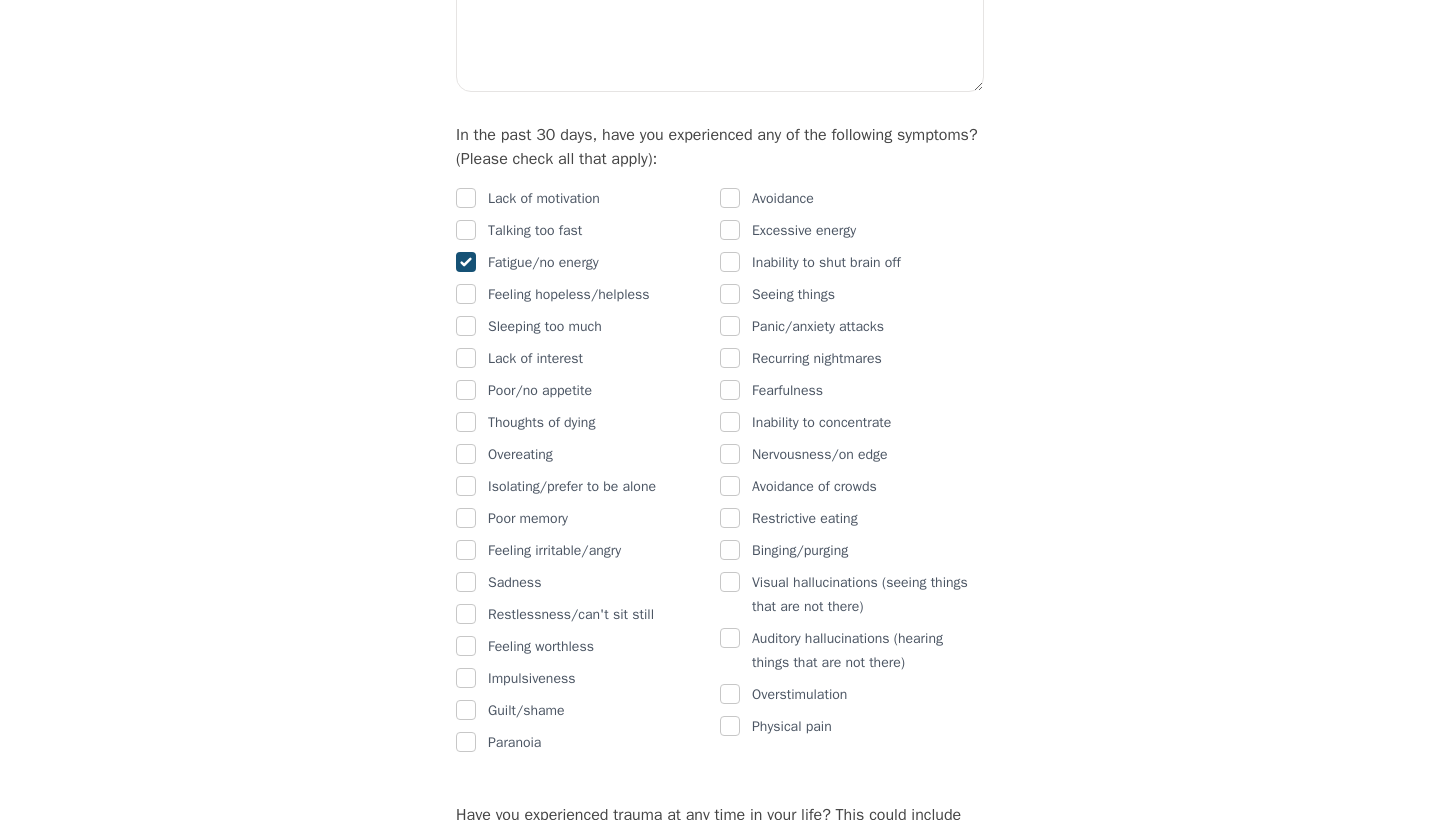 click at bounding box center (466, 518) 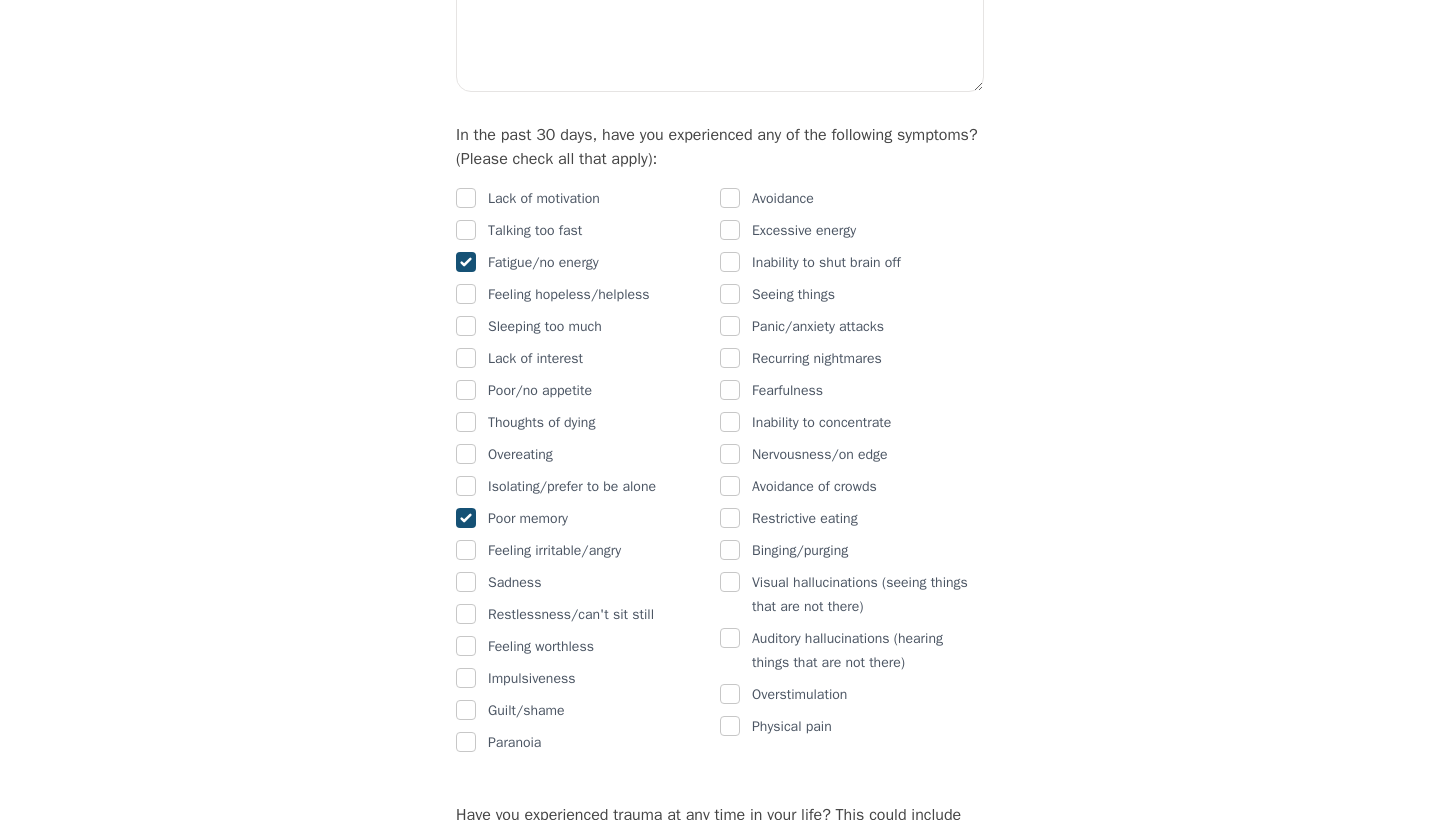 checkbox on "true" 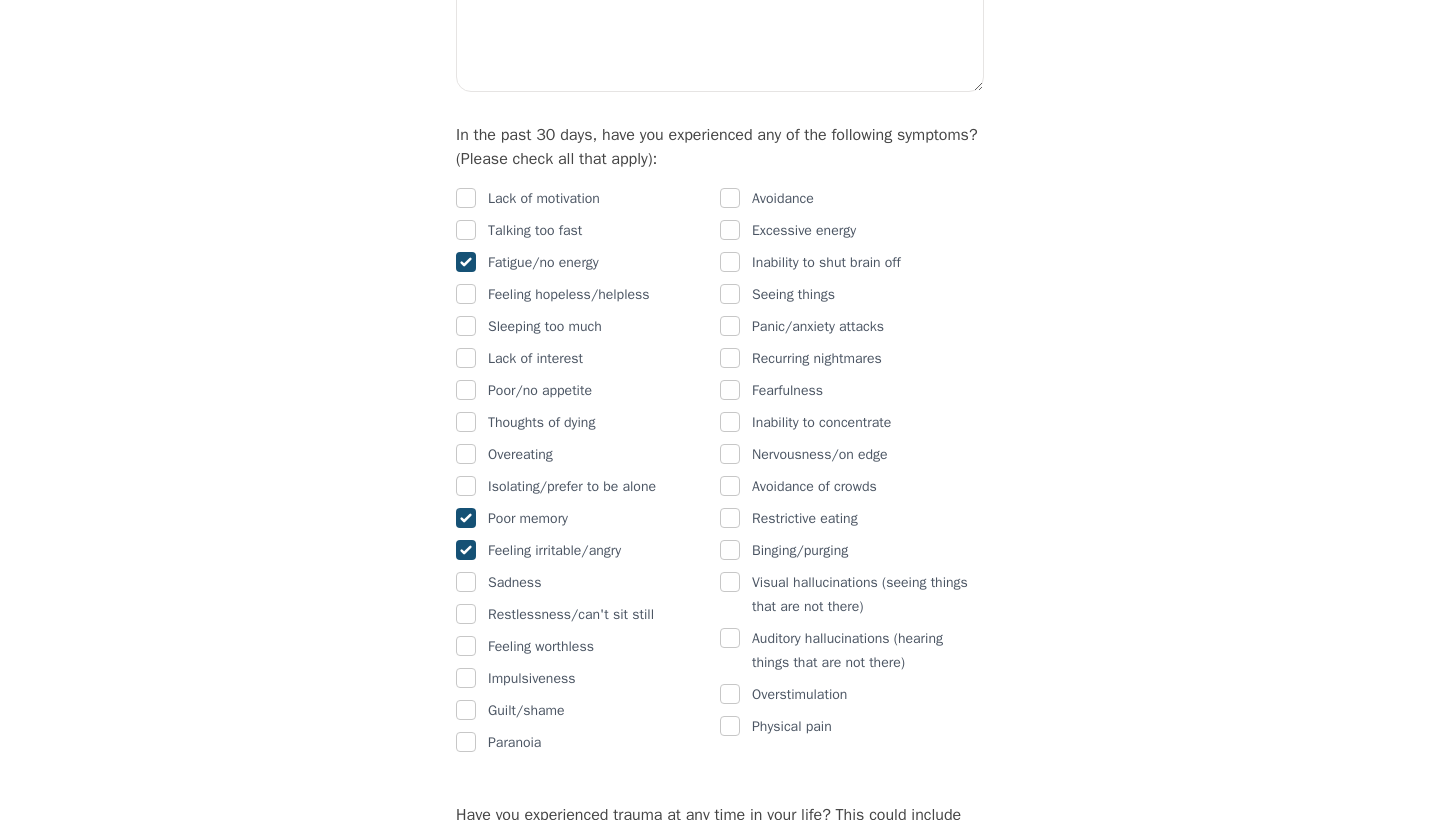 click on "Avoidance Excessive energy Inability to shut brain off Seeing things Panic/anxiety attacks Recurring nightmares Fearfulness Inability to concentrate Nervousness/on edge Avoidance of crowds Restrictive eating Binging/purging Visual hallucinations (seeing things that are not there) Auditory hallucinations (hearing things that are not there) Overstimulation Physical pain" at bounding box center (852, 471) 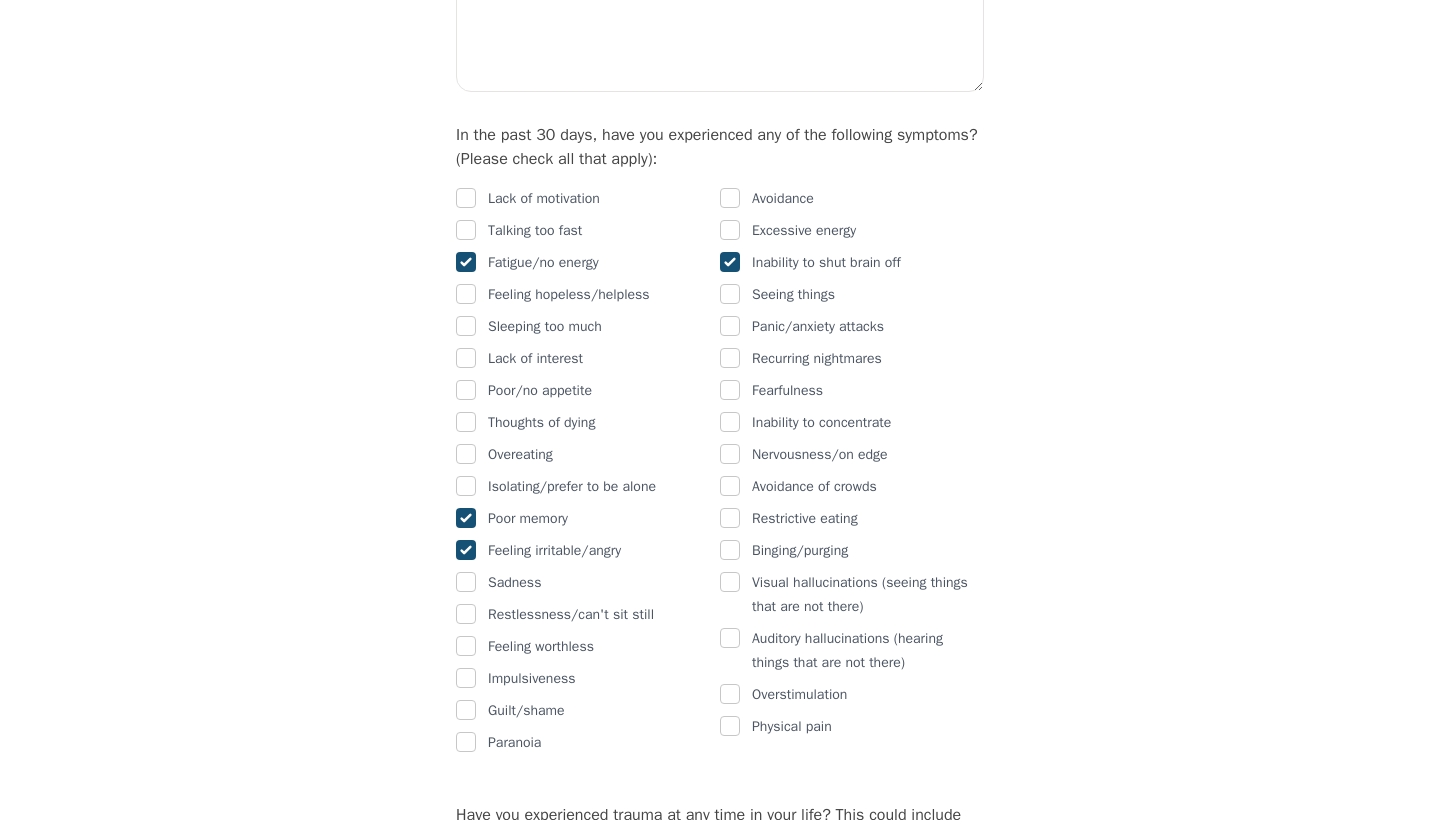 checkbox on "true" 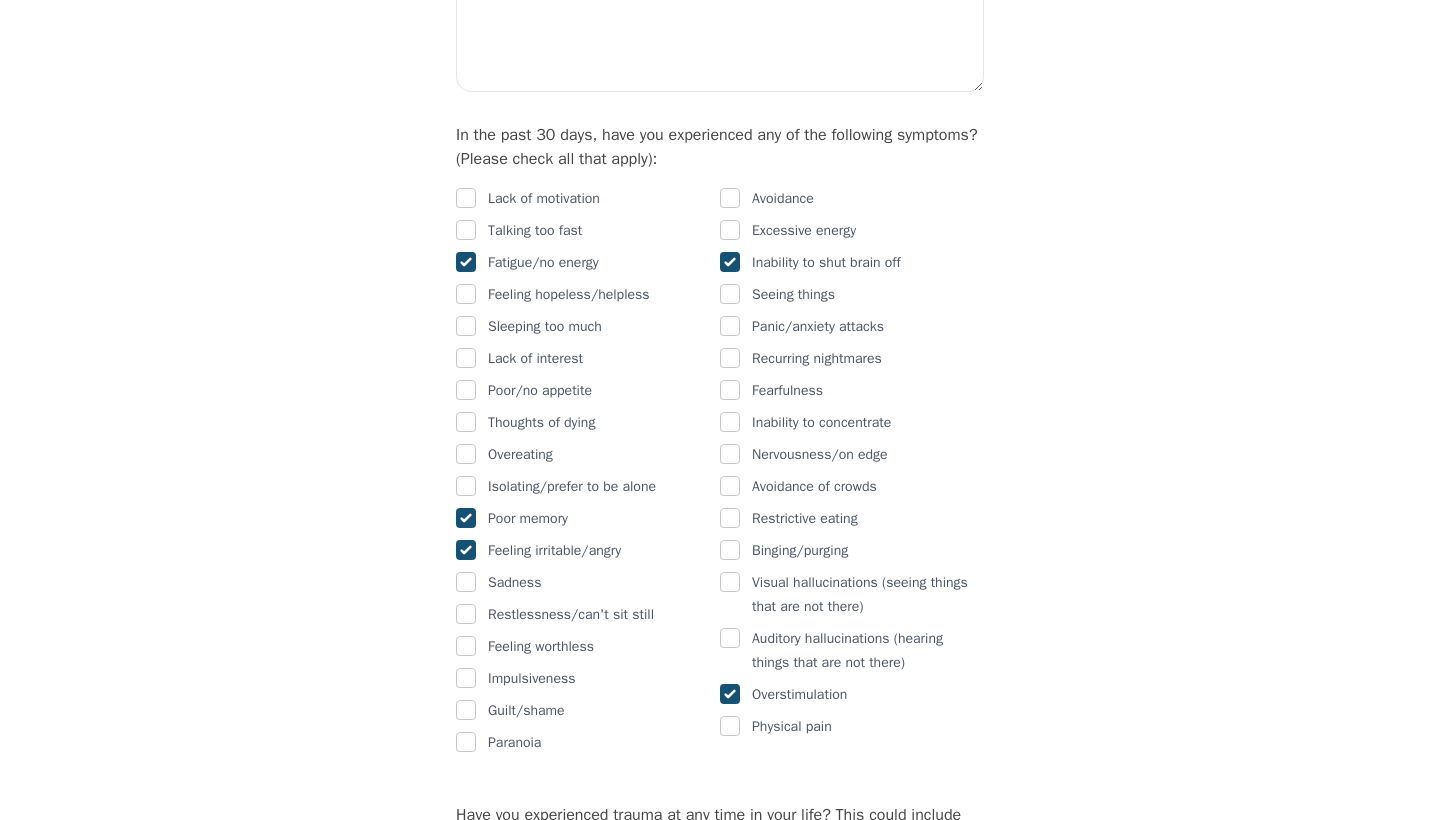 checkbox on "true" 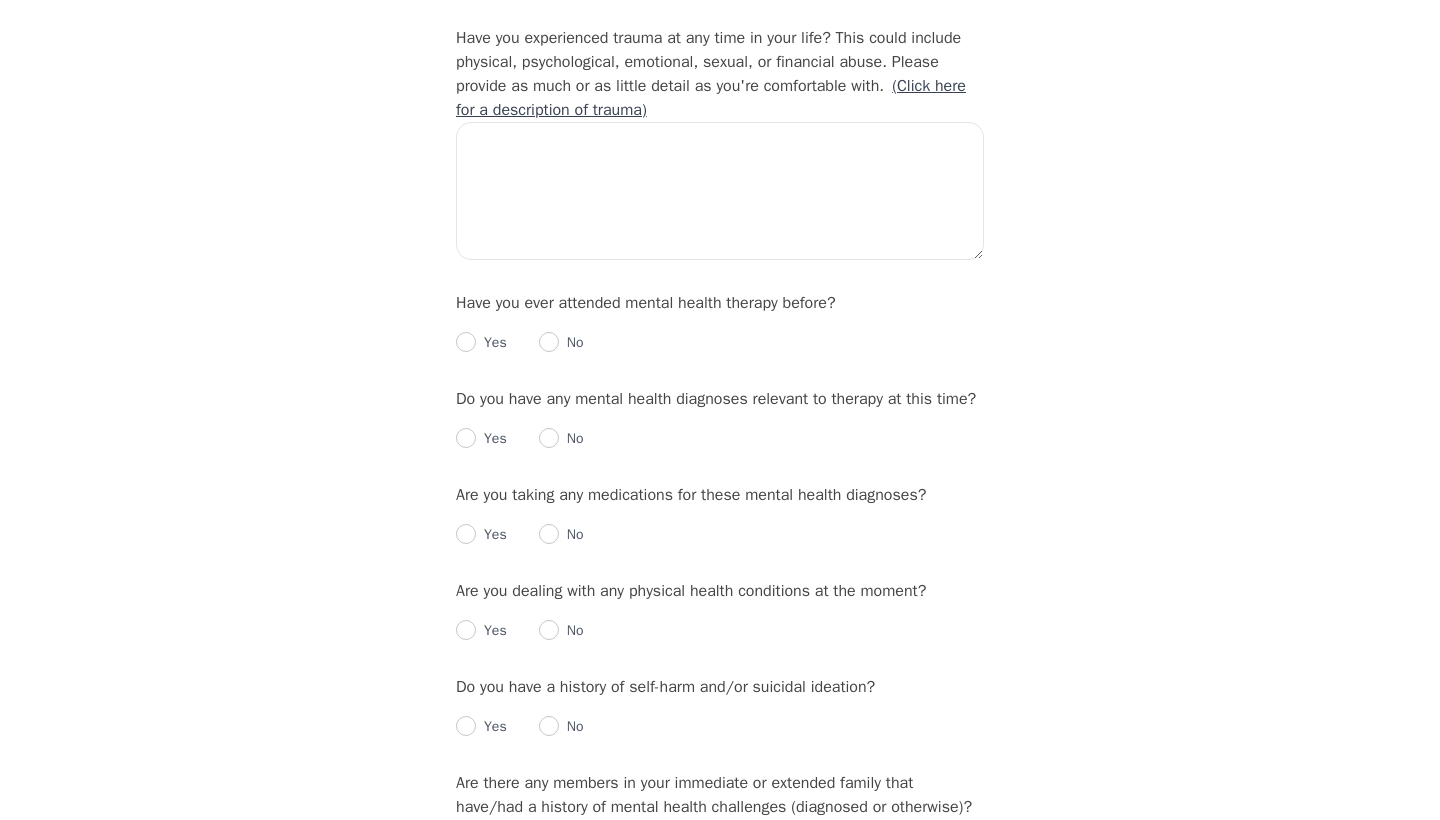 scroll, scrollTop: 1912, scrollLeft: 0, axis: vertical 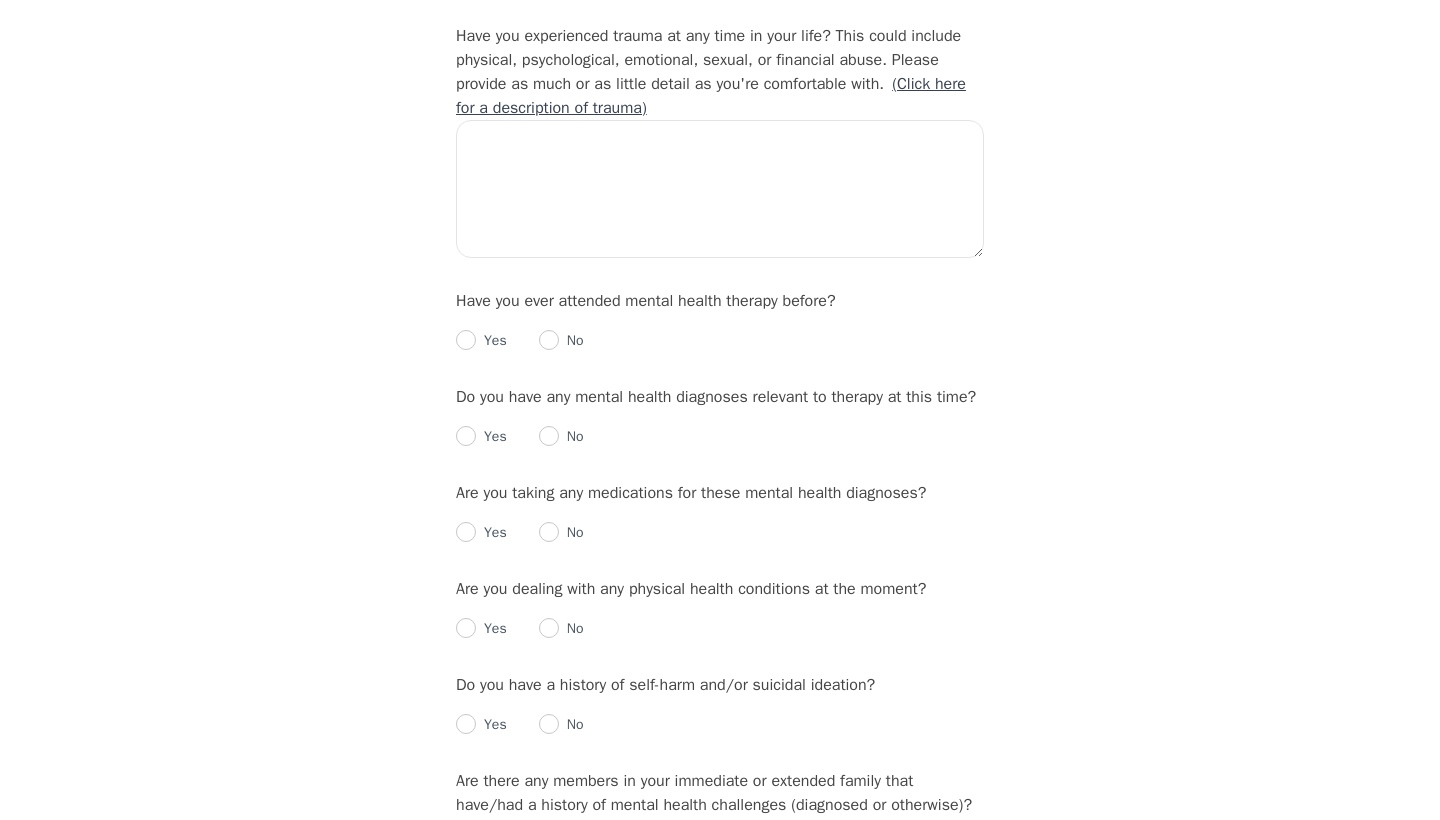 click on "(Click here for a description of trauma)" at bounding box center [711, 96] 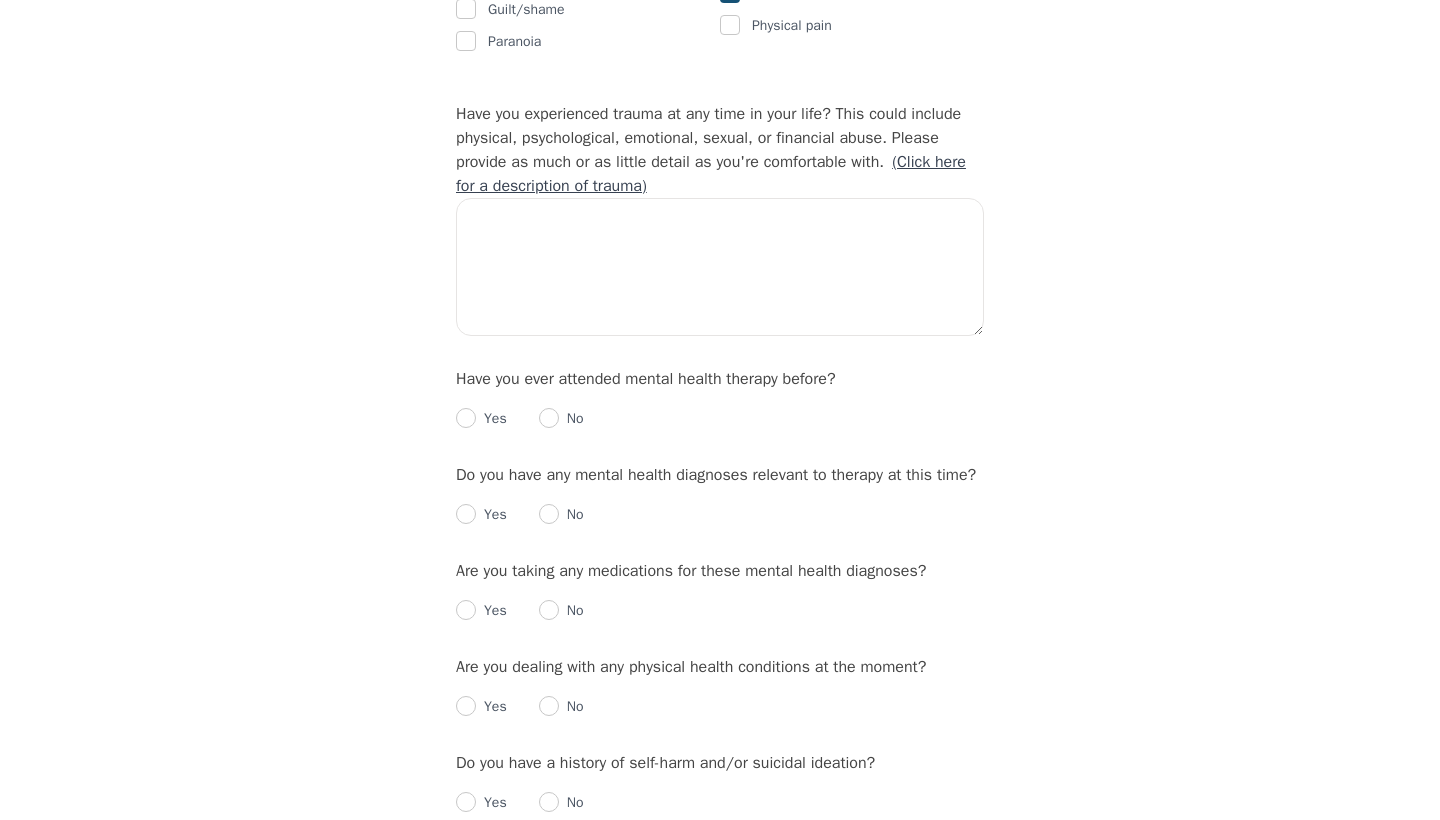 scroll, scrollTop: 2003, scrollLeft: 0, axis: vertical 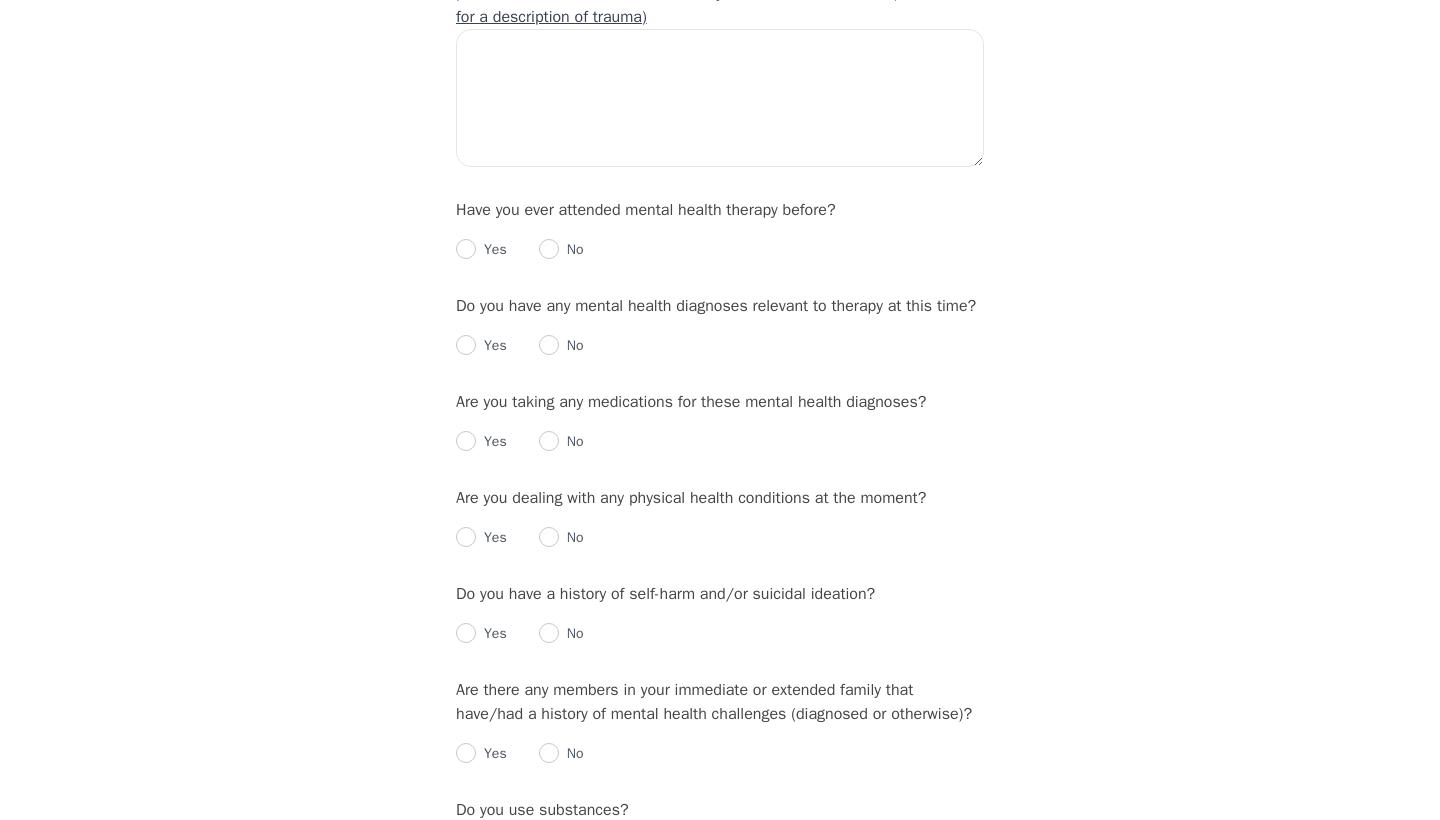 click at bounding box center (549, 249) 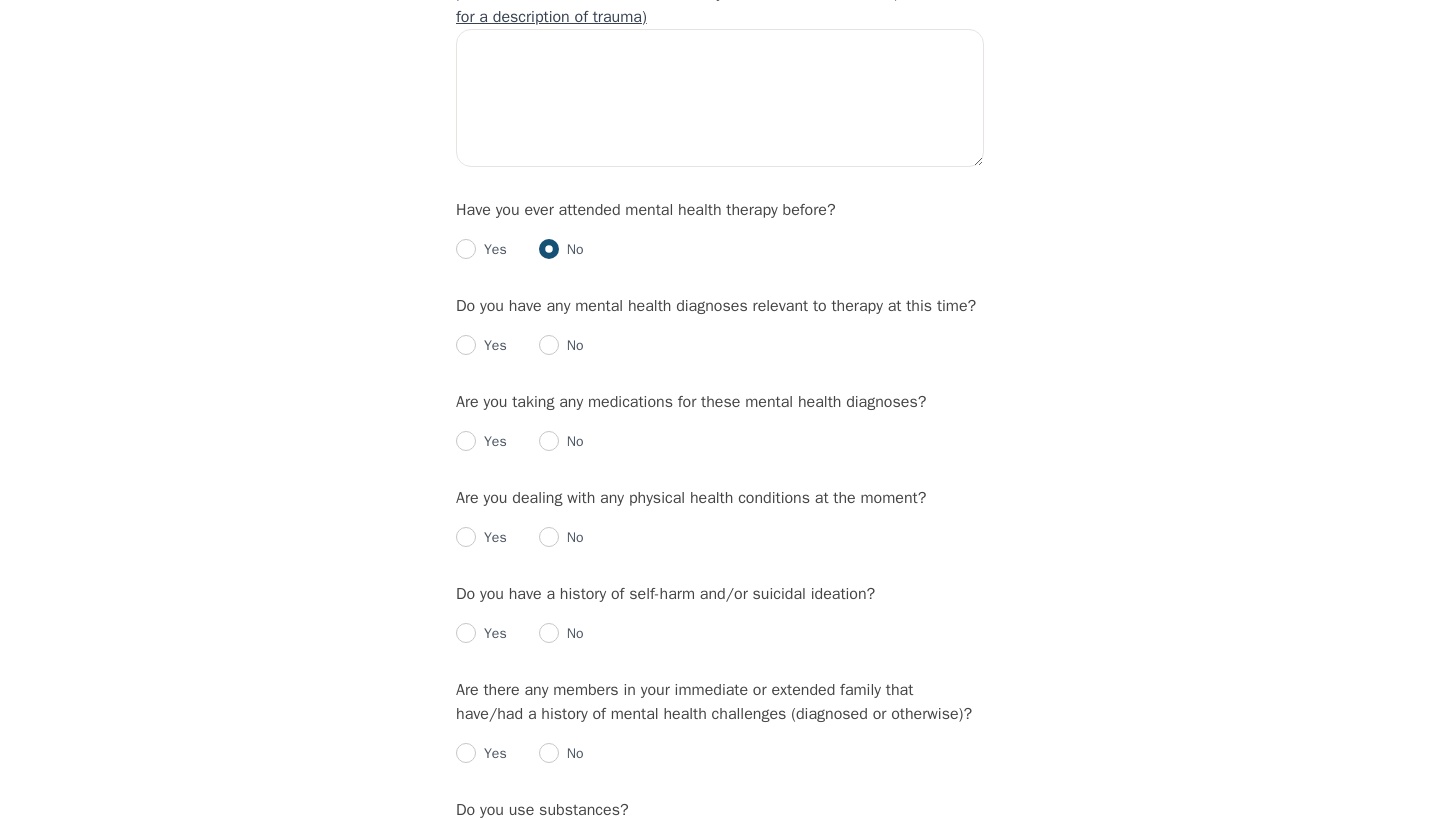 radio on "true" 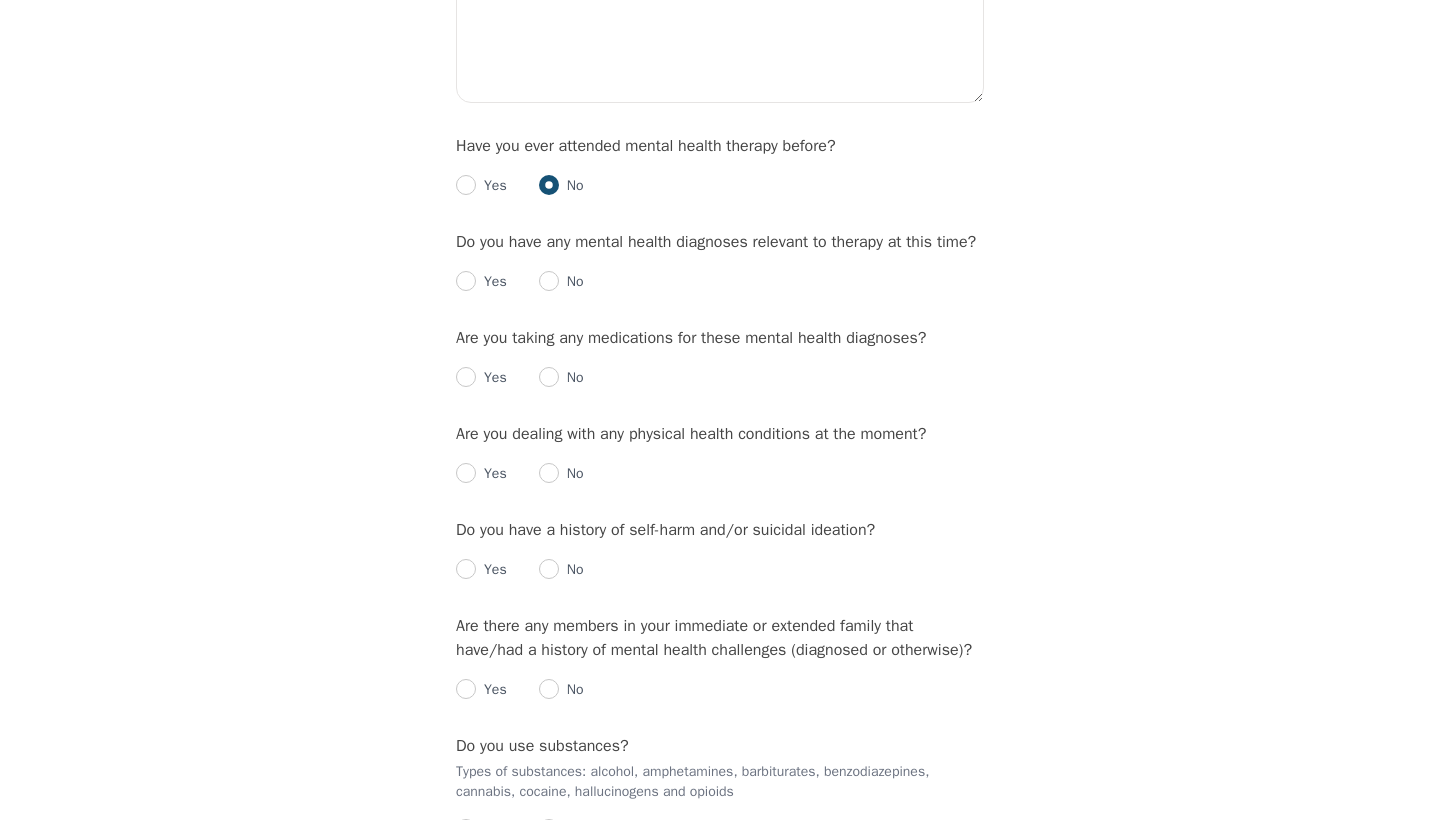 scroll, scrollTop: 2106, scrollLeft: 0, axis: vertical 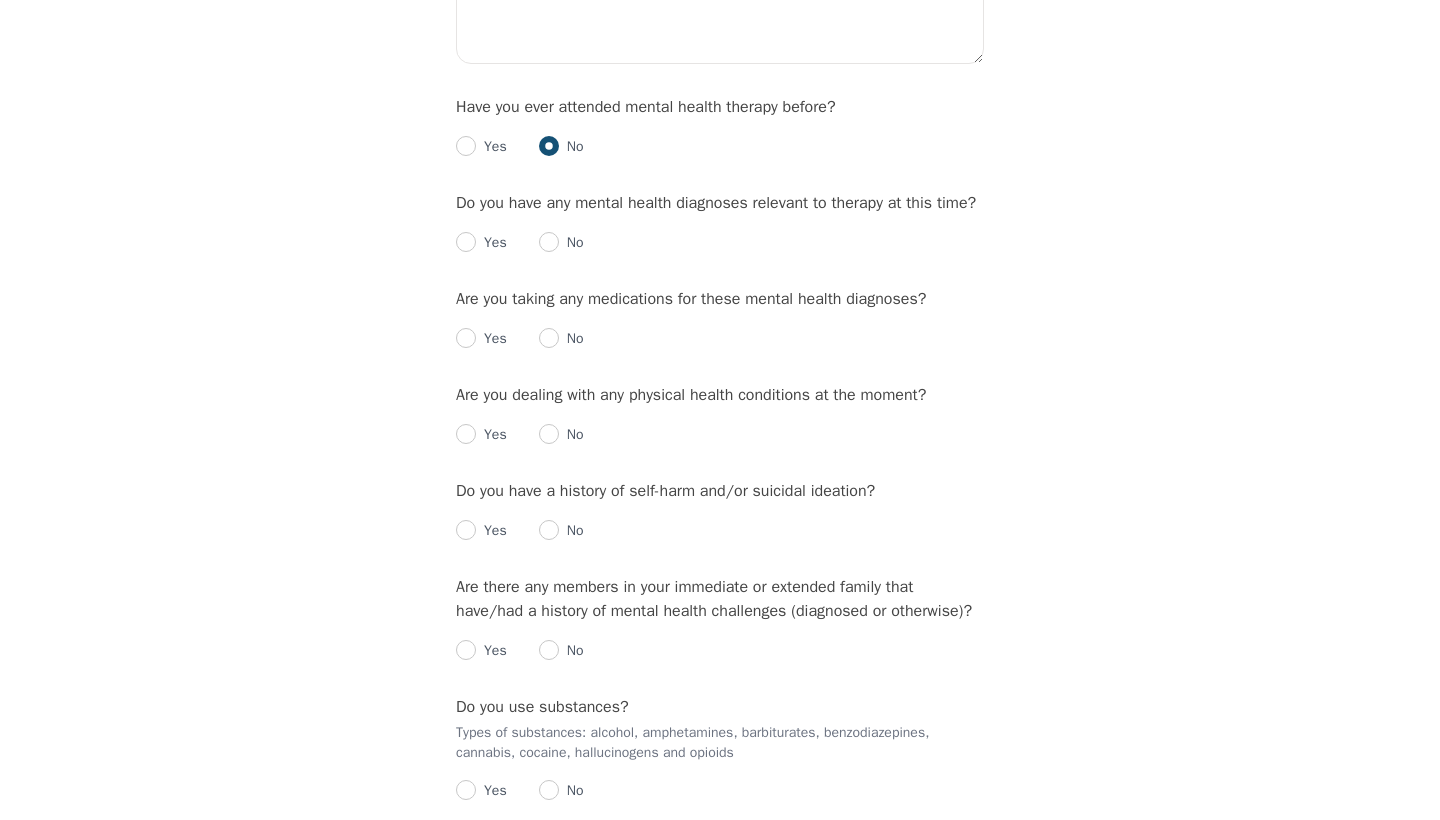 click on "No" at bounding box center [571, 243] 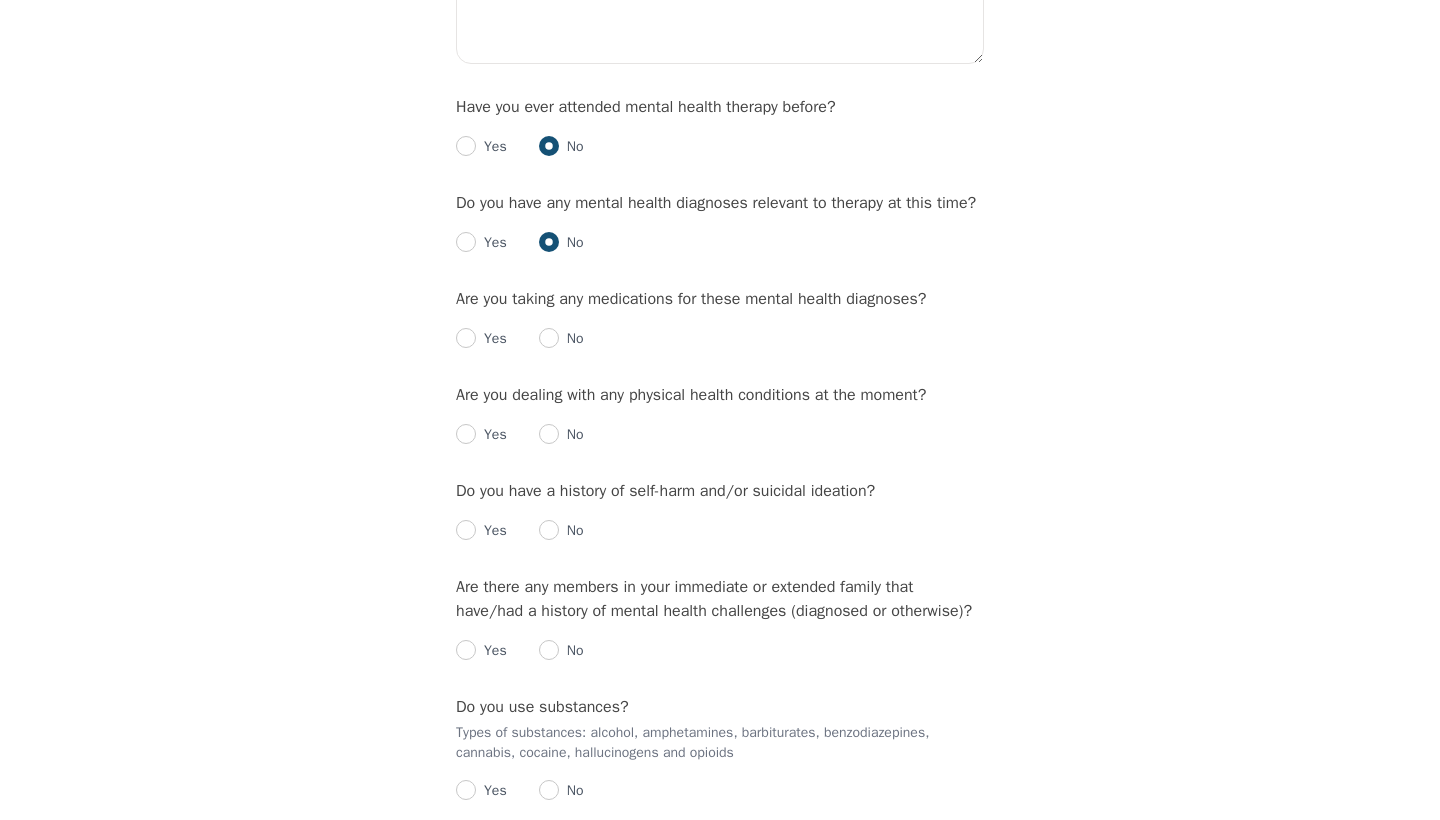 click at bounding box center [549, 338] 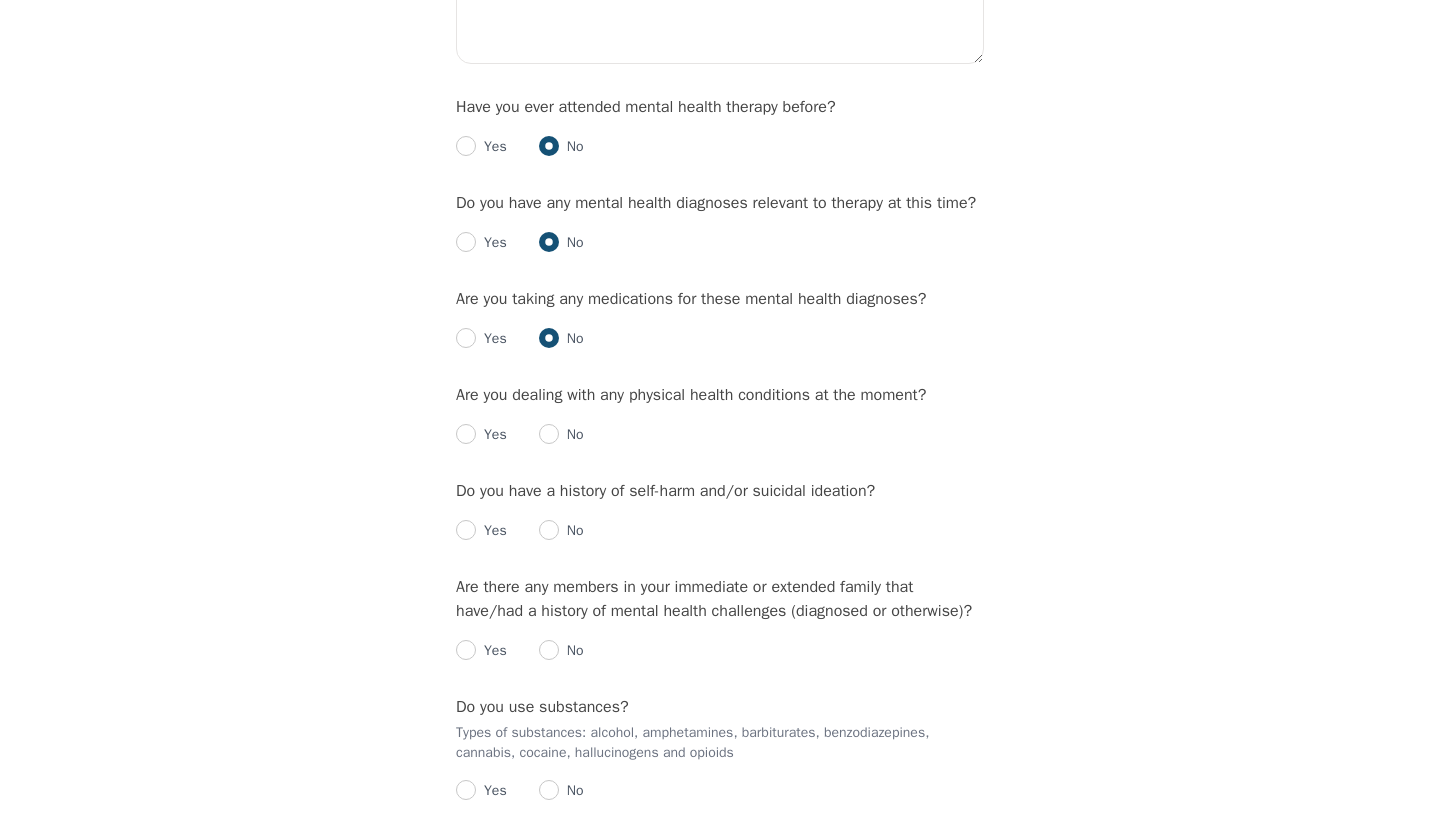 radio on "true" 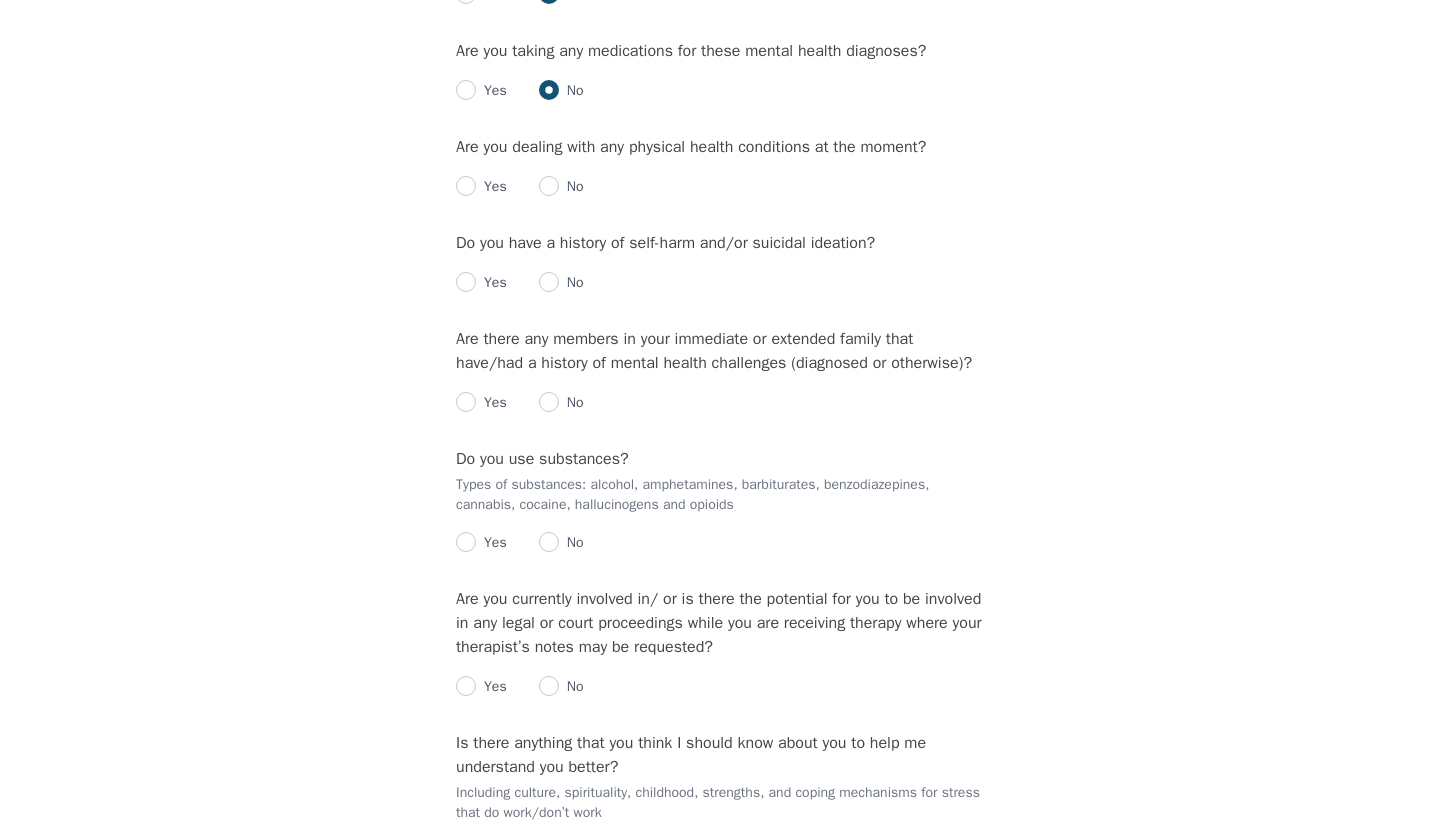 scroll, scrollTop: 2386, scrollLeft: 0, axis: vertical 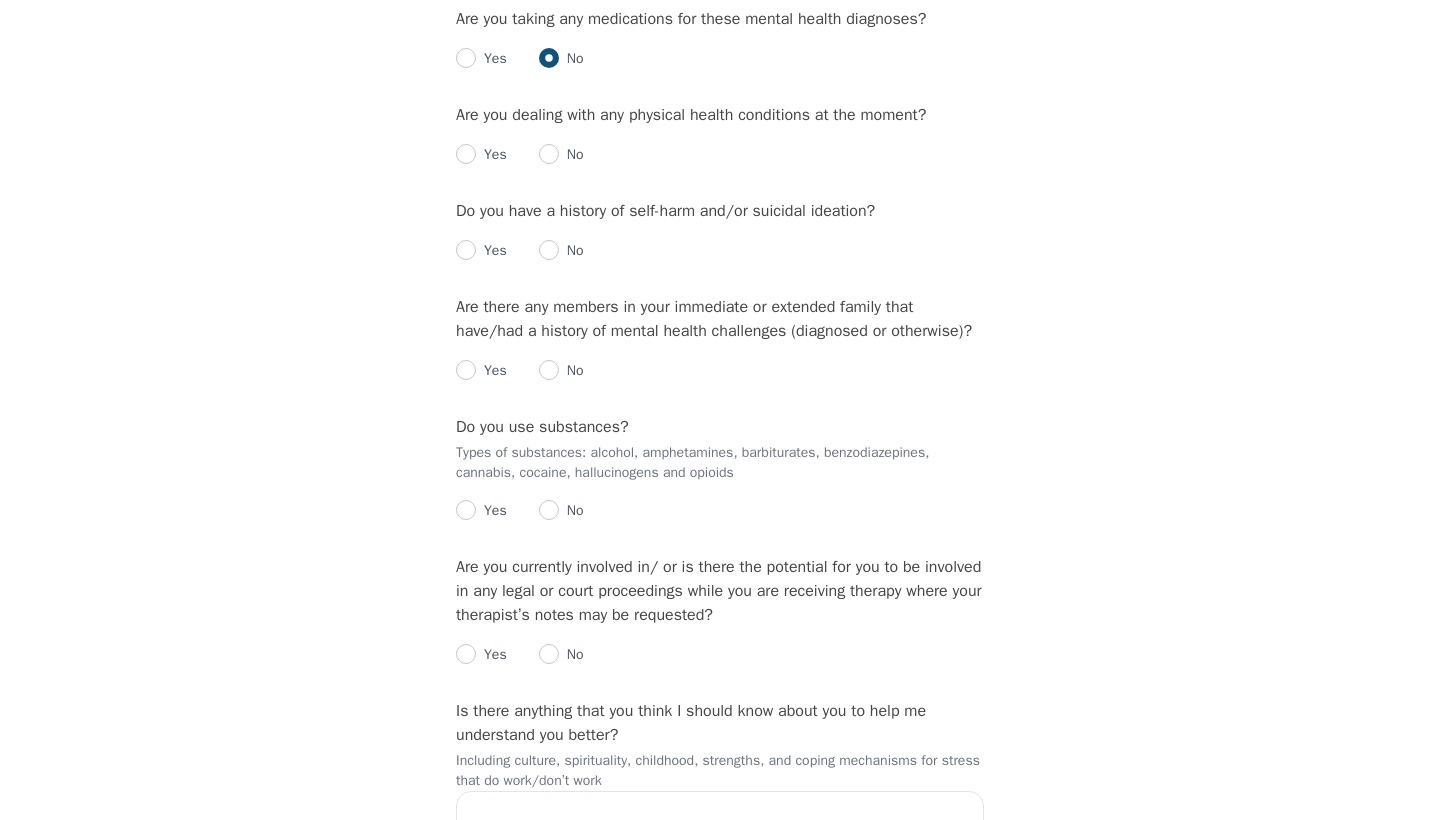 click at bounding box center (549, 154) 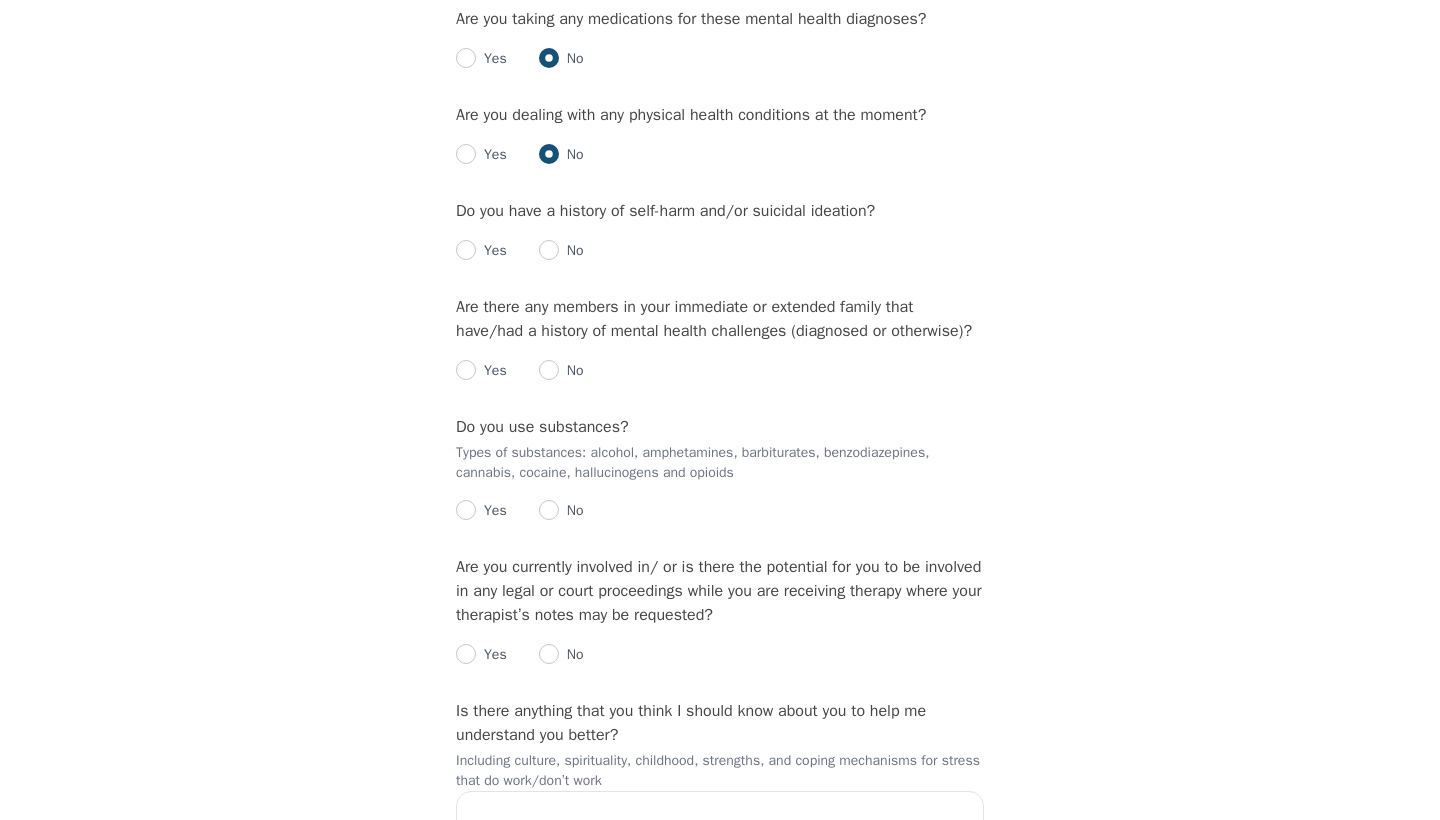 radio on "true" 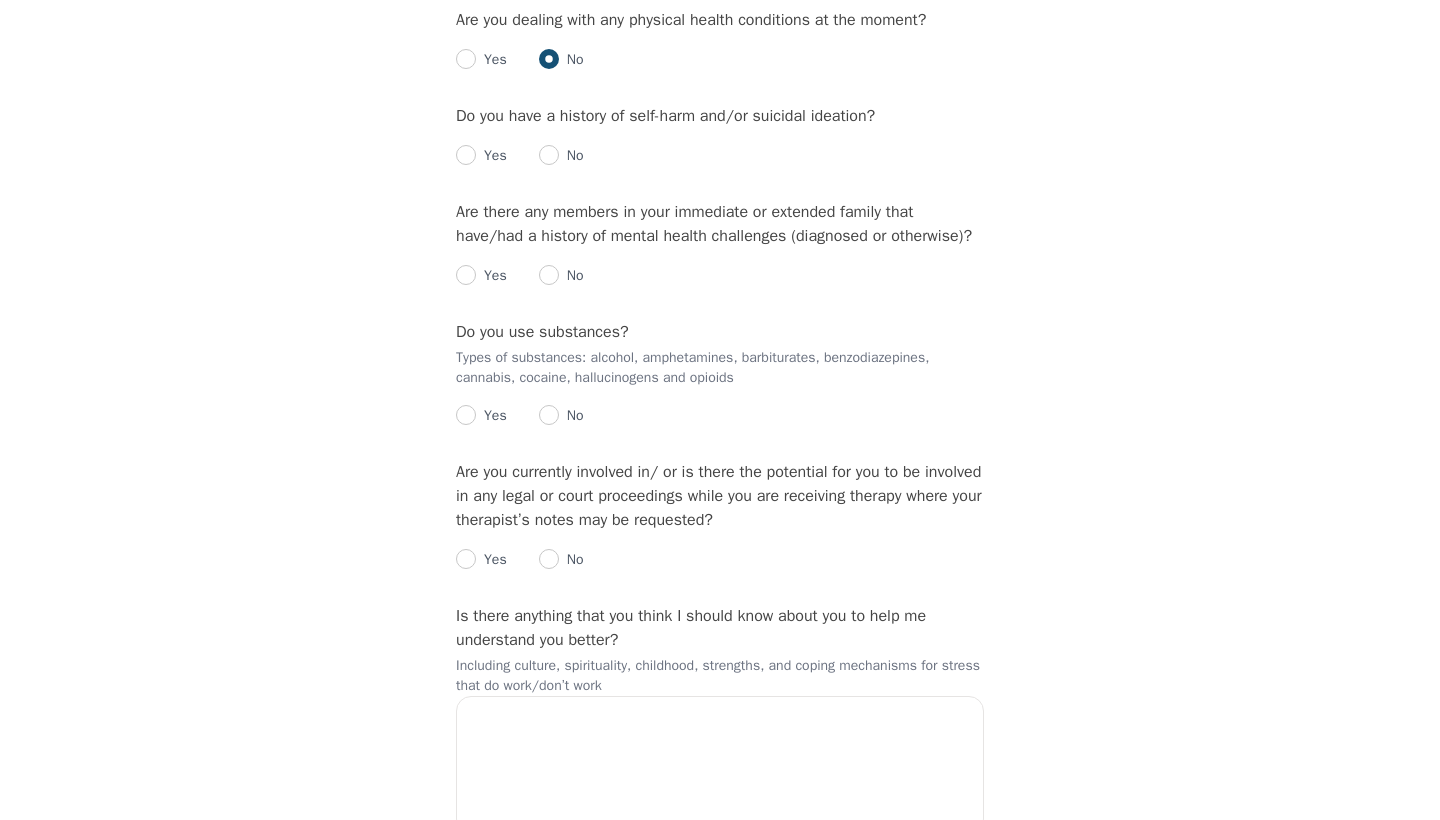 scroll, scrollTop: 2500, scrollLeft: 0, axis: vertical 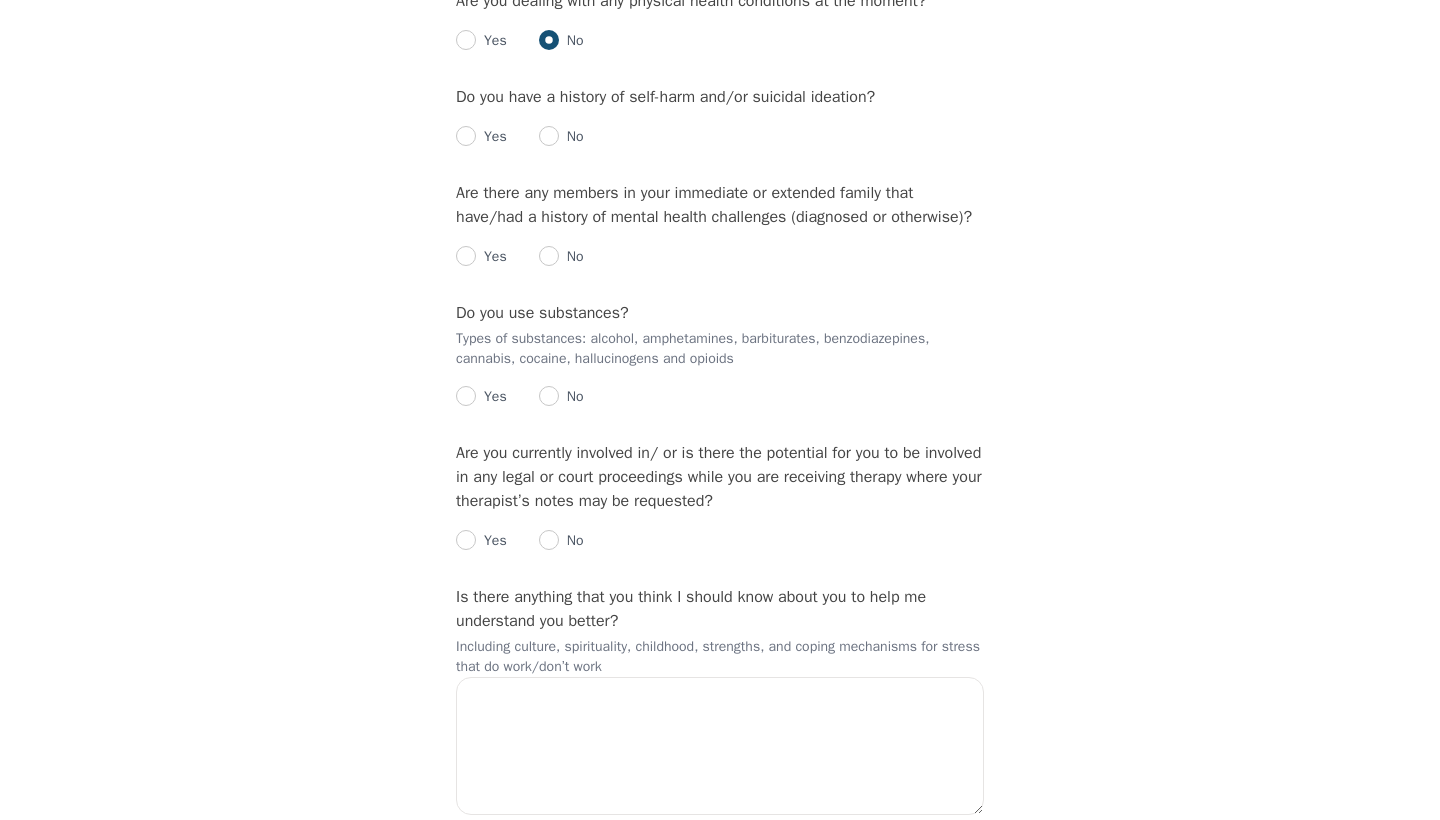 click at bounding box center [549, 136] 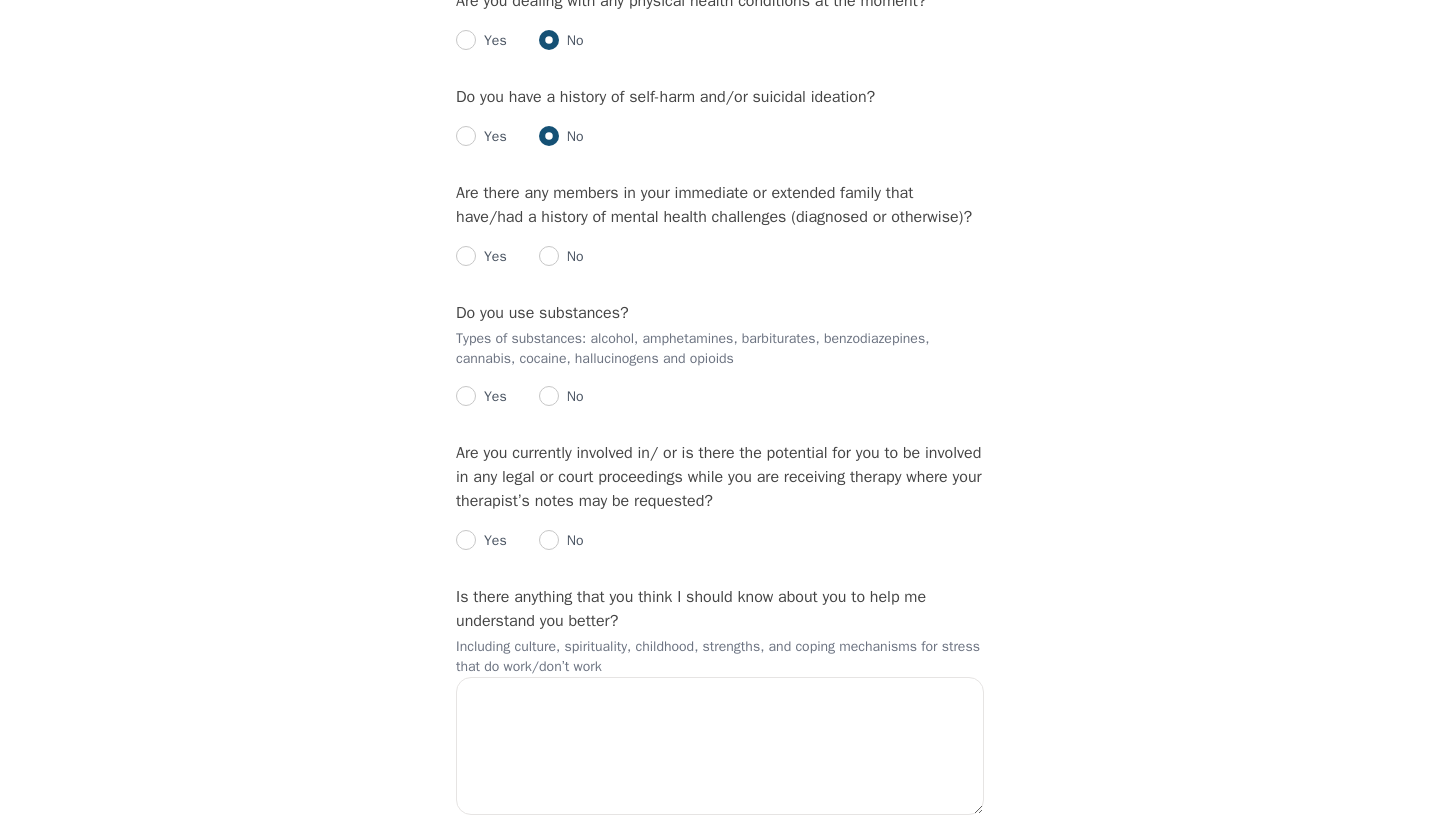 radio on "true" 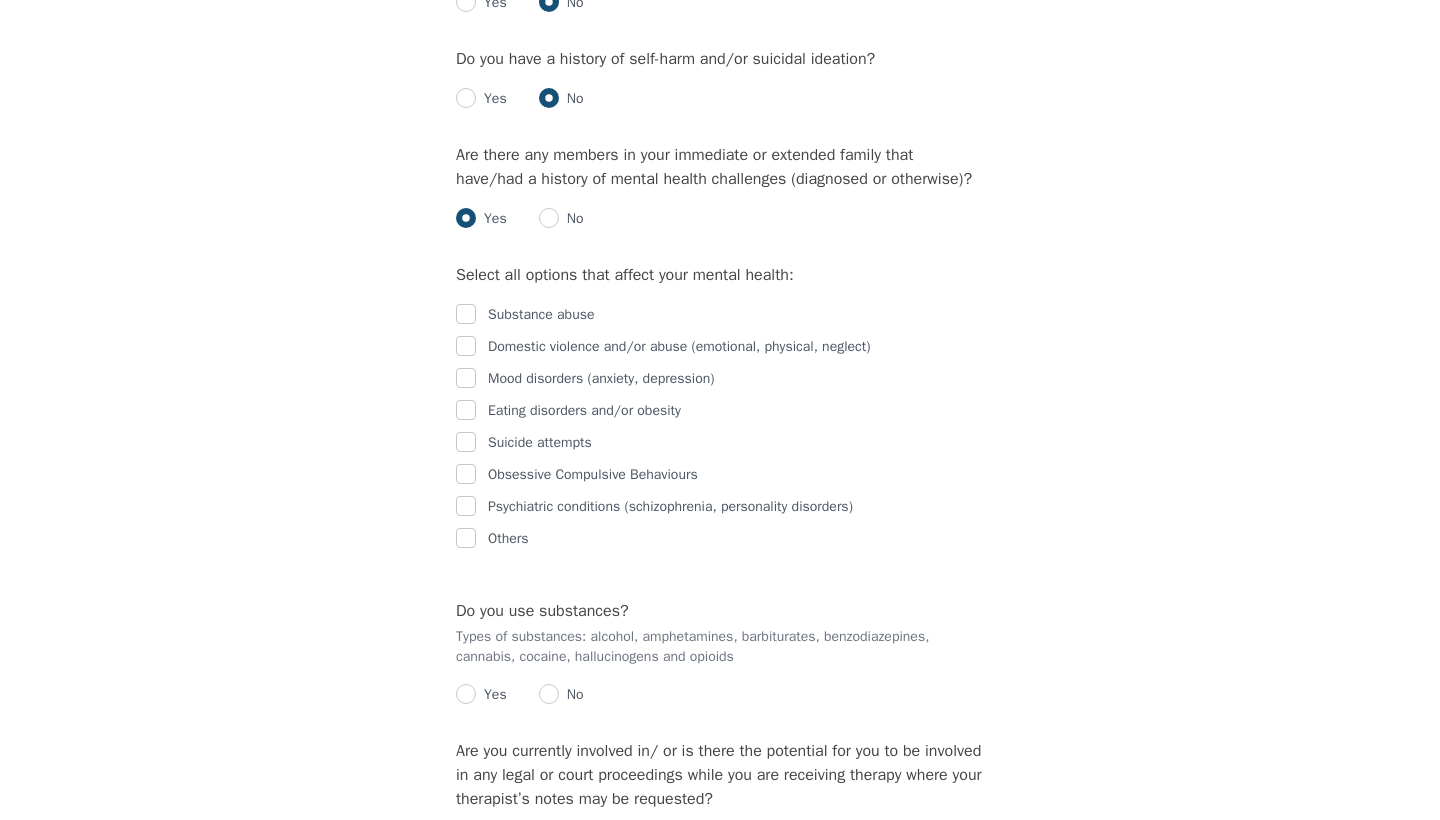 scroll, scrollTop: 2542, scrollLeft: 0, axis: vertical 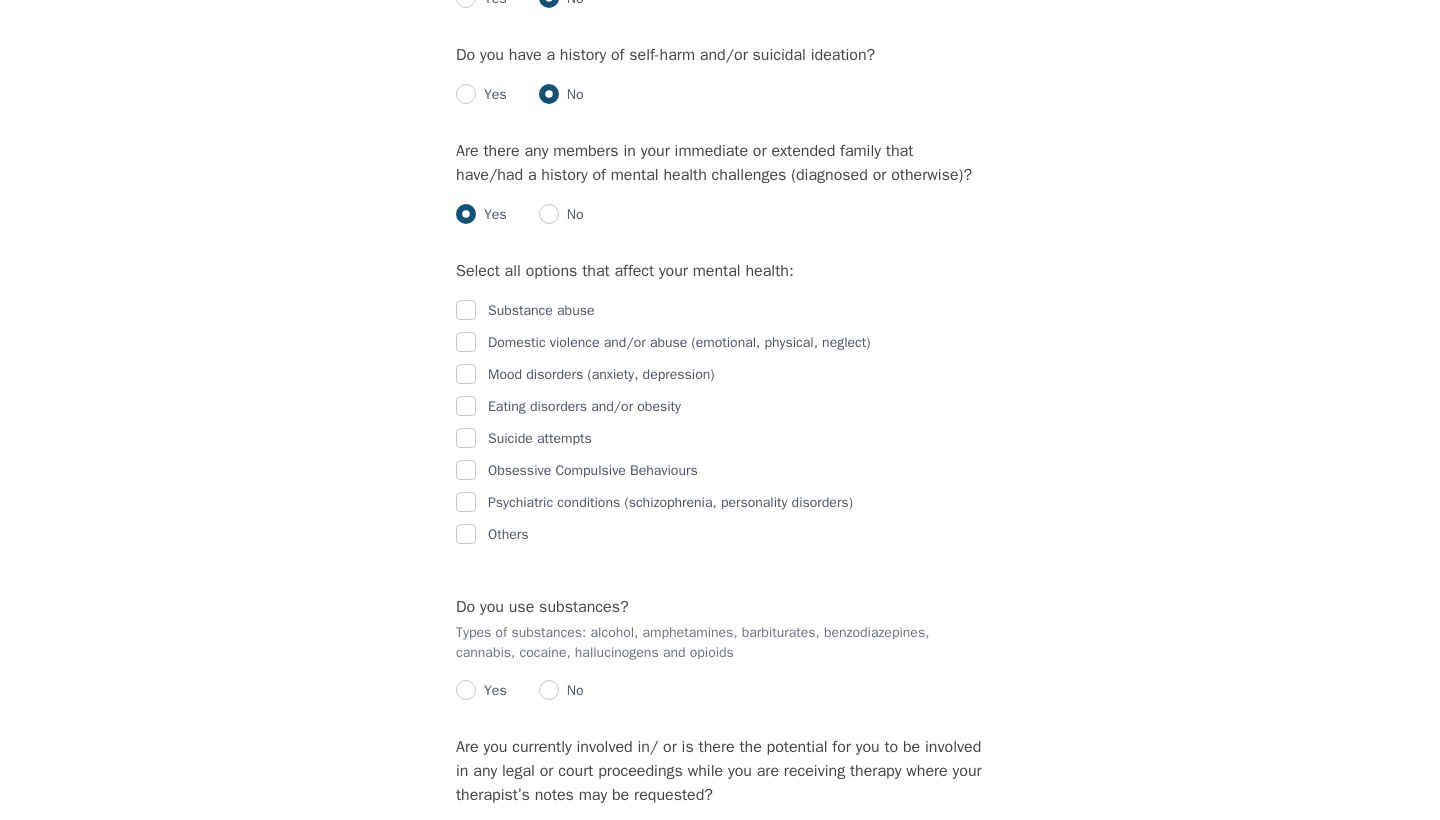 click at bounding box center [466, 374] 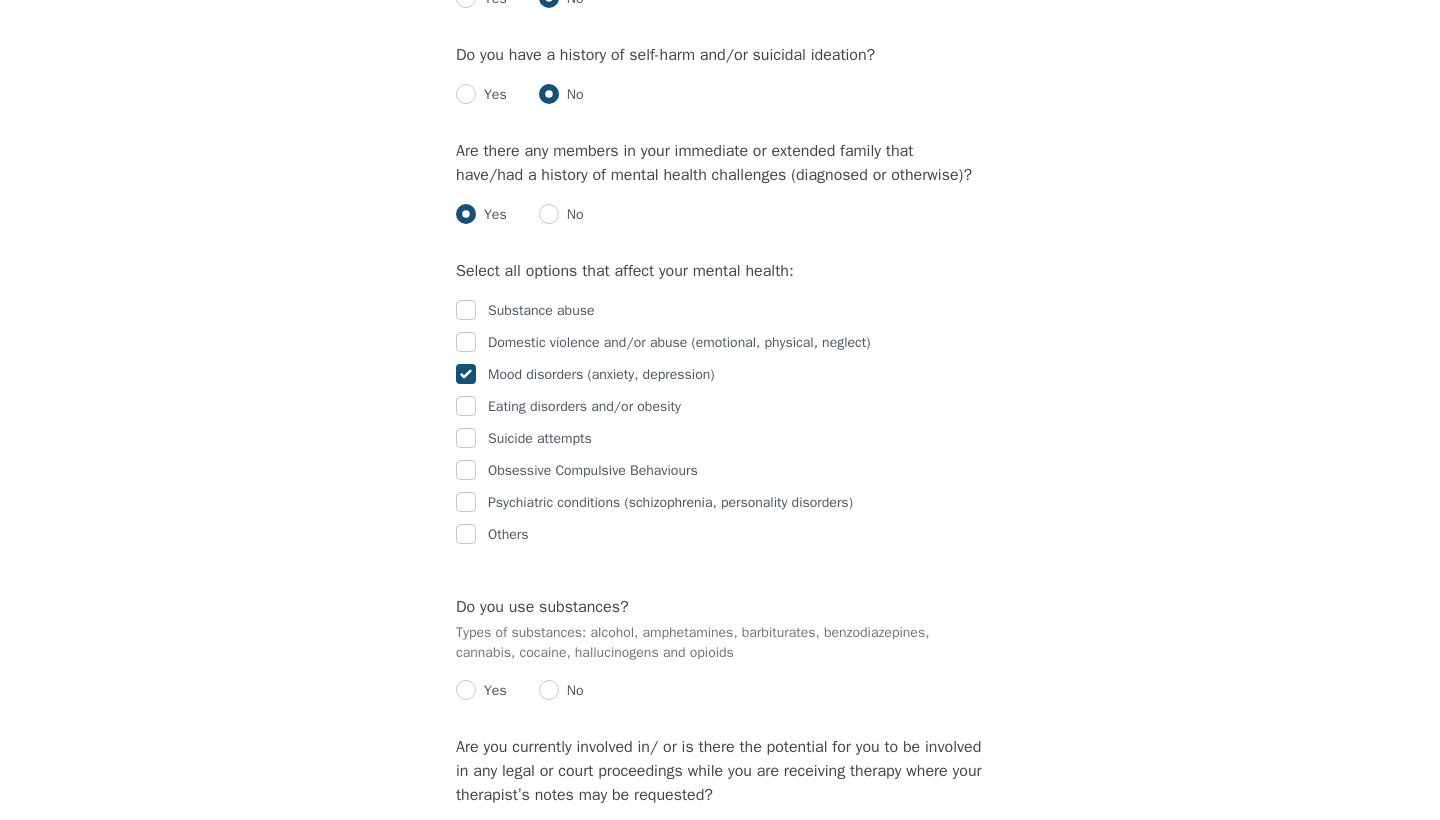 checkbox on "true" 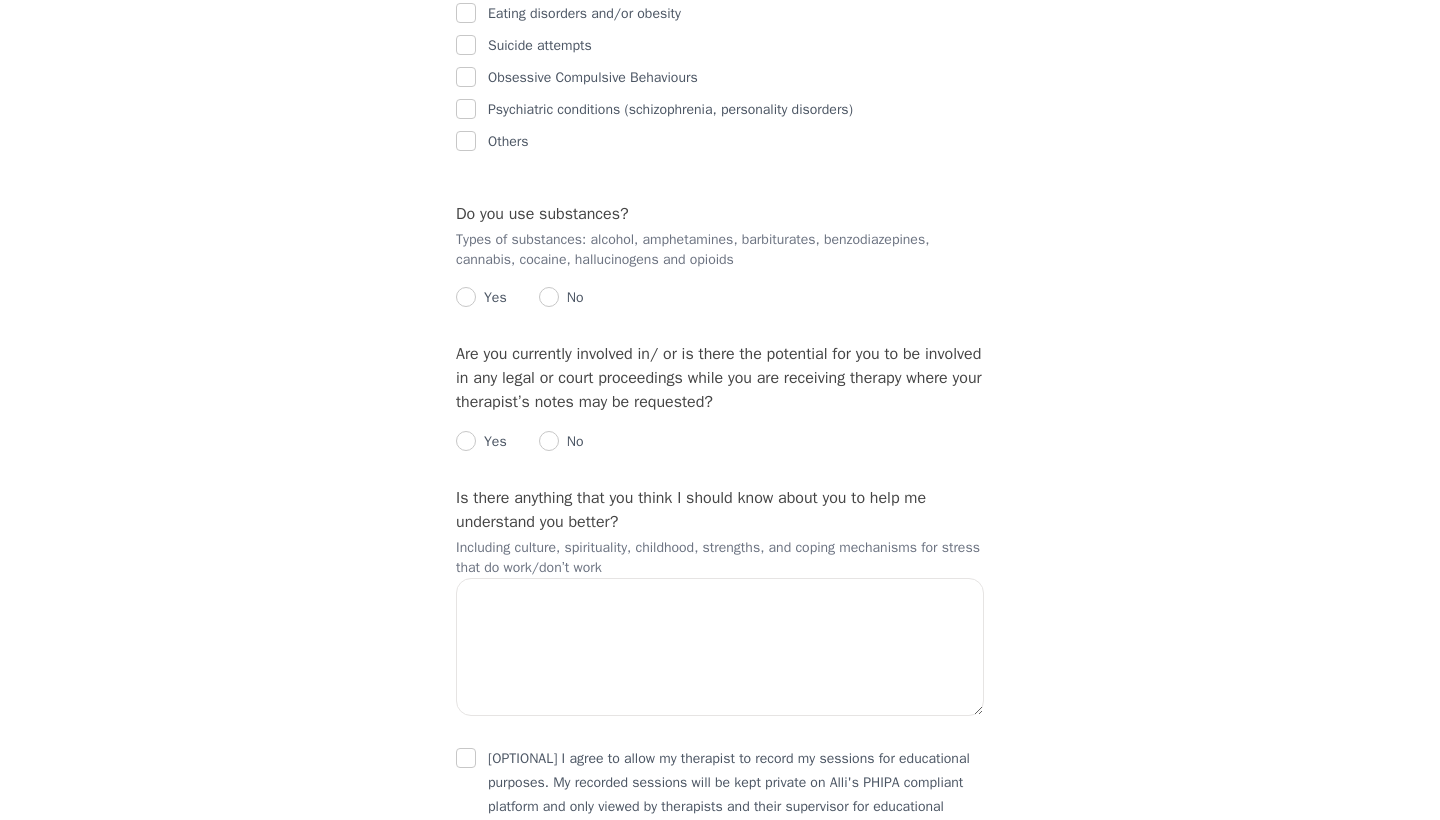 scroll, scrollTop: 2968, scrollLeft: 0, axis: vertical 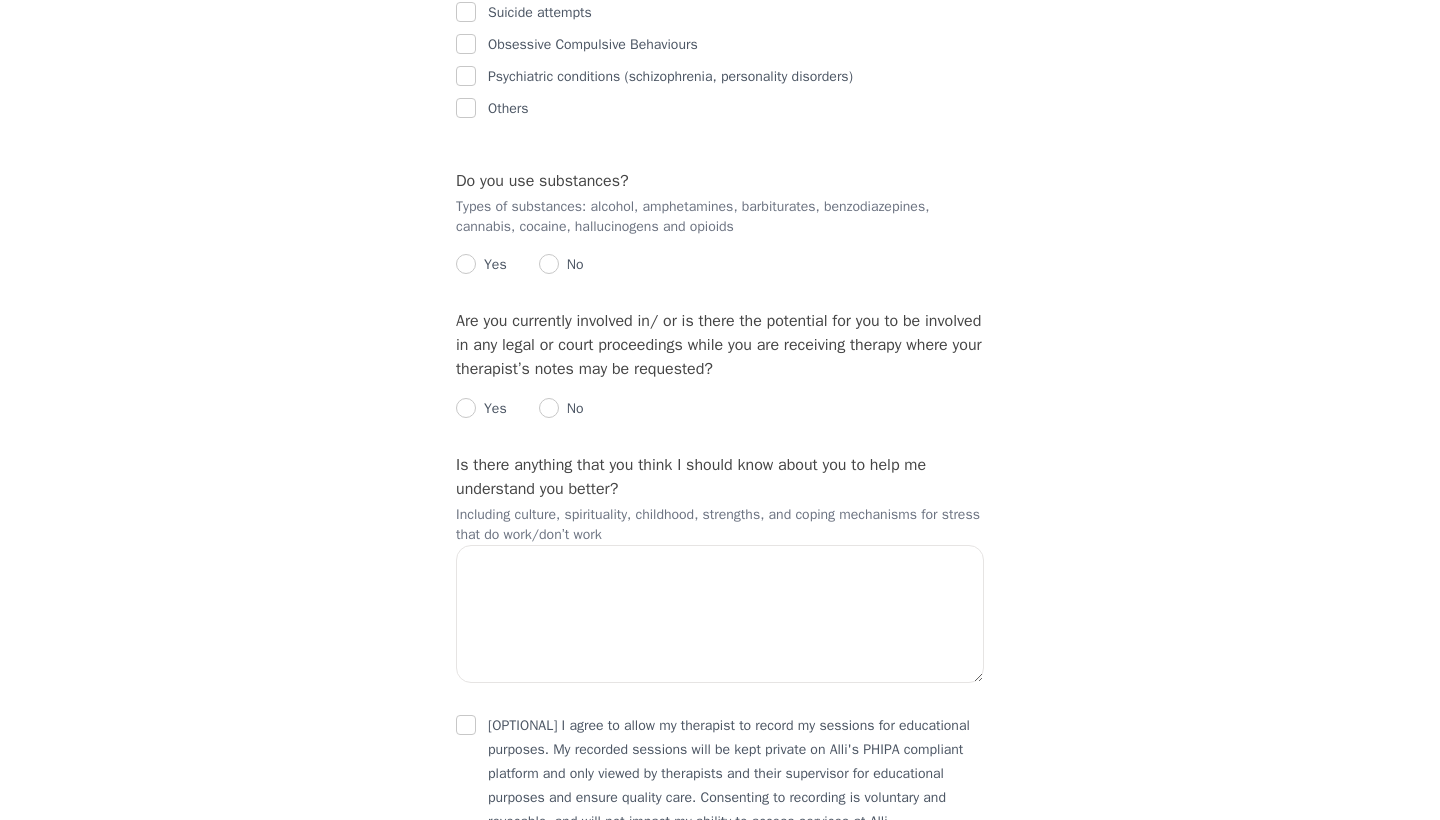 click at bounding box center [466, 264] 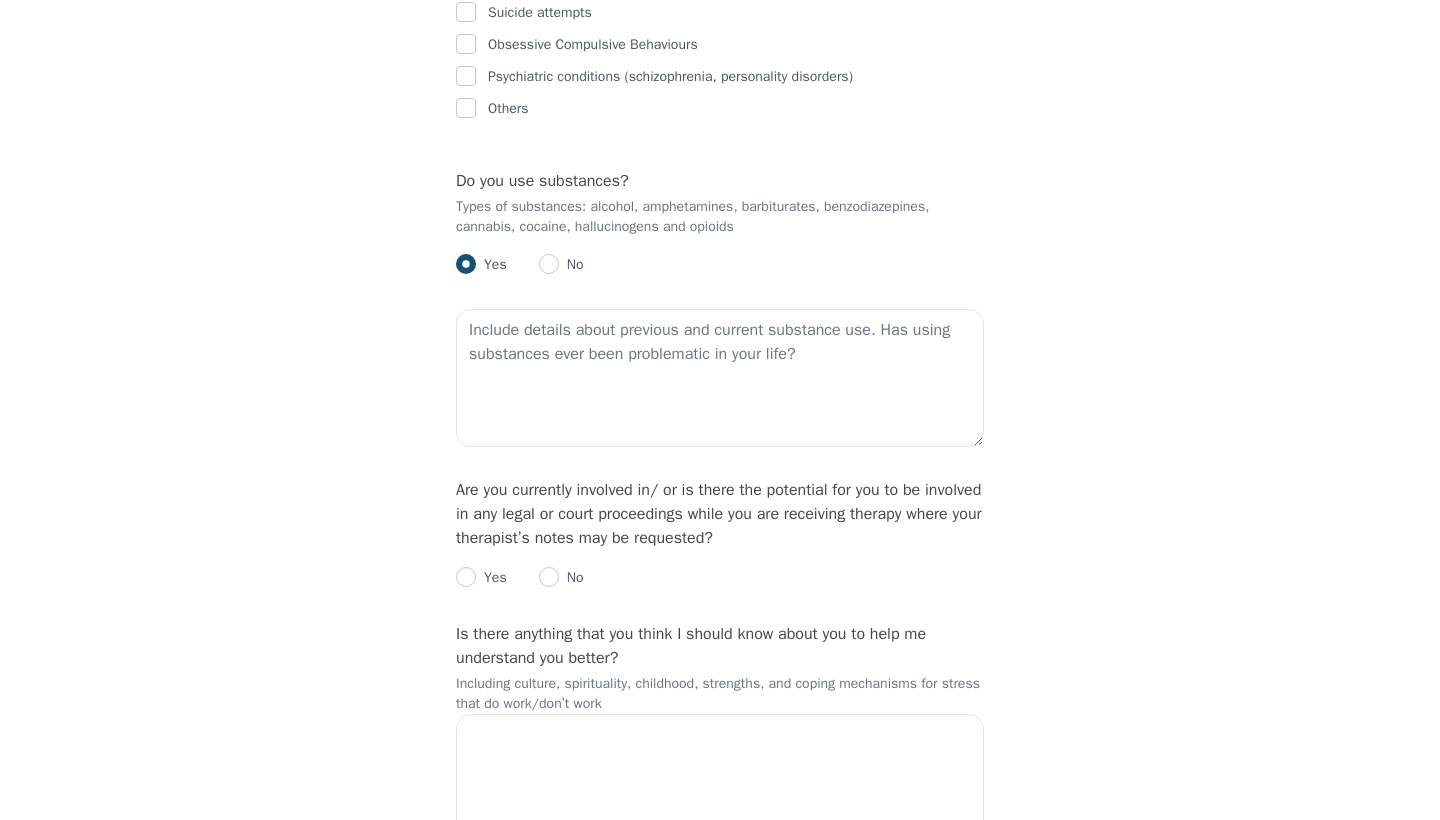 click at bounding box center (549, 264) 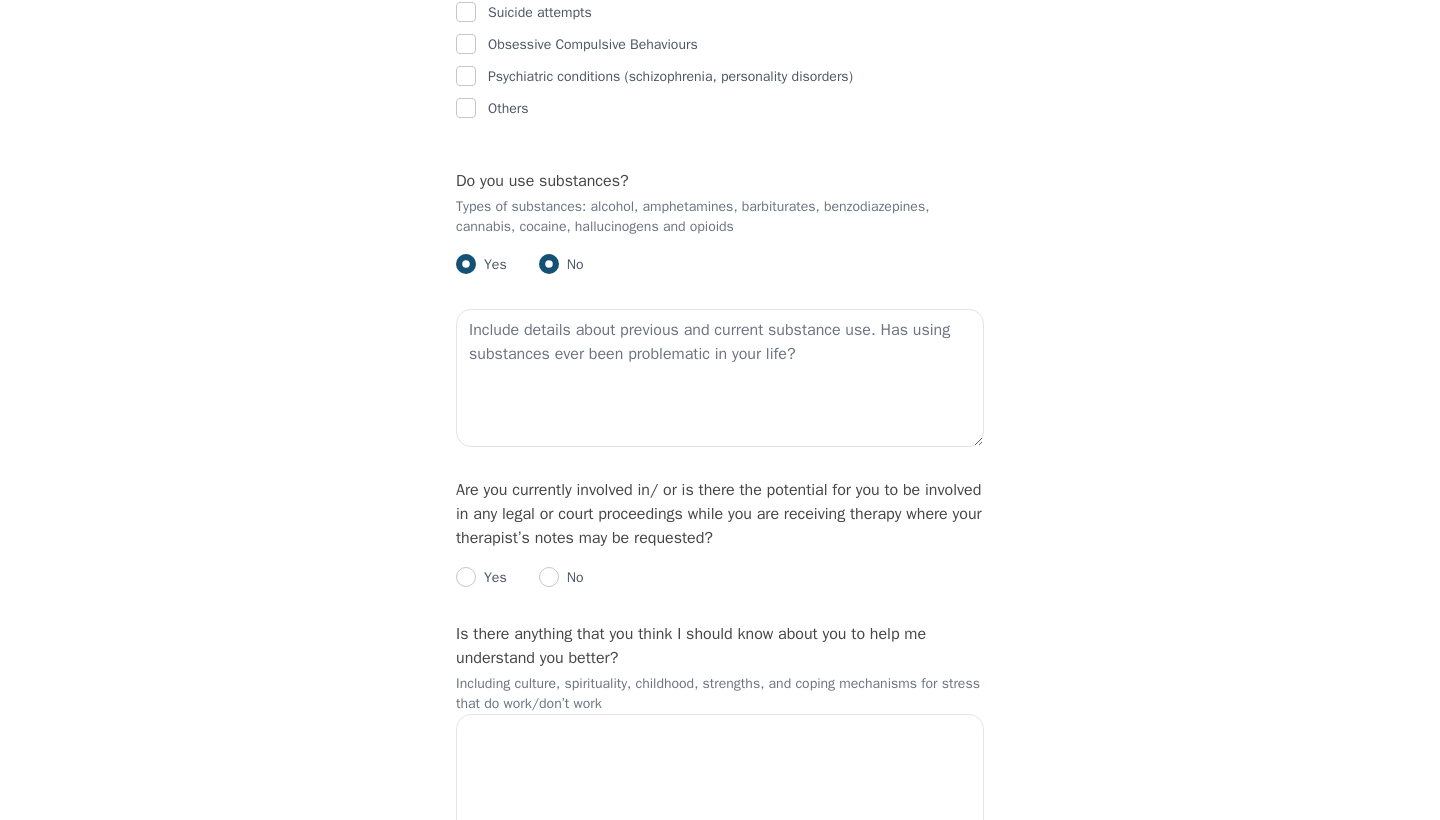 radio on "true" 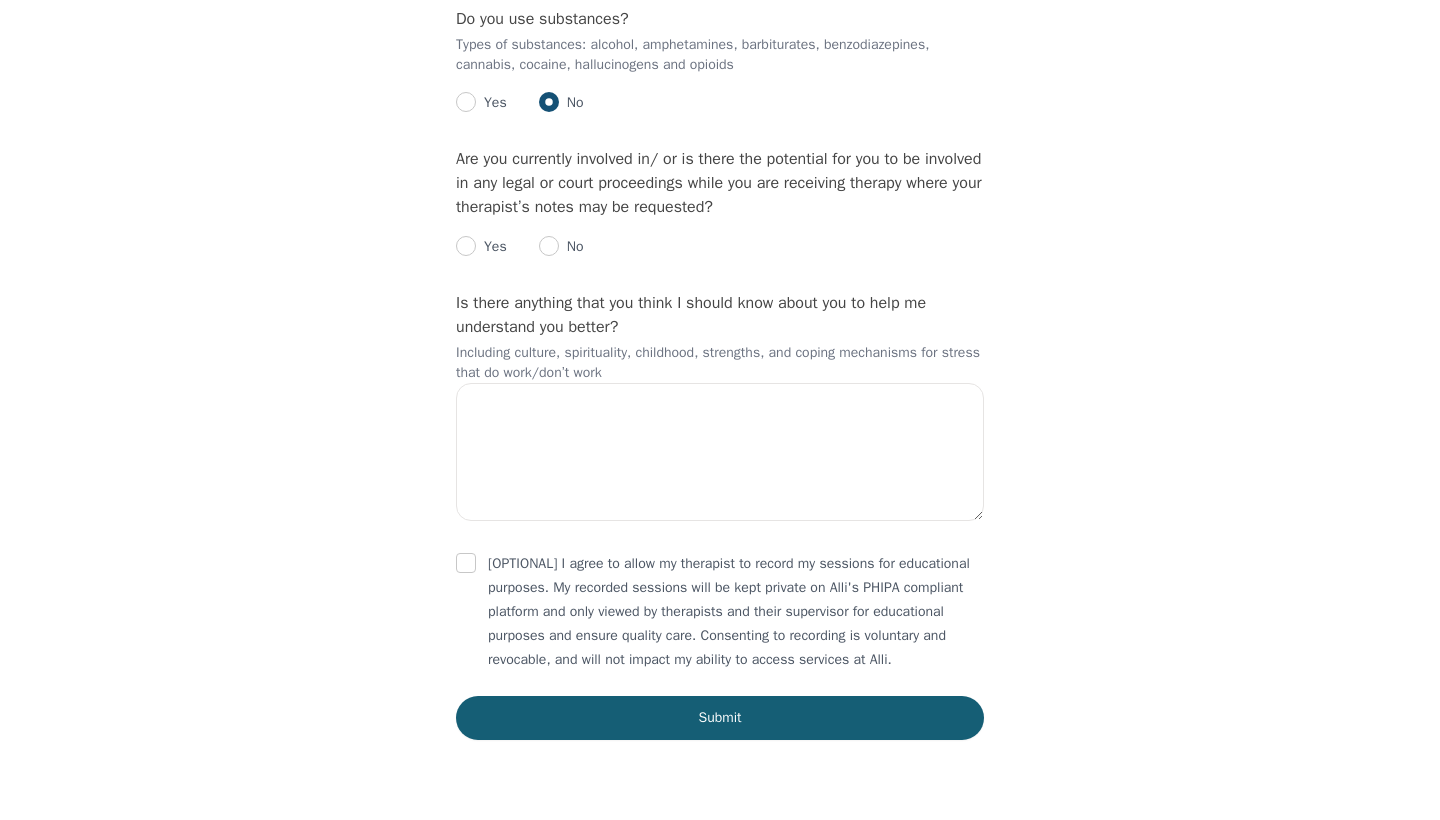 scroll, scrollTop: 3166, scrollLeft: 0, axis: vertical 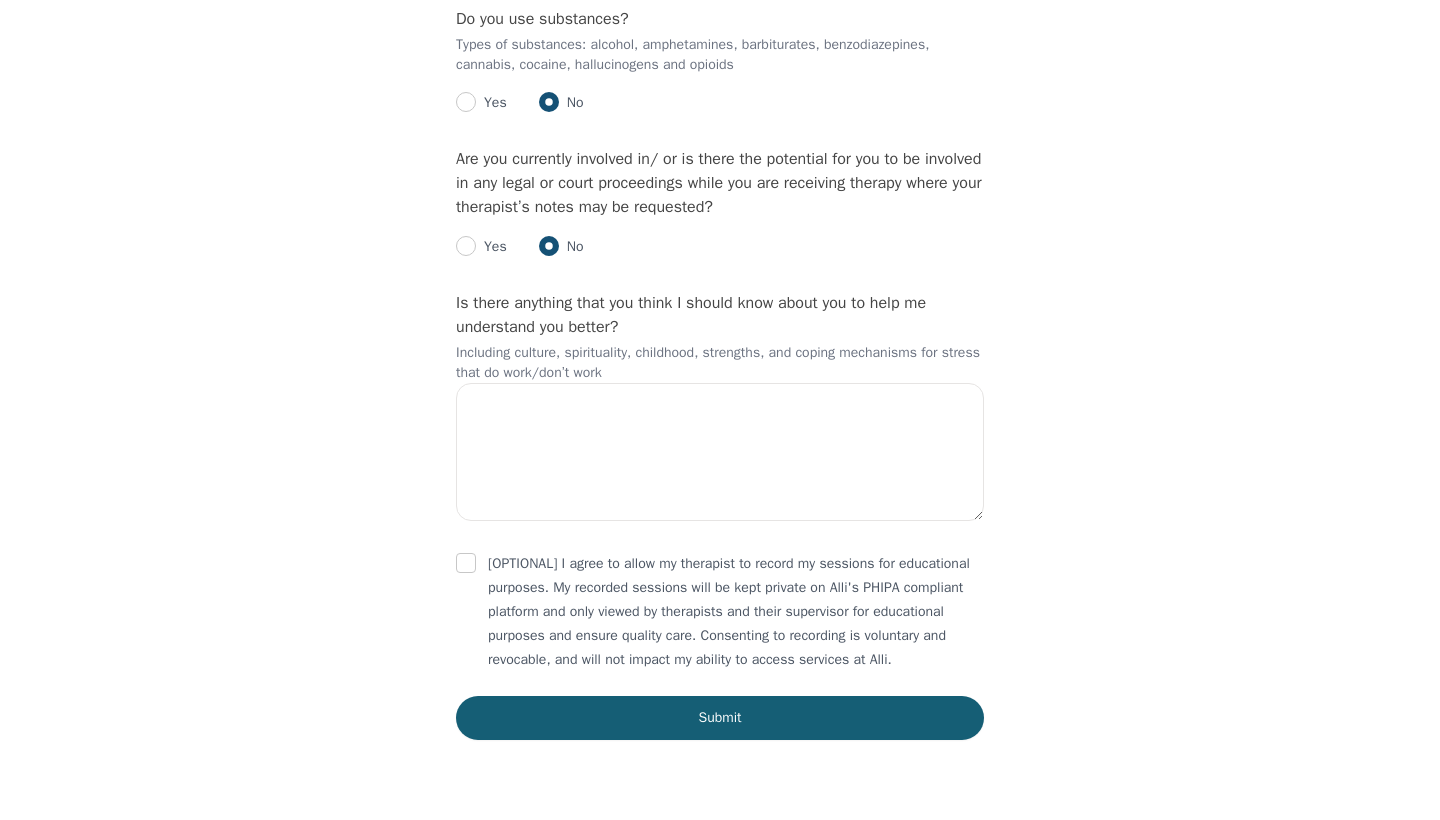 radio on "true" 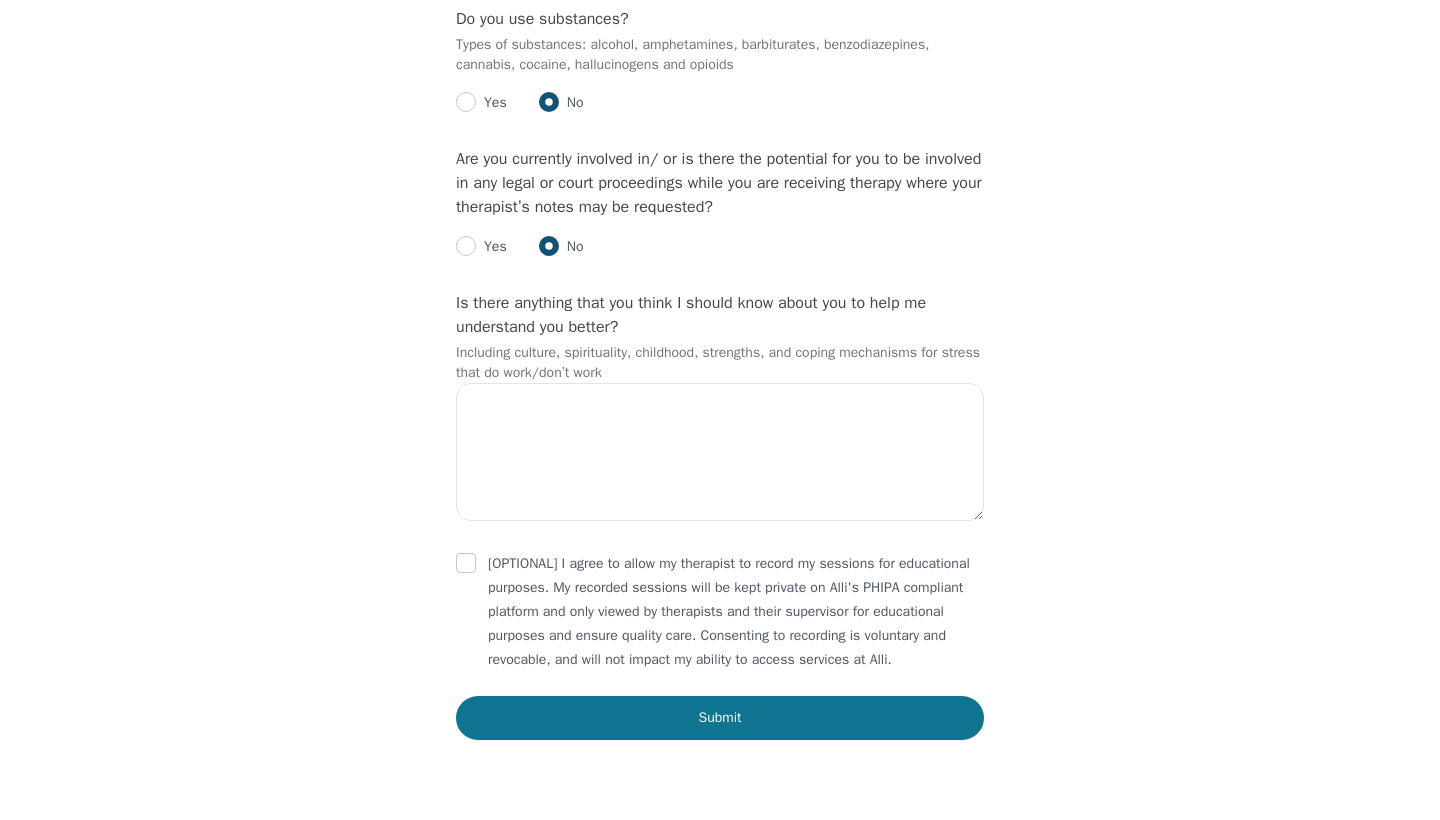 click on "Submit" at bounding box center [720, 718] 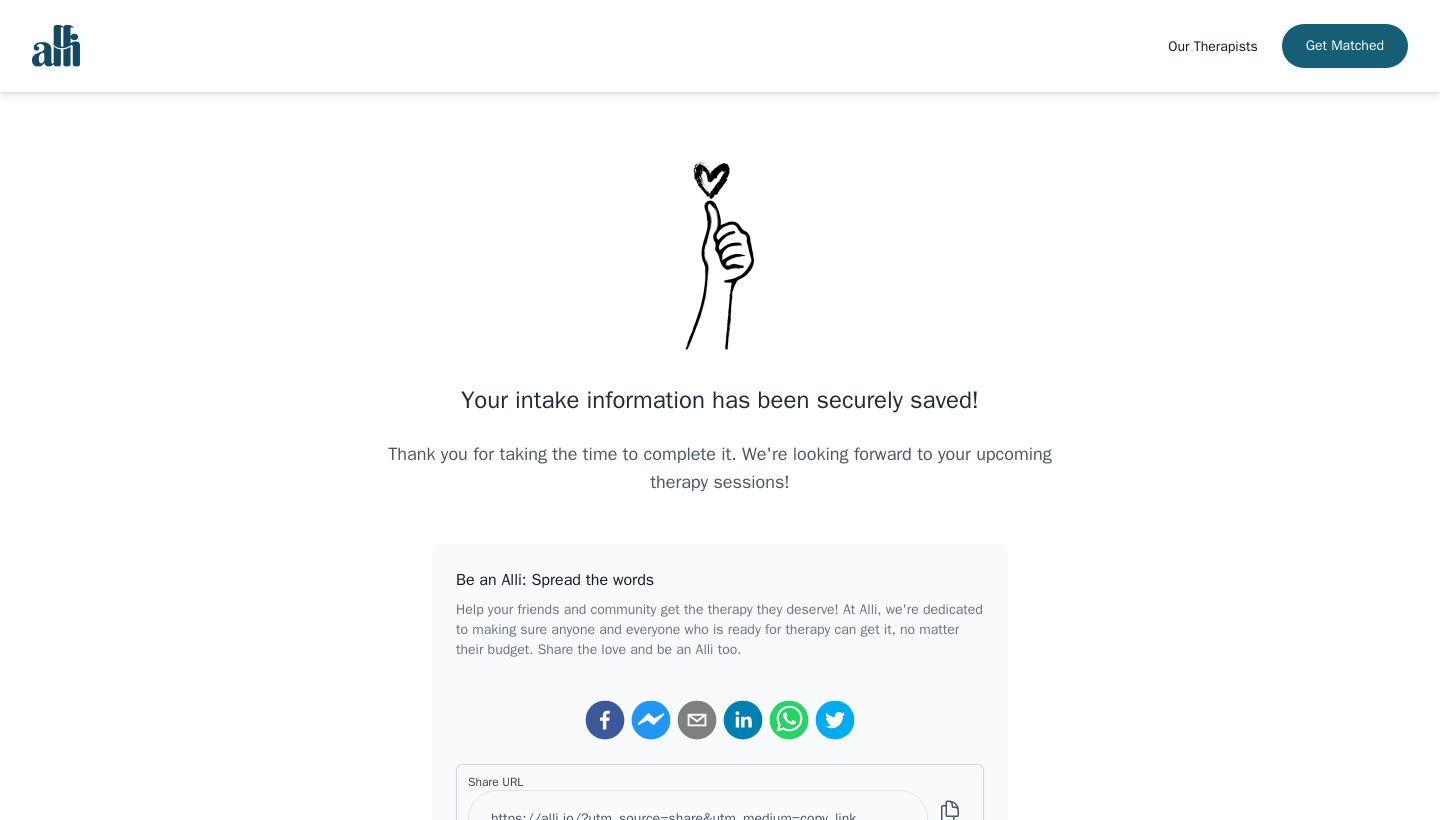scroll, scrollTop: 0, scrollLeft: 0, axis: both 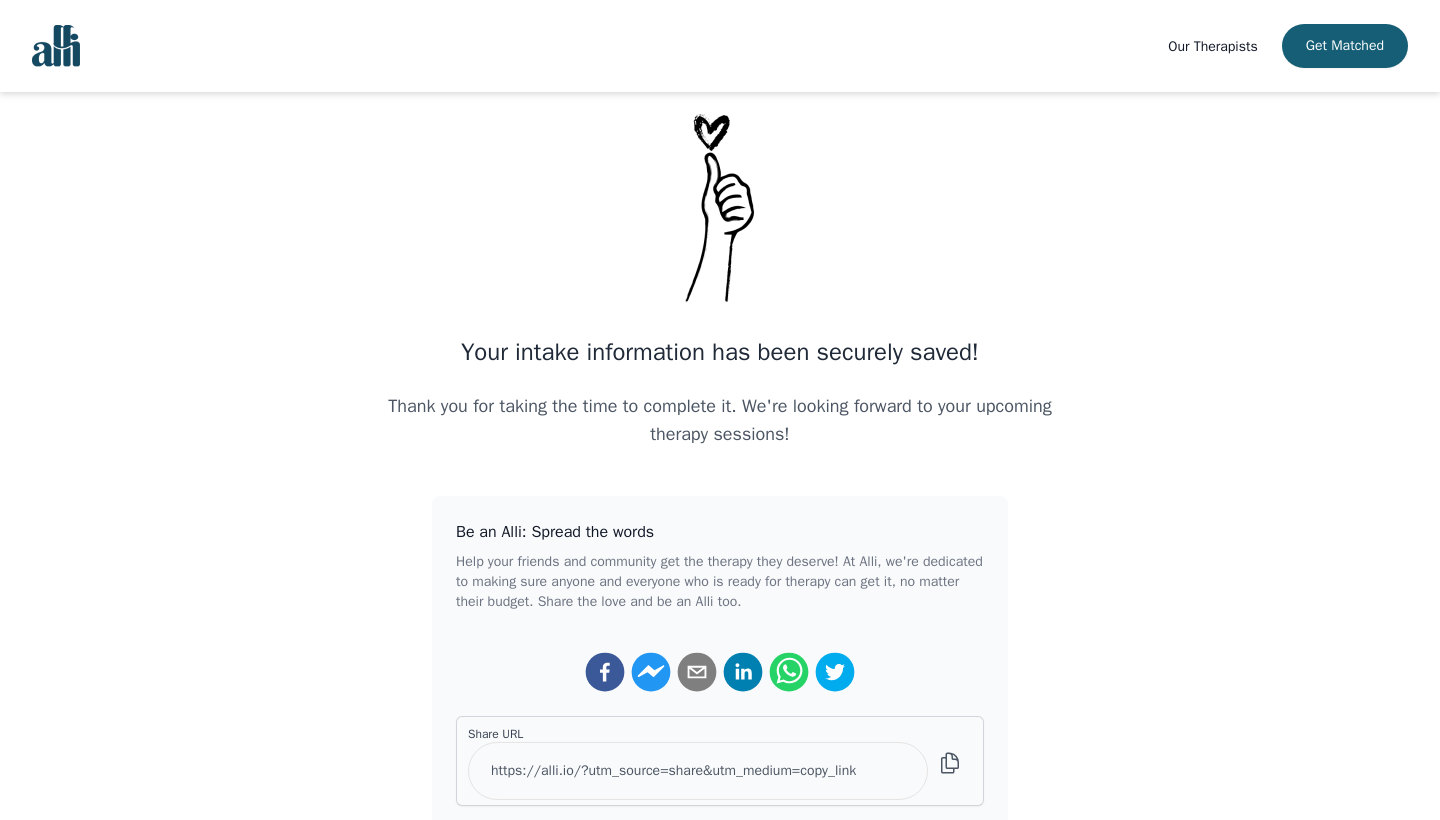 click on "Our Therapists" at bounding box center (1212, 46) 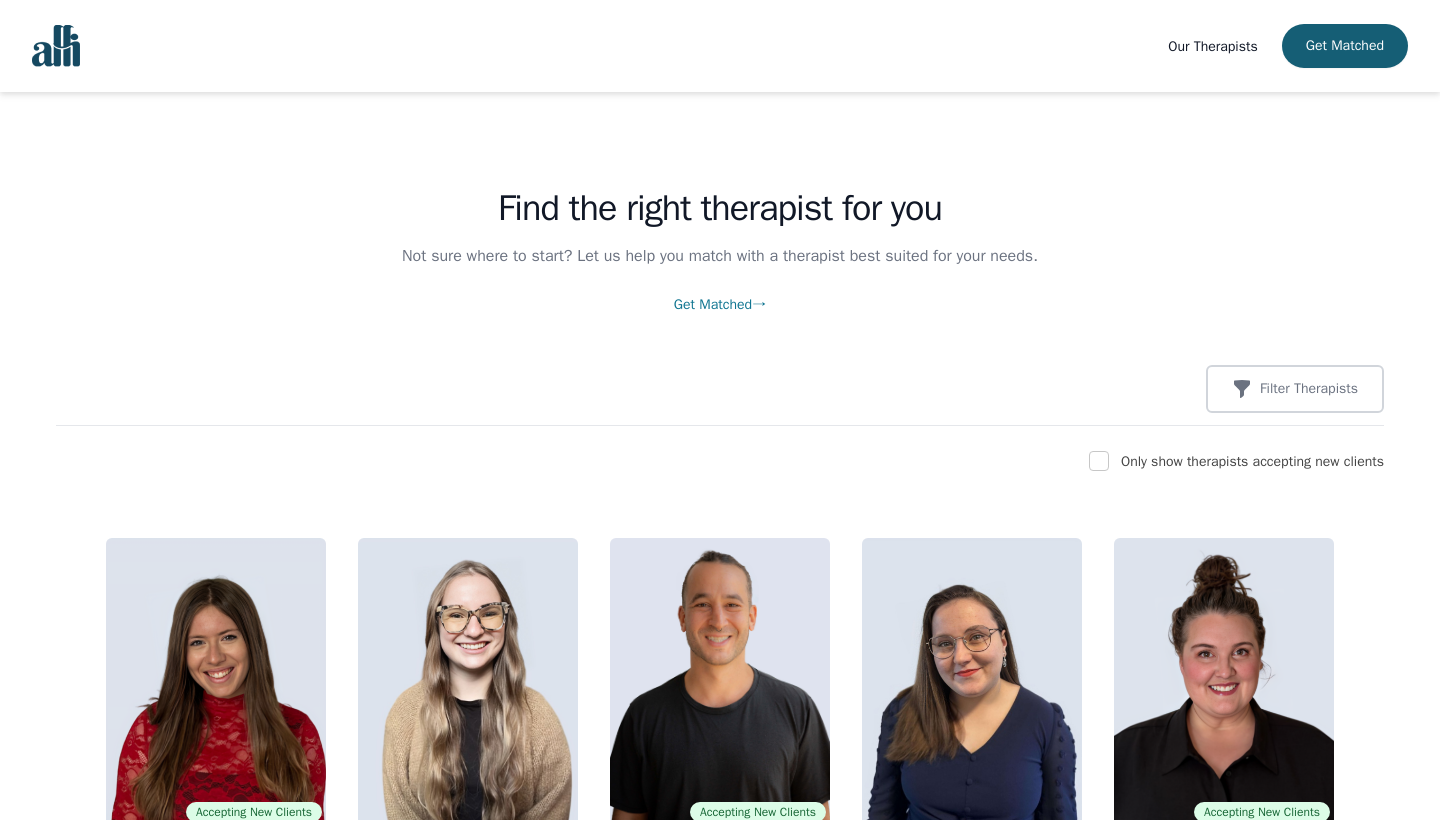scroll, scrollTop: 0, scrollLeft: 0, axis: both 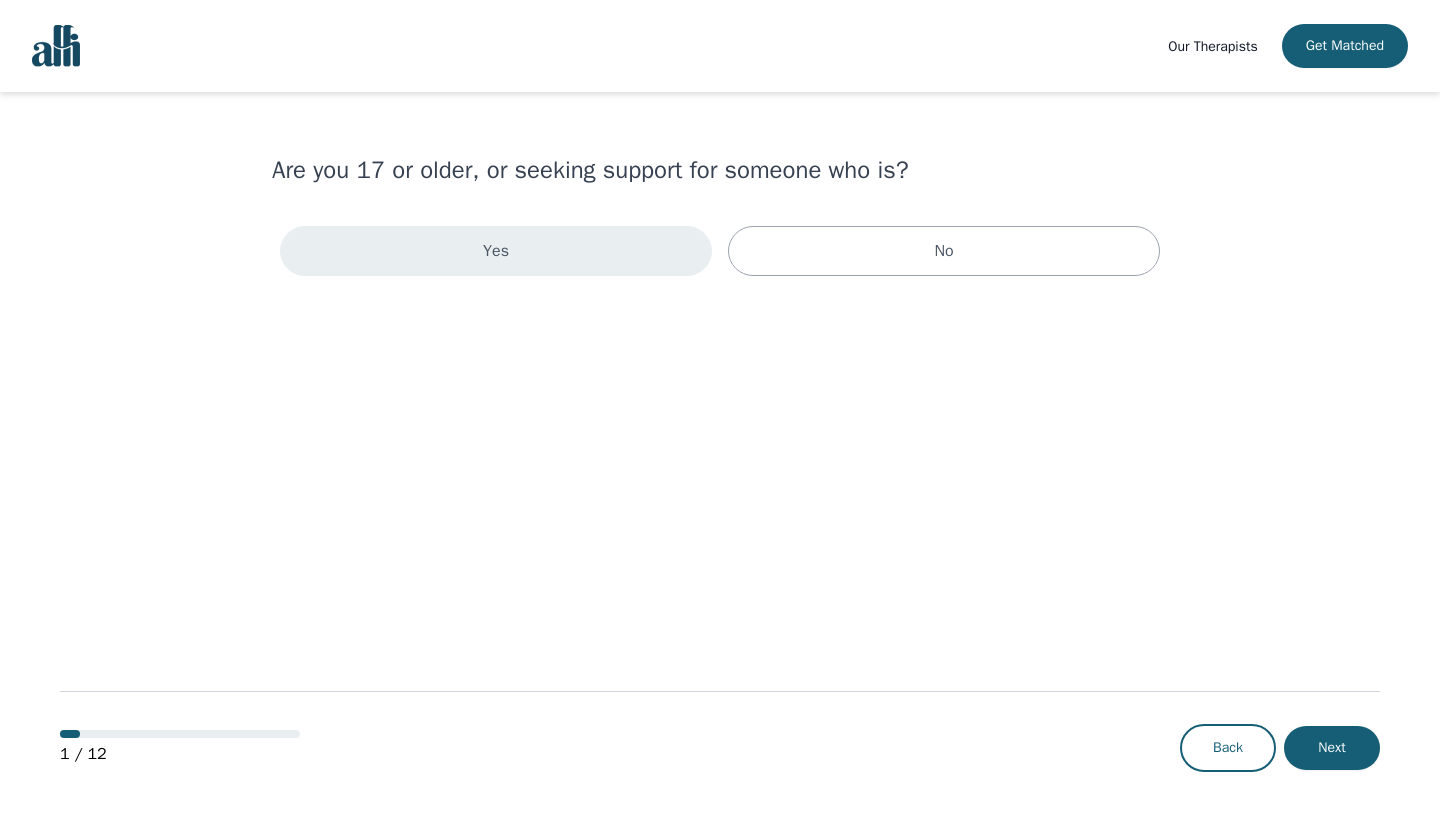 click on "Yes" at bounding box center (496, 251) 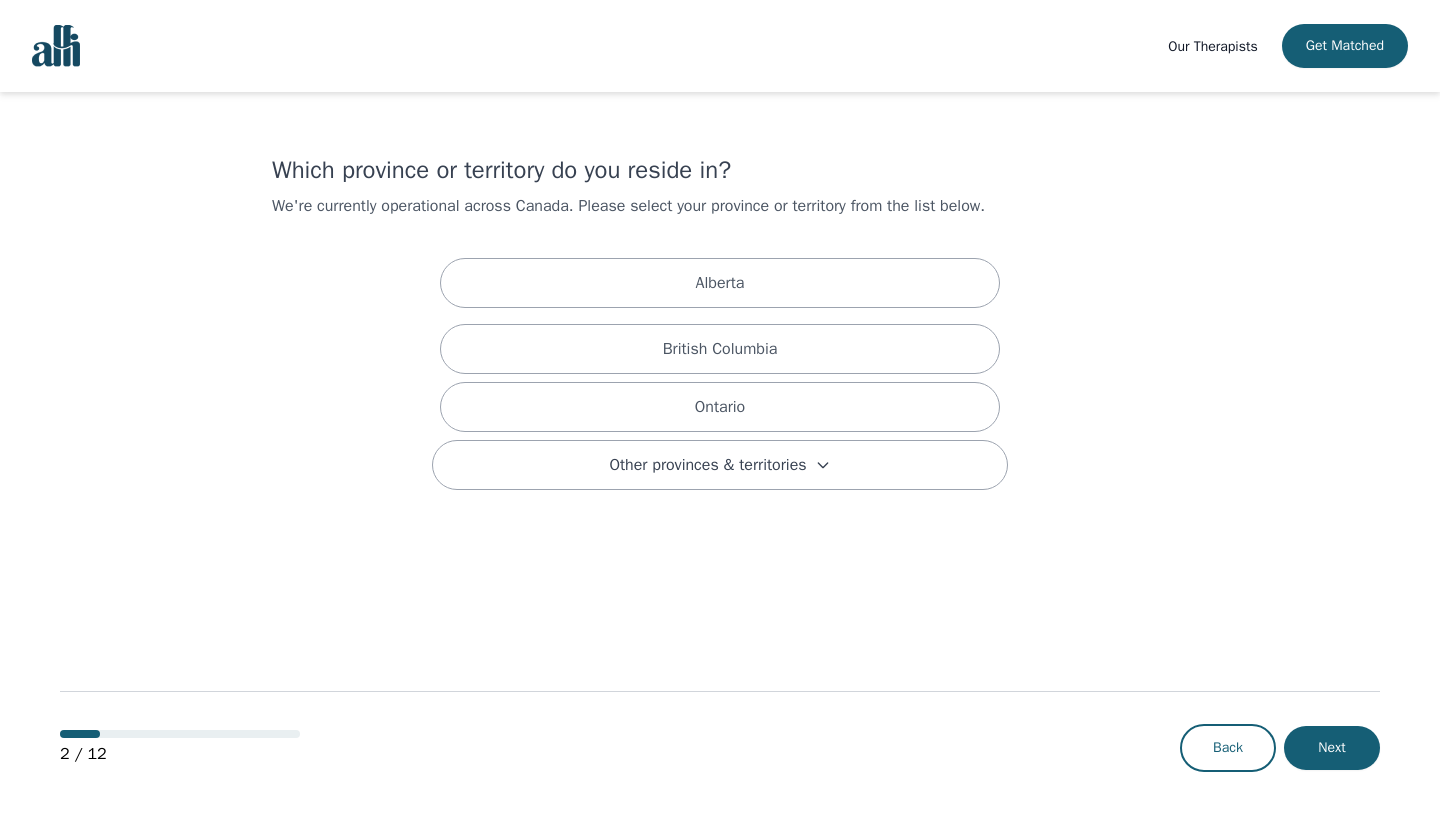 scroll, scrollTop: 0, scrollLeft: 0, axis: both 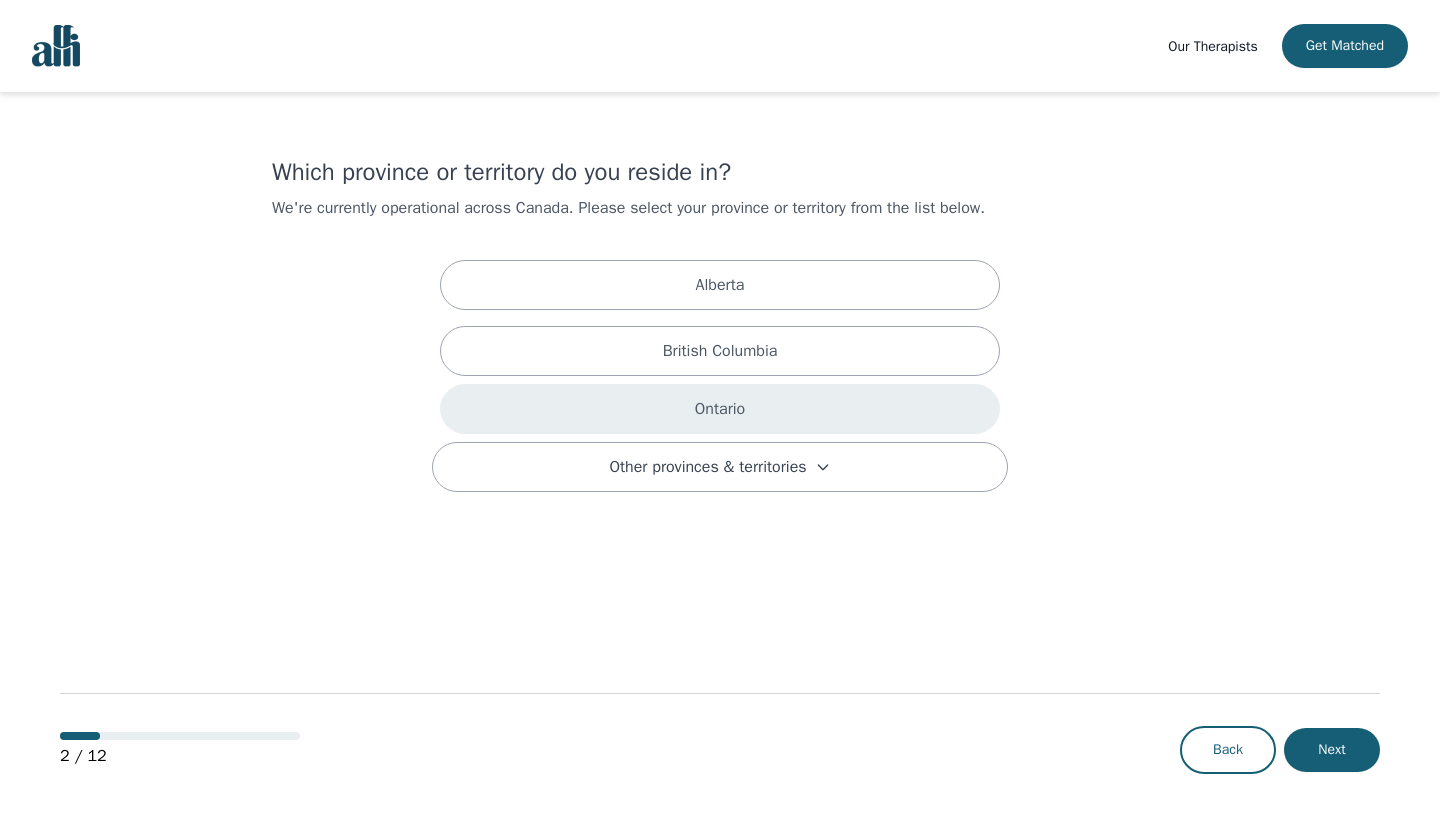 click on "Ontario" at bounding box center [720, 409] 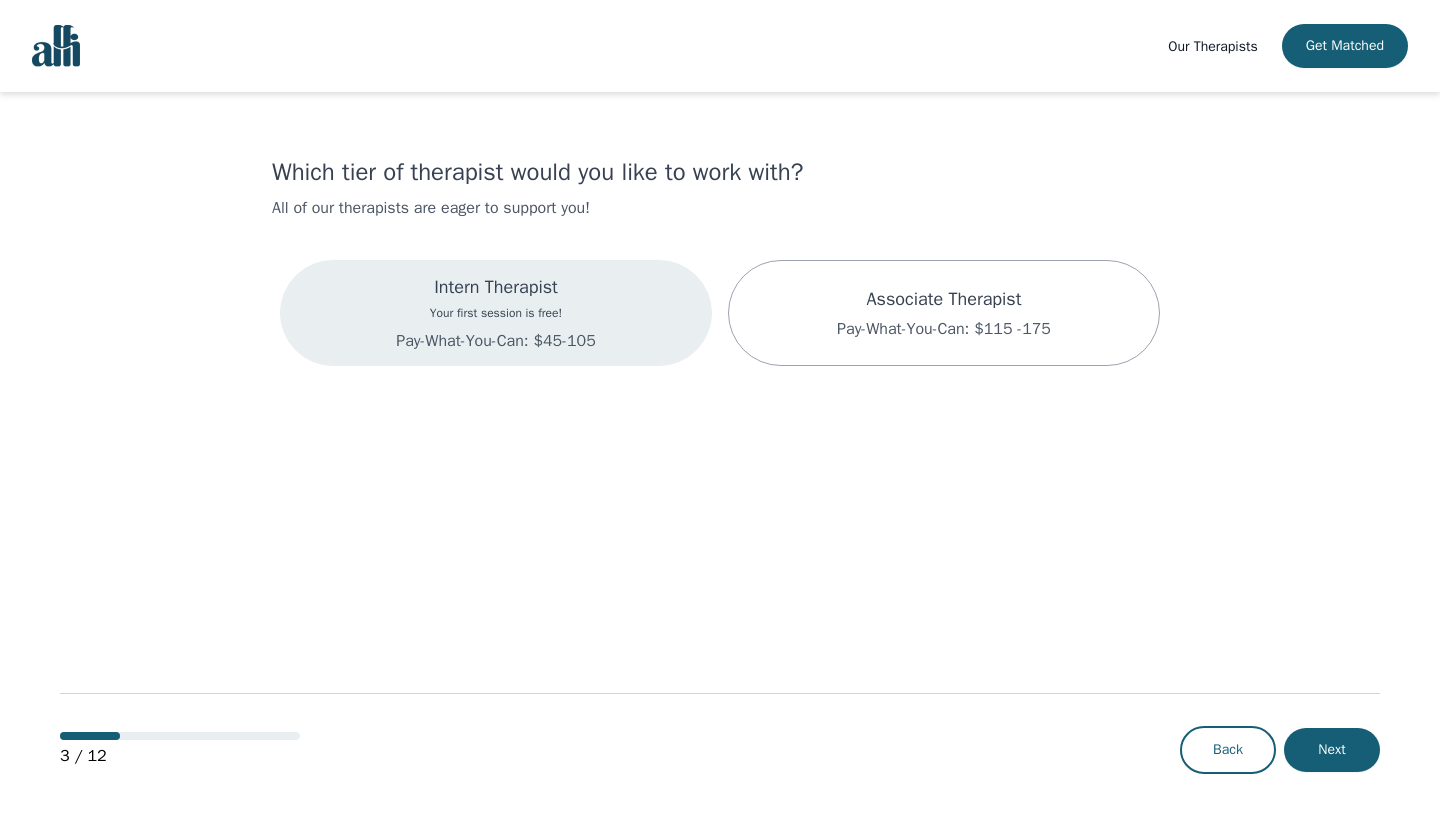 click on "Your first session is free!" at bounding box center (495, 313) 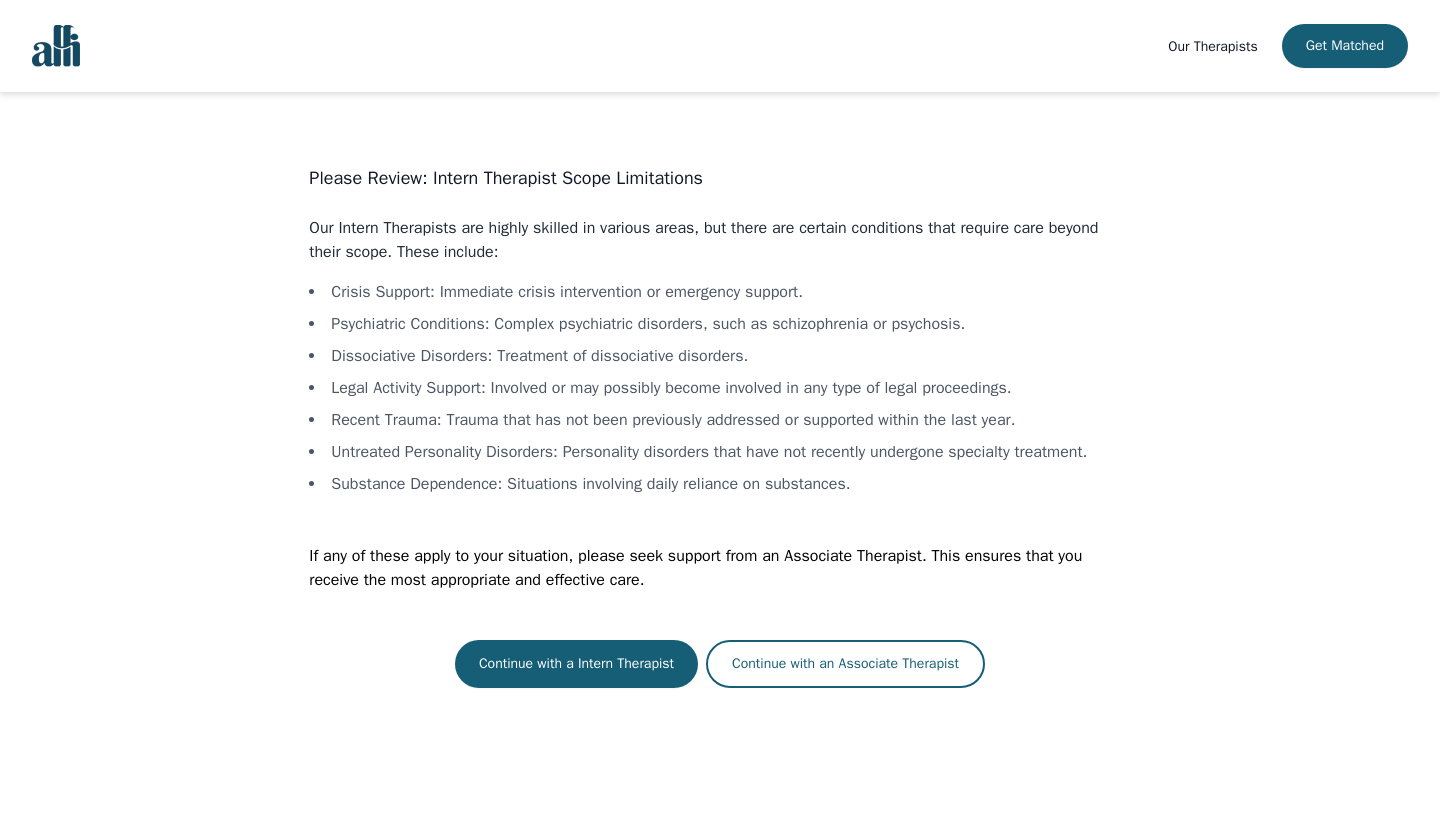 scroll, scrollTop: 0, scrollLeft: 0, axis: both 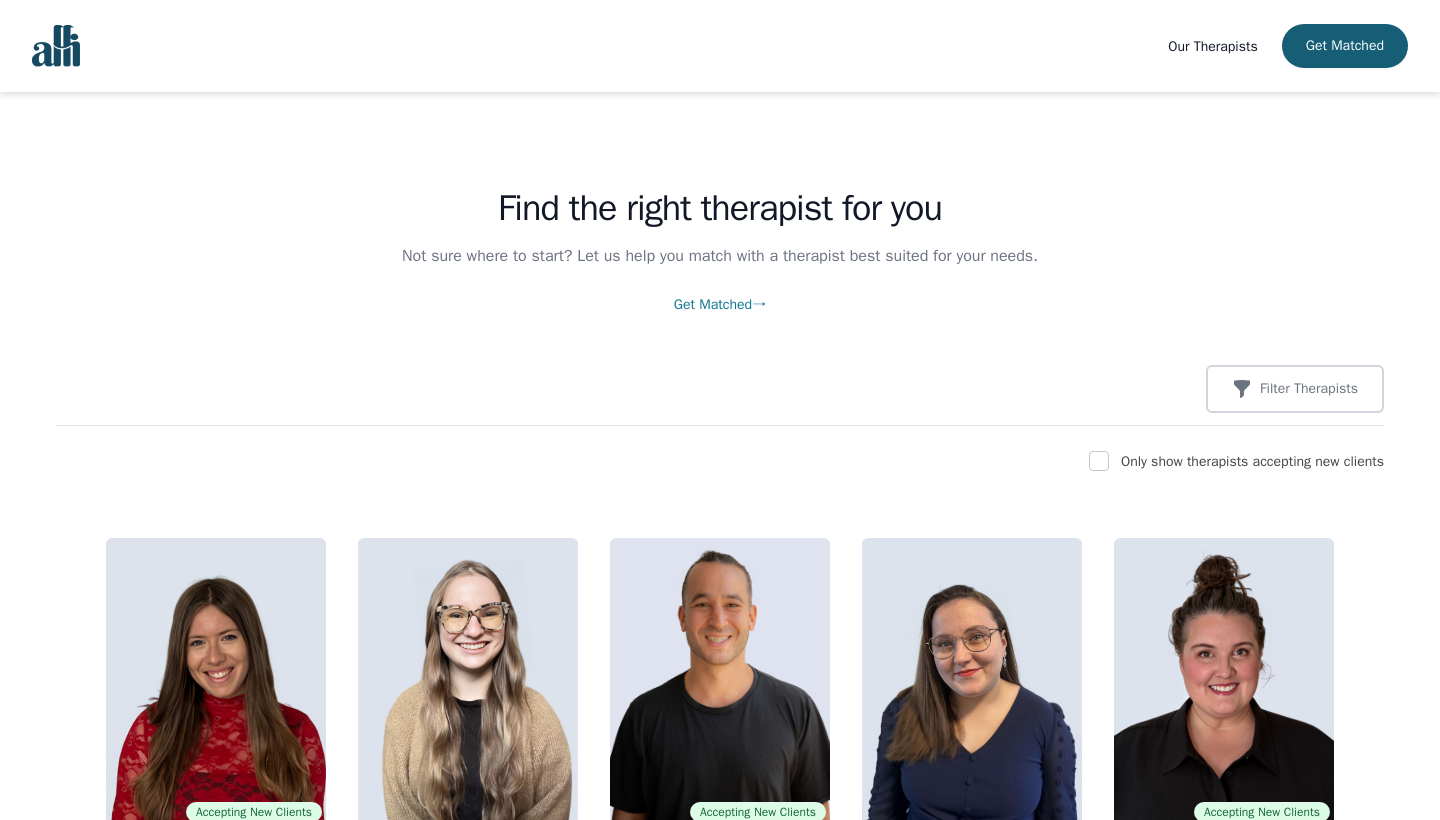 click at bounding box center (1099, 461) 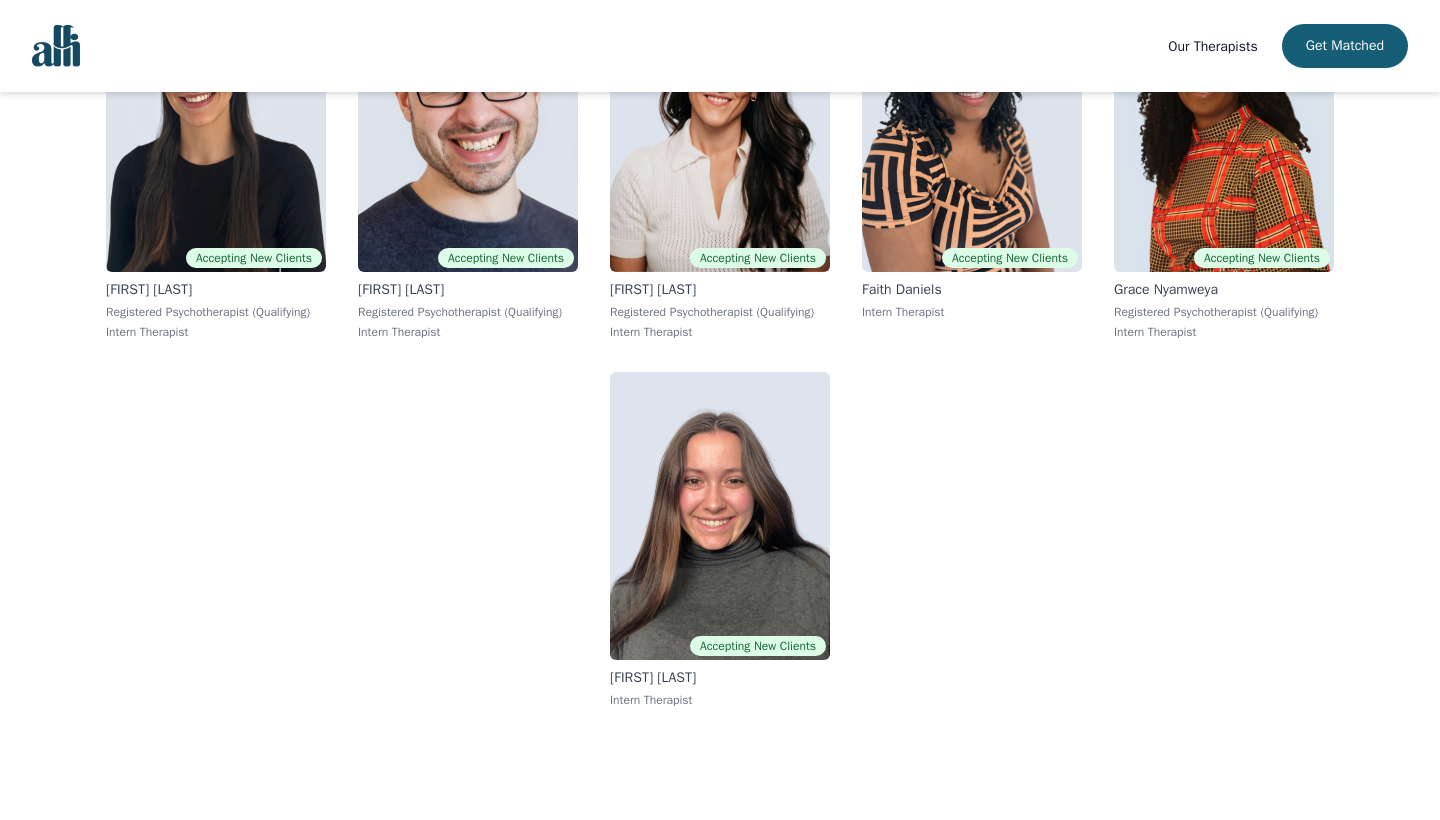 scroll, scrollTop: 5986, scrollLeft: 0, axis: vertical 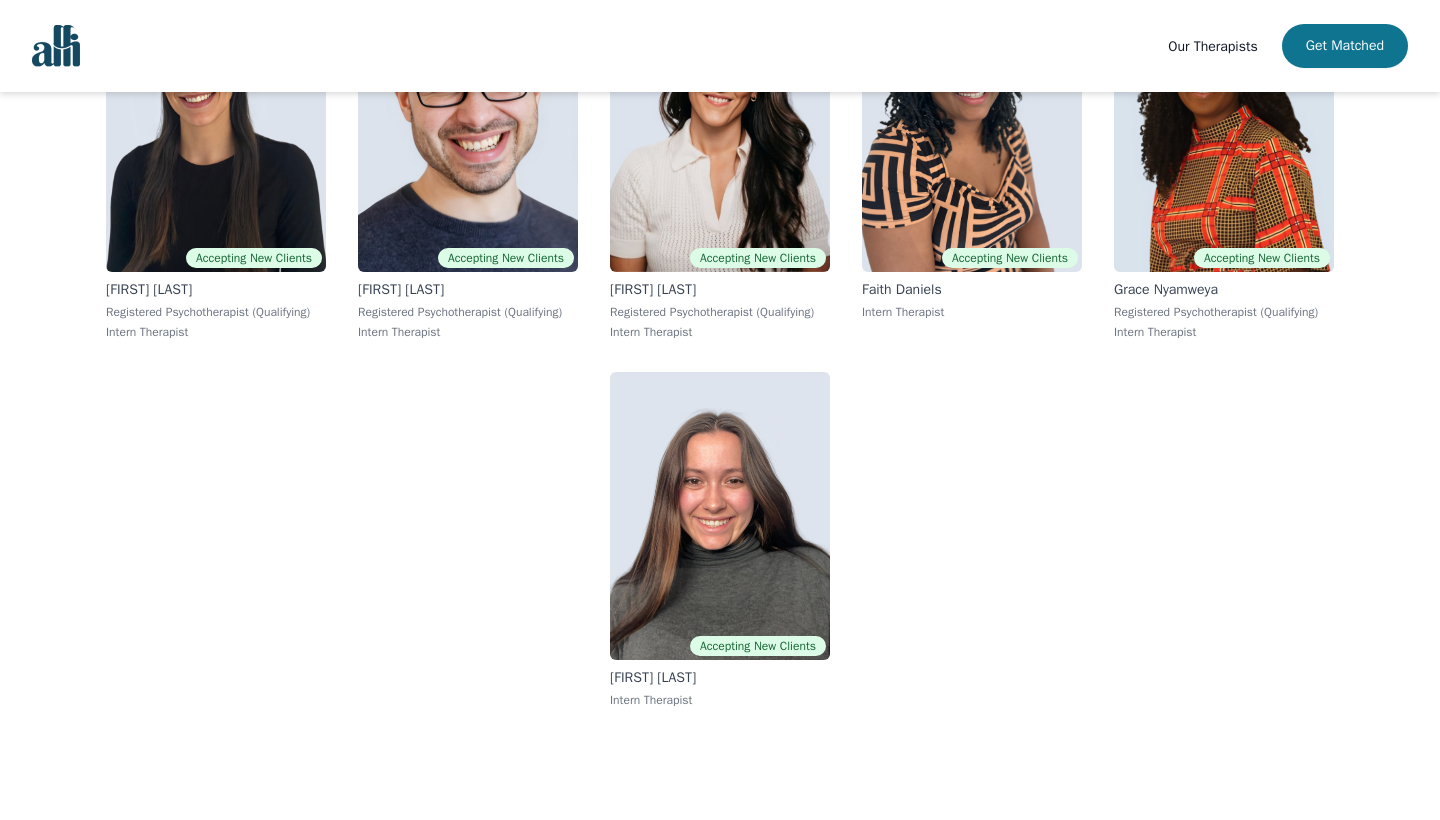 click on "Get Matched" at bounding box center (1345, 46) 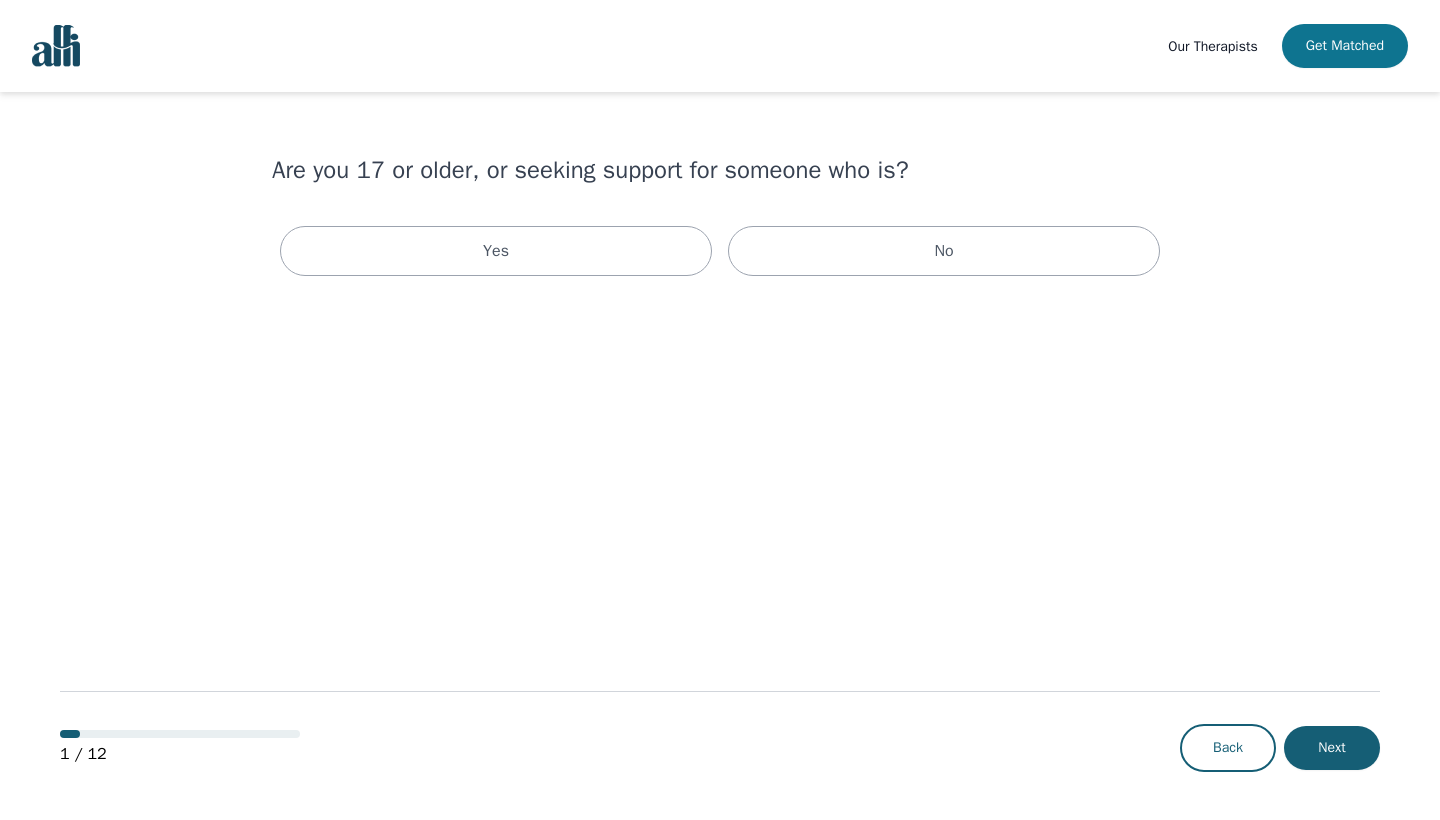 scroll, scrollTop: 0, scrollLeft: 0, axis: both 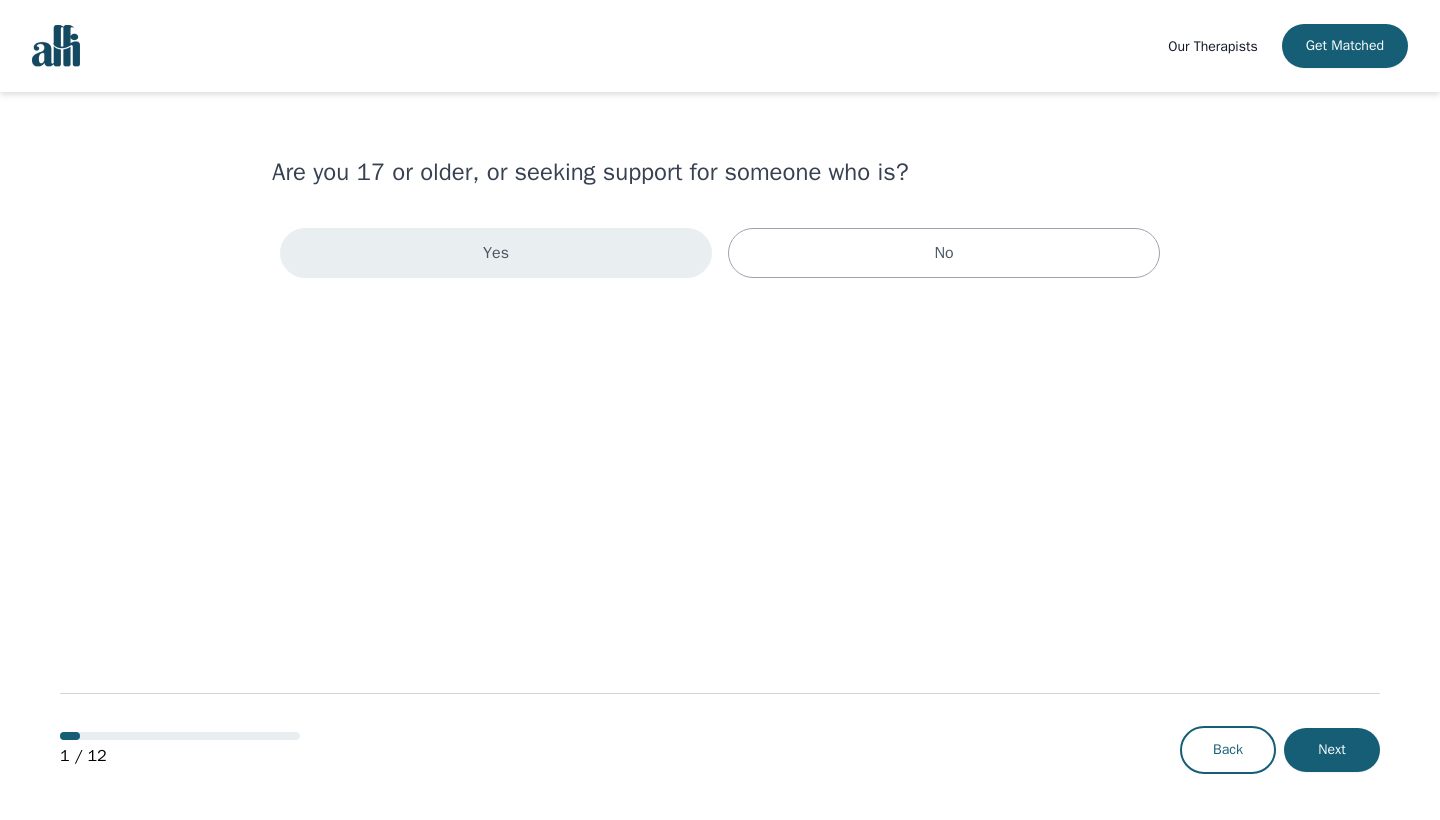 click on "Yes" at bounding box center (496, 253) 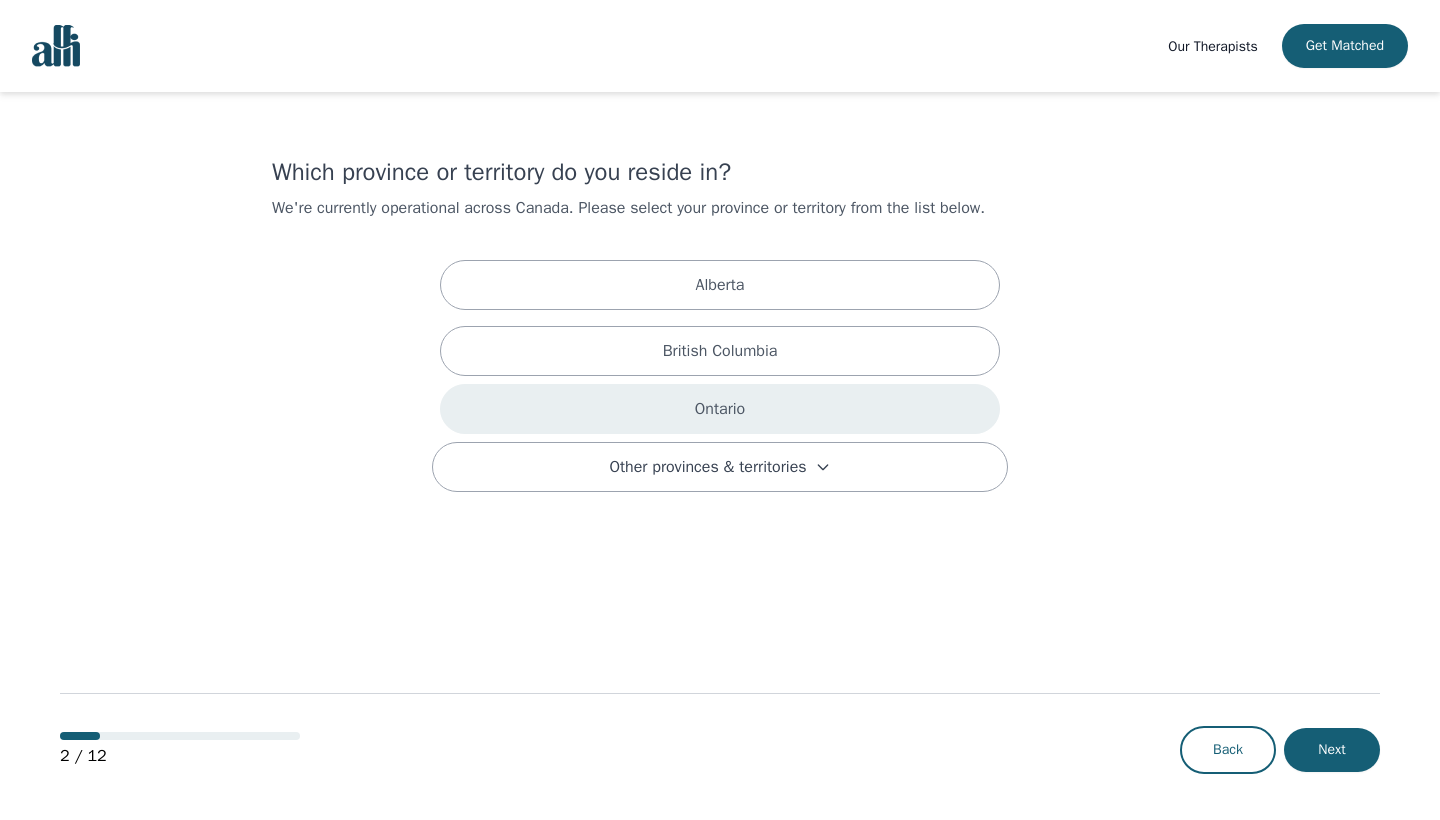 click on "Ontario" at bounding box center [720, 409] 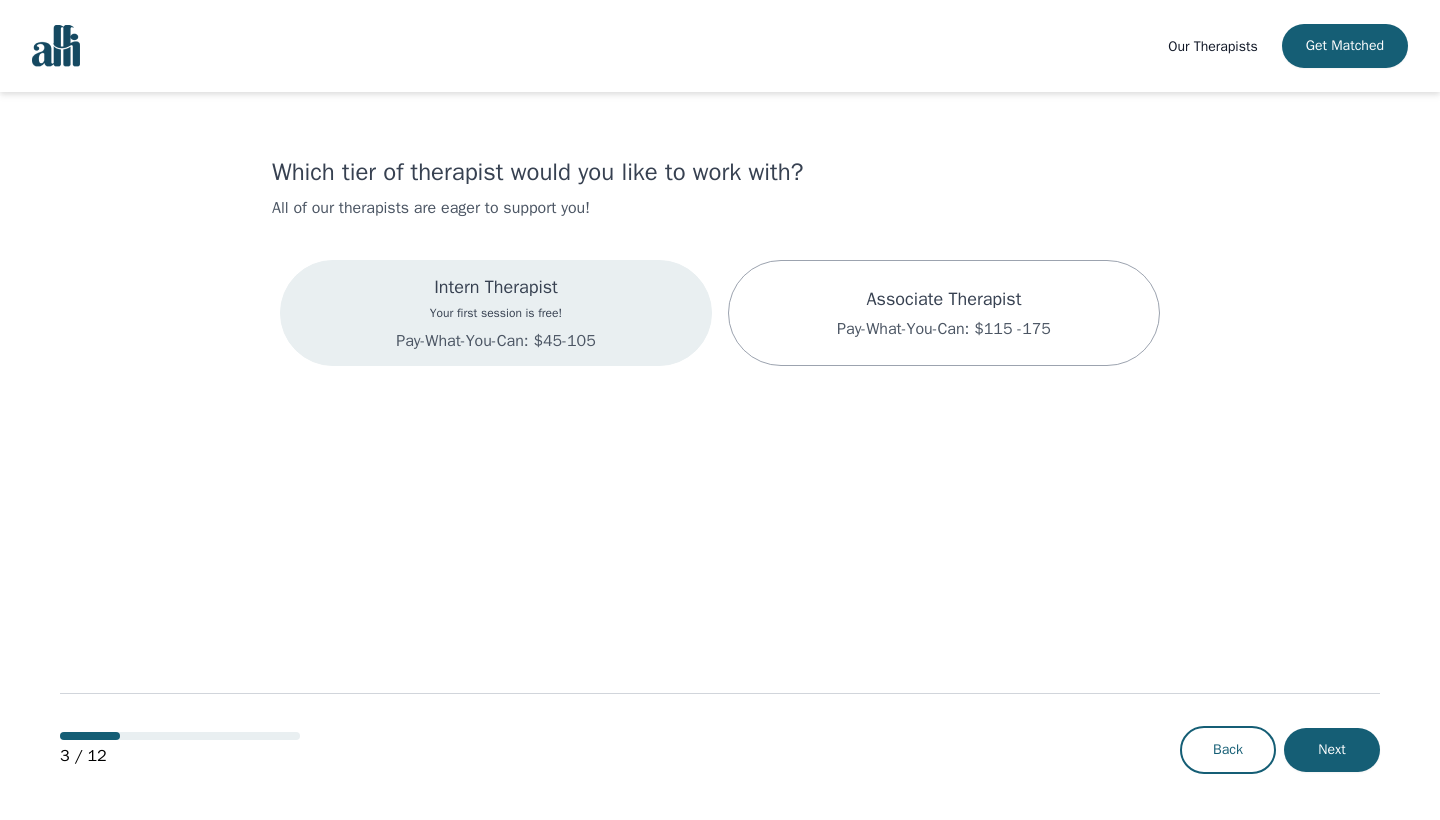 click on "Pay-What-You-Can: $45-105" at bounding box center [495, 341] 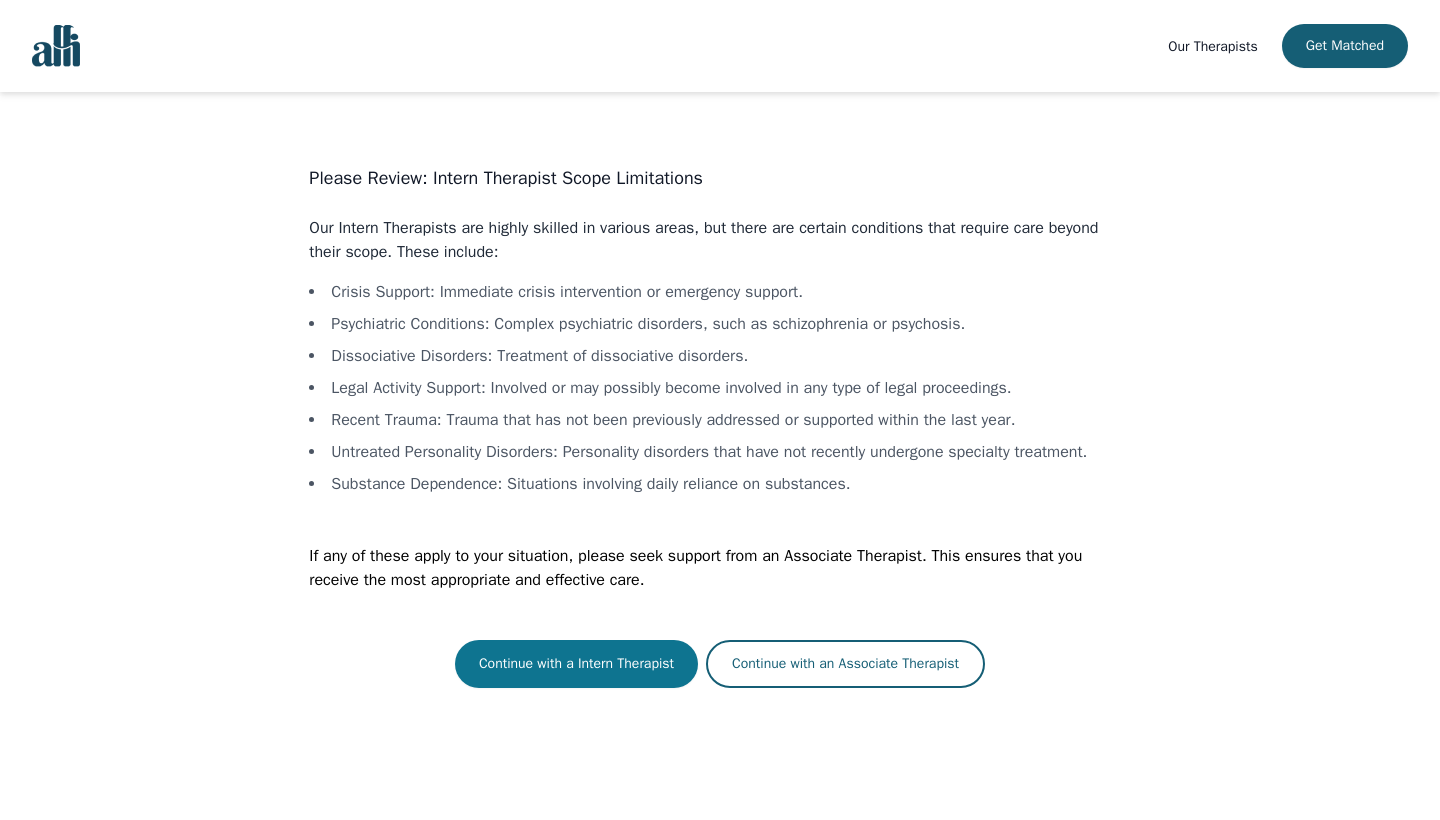 click on "Continue with a Intern Therapist" at bounding box center [576, 664] 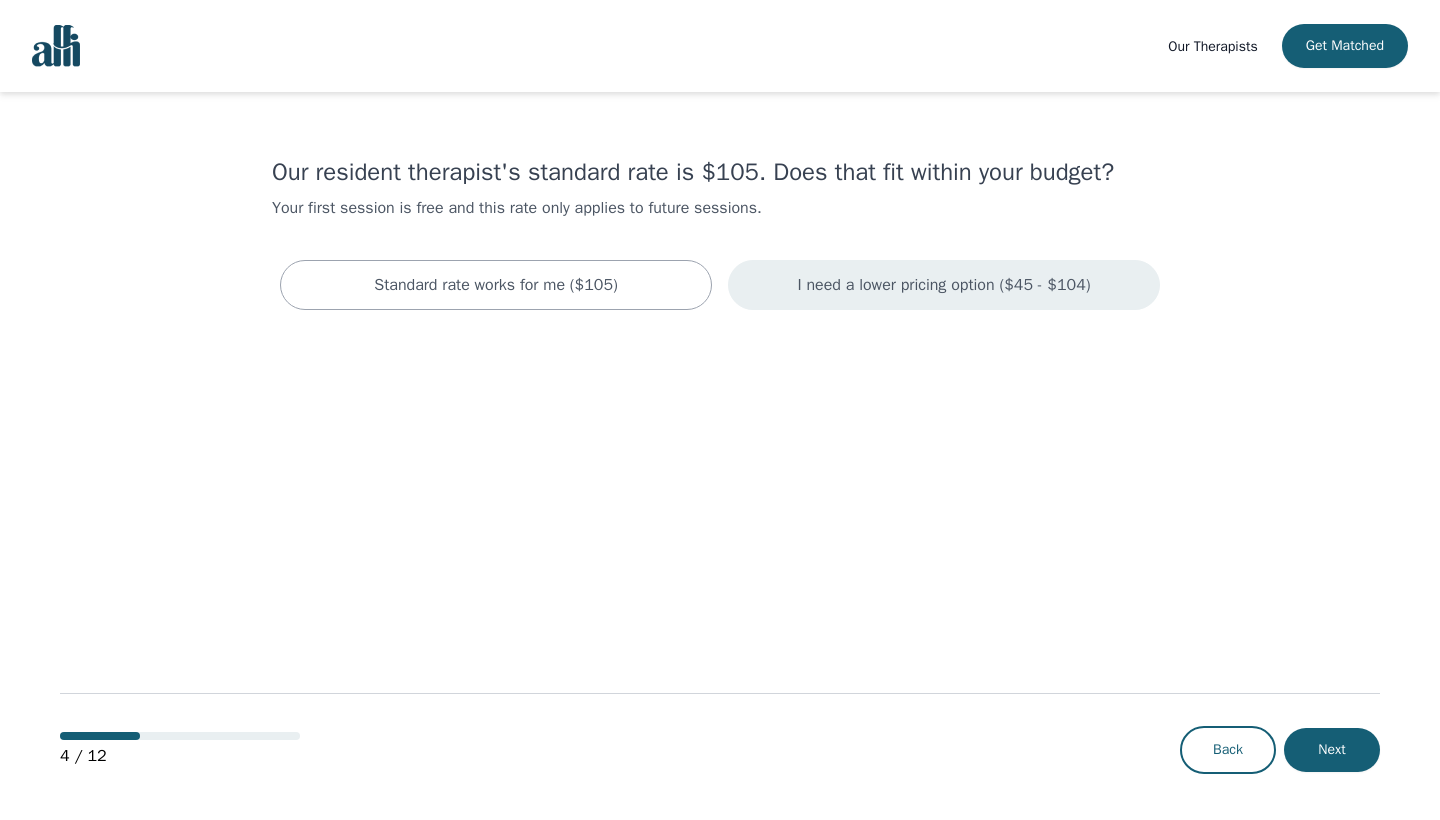 click on "I need a lower pricing option ($45 - $104)" at bounding box center (943, 285) 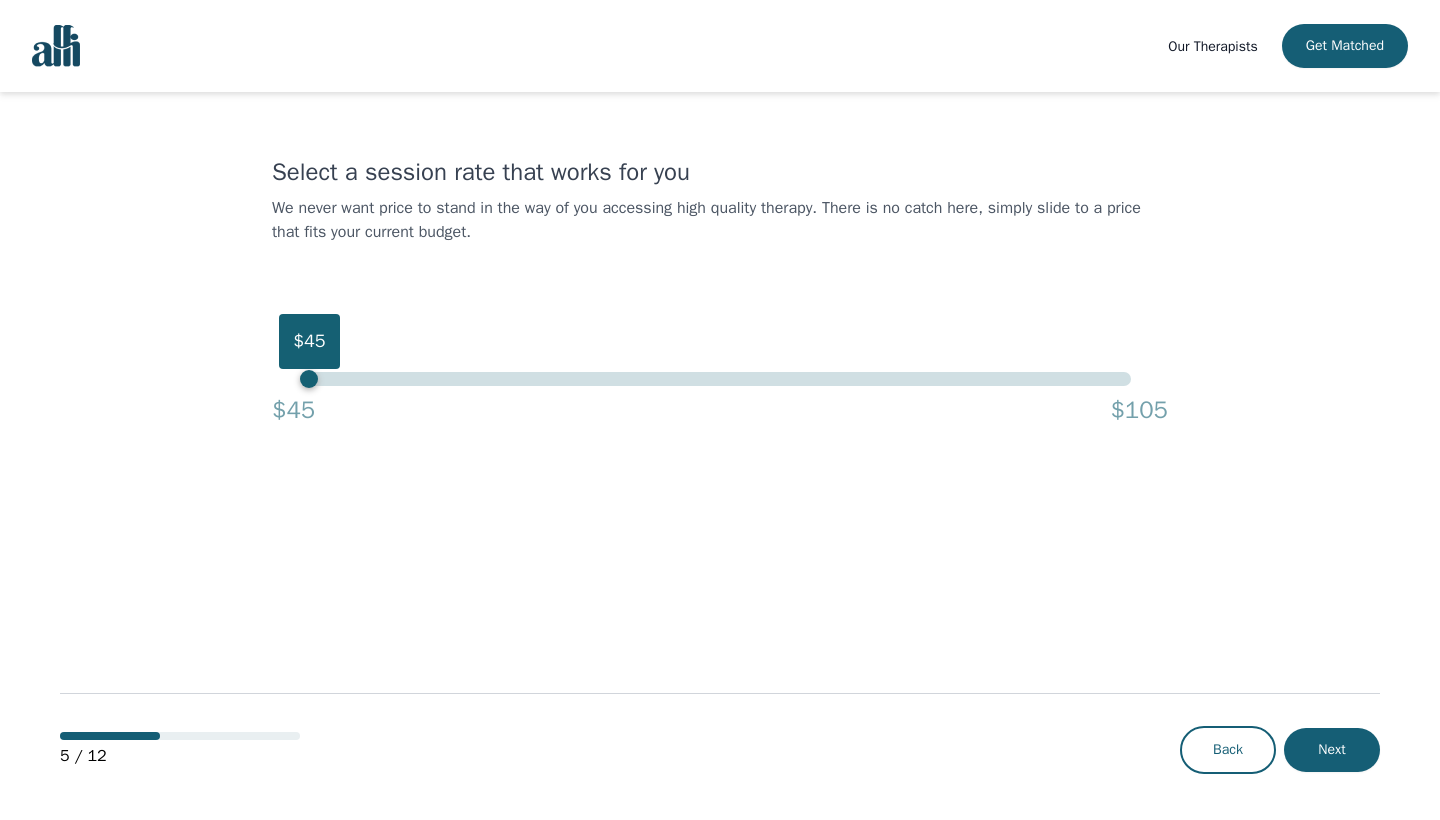 drag, startPoint x: 1132, startPoint y: 375, endPoint x: 180, endPoint y: 360, distance: 952.11816 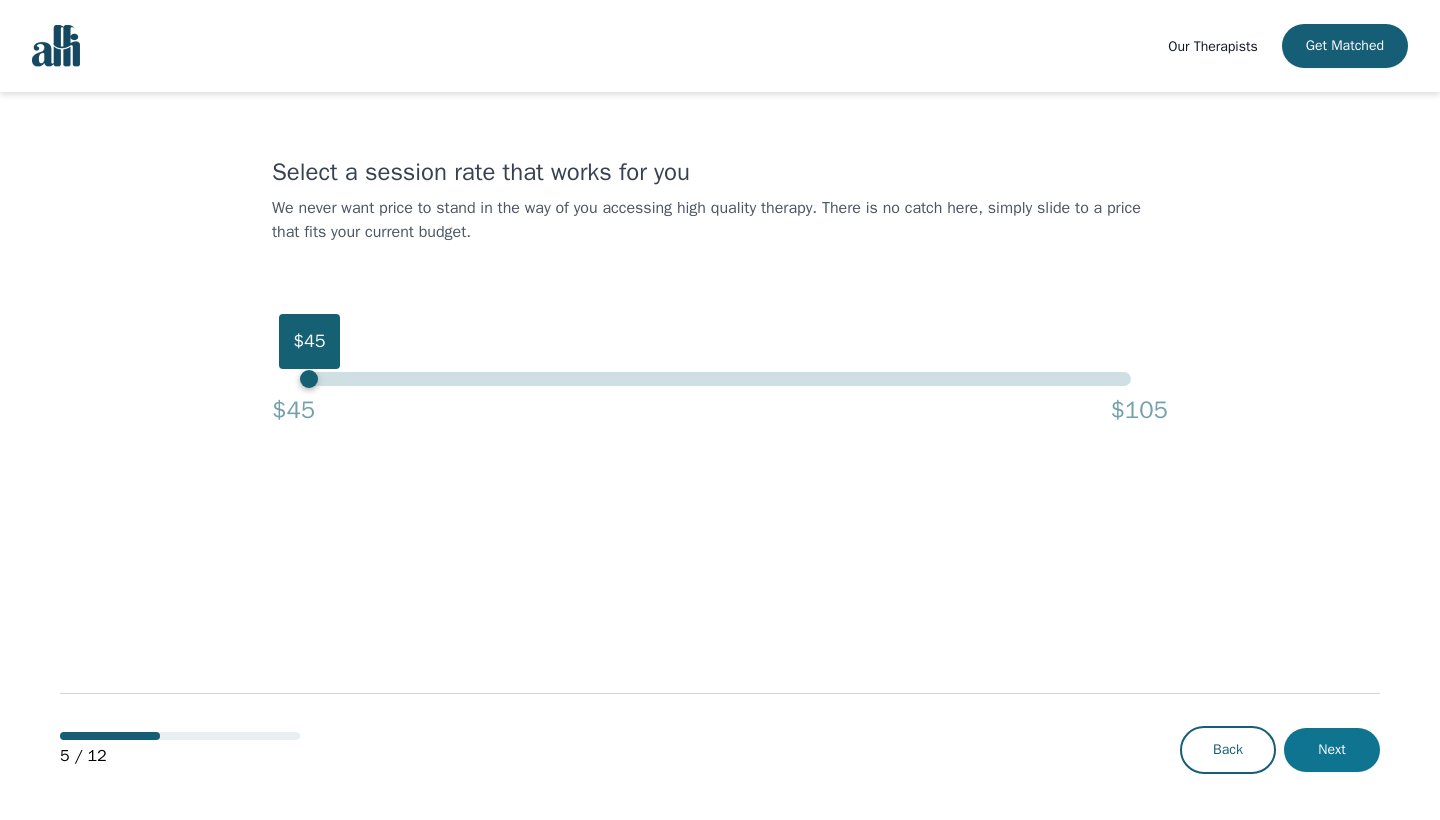 click on "Next" at bounding box center [1332, 750] 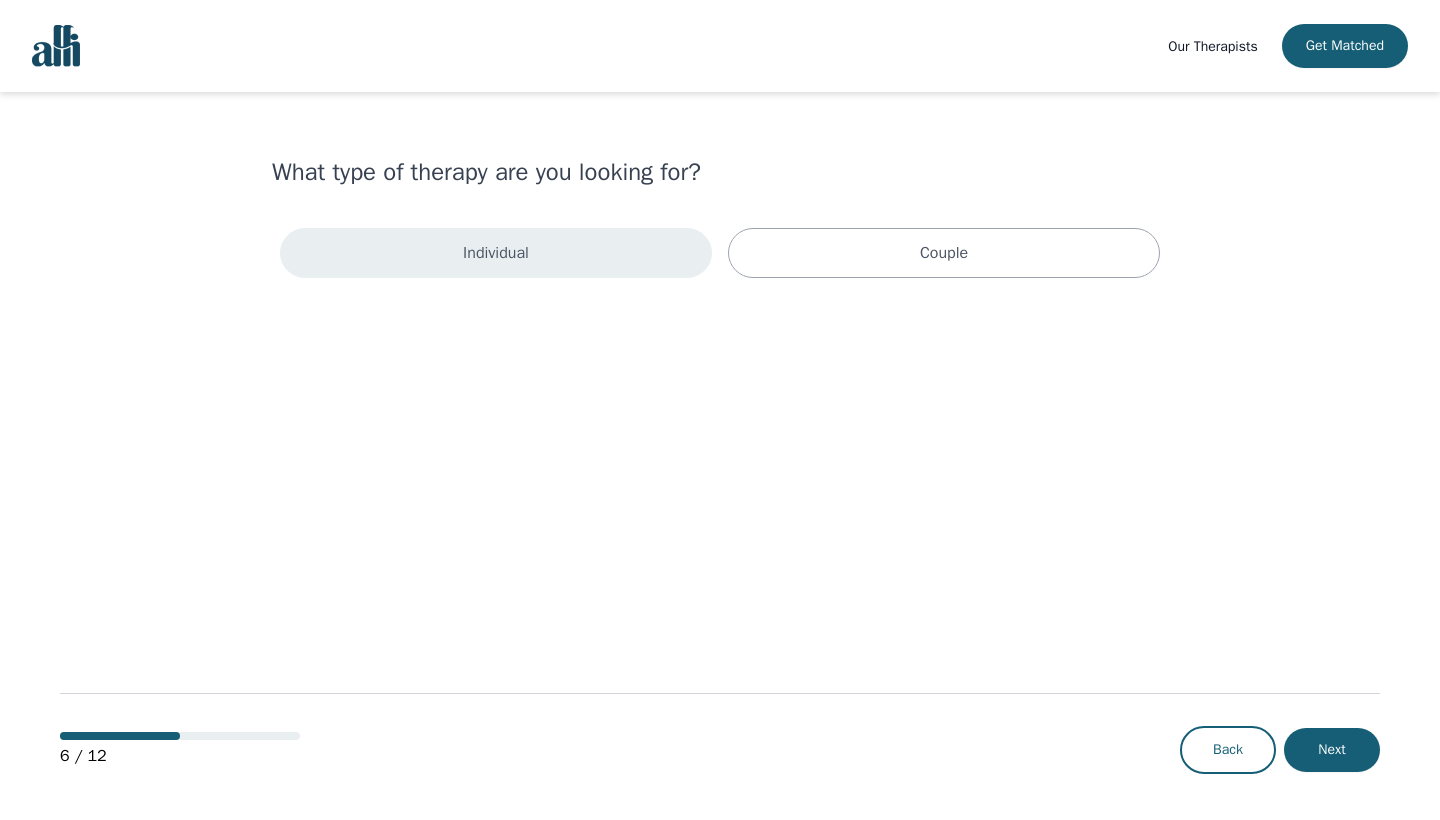 click on "Individual" at bounding box center [496, 253] 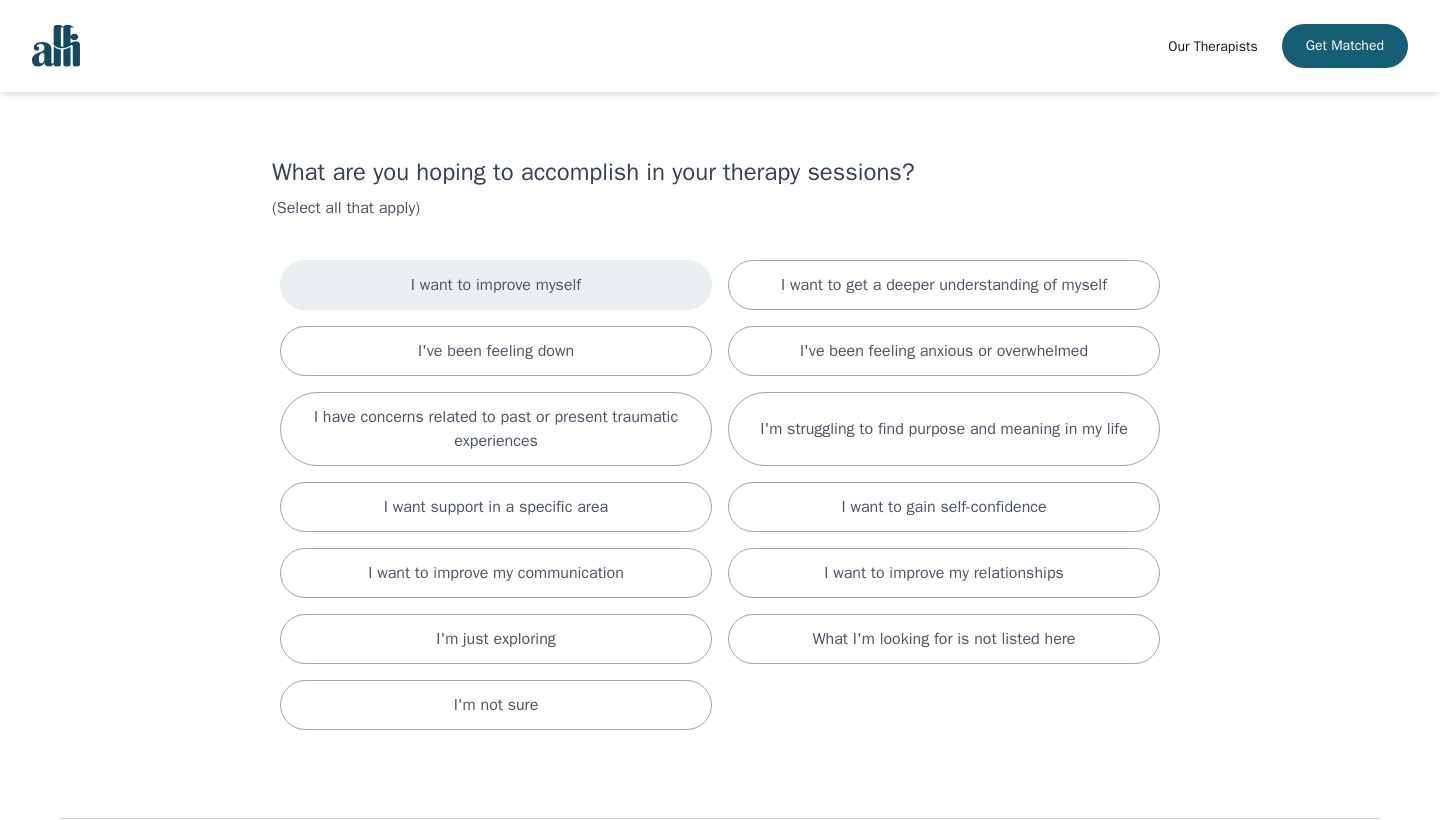 click on "I want to improve myself" at bounding box center (496, 285) 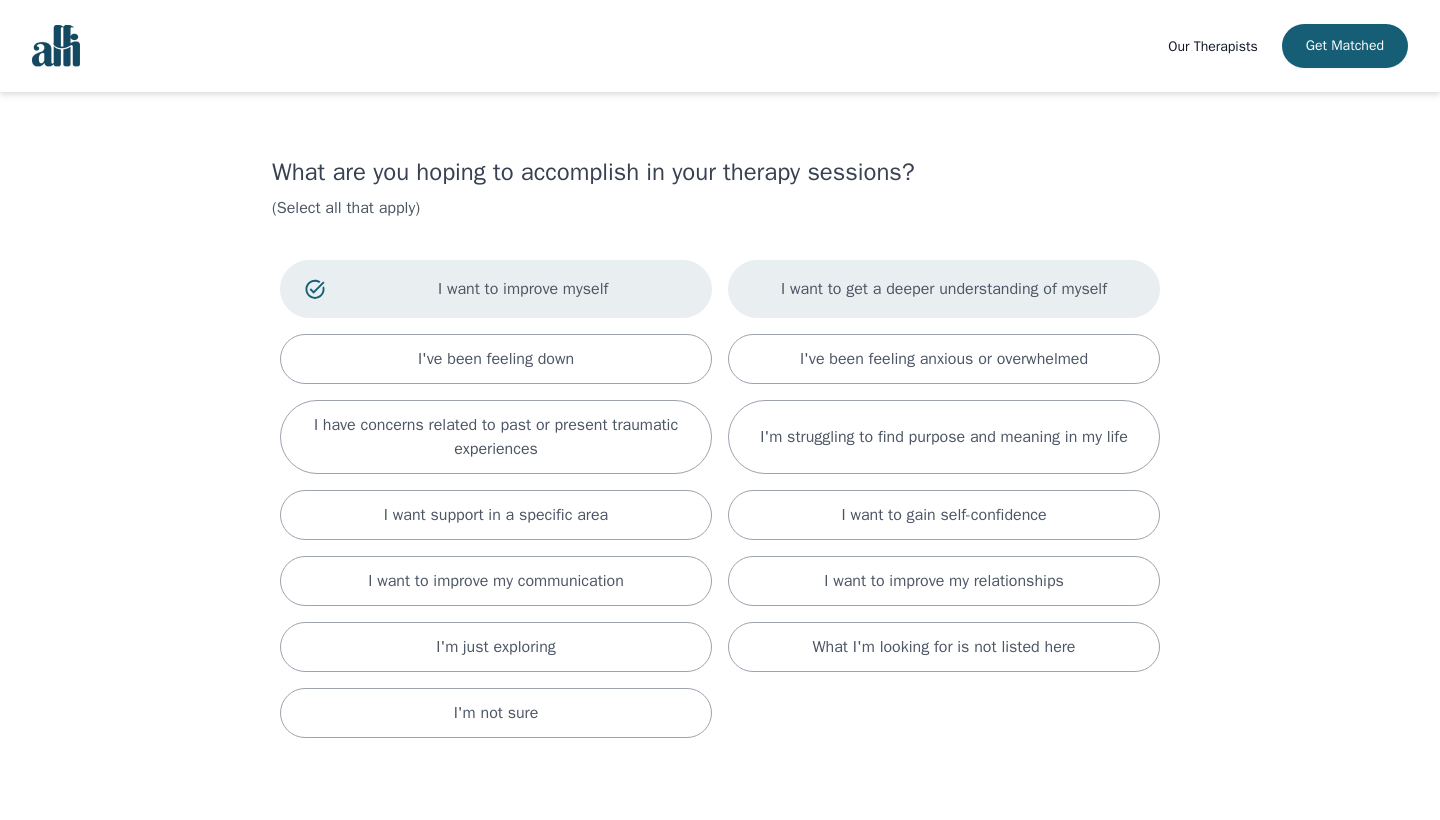 click on "I want to get a deeper understanding of myself" at bounding box center [944, 289] 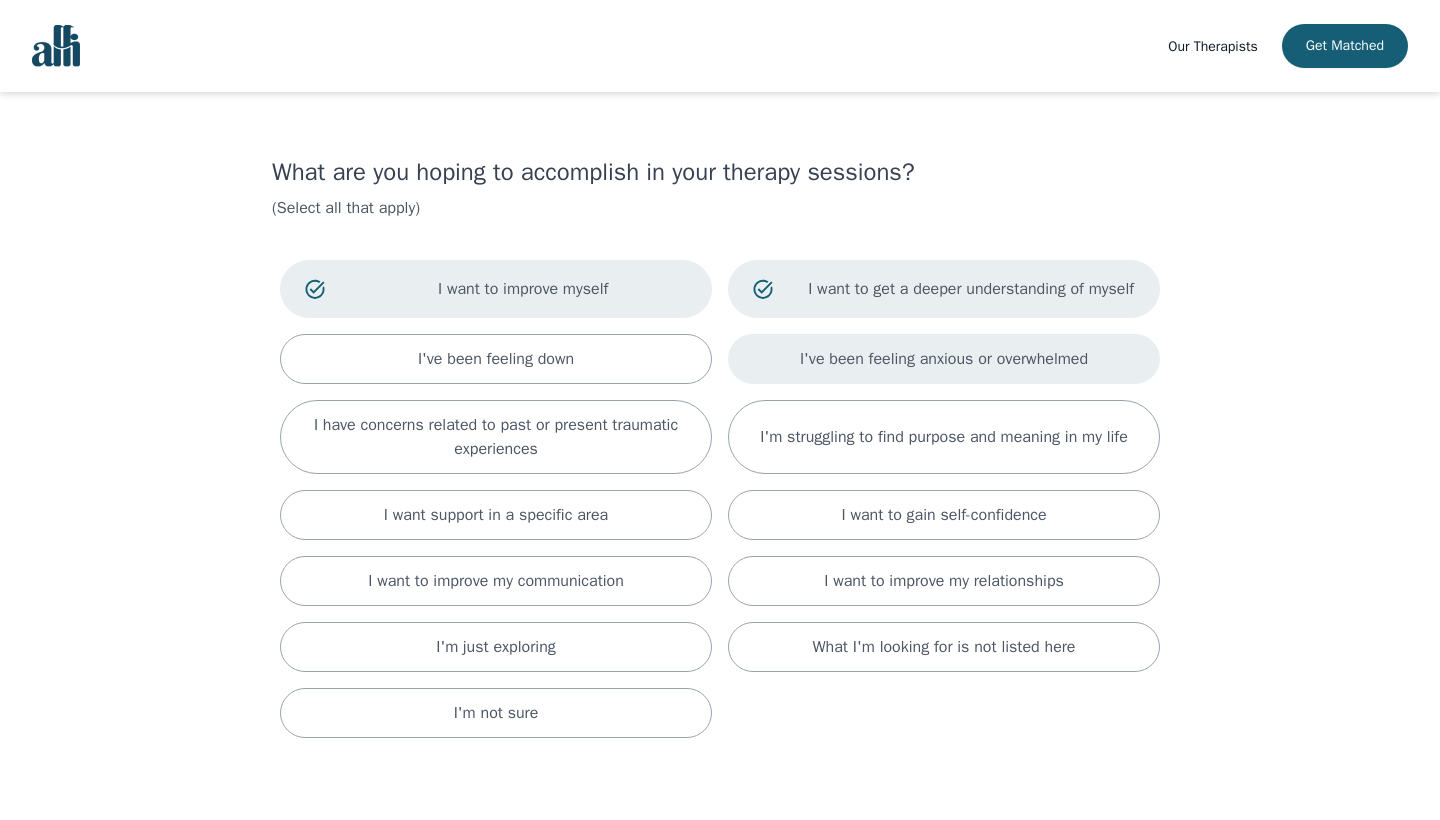 click on "I've been feeling anxious or overwhelmed" at bounding box center [944, 359] 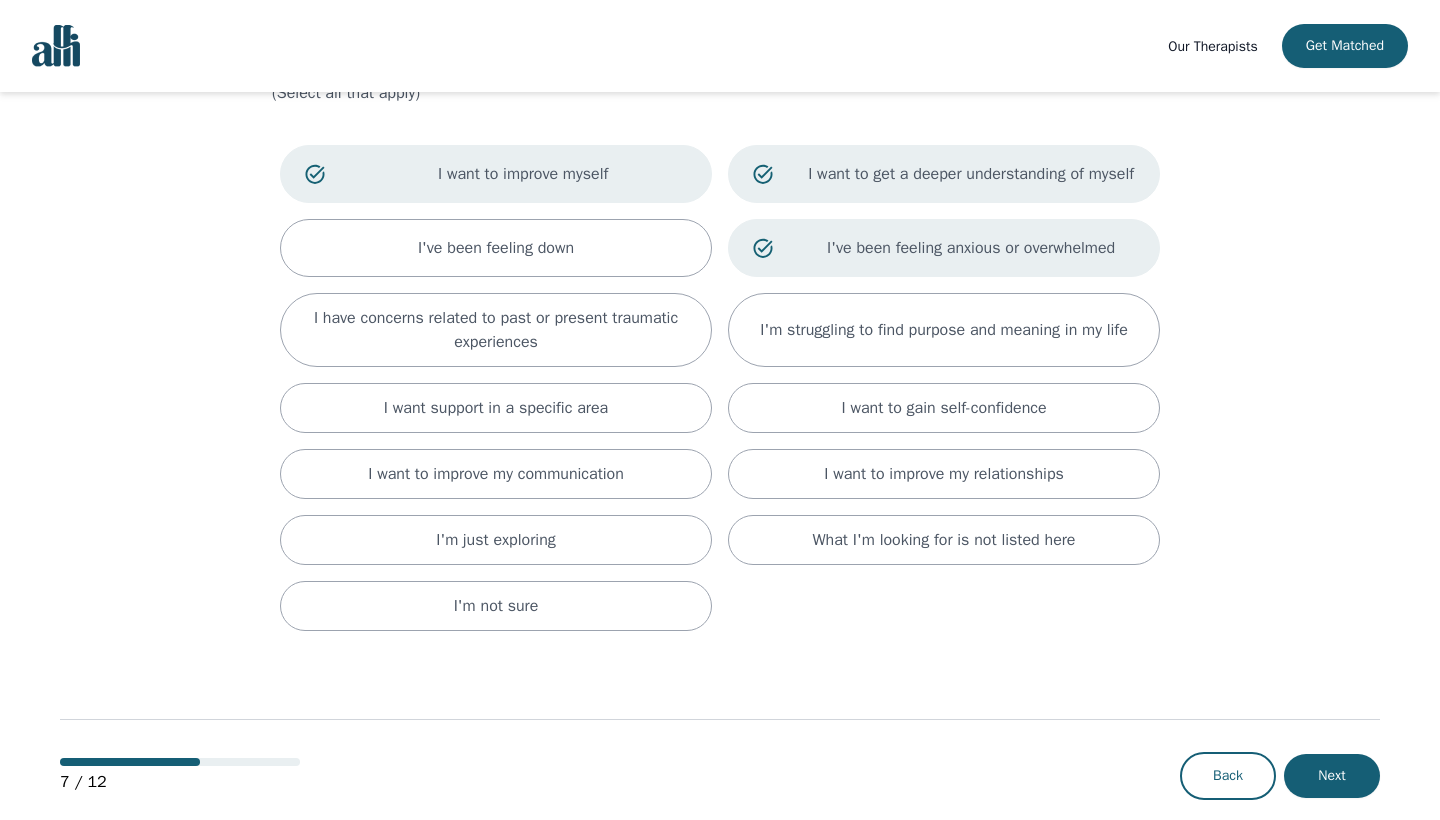 scroll, scrollTop: 139, scrollLeft: 0, axis: vertical 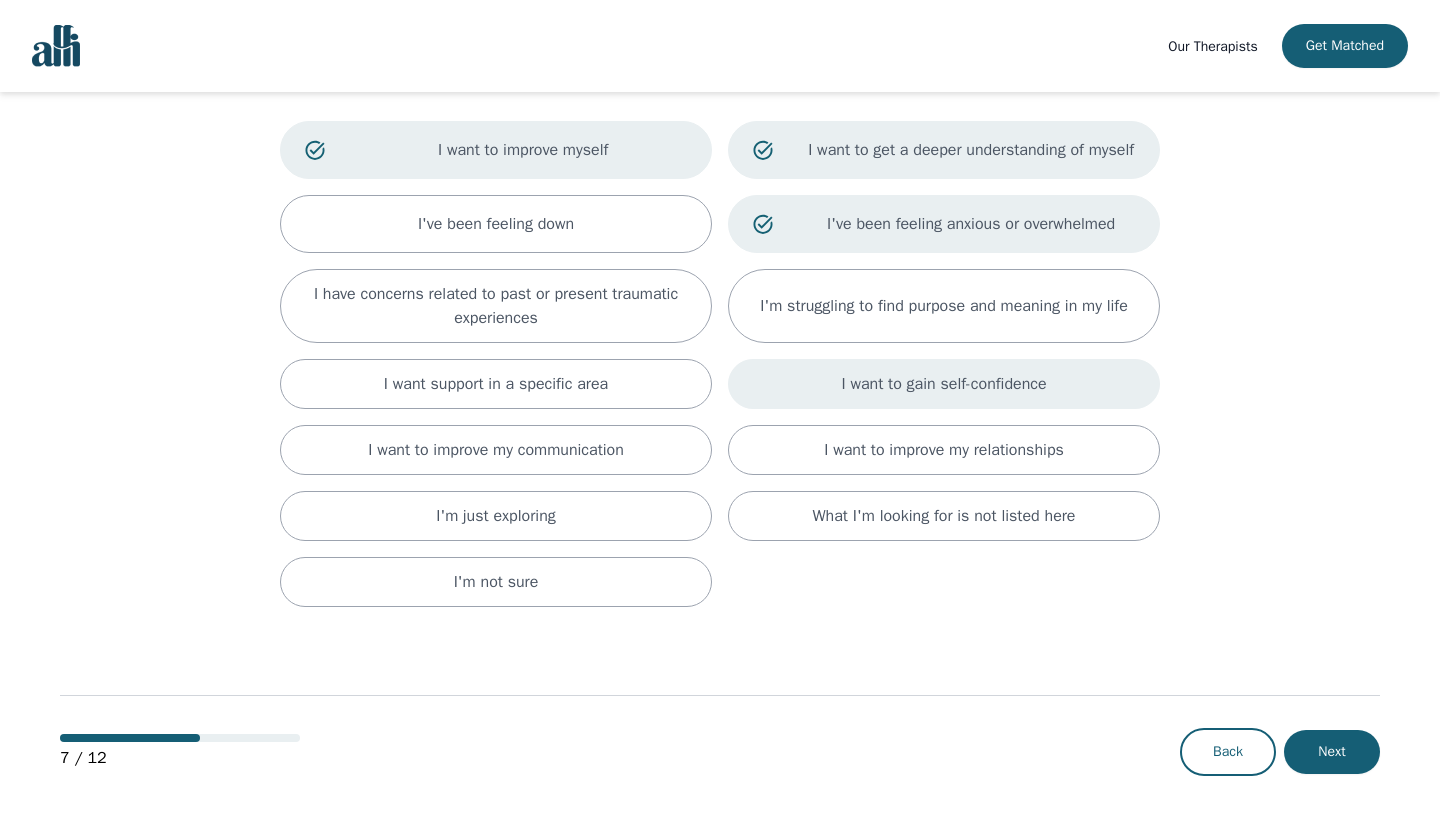 click on "I want to gain self-confidence" at bounding box center (943, 384) 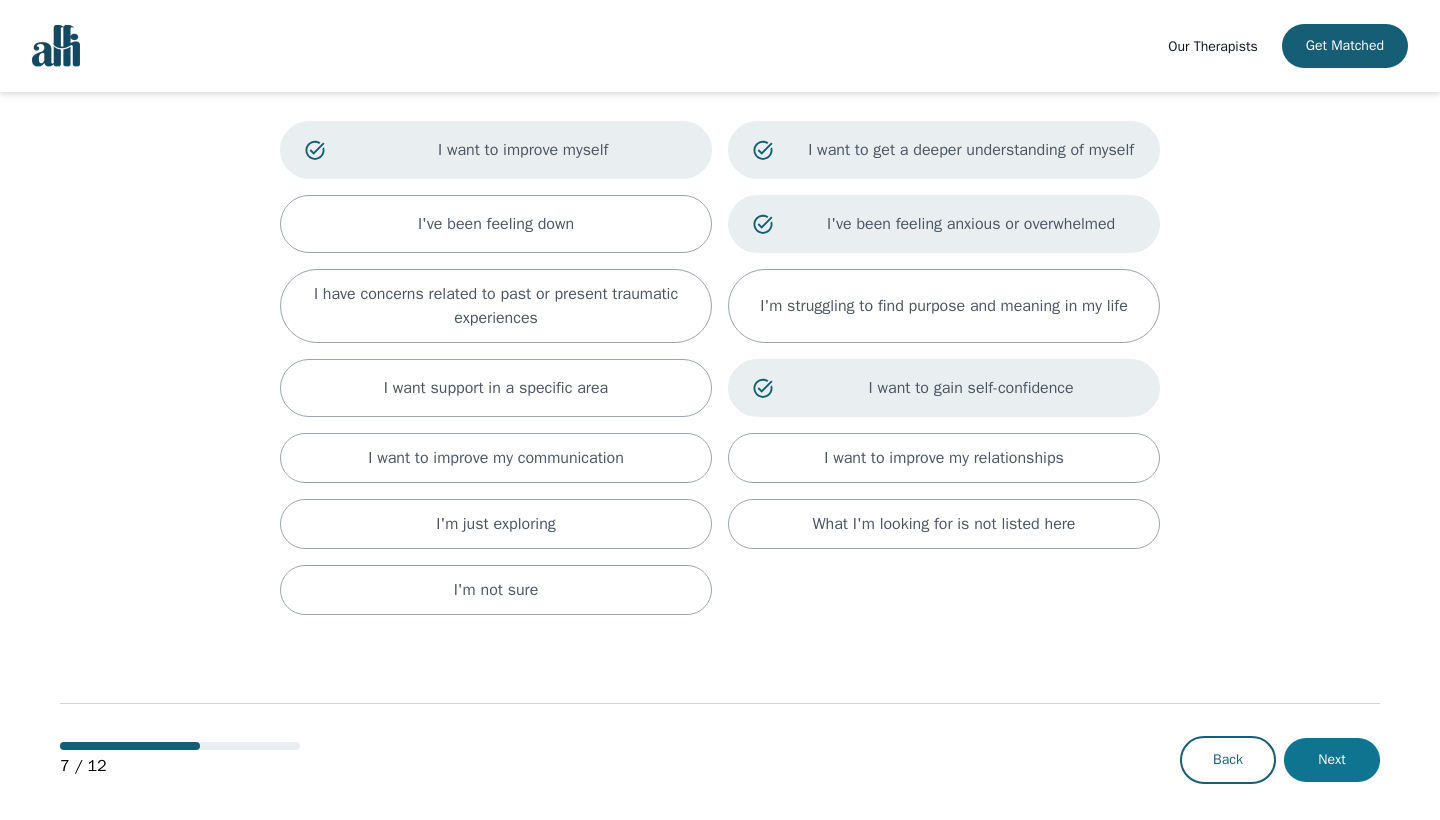 click on "Next" at bounding box center [1332, 760] 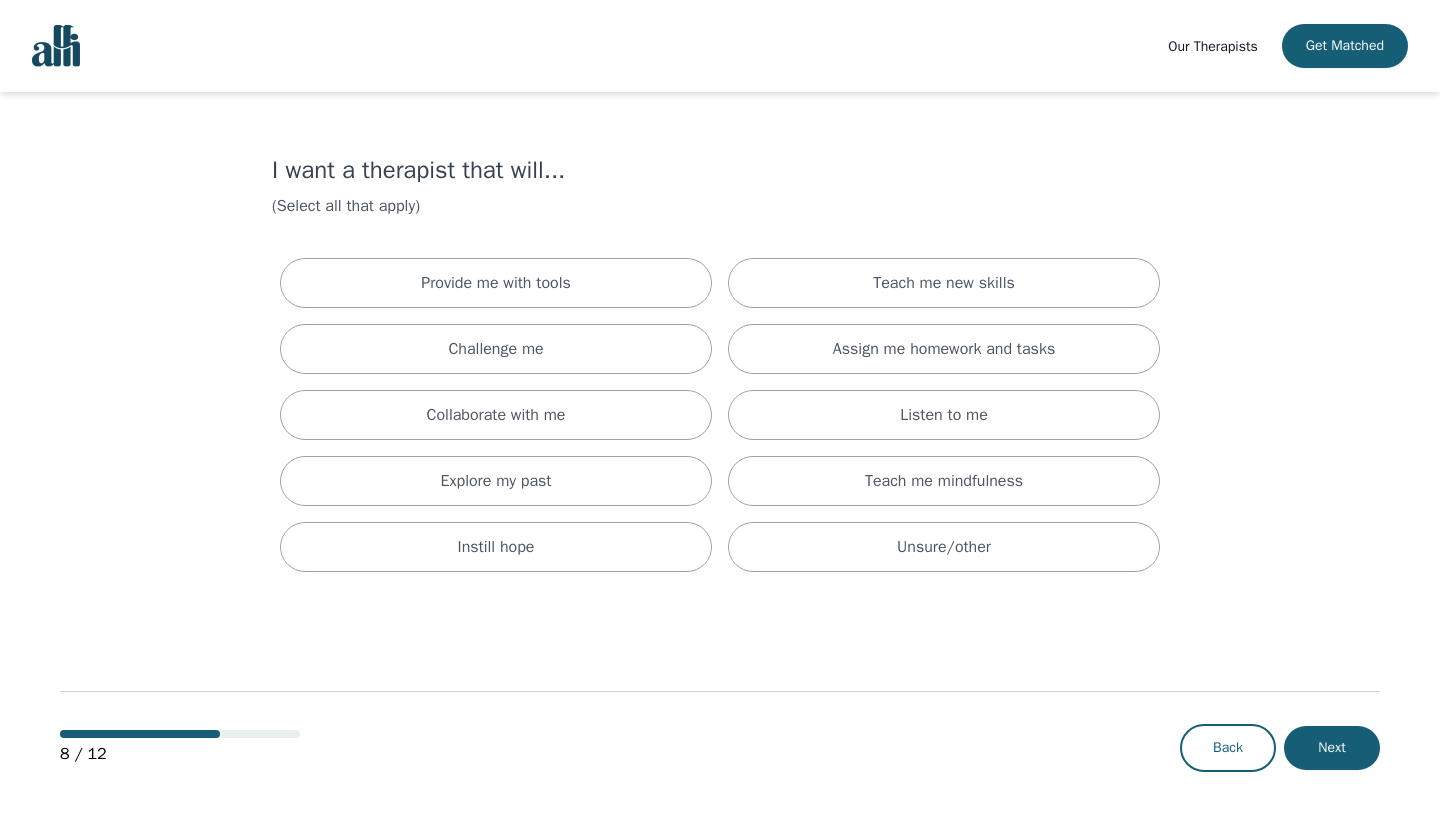 scroll, scrollTop: 0, scrollLeft: 0, axis: both 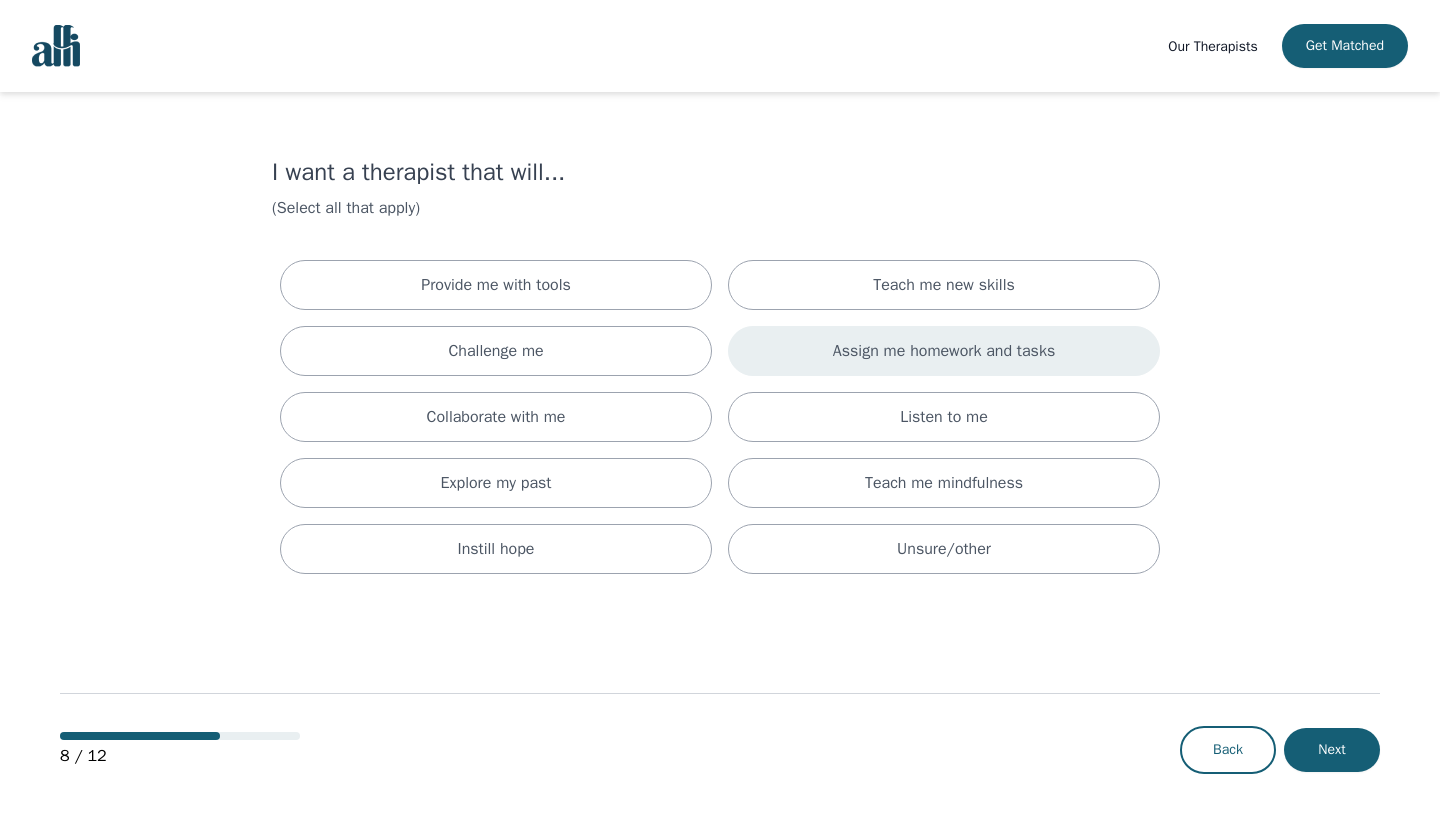 click on "Assign me homework and tasks" at bounding box center [944, 351] 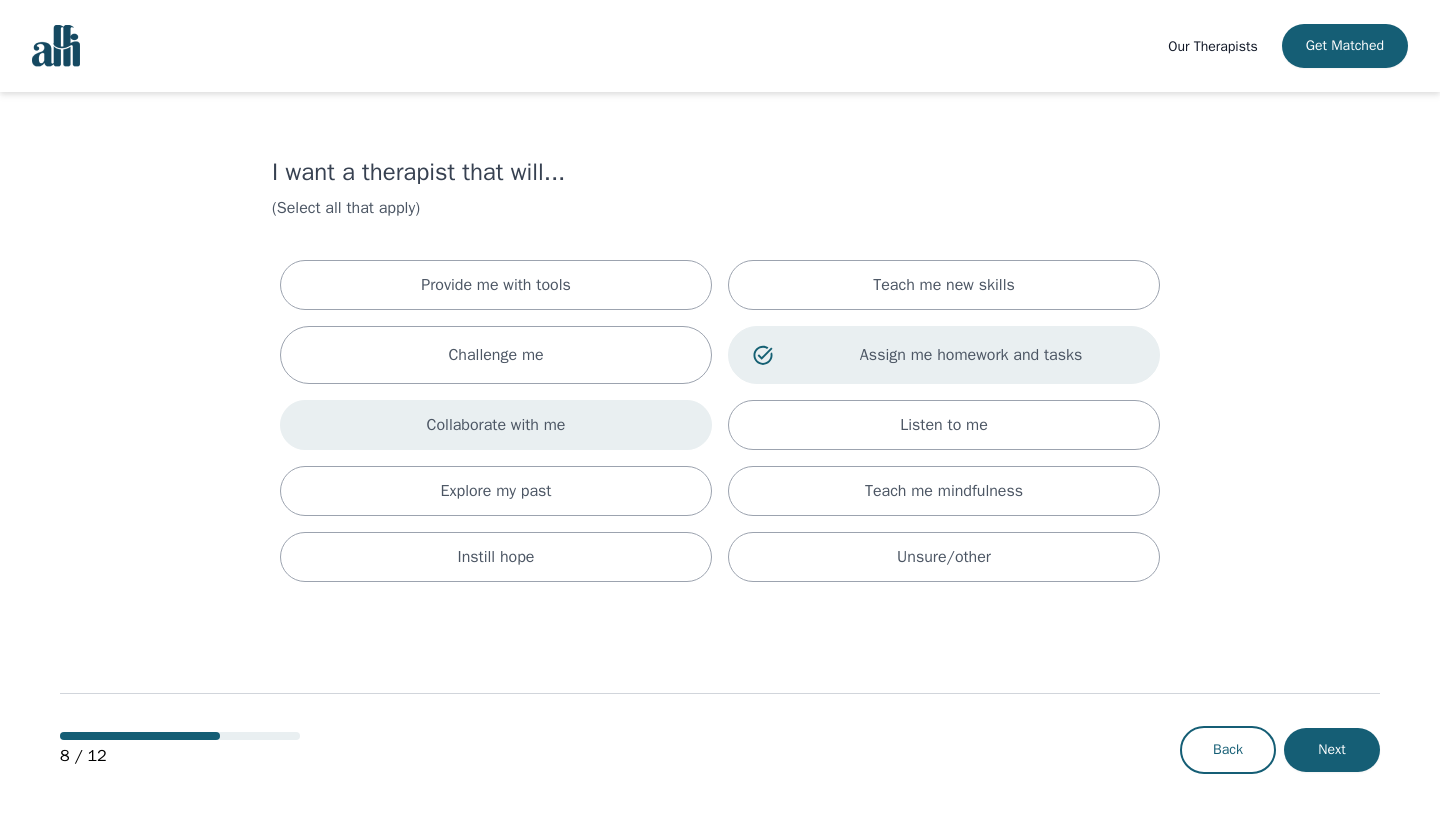 click on "Collaborate with me" at bounding box center (496, 425) 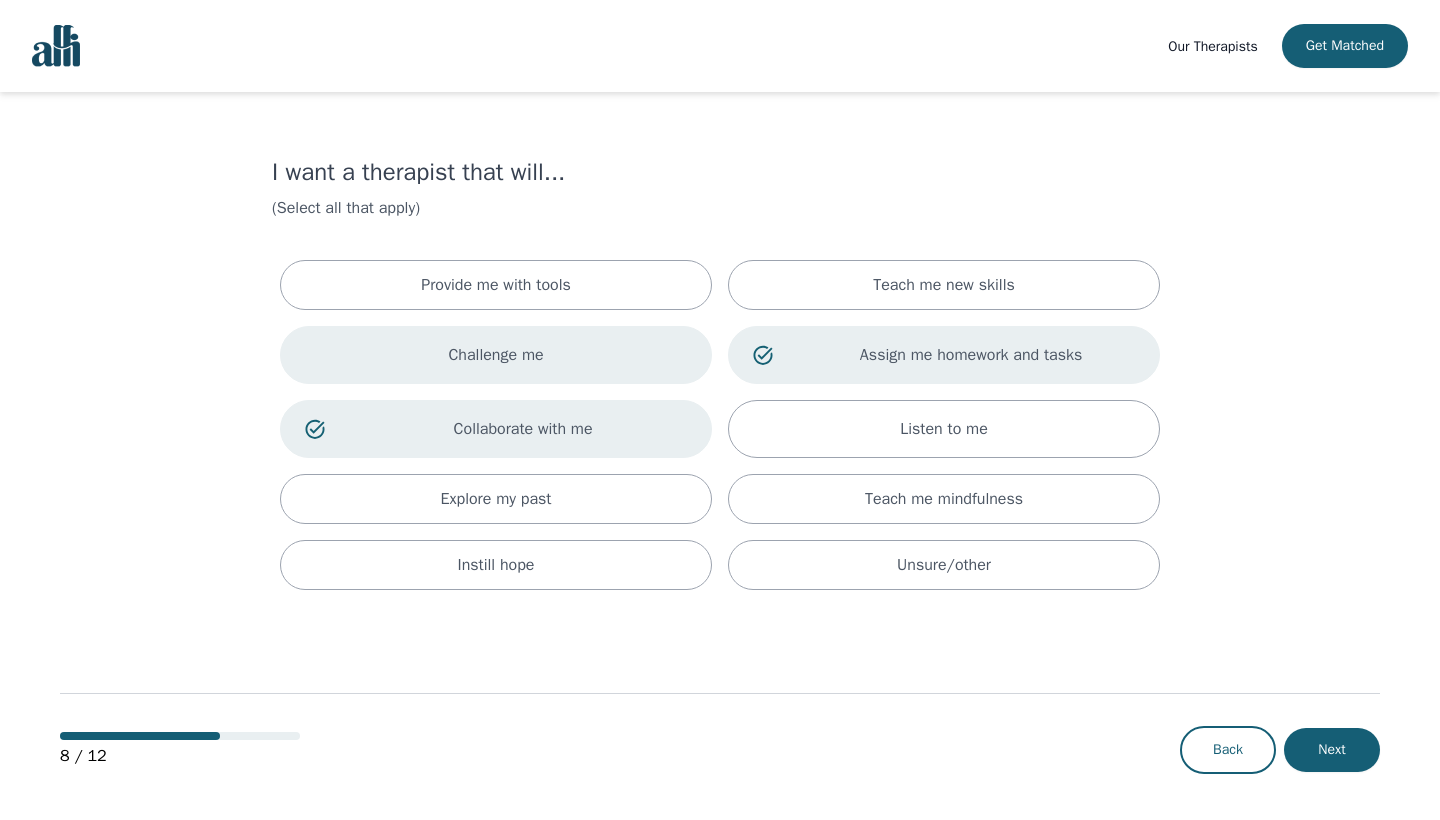 click on "Challenge me" at bounding box center (496, 355) 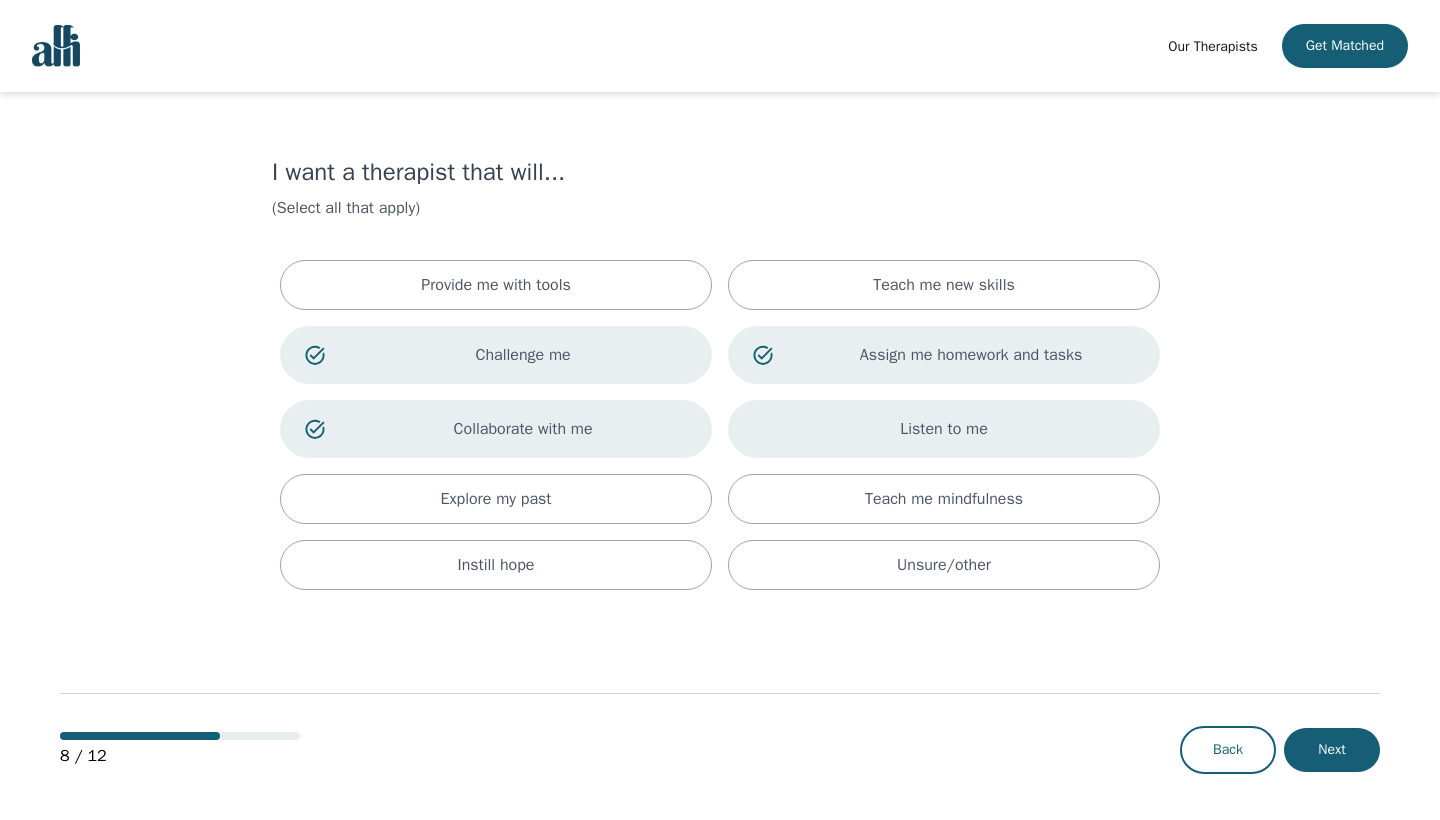 click on "Listen to me" at bounding box center (944, 429) 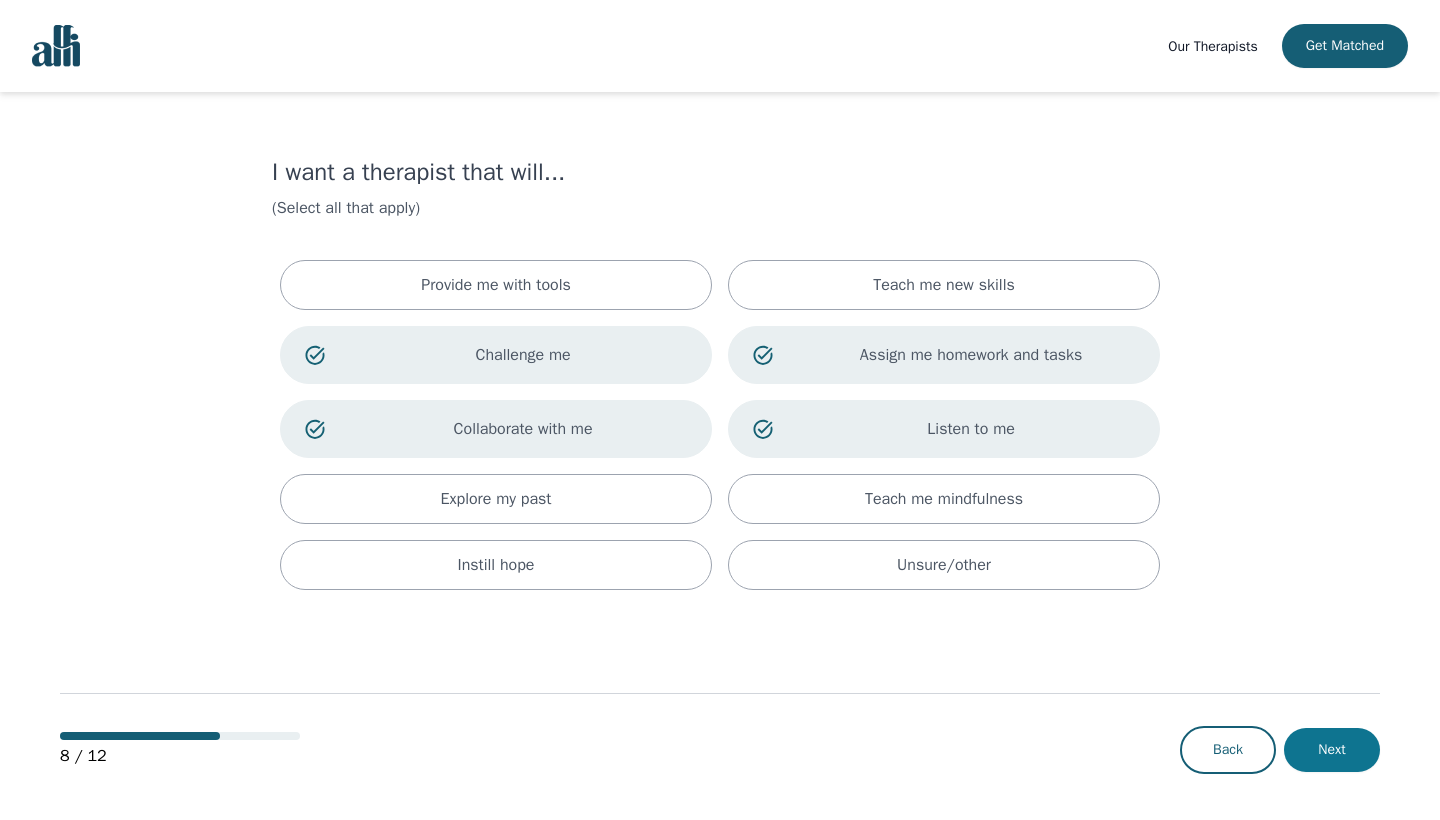 click on "Next" at bounding box center [1332, 750] 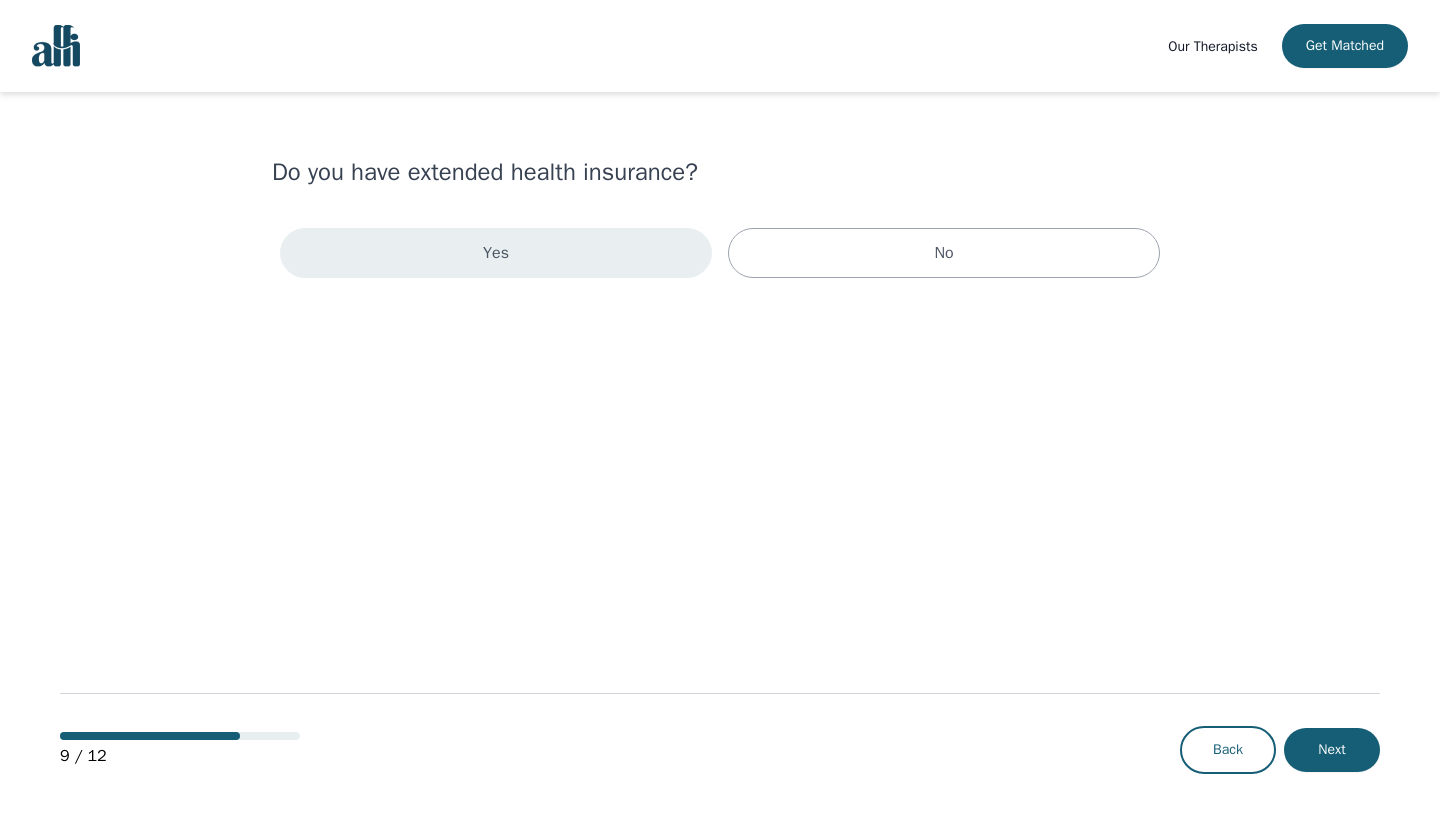 click on "Yes" at bounding box center [496, 253] 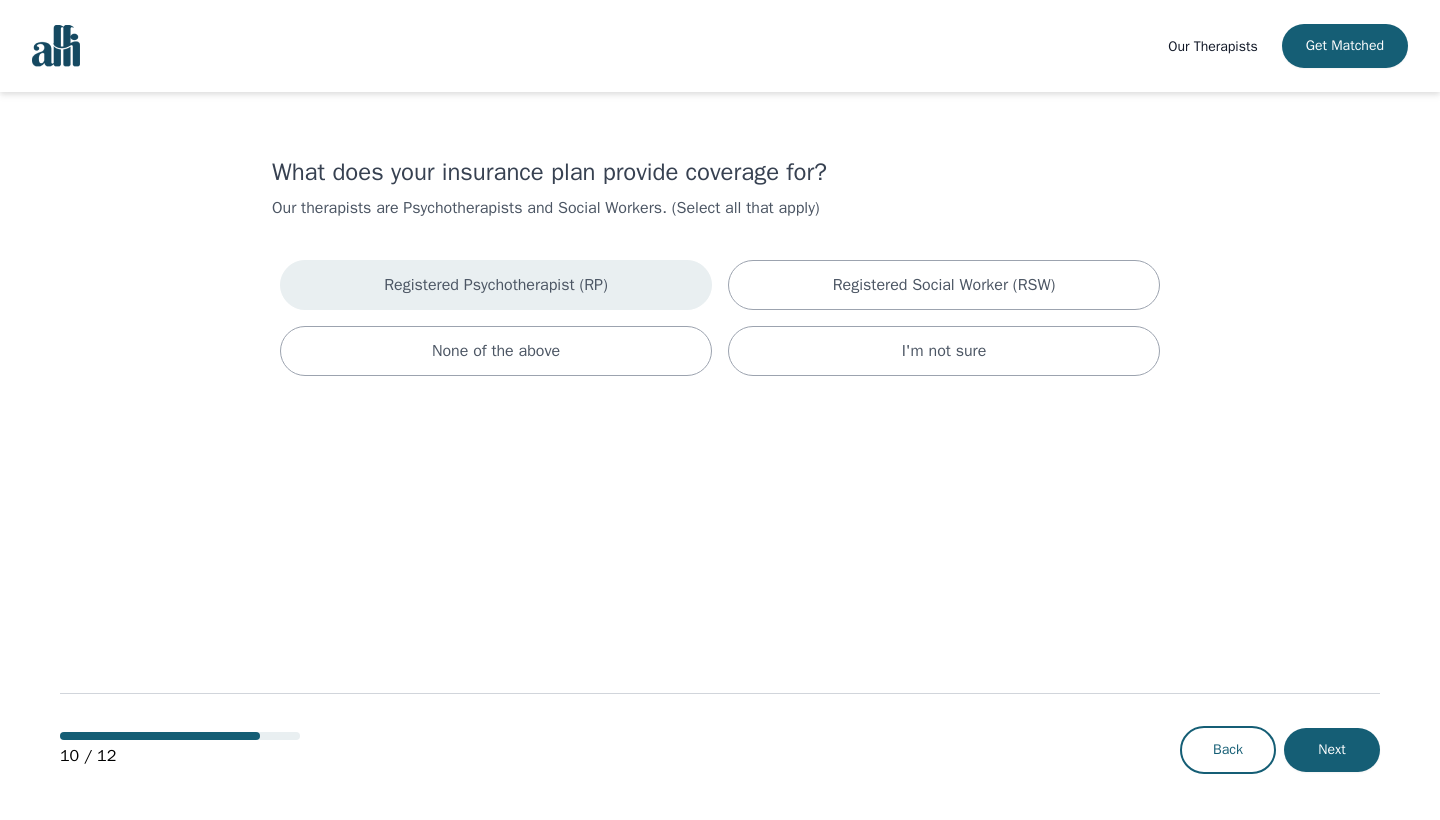 click on "Registered Psychotherapist (RP)" at bounding box center (496, 285) 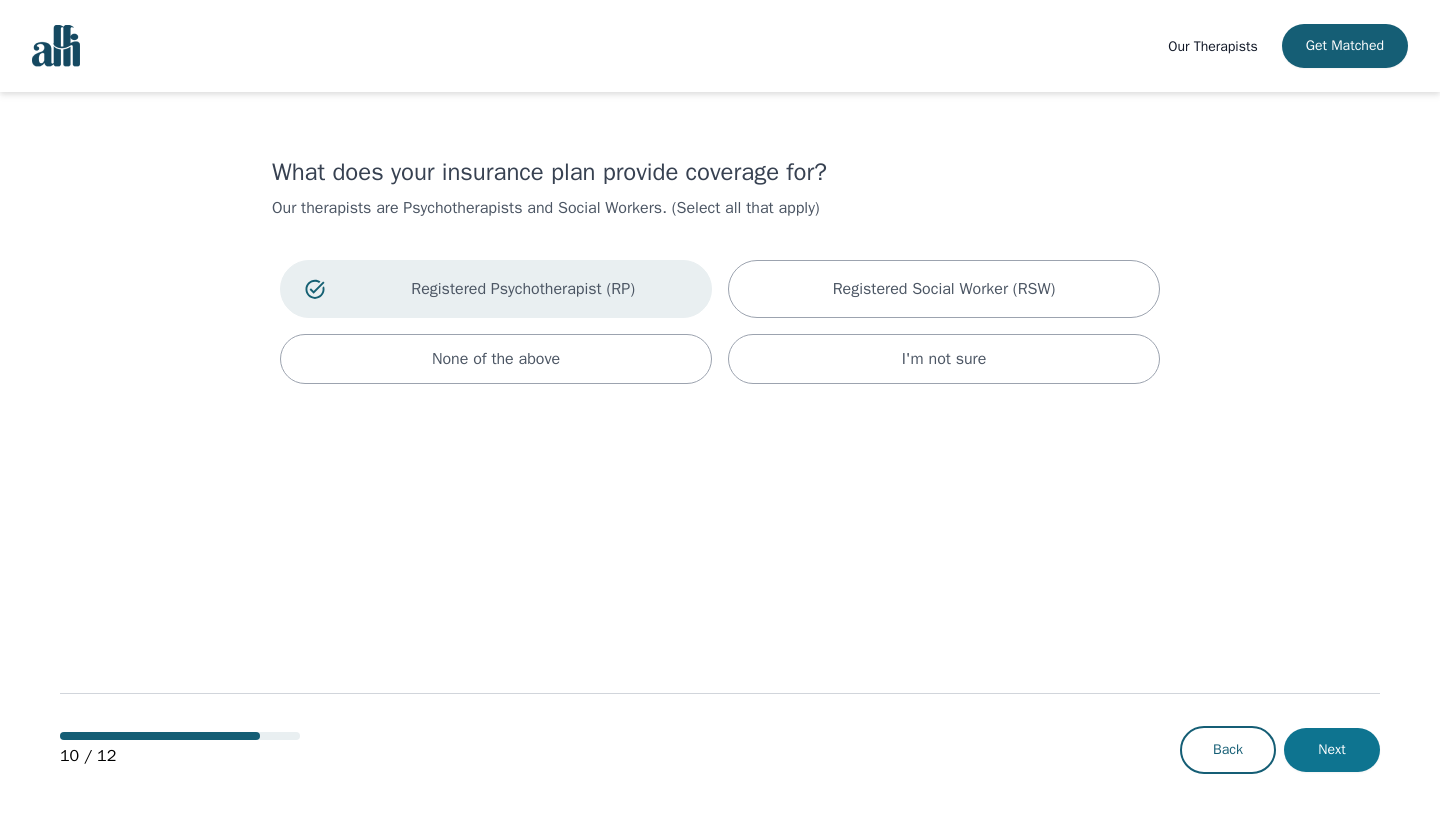 click on "Next" at bounding box center [1332, 750] 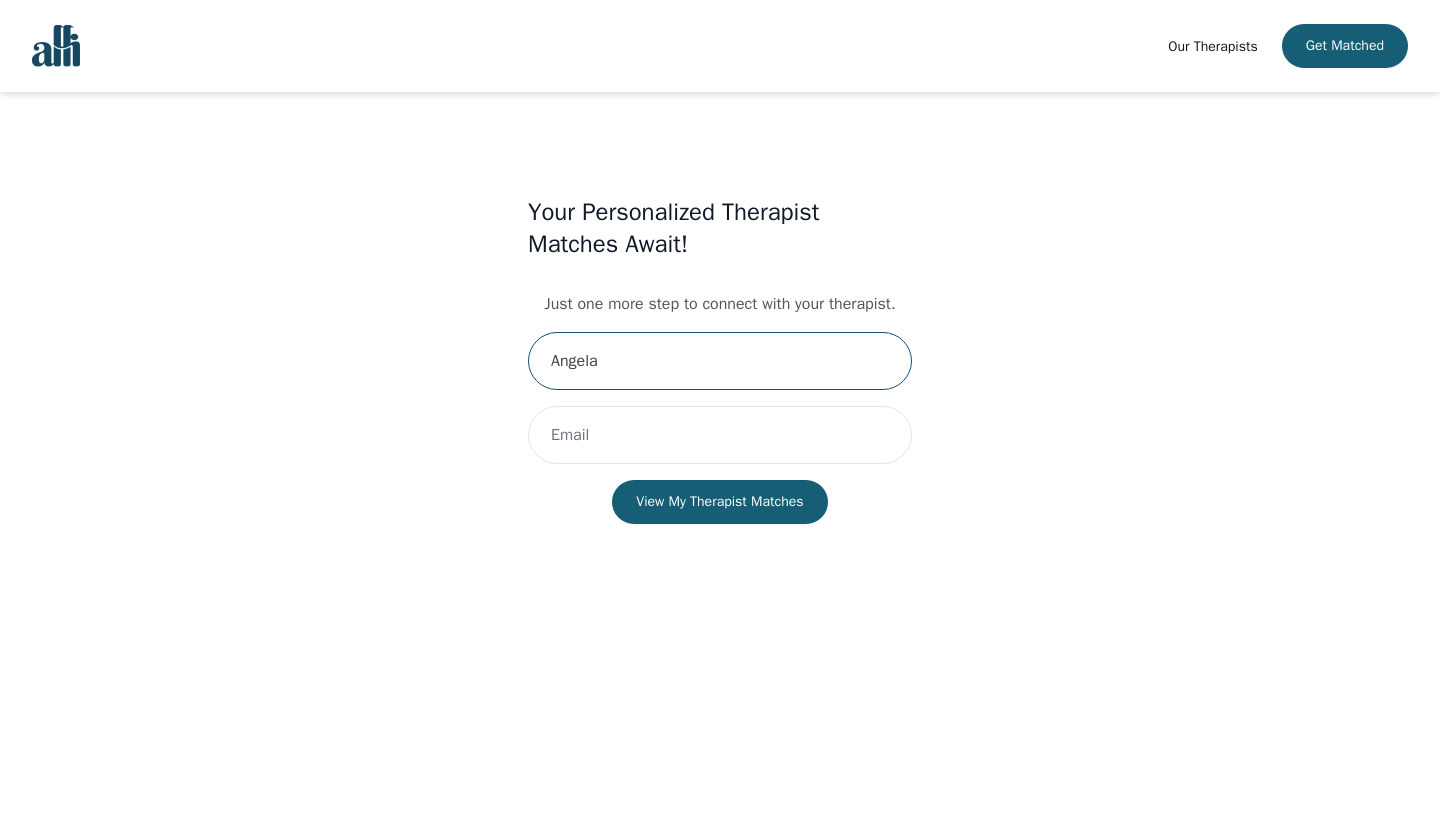 type on "[NAME]" 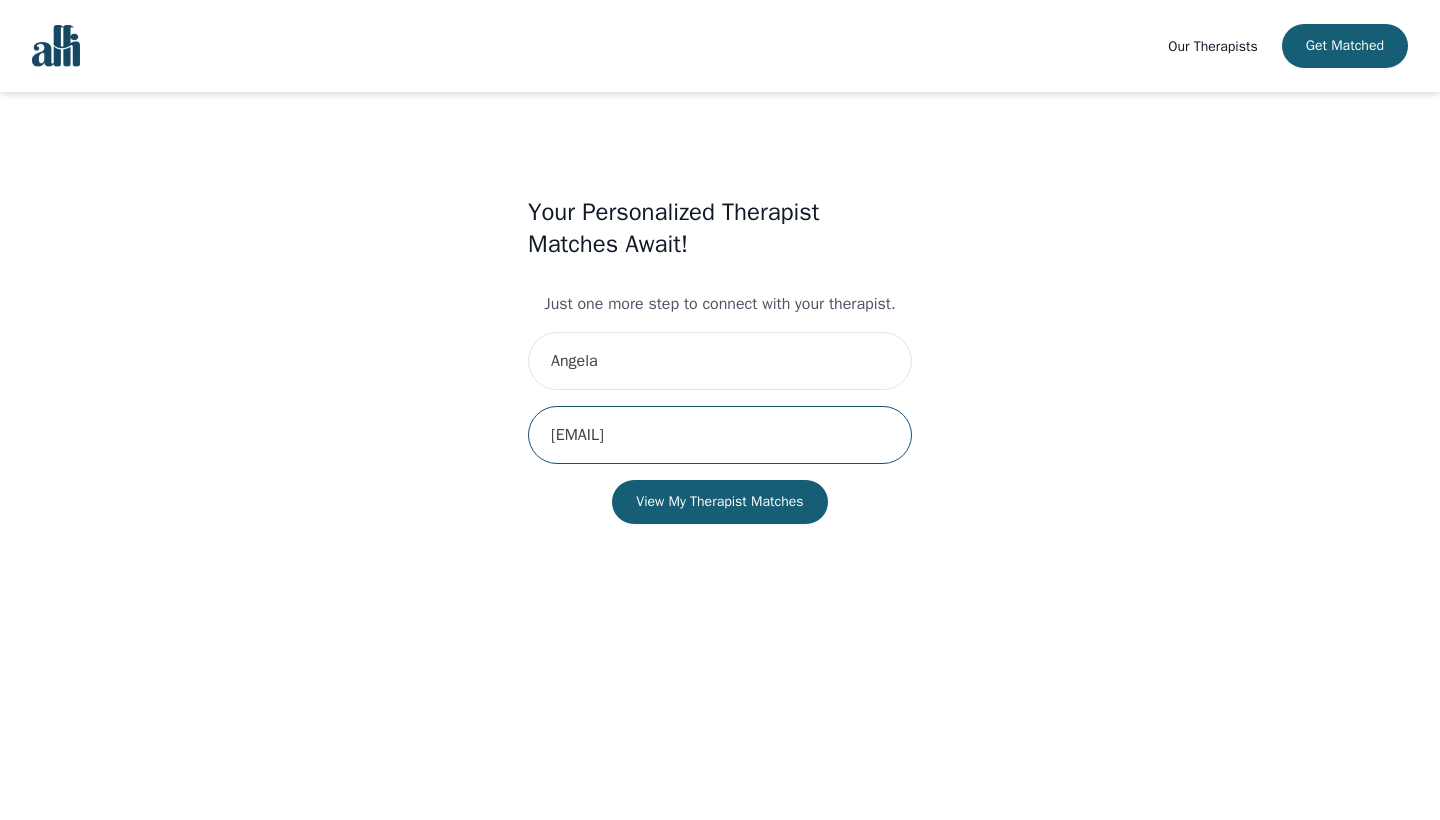 type on "[EMAIL]" 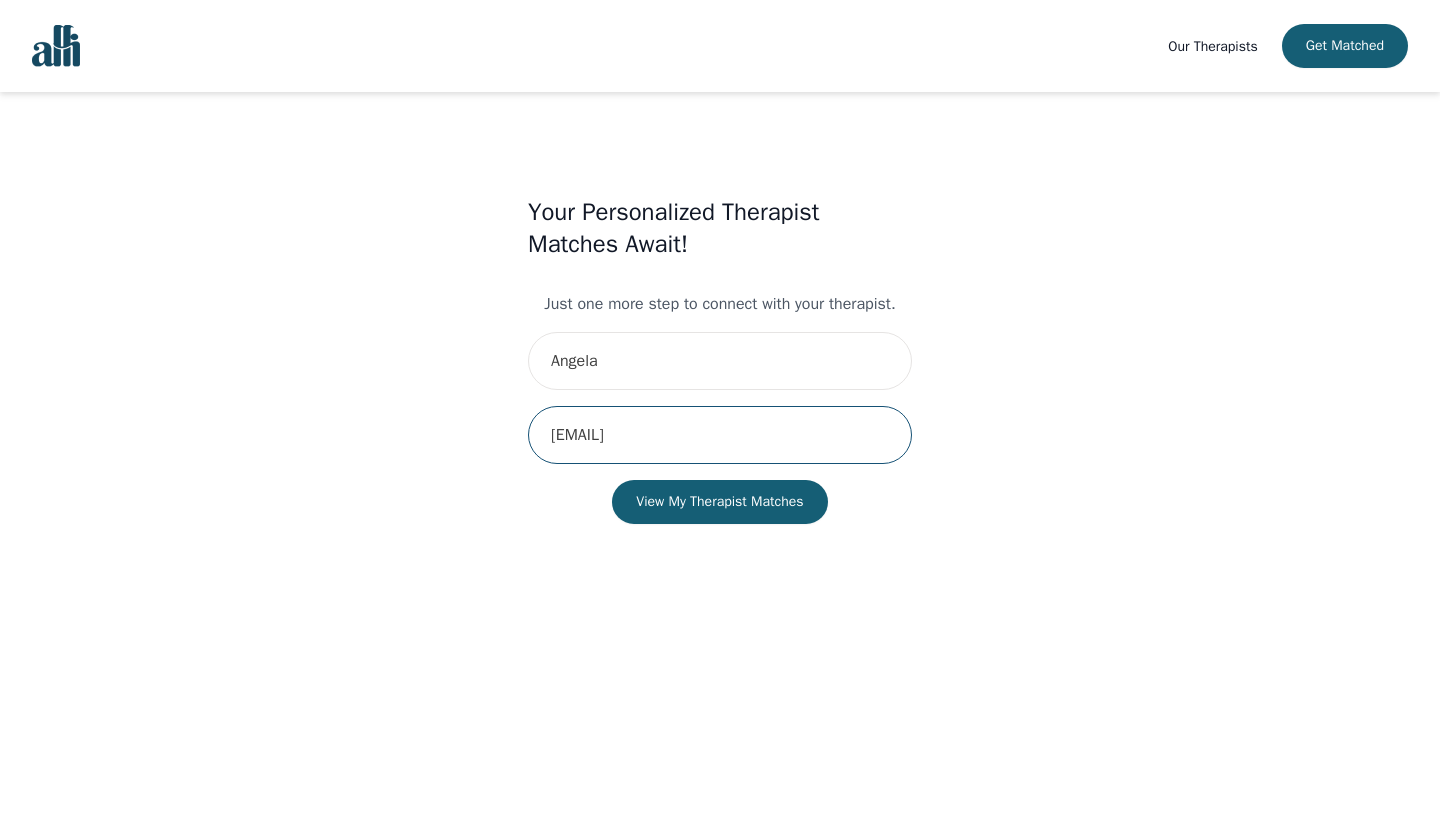 click on "View My Therapist Matches" at bounding box center [719, 502] 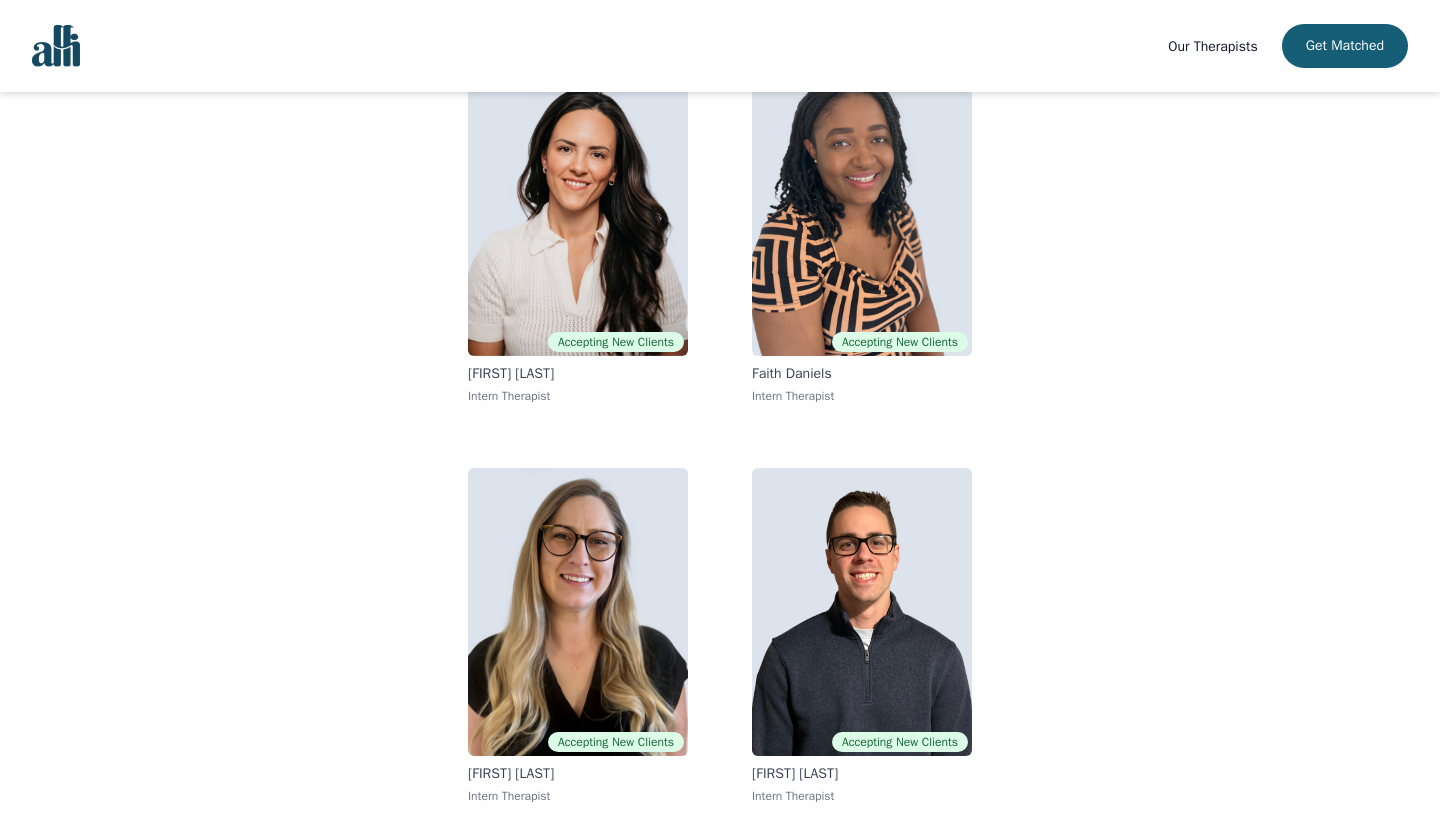 scroll, scrollTop: 224, scrollLeft: 0, axis: vertical 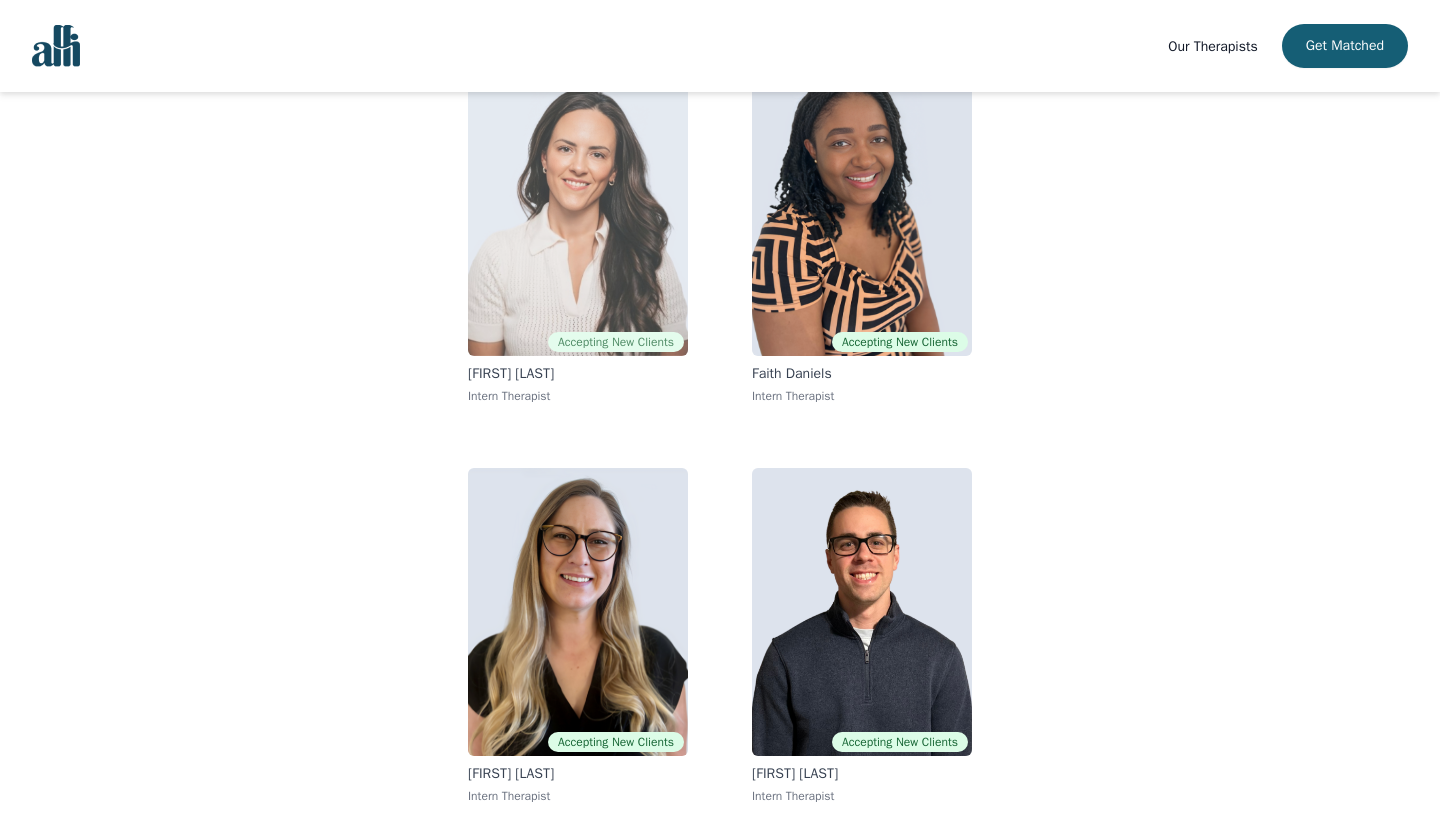click at bounding box center [578, 212] 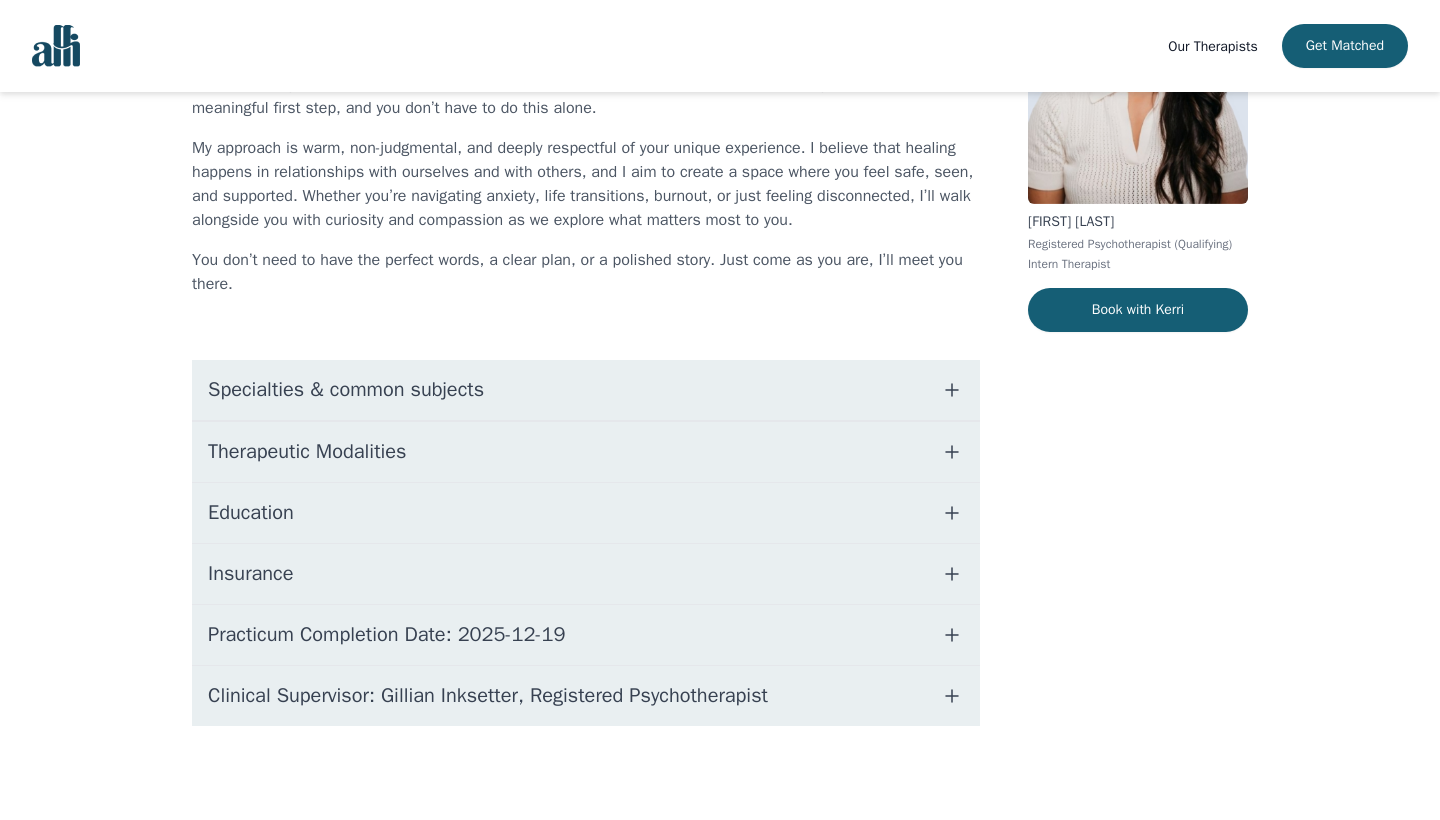 scroll, scrollTop: 0, scrollLeft: 0, axis: both 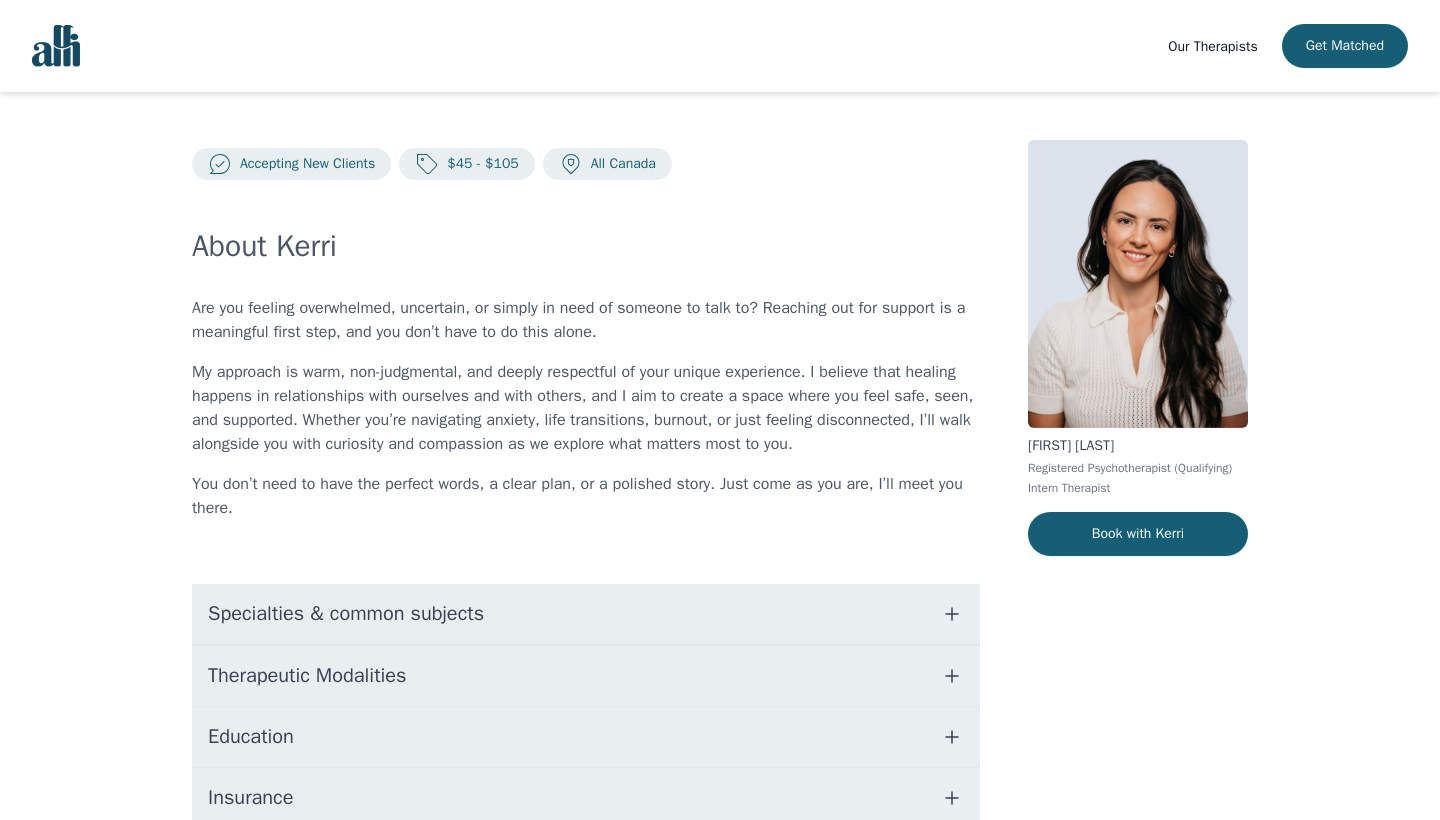 click on "Specialties & common subjects" at bounding box center [346, 614] 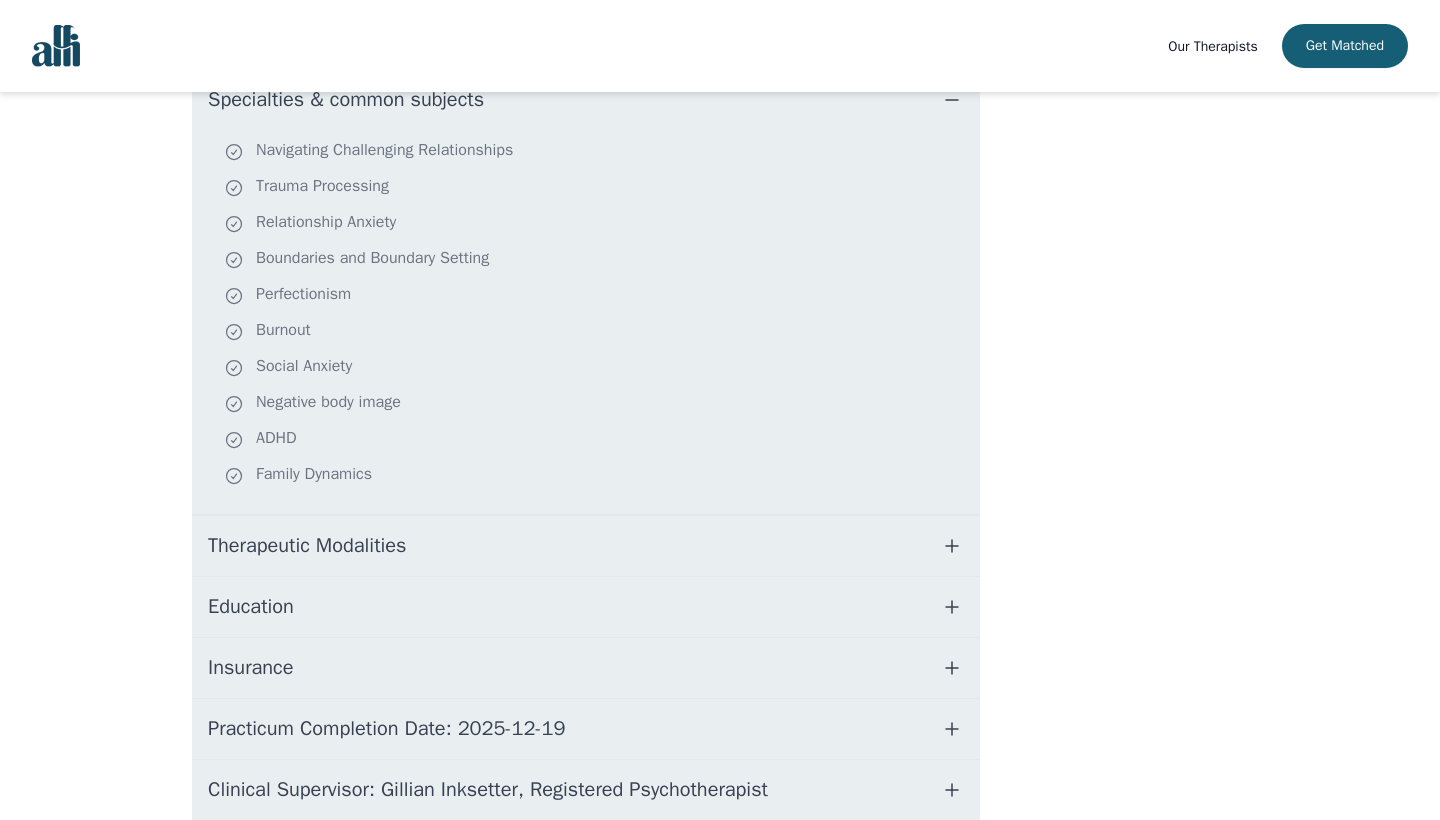 scroll, scrollTop: 515, scrollLeft: 0, axis: vertical 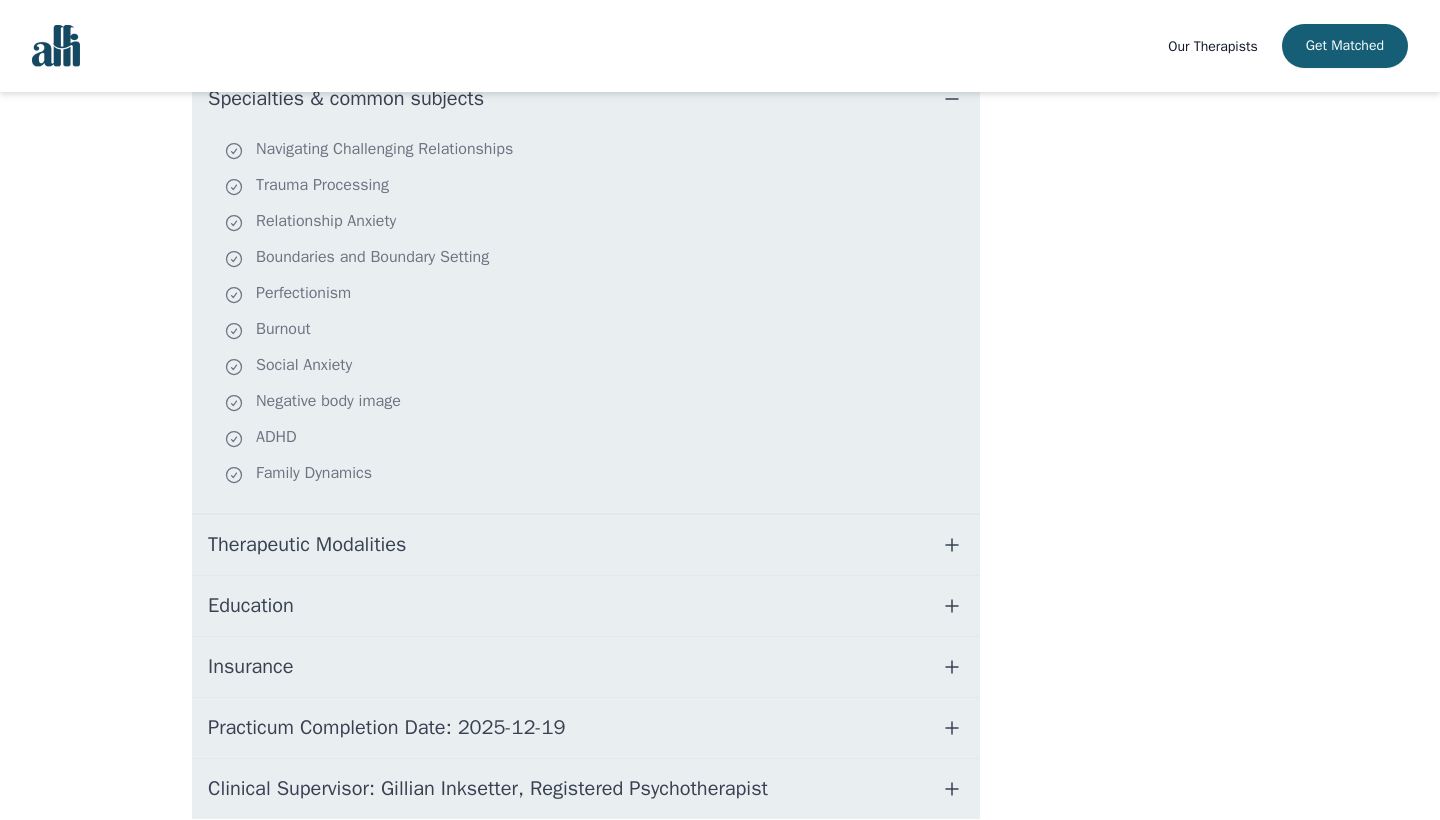 click on "Therapeutic Modalities" at bounding box center [307, 545] 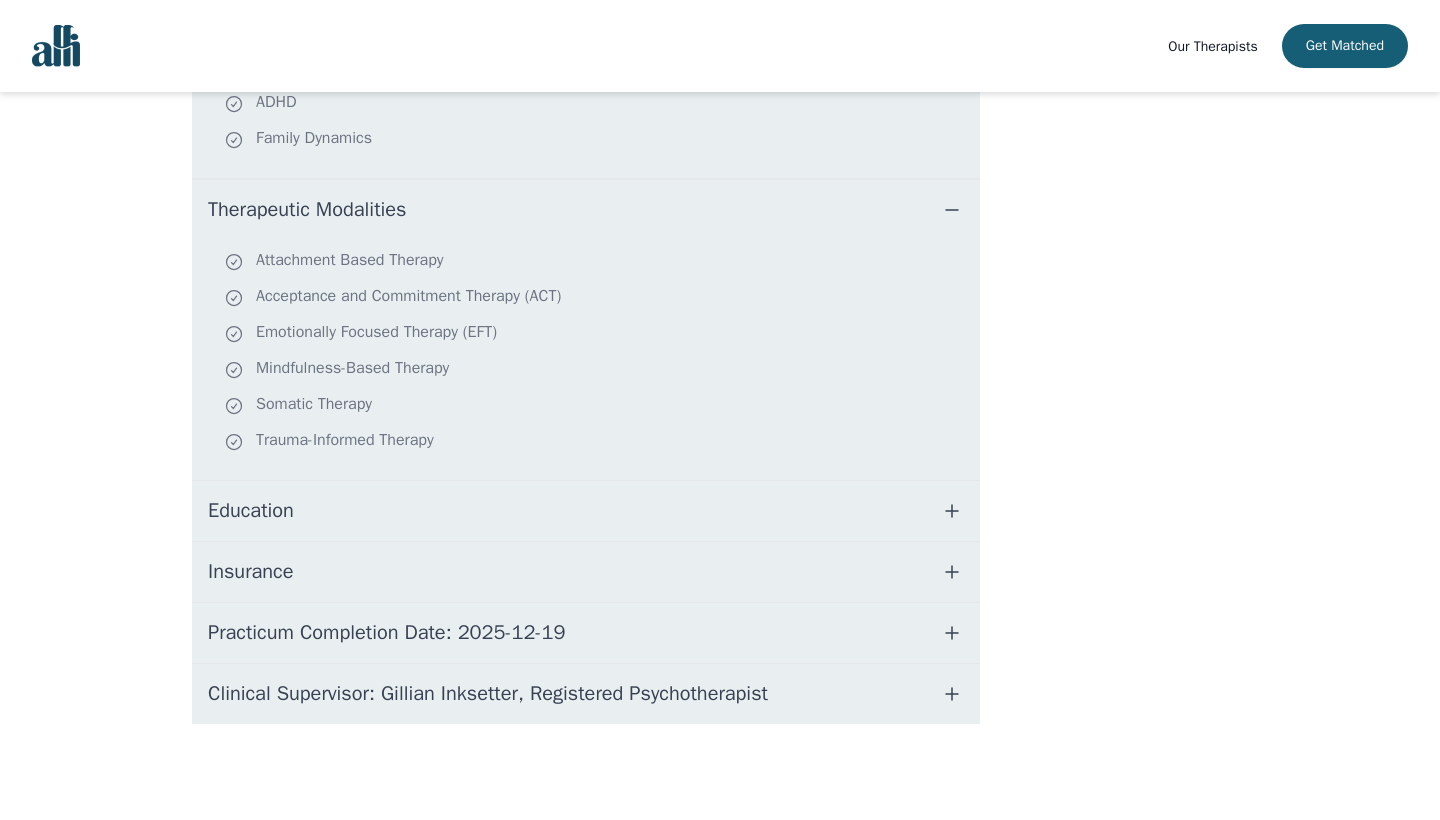 scroll, scrollTop: 850, scrollLeft: 0, axis: vertical 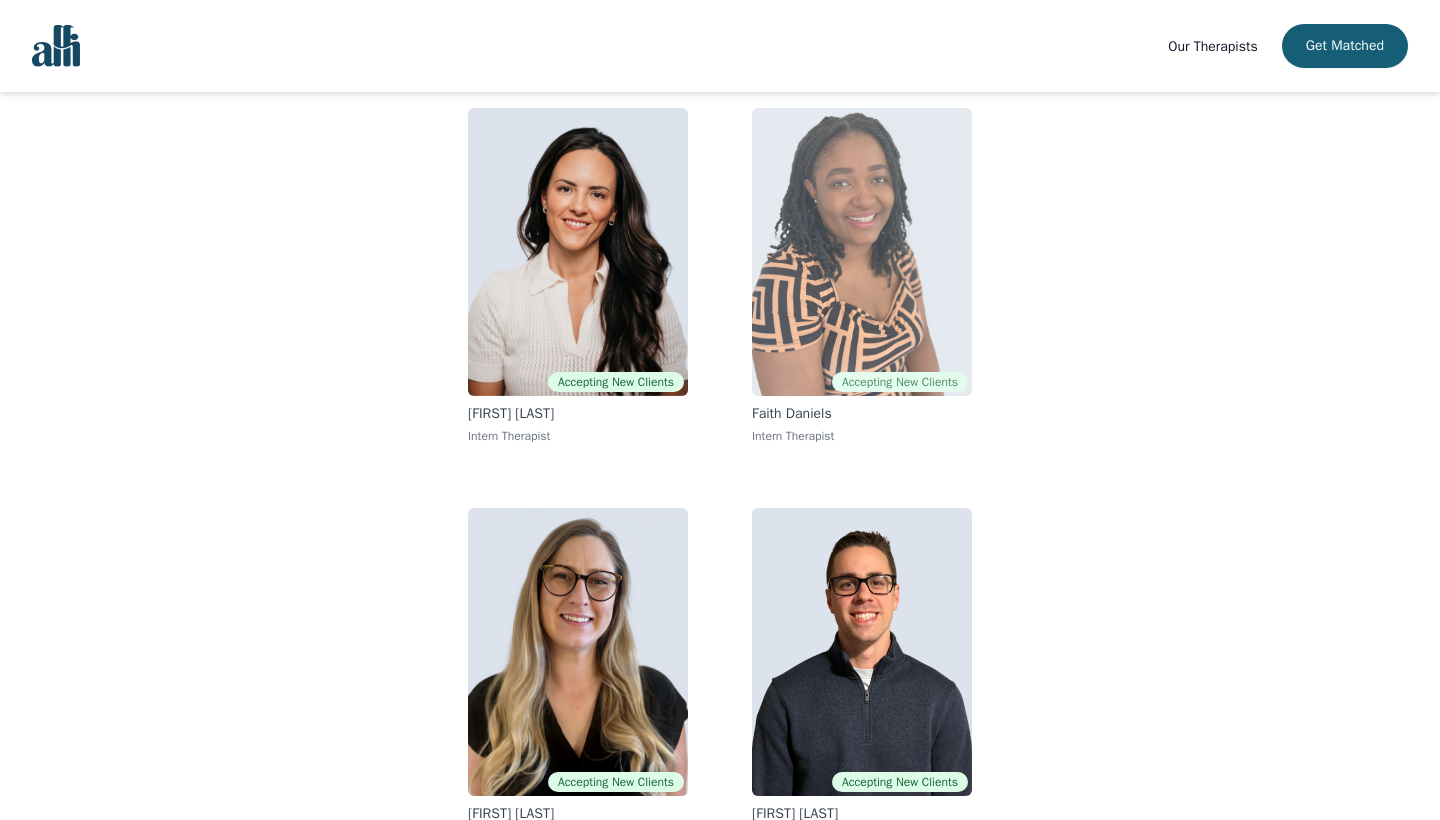 click at bounding box center [862, 252] 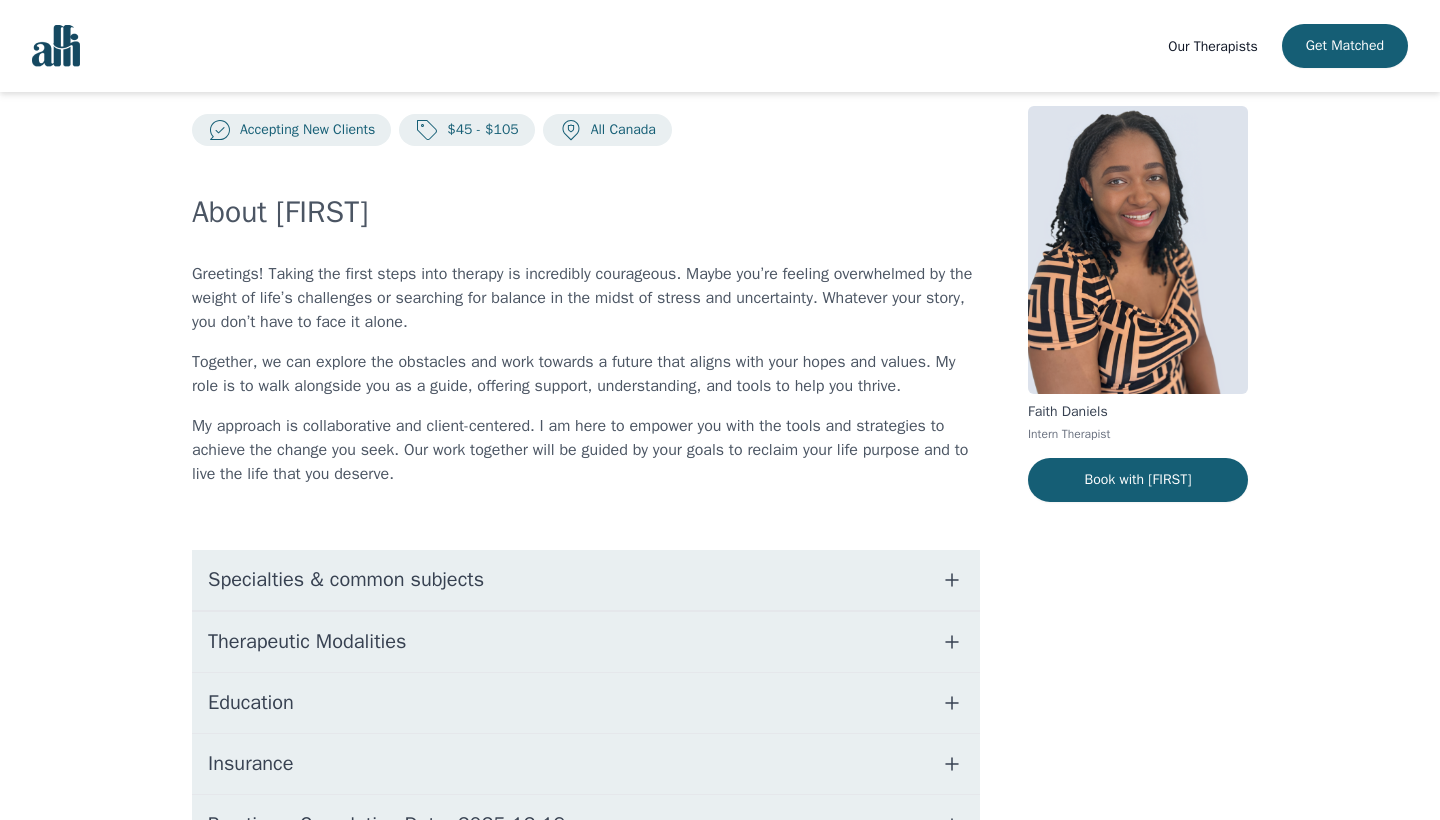 scroll, scrollTop: 50, scrollLeft: 0, axis: vertical 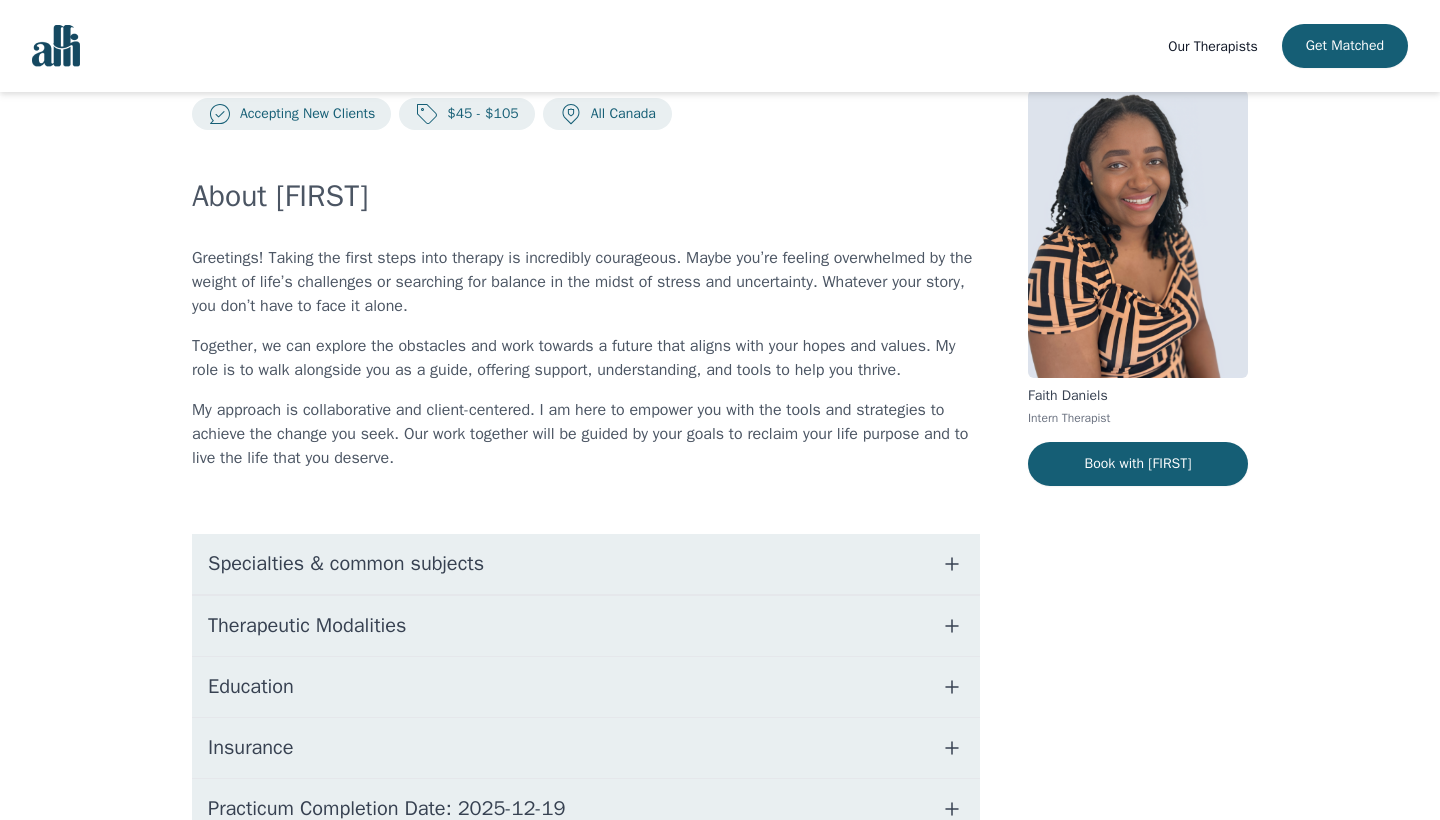 click on "Specialties & common subjects" at bounding box center (346, 564) 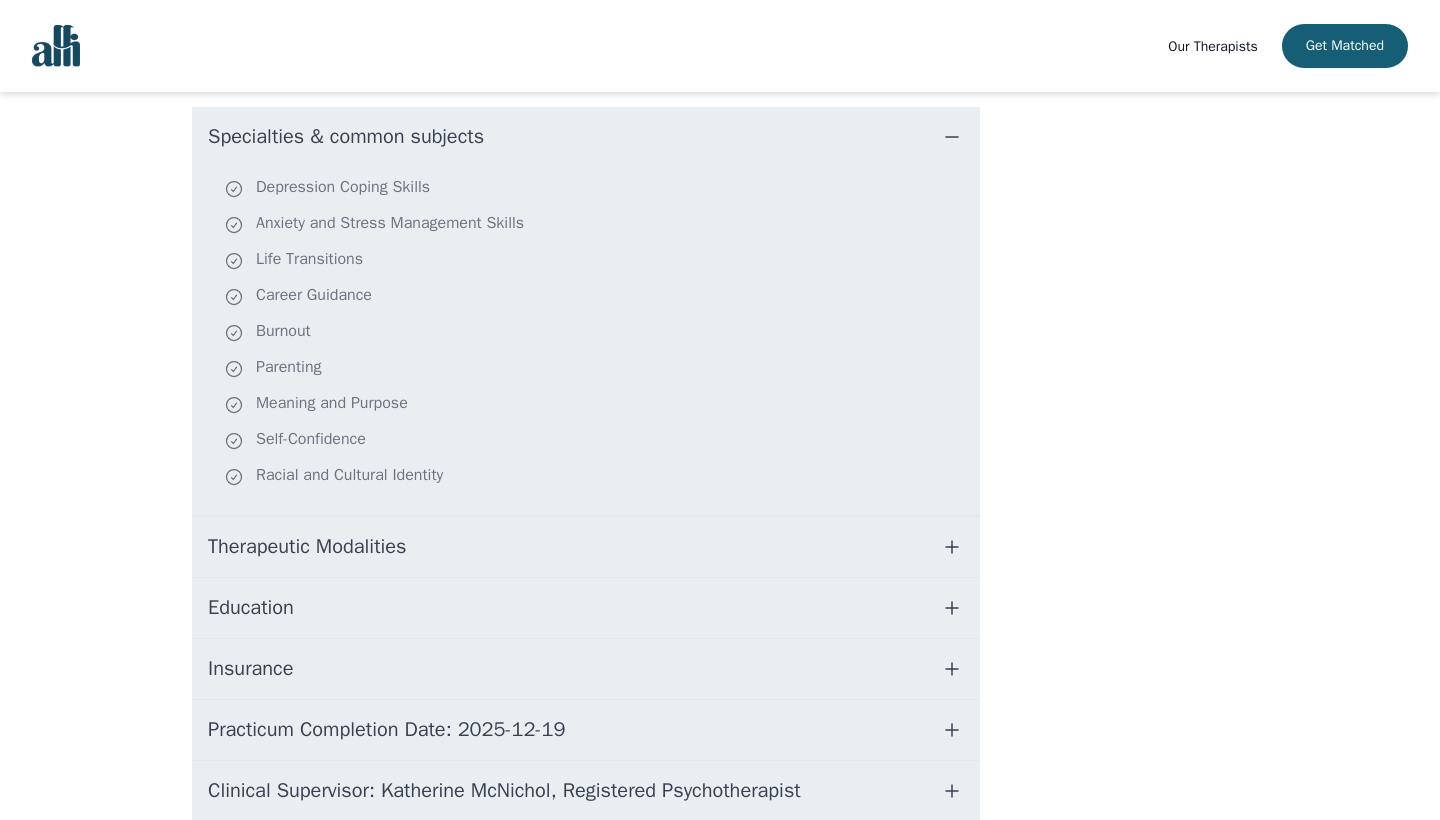 scroll, scrollTop: 565, scrollLeft: 0, axis: vertical 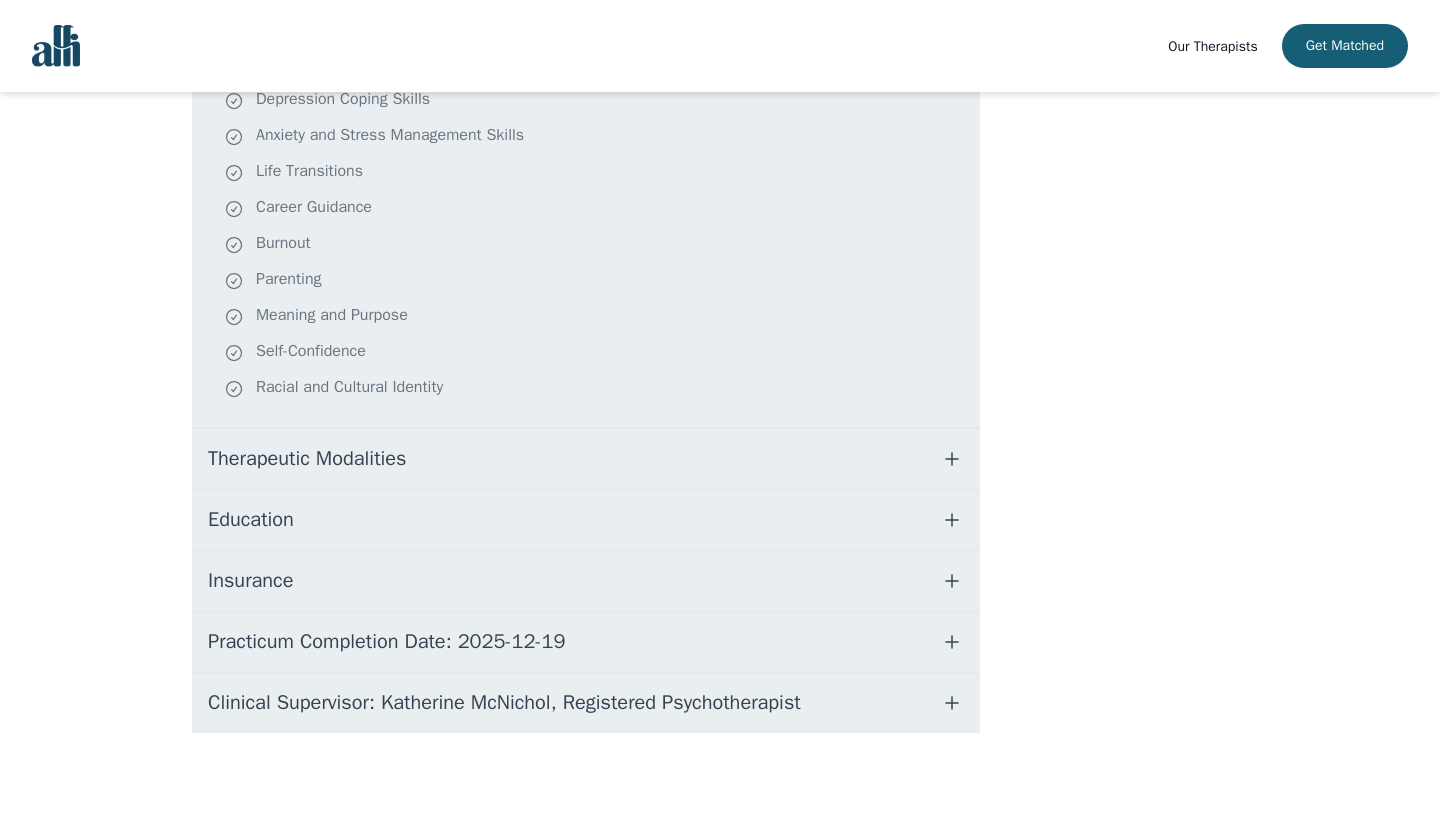 click on "Education" at bounding box center (586, 520) 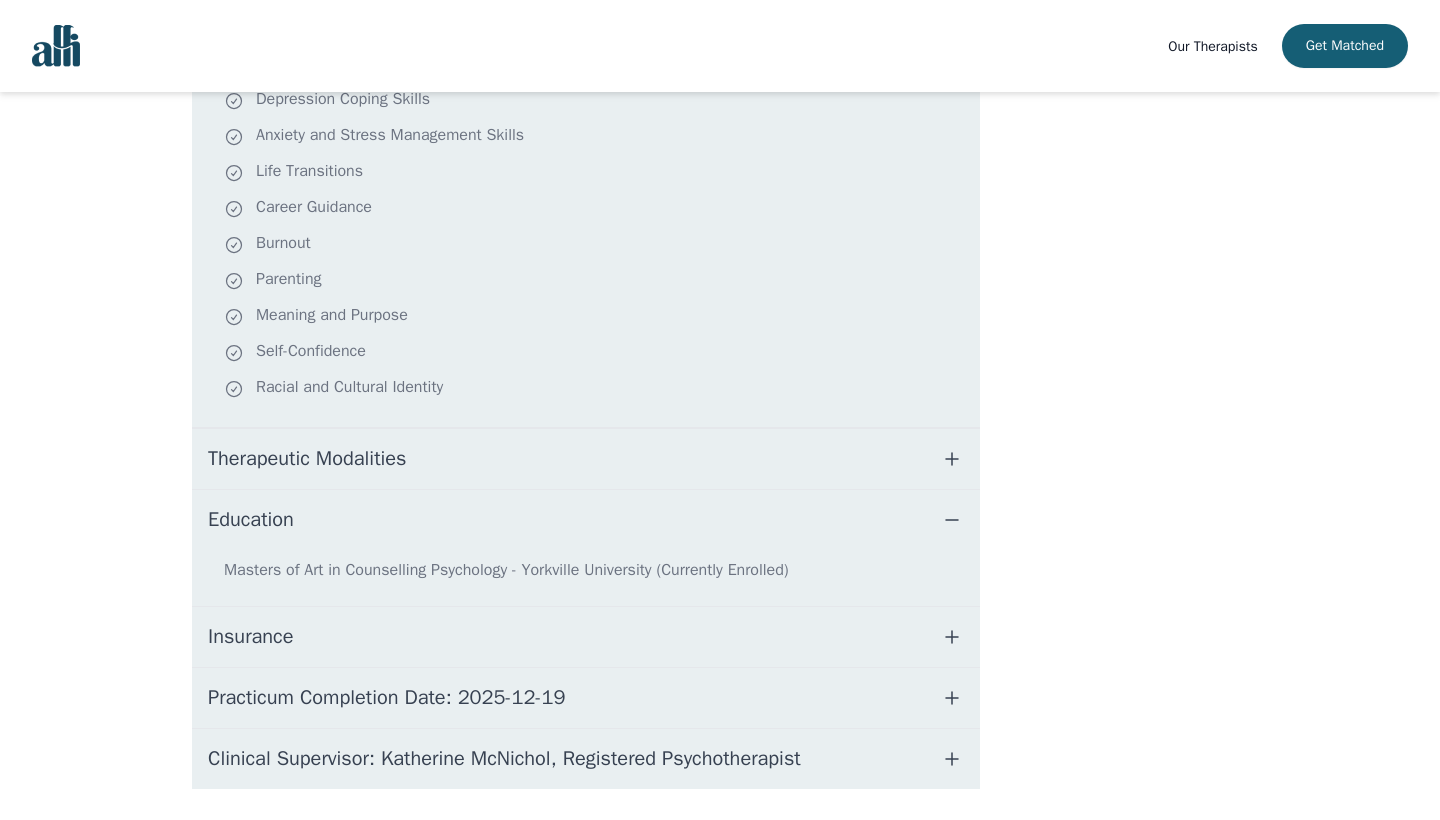 click on "Therapeutic Modalities" at bounding box center (307, 459) 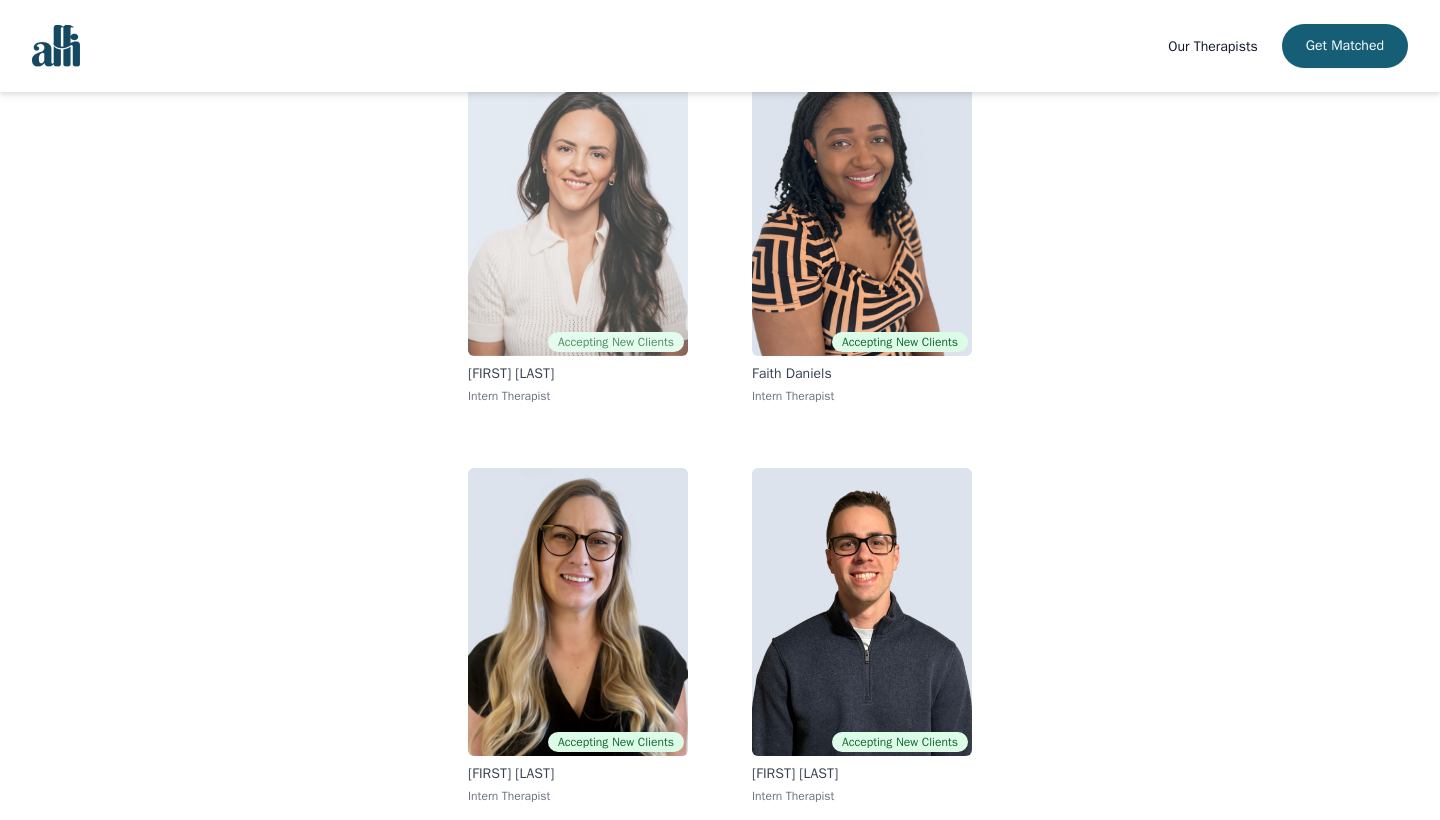 scroll, scrollTop: 224, scrollLeft: 0, axis: vertical 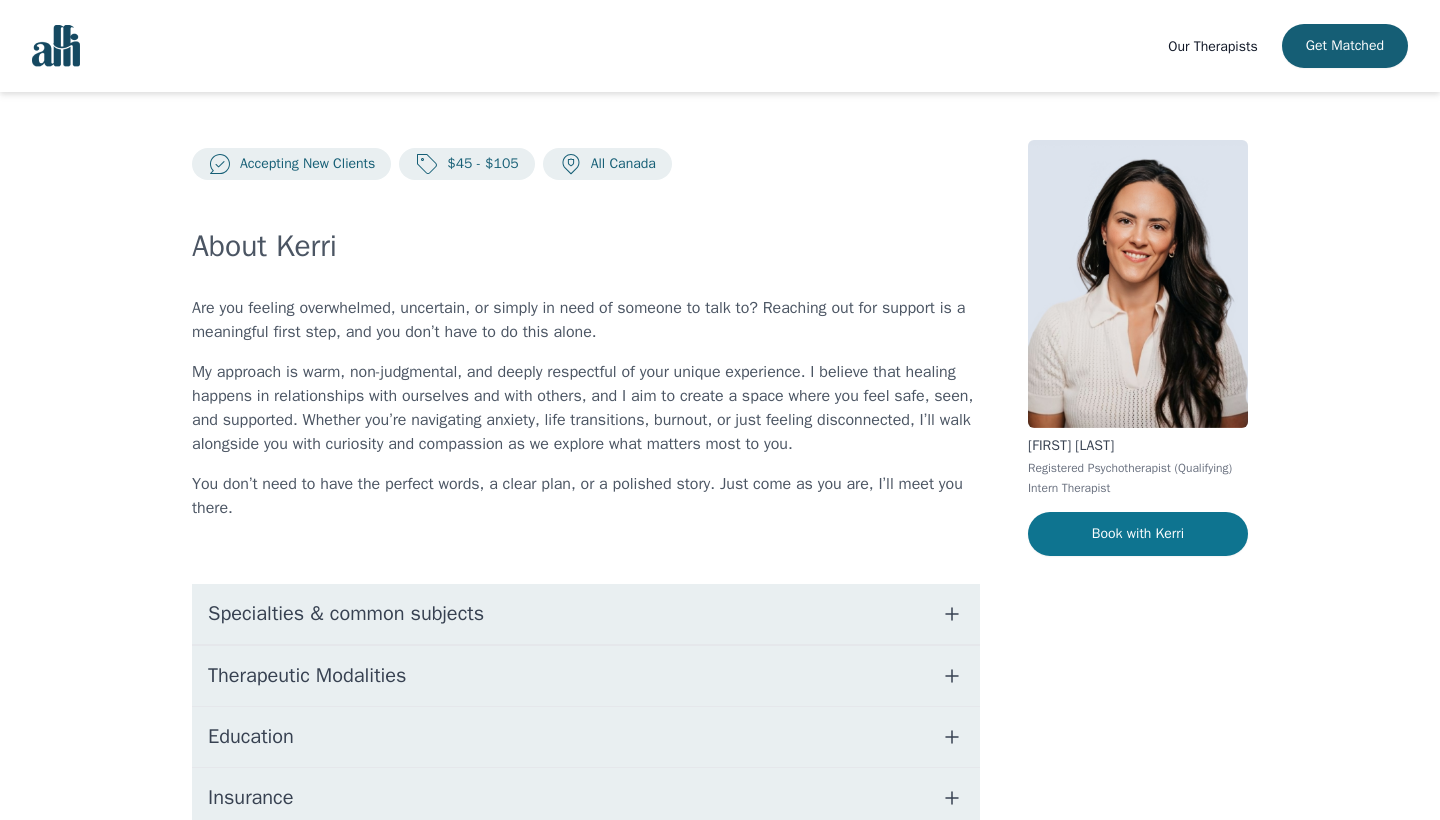 click on "Book with Kerri" at bounding box center [1138, 534] 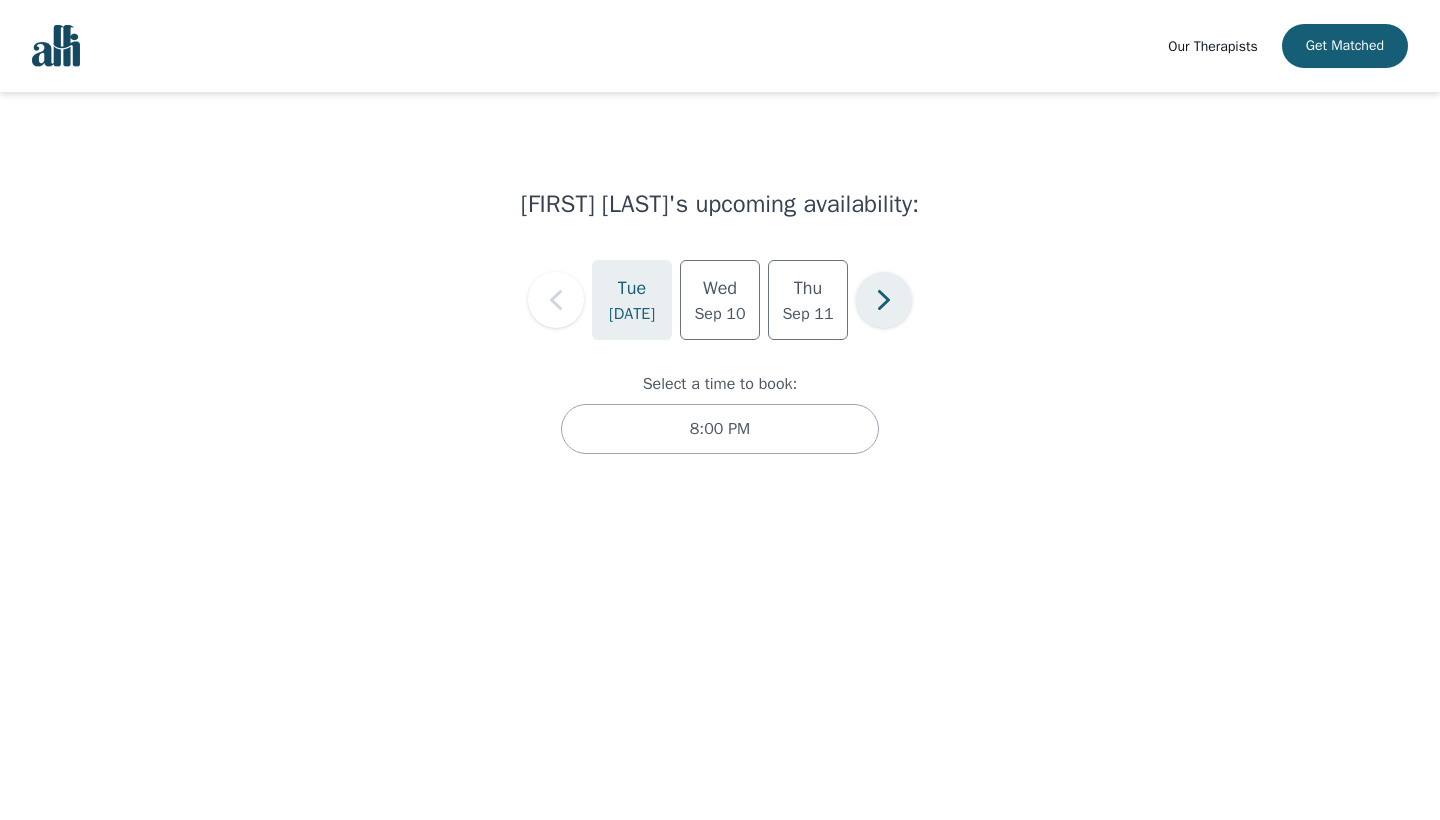 click 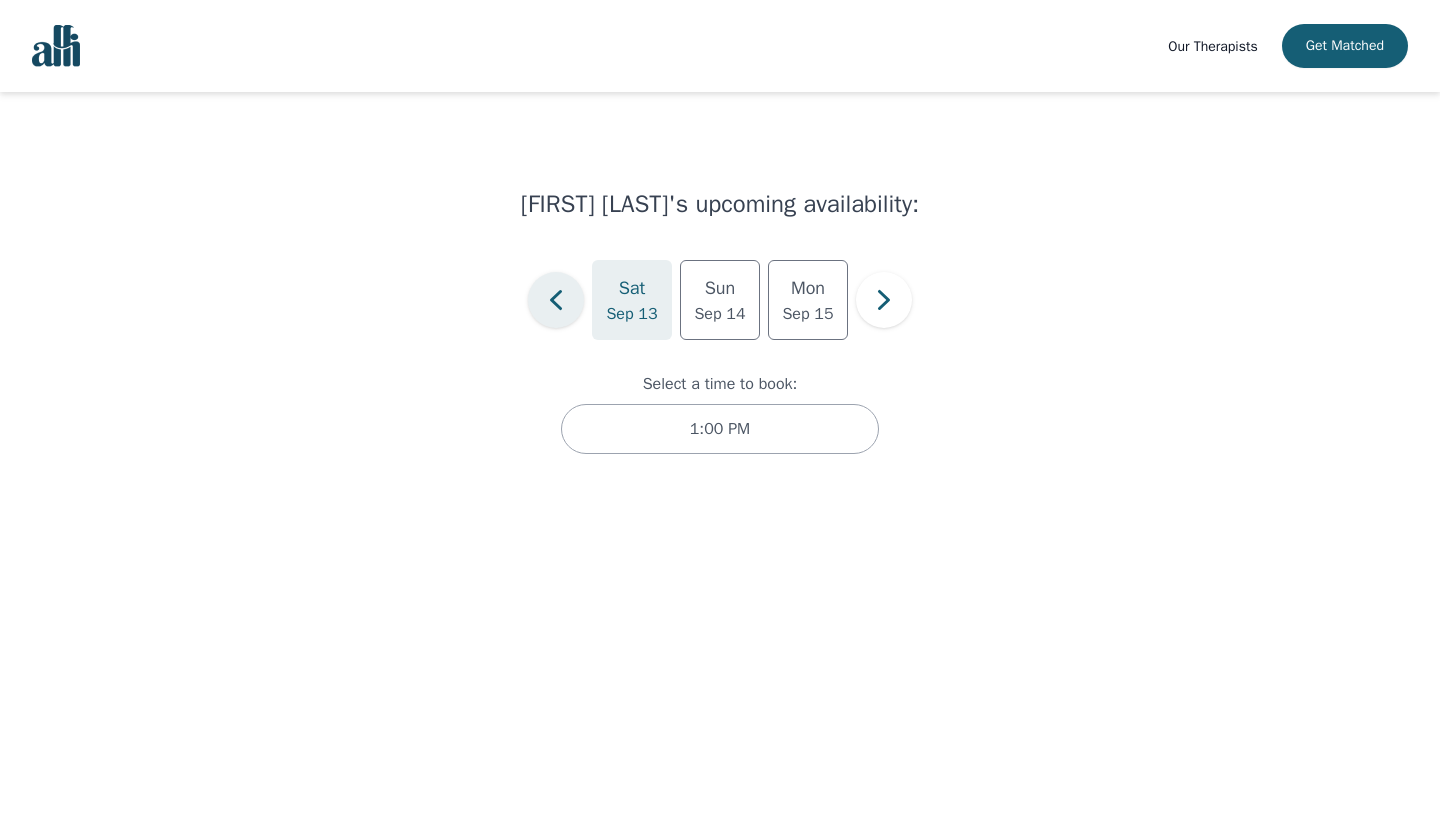 click 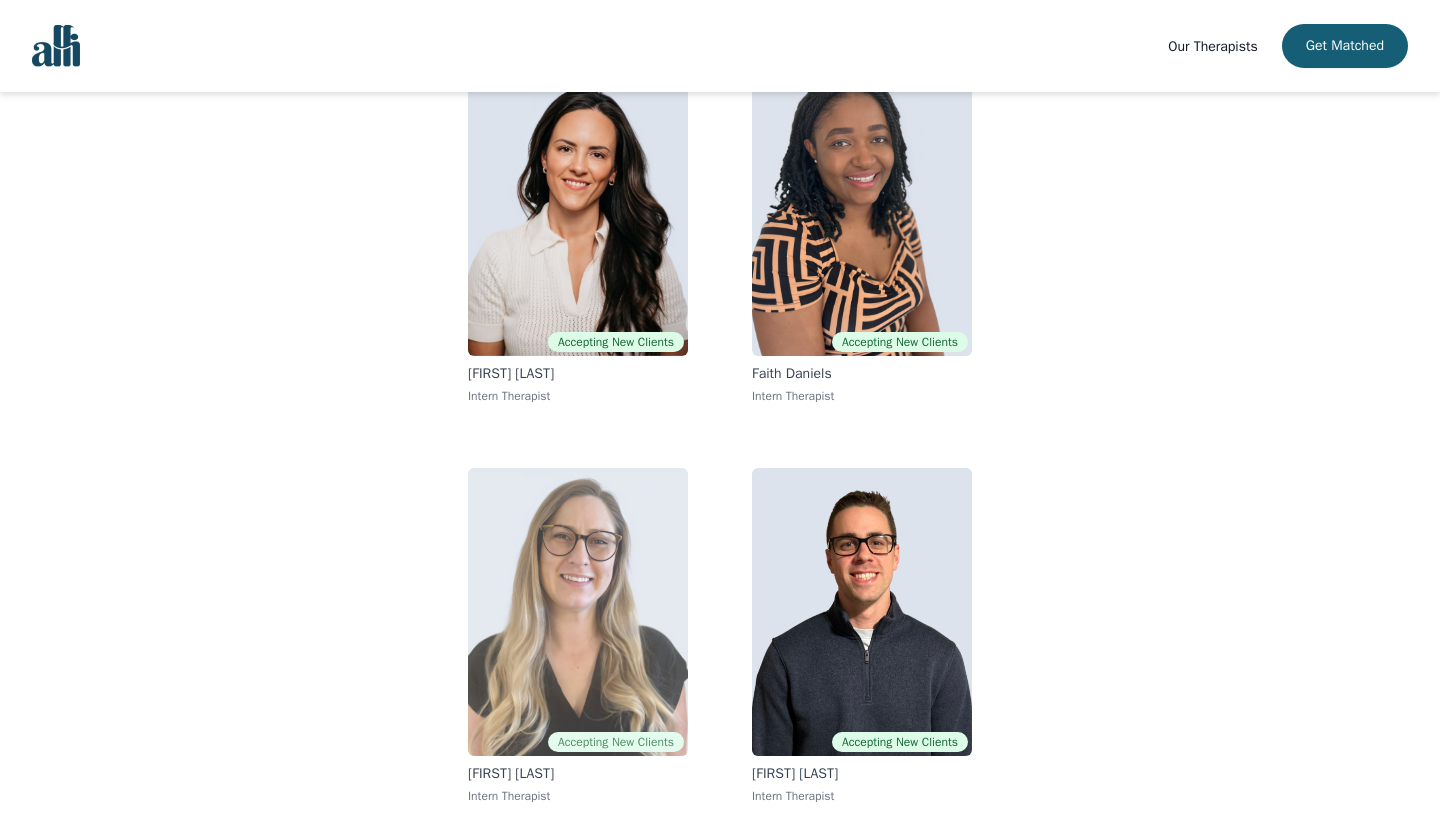 click at bounding box center [578, 612] 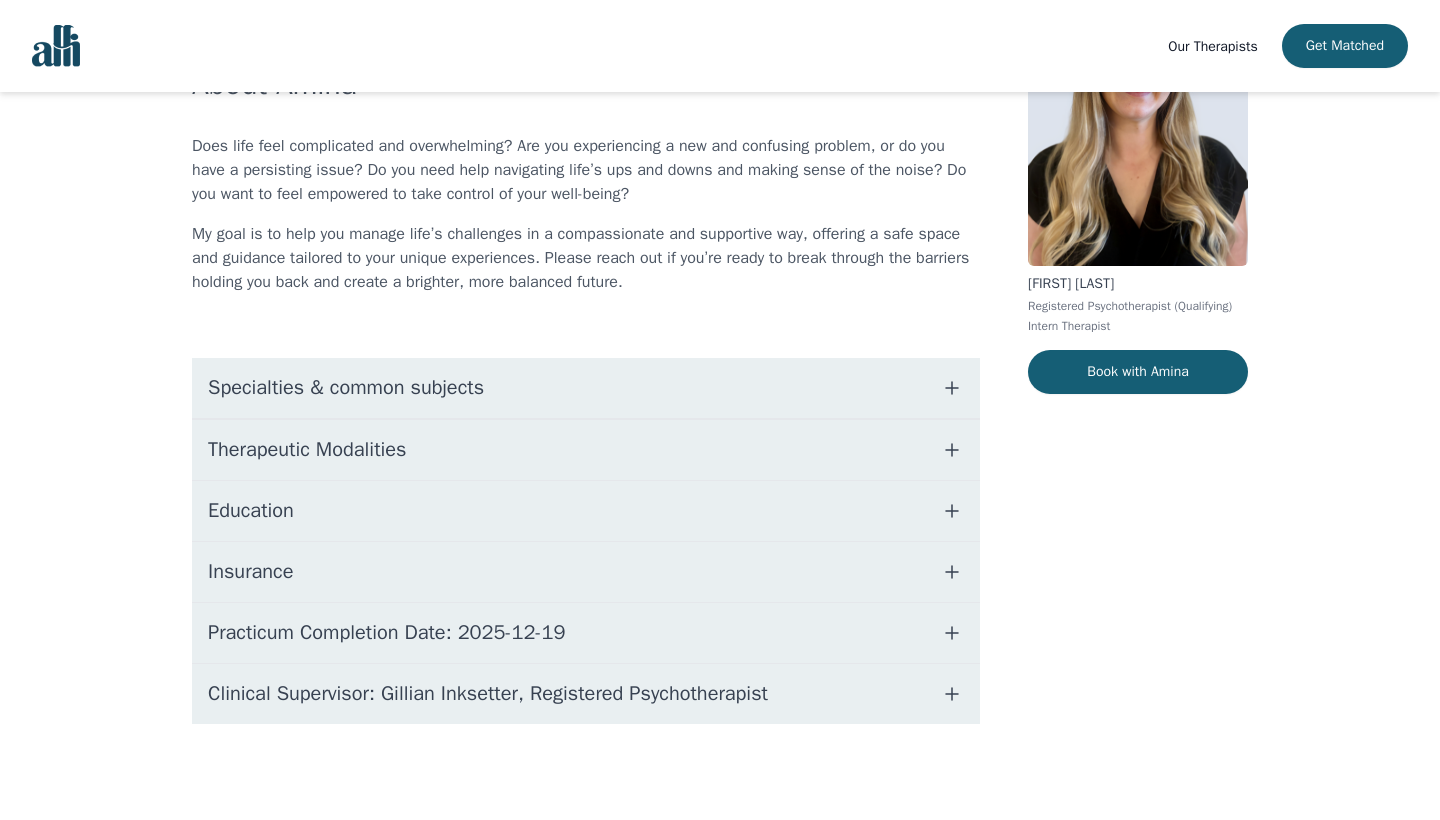 scroll, scrollTop: 0, scrollLeft: 0, axis: both 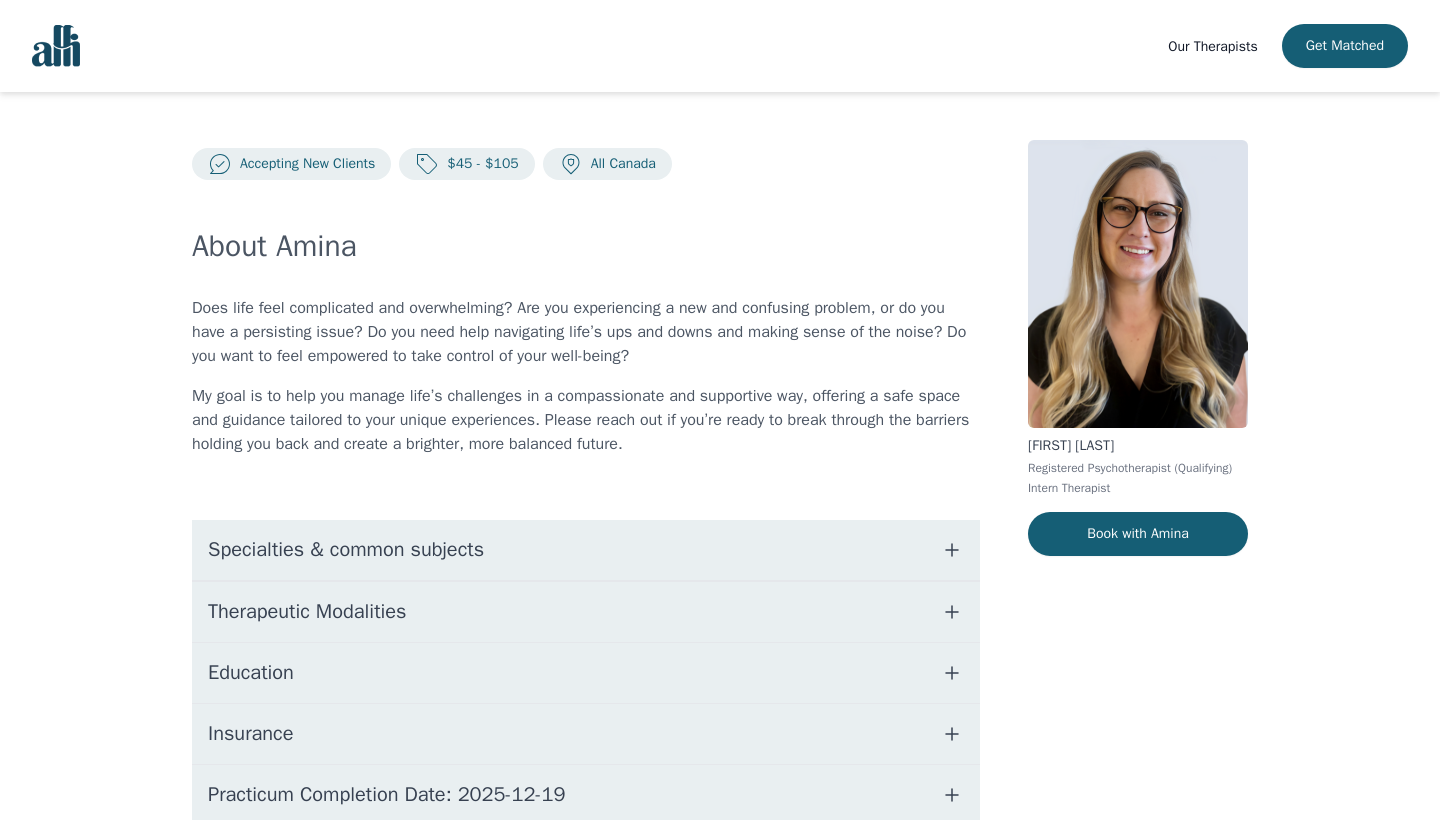 click on "Specialties & common subjects" at bounding box center (346, 550) 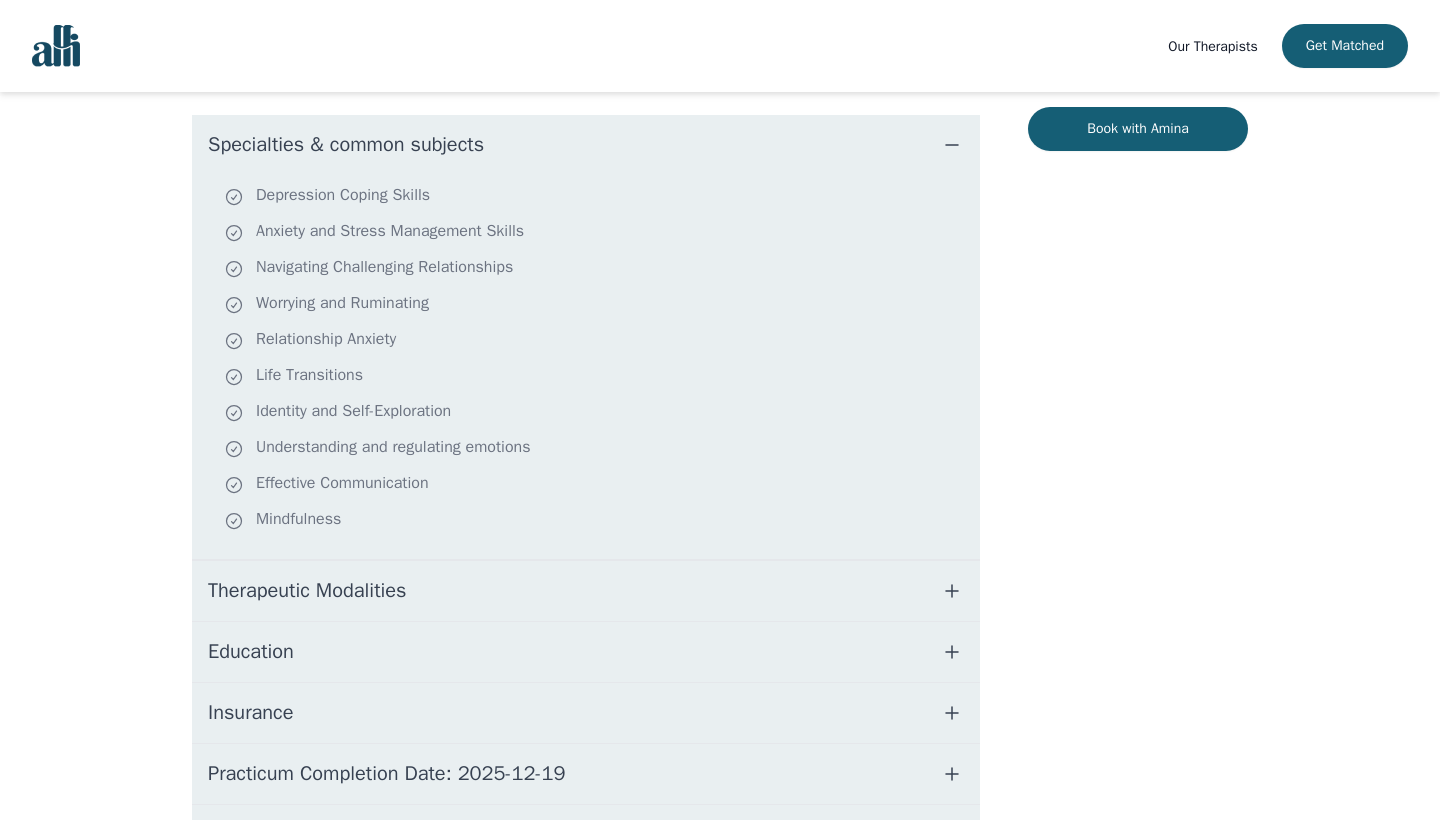 scroll, scrollTop: 411, scrollLeft: 0, axis: vertical 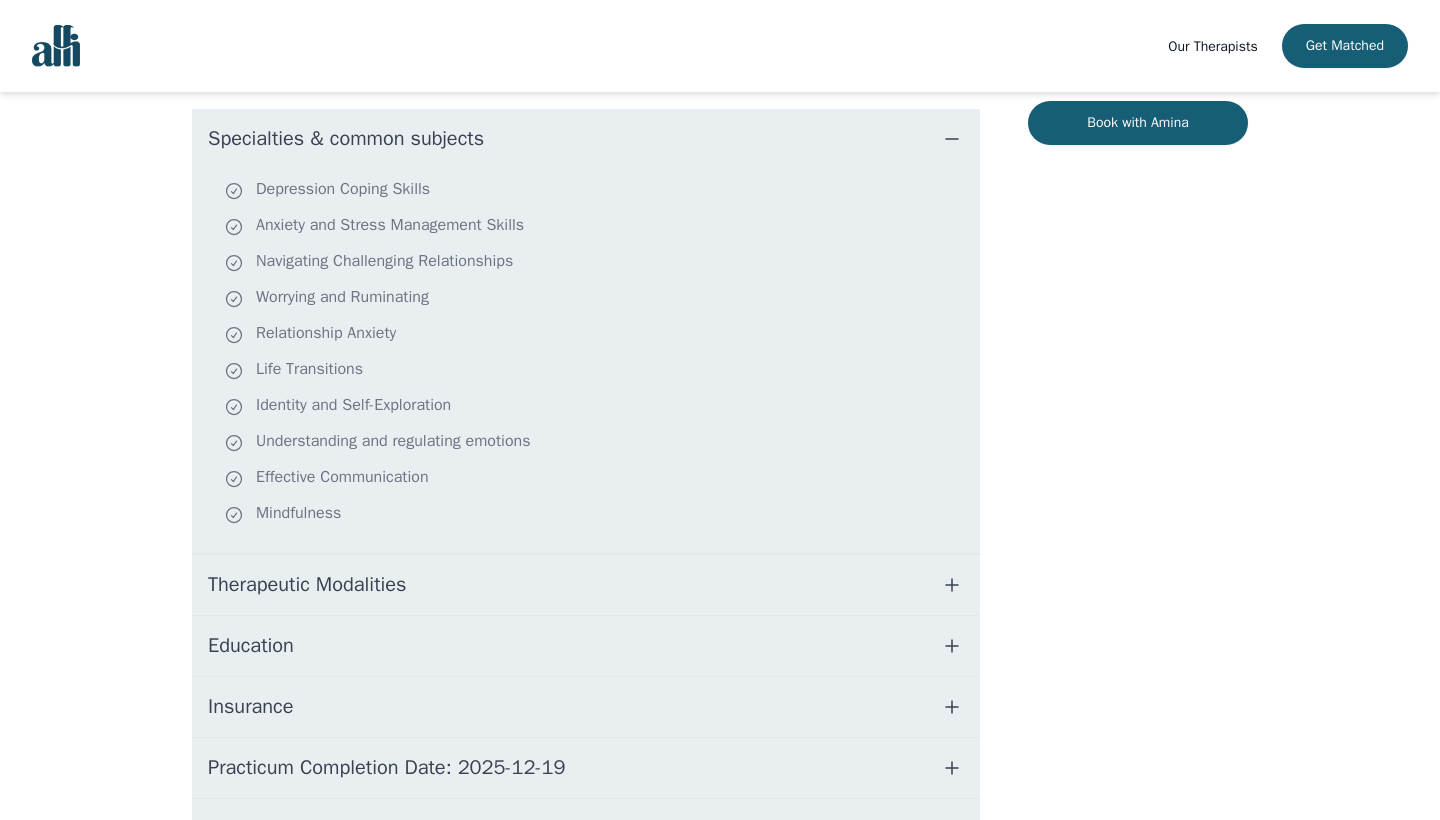 click on "Therapeutic Modalities" at bounding box center [307, 585] 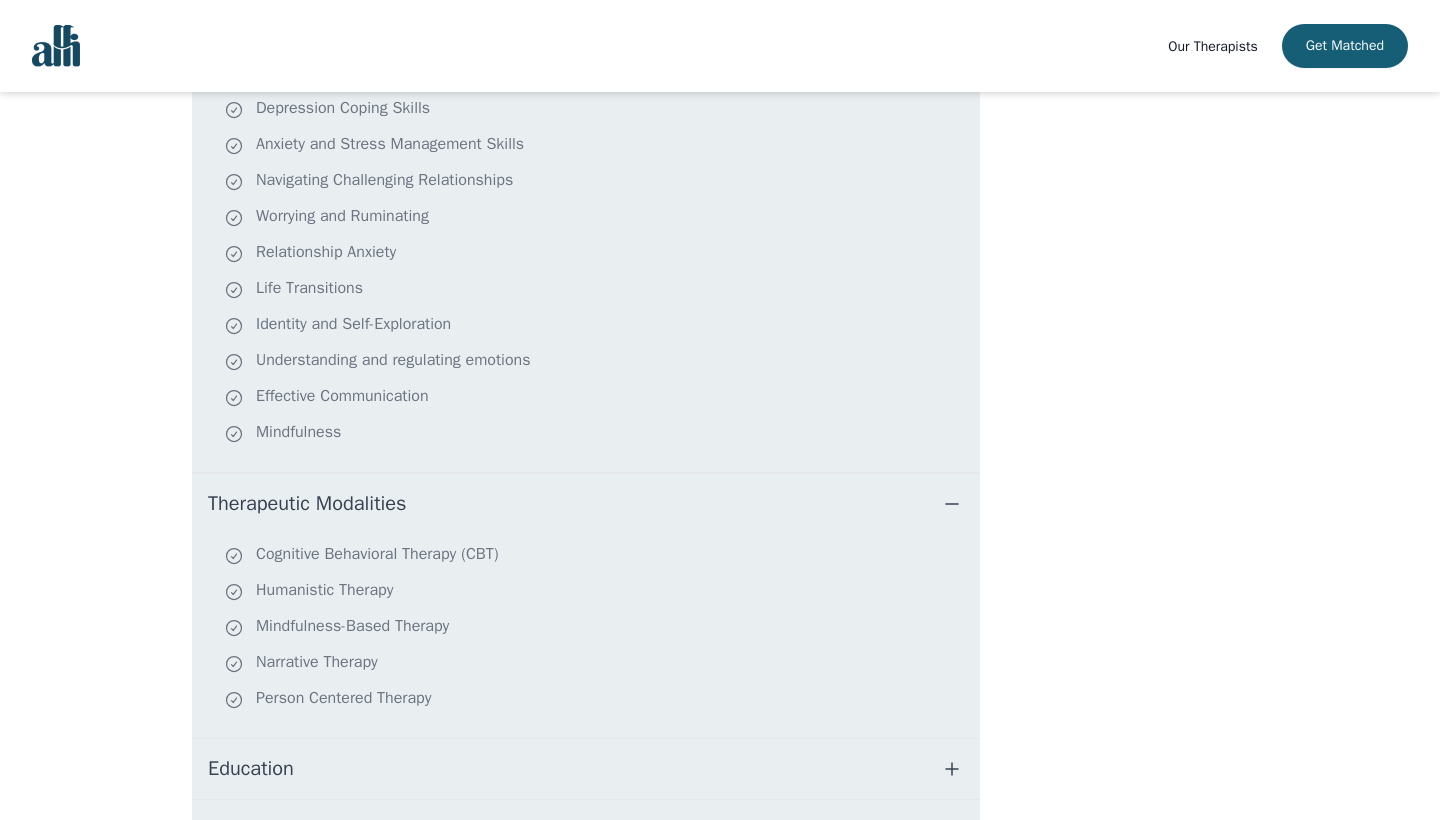 scroll, scrollTop: 489, scrollLeft: 0, axis: vertical 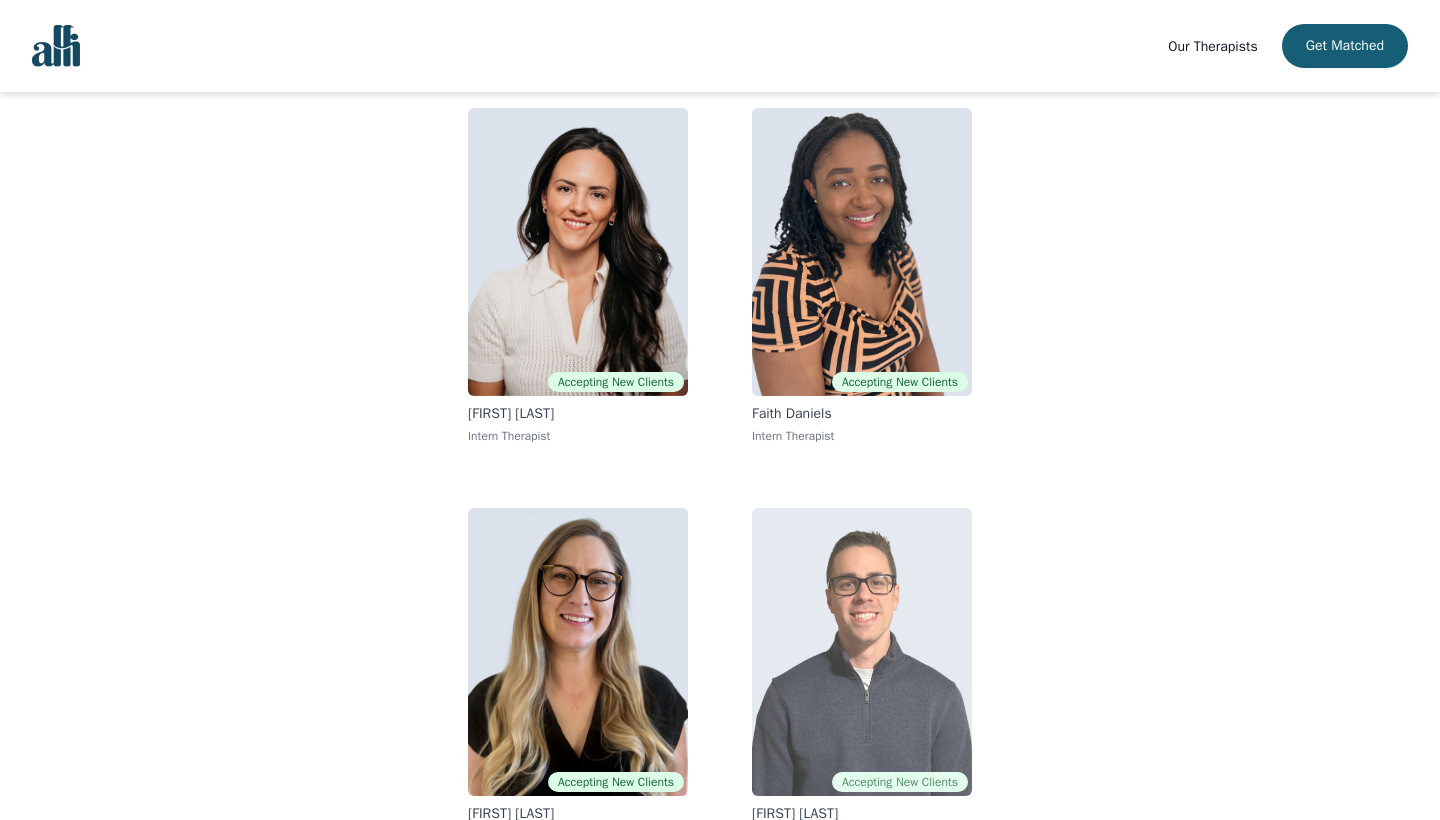 click at bounding box center (862, 652) 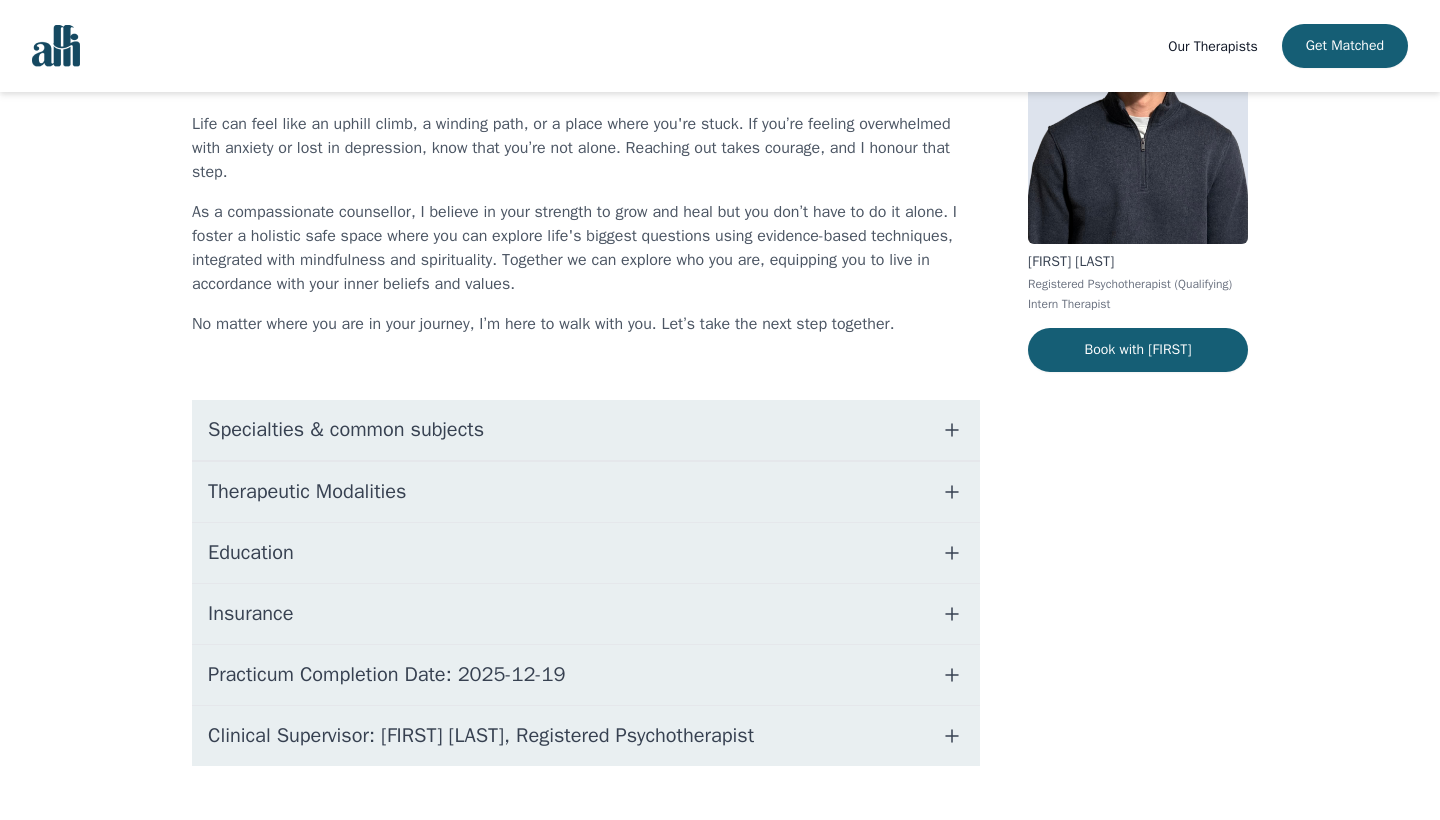 scroll, scrollTop: 0, scrollLeft: 0, axis: both 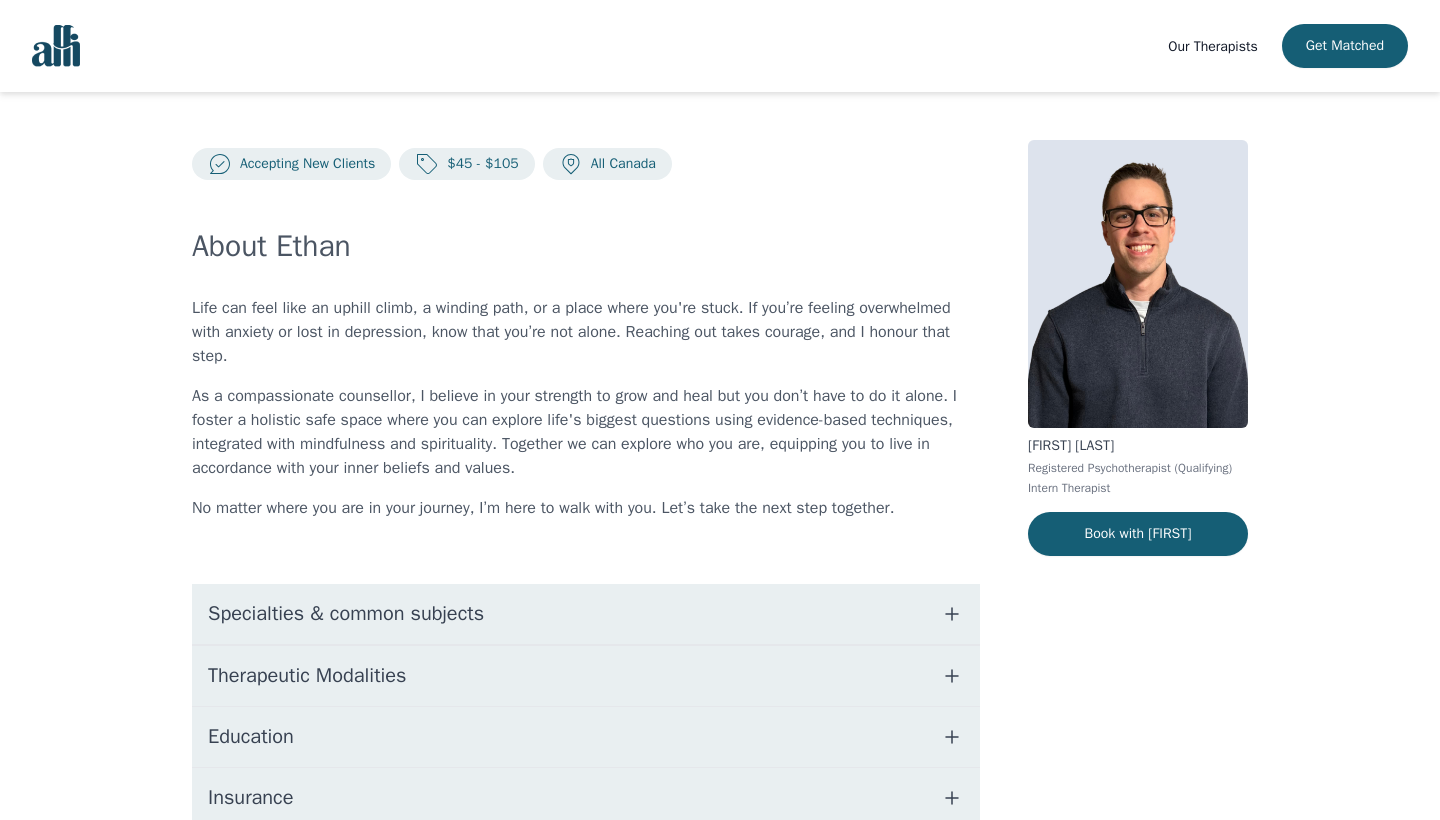click on "Specialties & common subjects" at bounding box center [346, 614] 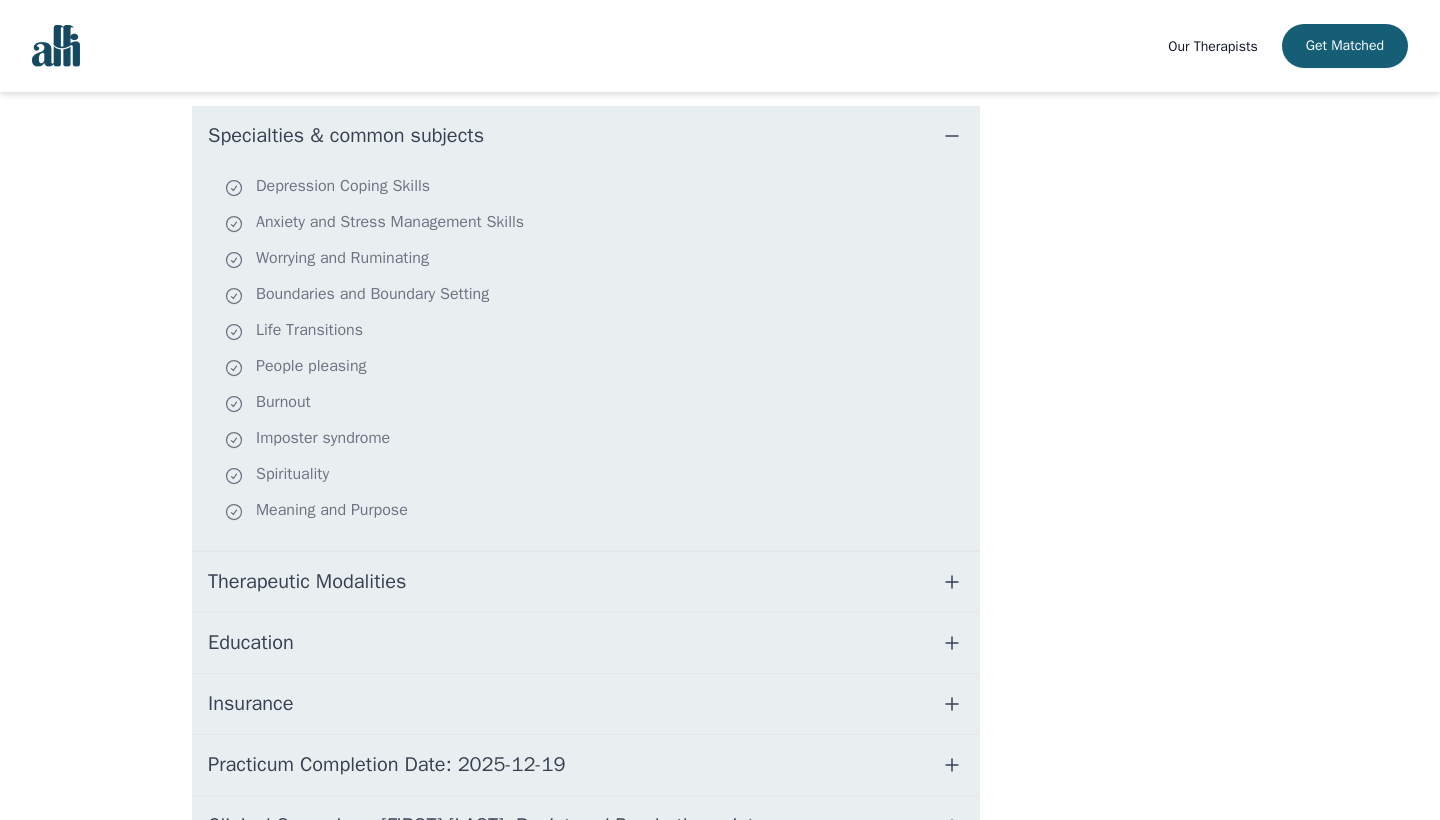 scroll, scrollTop: 480, scrollLeft: 0, axis: vertical 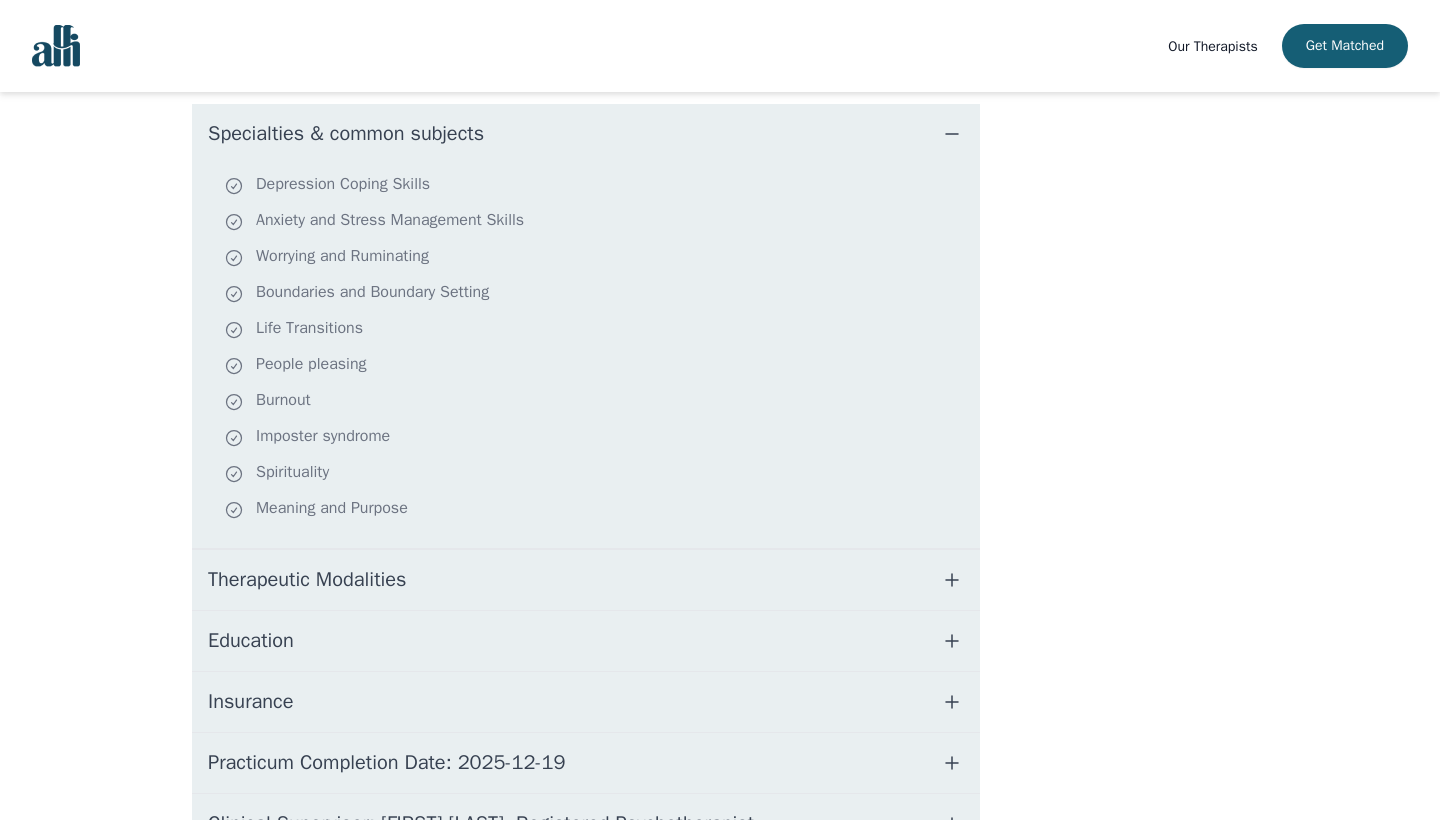 click on "Therapeutic Modalities" at bounding box center (307, 580) 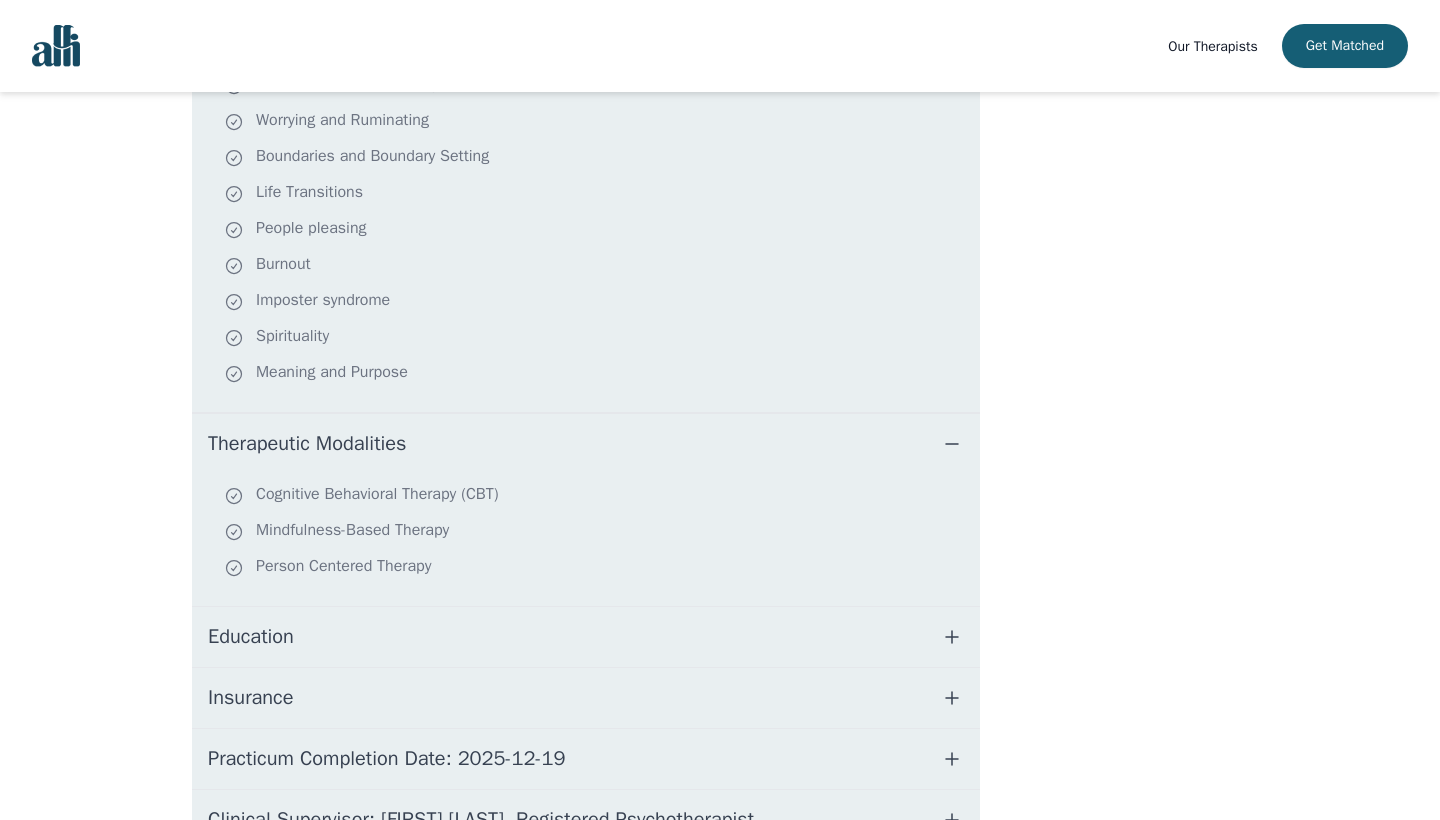 scroll, scrollTop: 617, scrollLeft: 0, axis: vertical 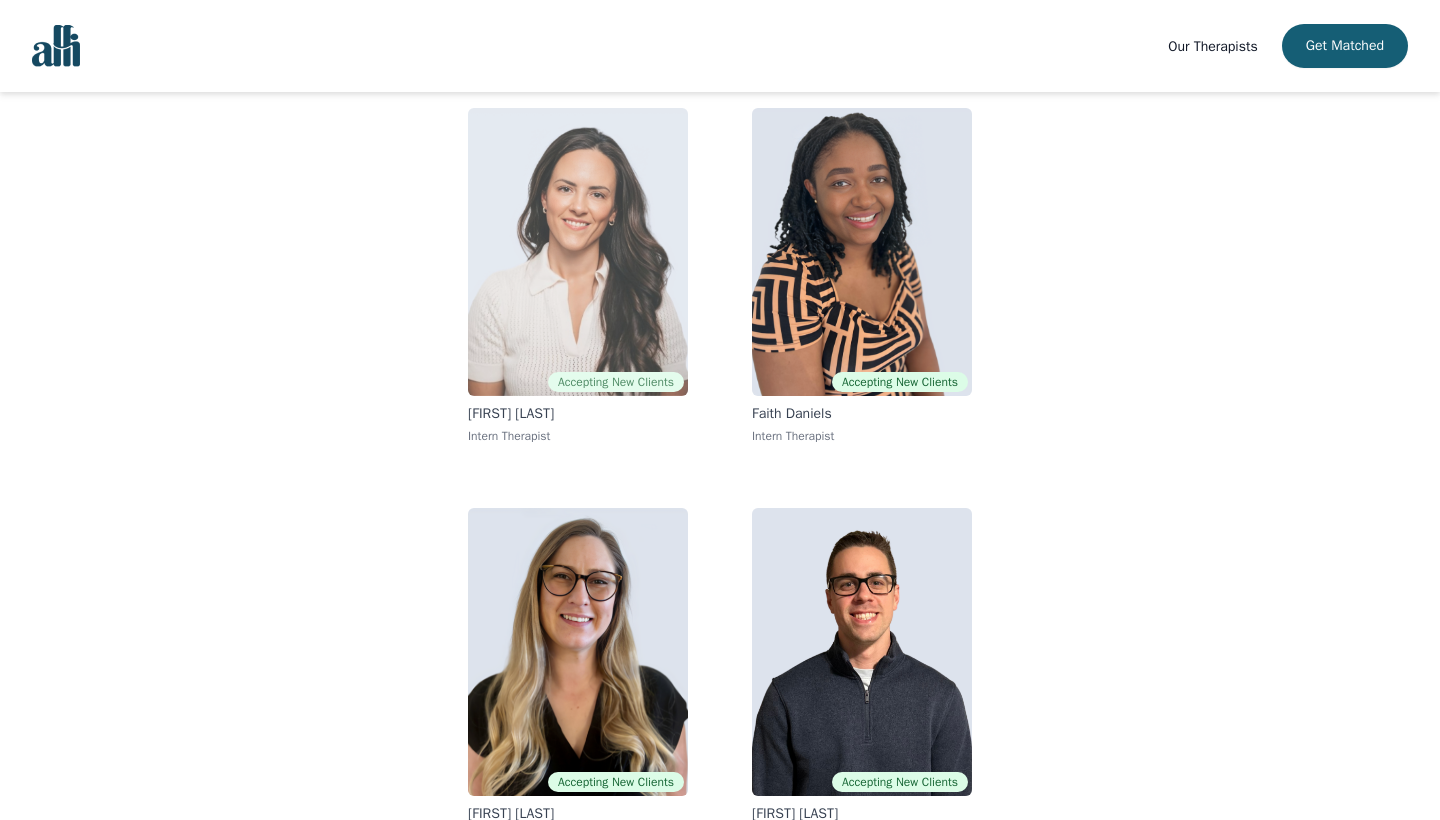 click at bounding box center (578, 252) 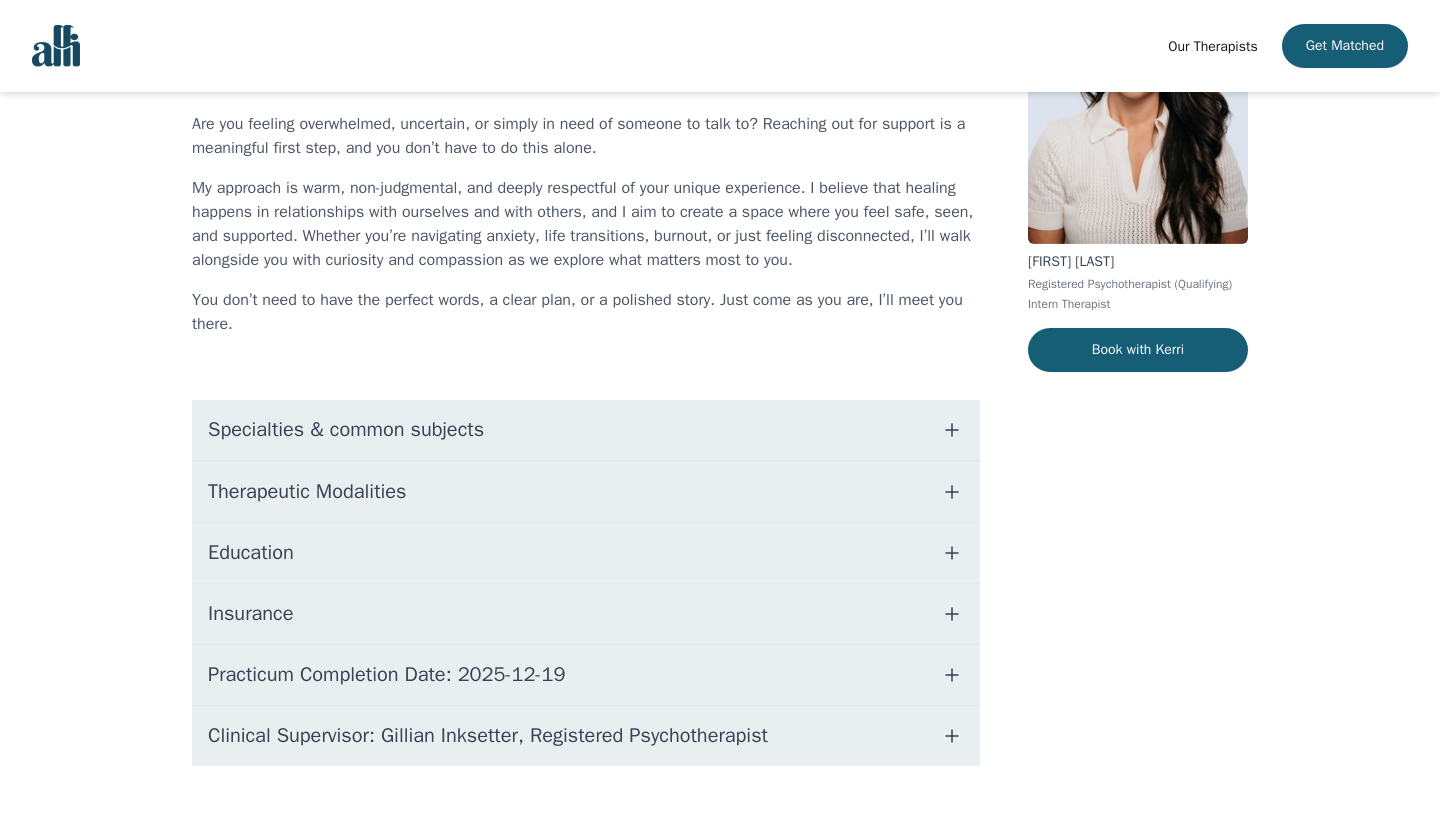 scroll, scrollTop: 0, scrollLeft: 0, axis: both 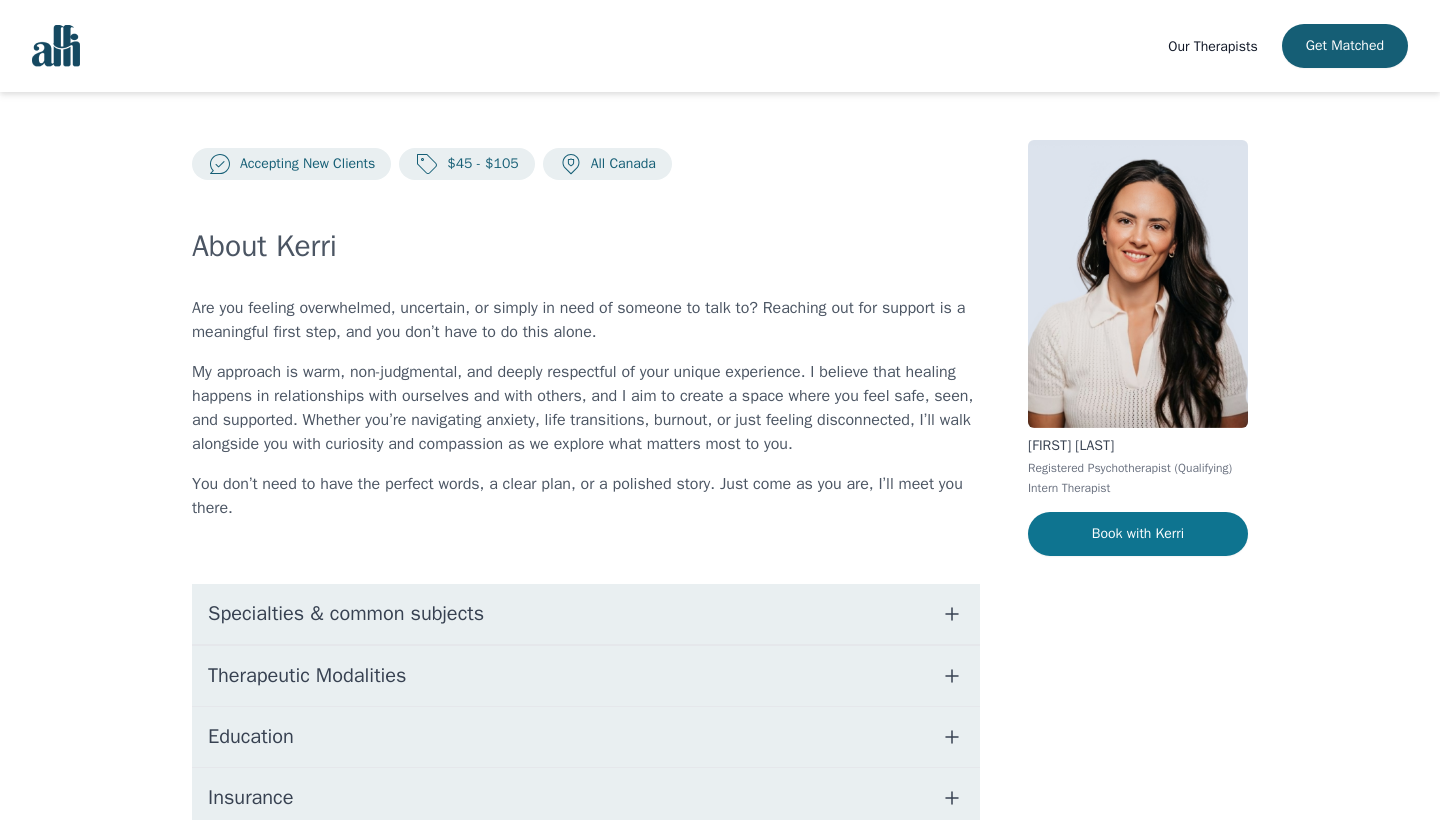 click on "Book with Kerri" at bounding box center [1138, 534] 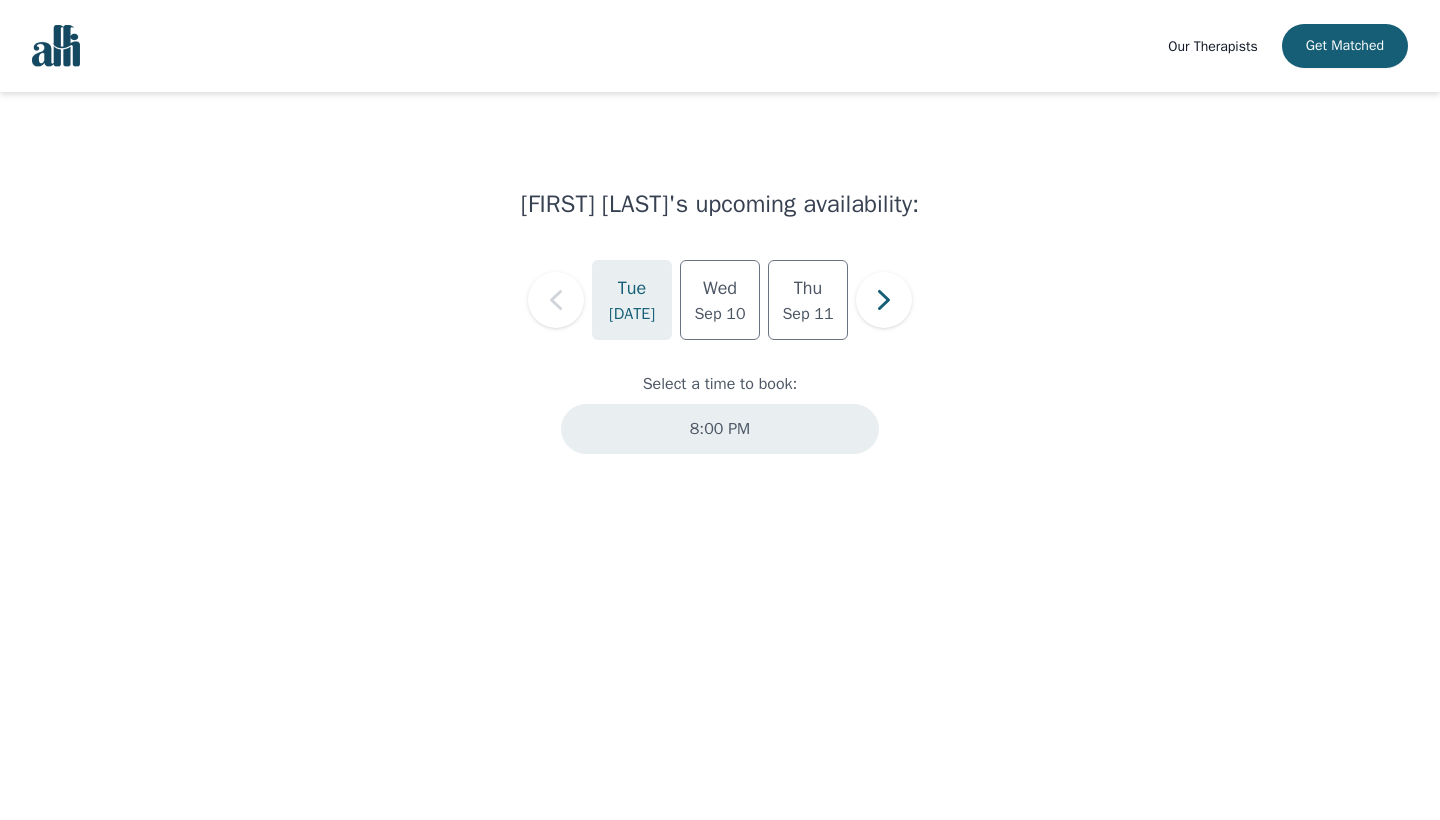 click on "8:00 PM" at bounding box center (720, 429) 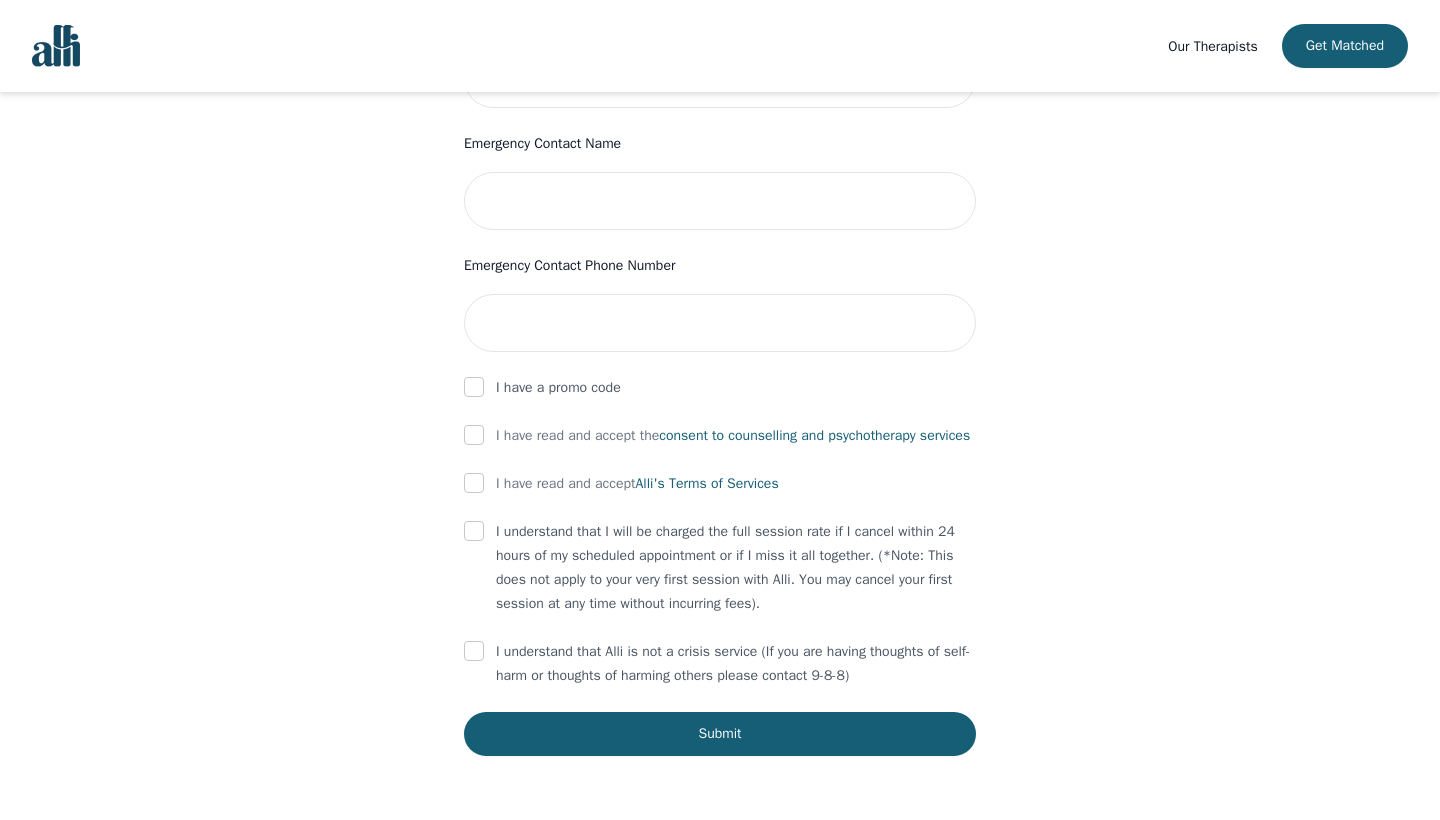 scroll, scrollTop: 982, scrollLeft: 0, axis: vertical 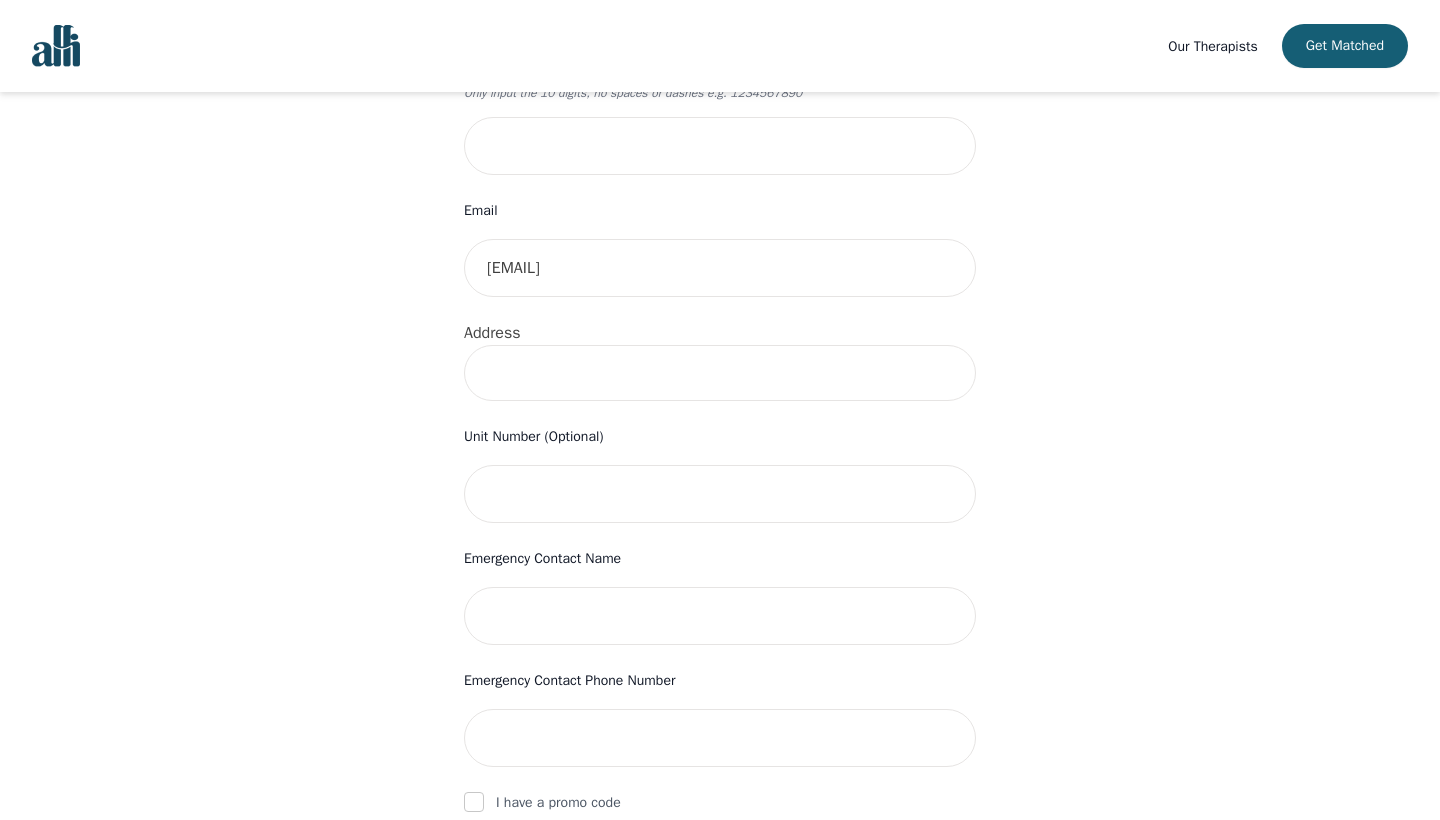 click at bounding box center (56, 46) 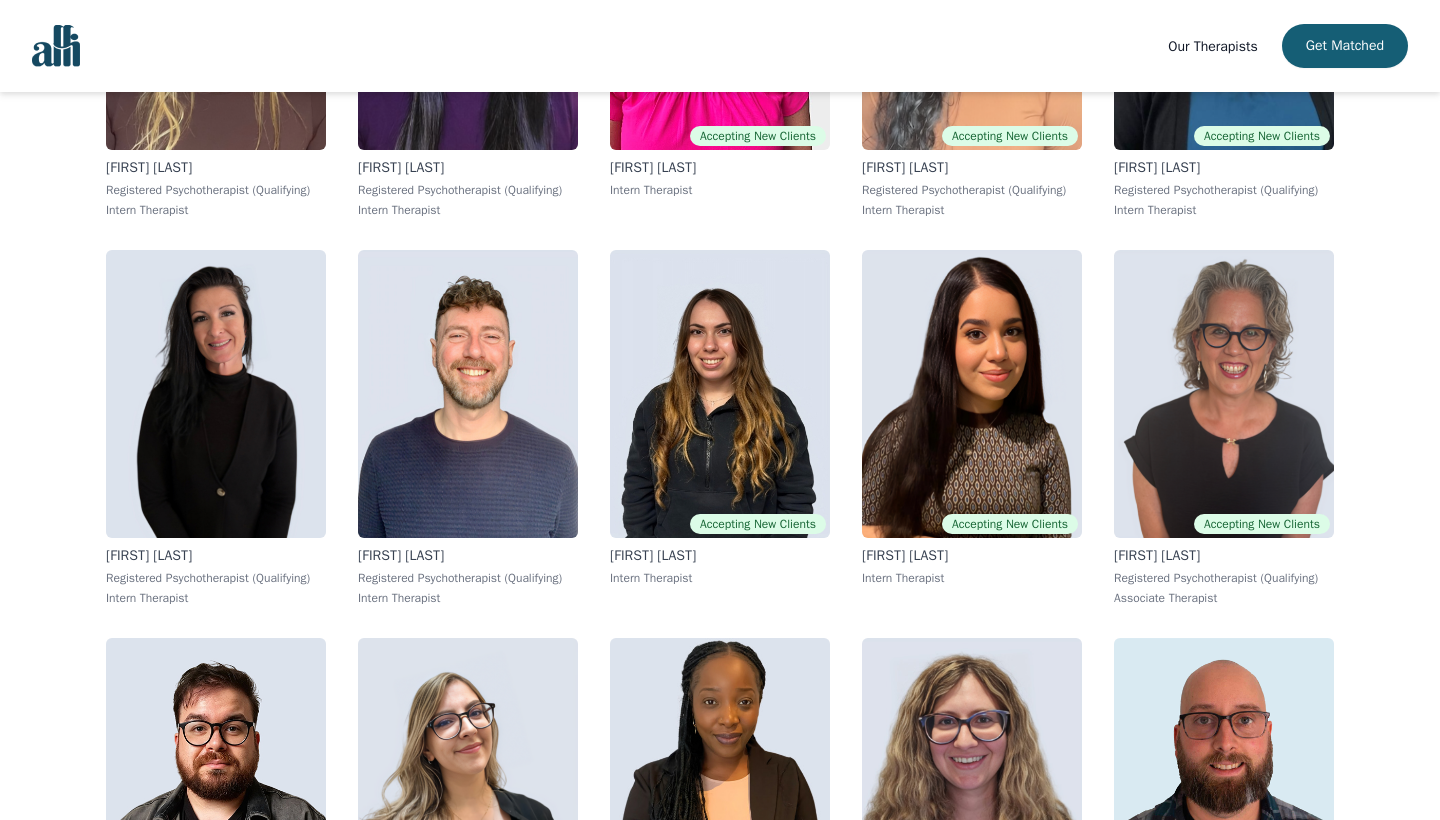 scroll, scrollTop: 8983, scrollLeft: 0, axis: vertical 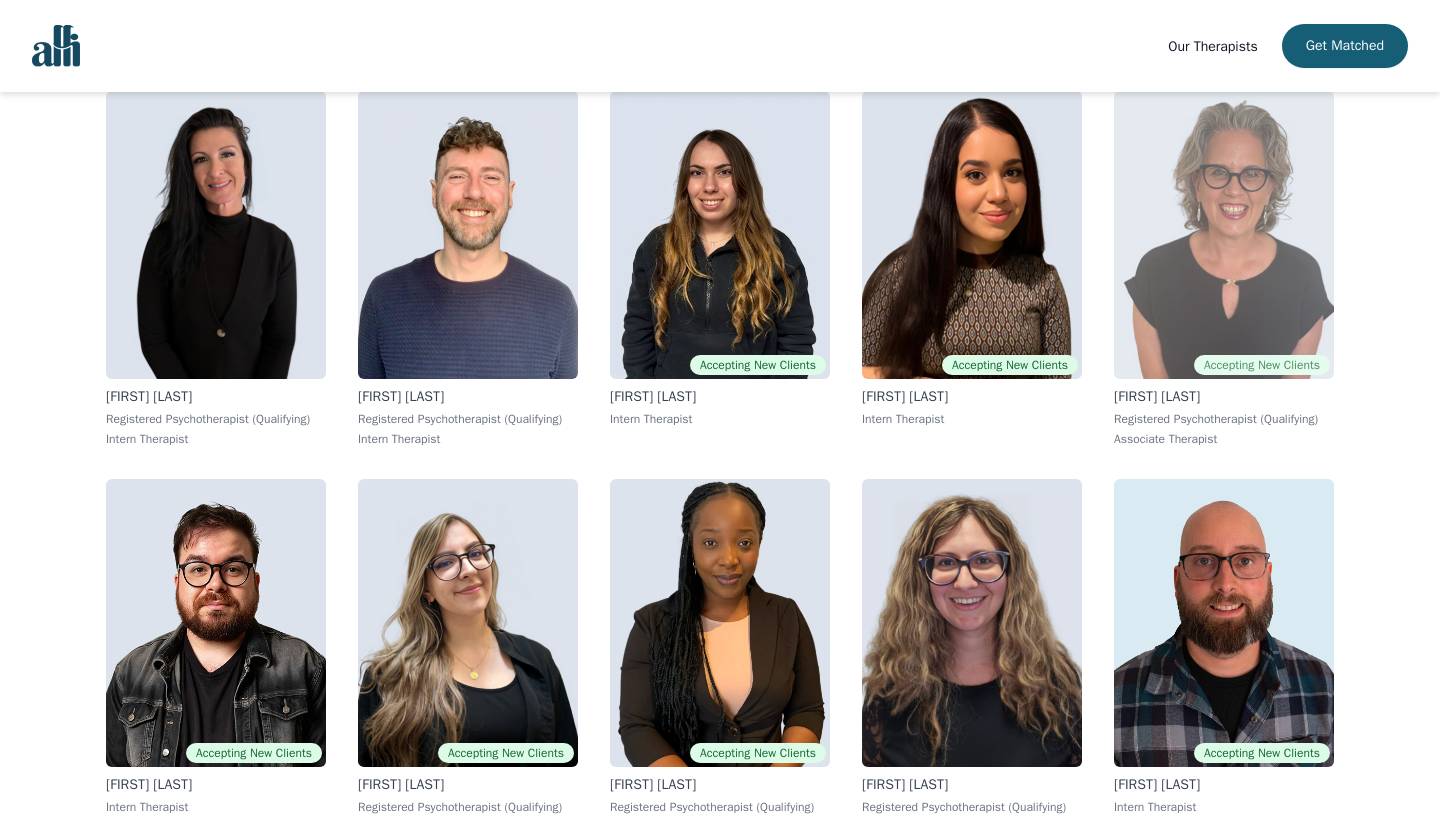 click at bounding box center [1224, 235] 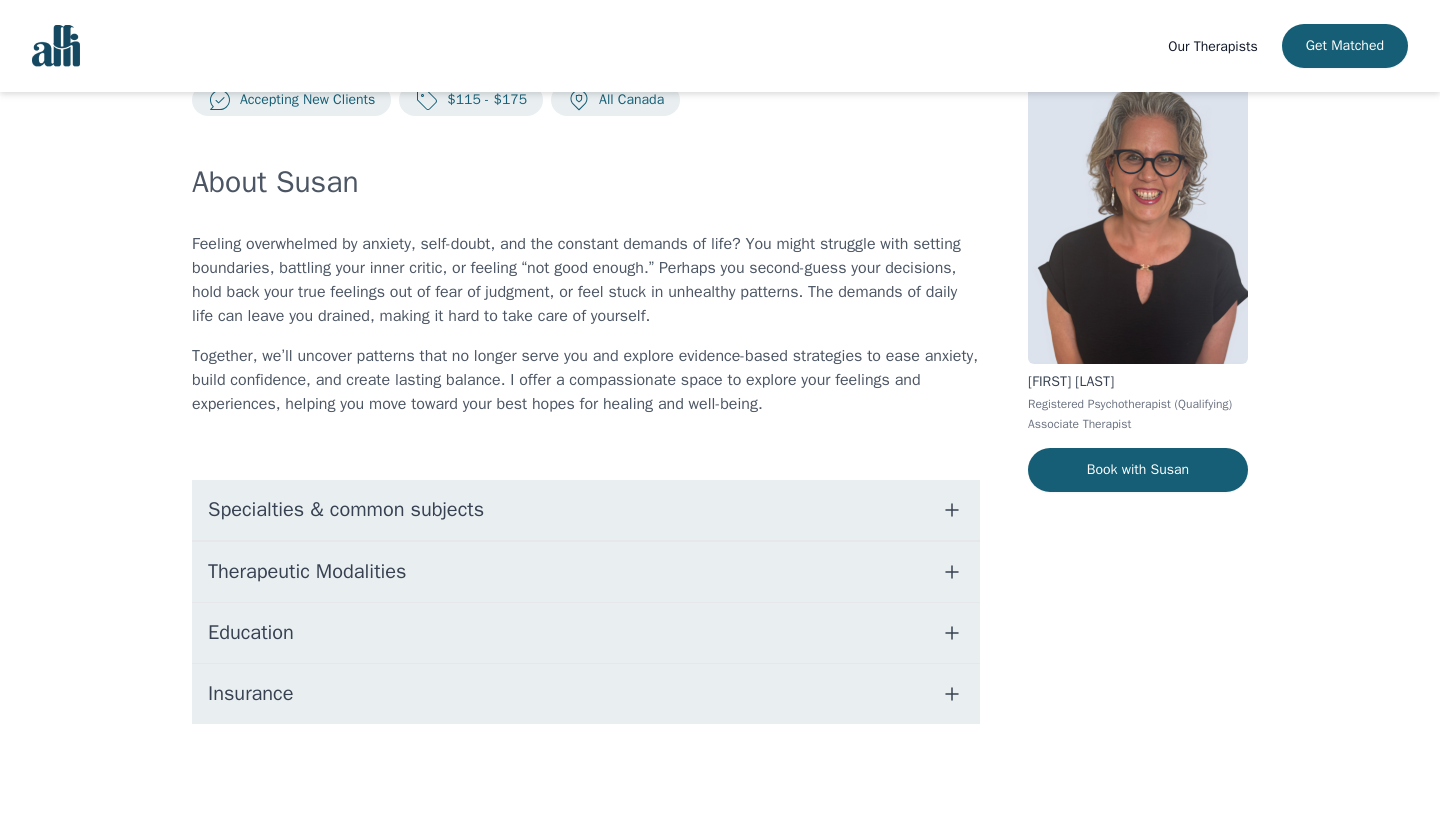 scroll, scrollTop: 0, scrollLeft: 0, axis: both 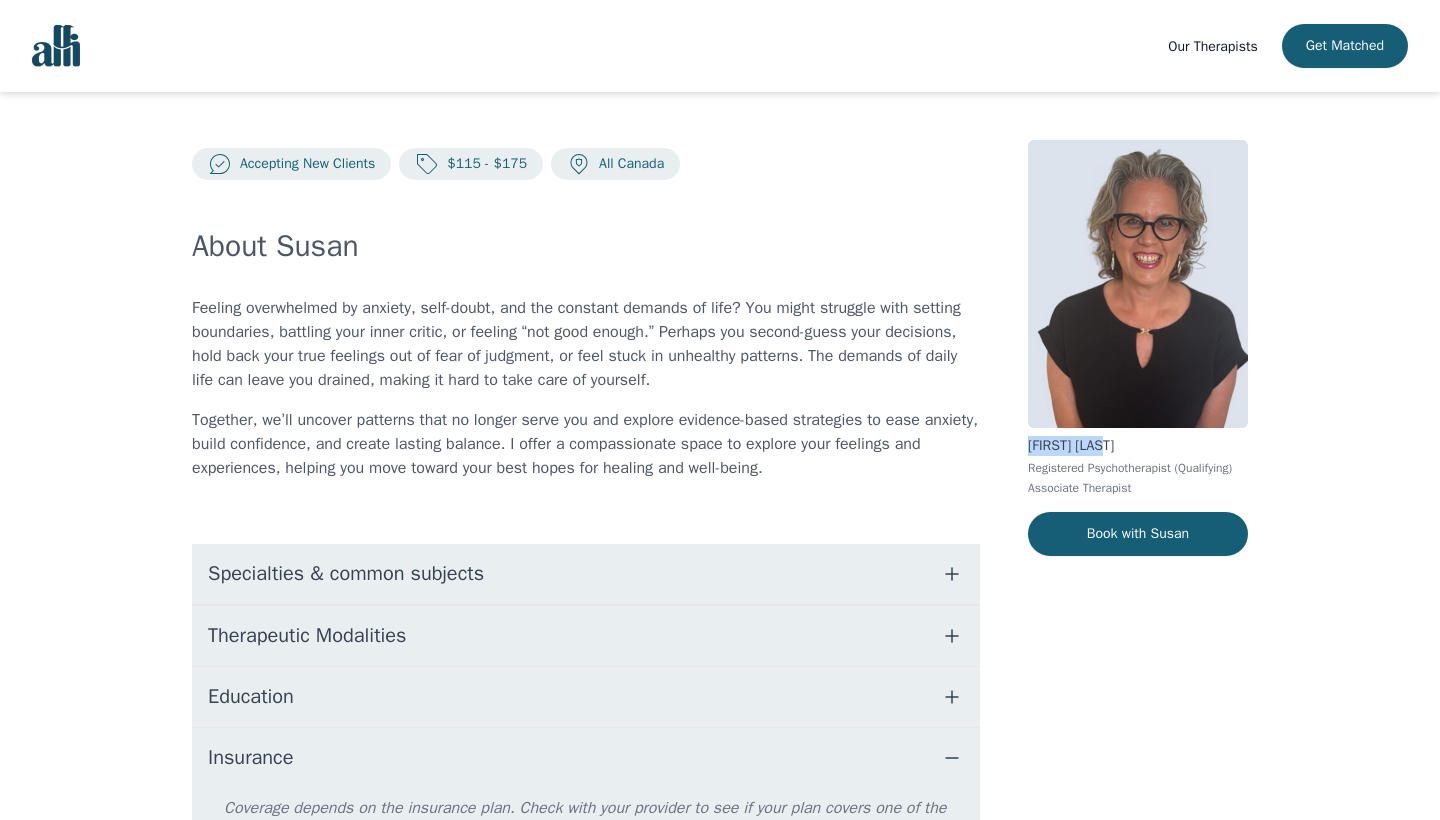 drag, startPoint x: 1130, startPoint y: 452, endPoint x: 1028, endPoint y: 452, distance: 102 